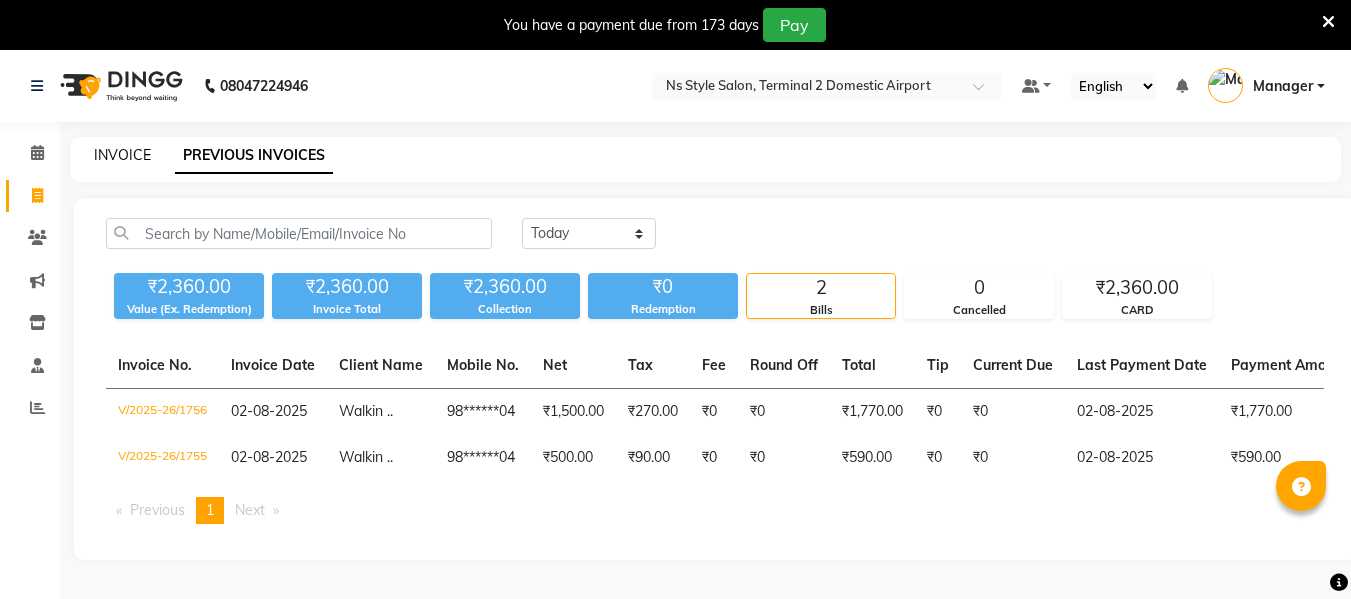 scroll, scrollTop: 50, scrollLeft: 0, axis: vertical 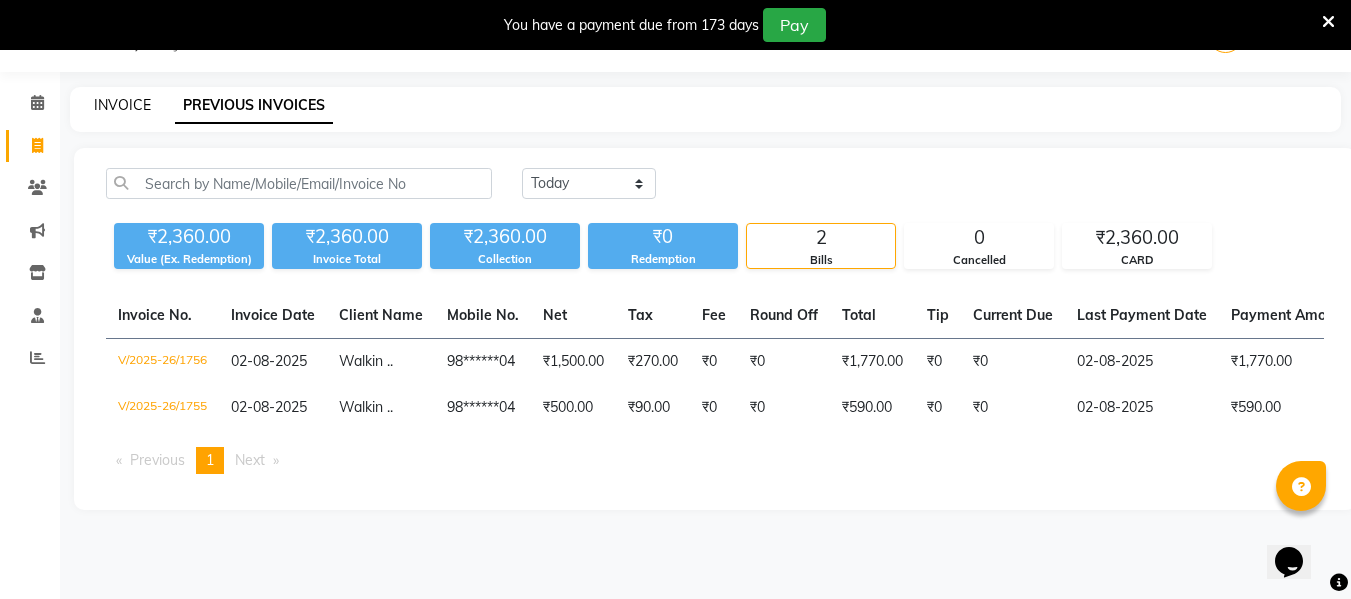 click on "INVOICE" 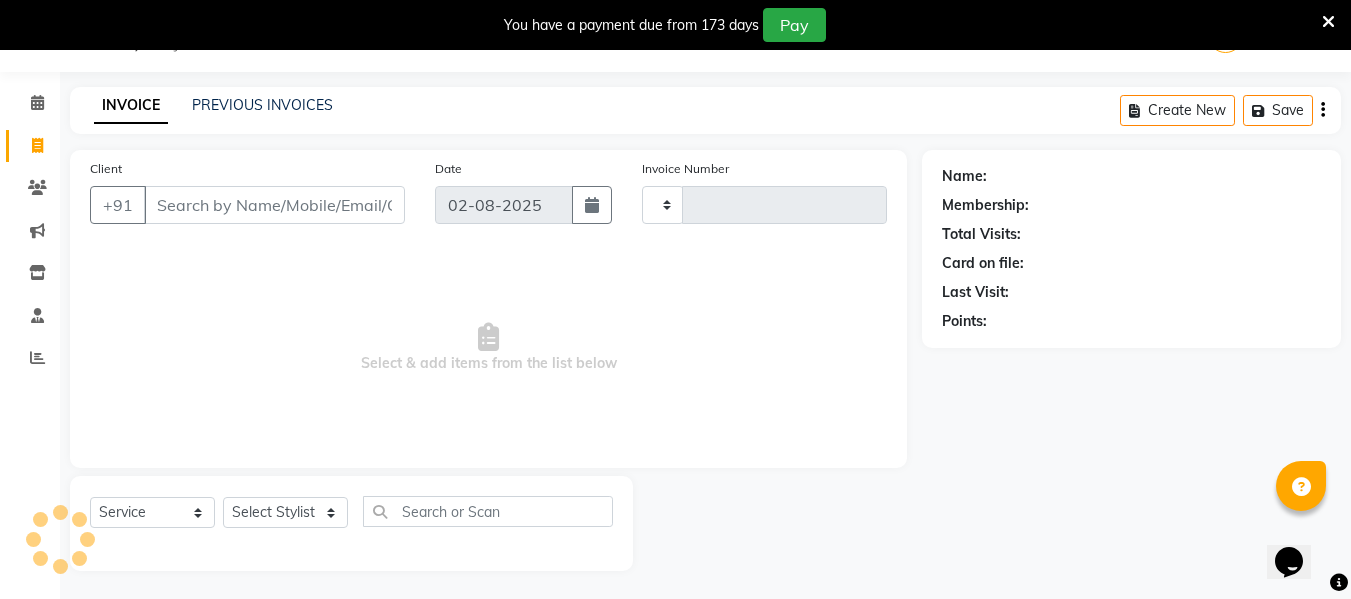scroll, scrollTop: 52, scrollLeft: 0, axis: vertical 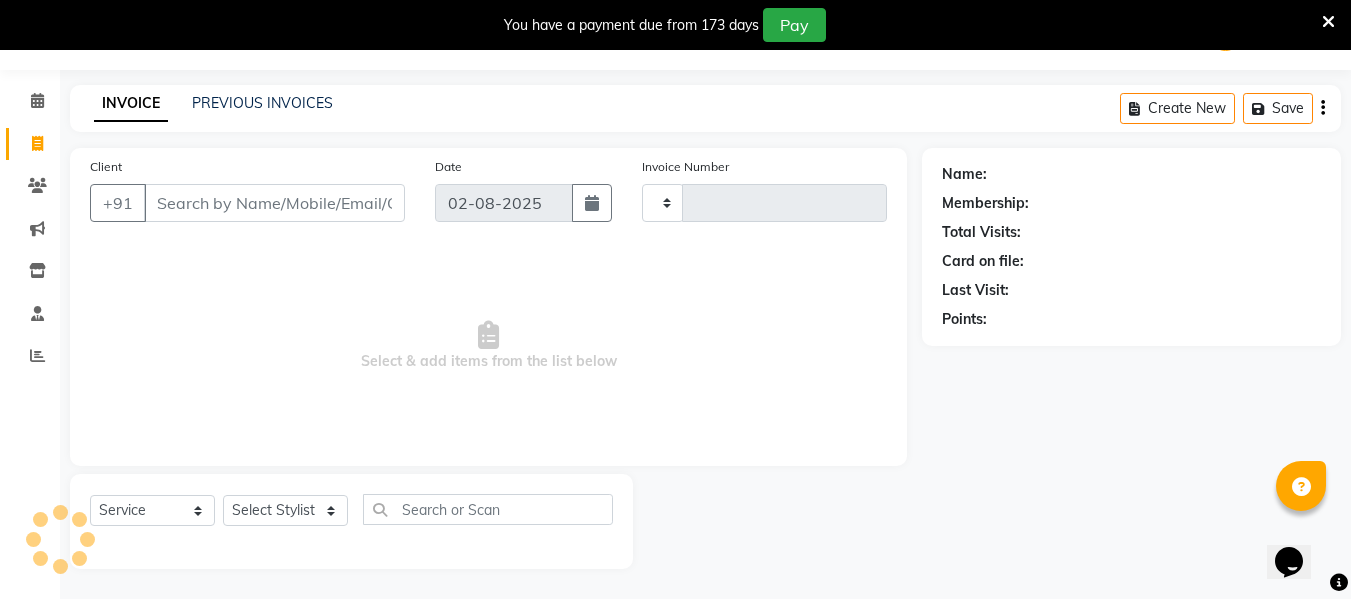 type on "1757" 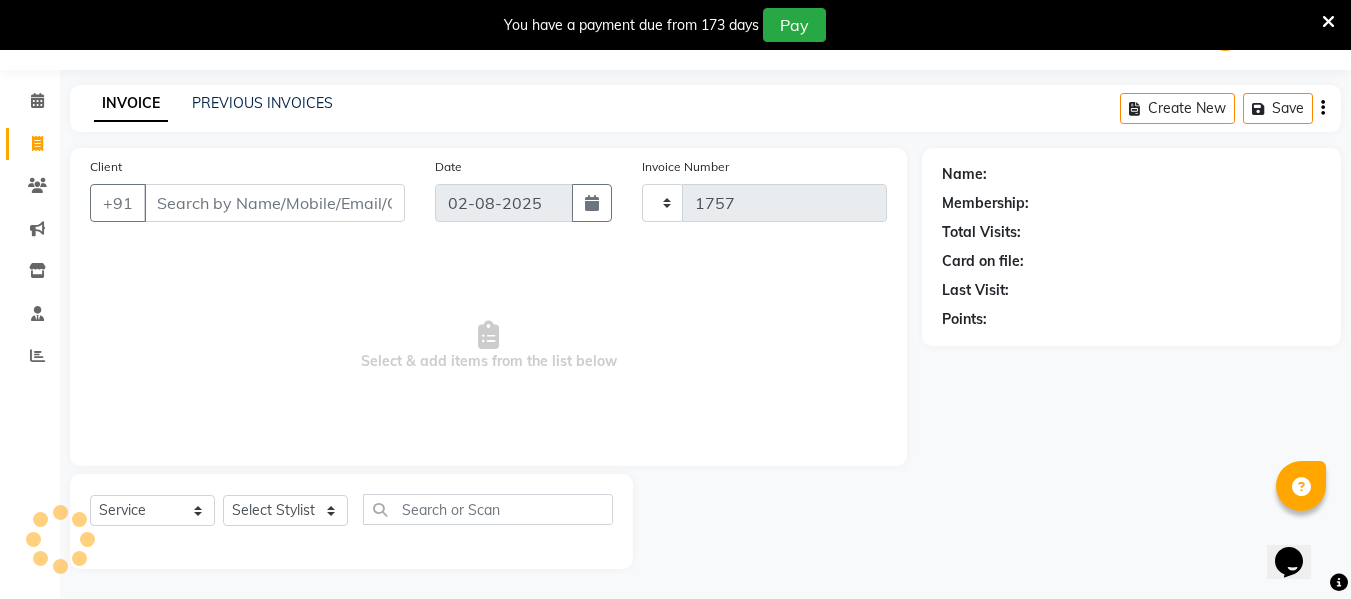 select on "5661" 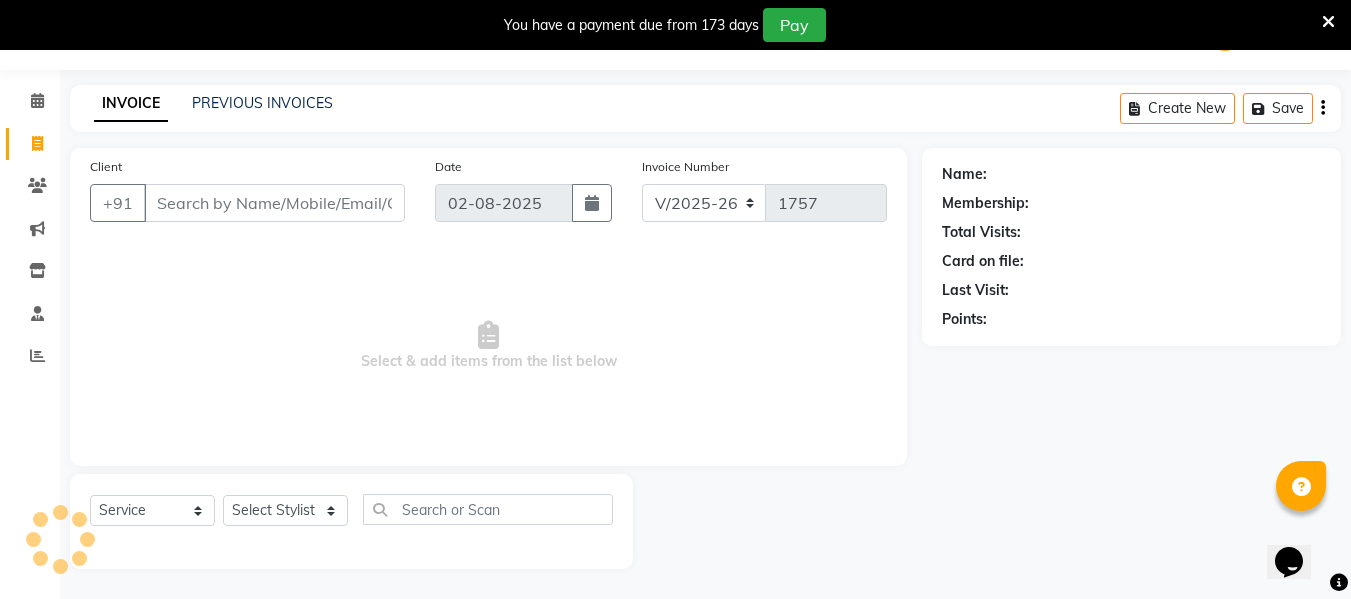 click on "Client" at bounding box center (274, 203) 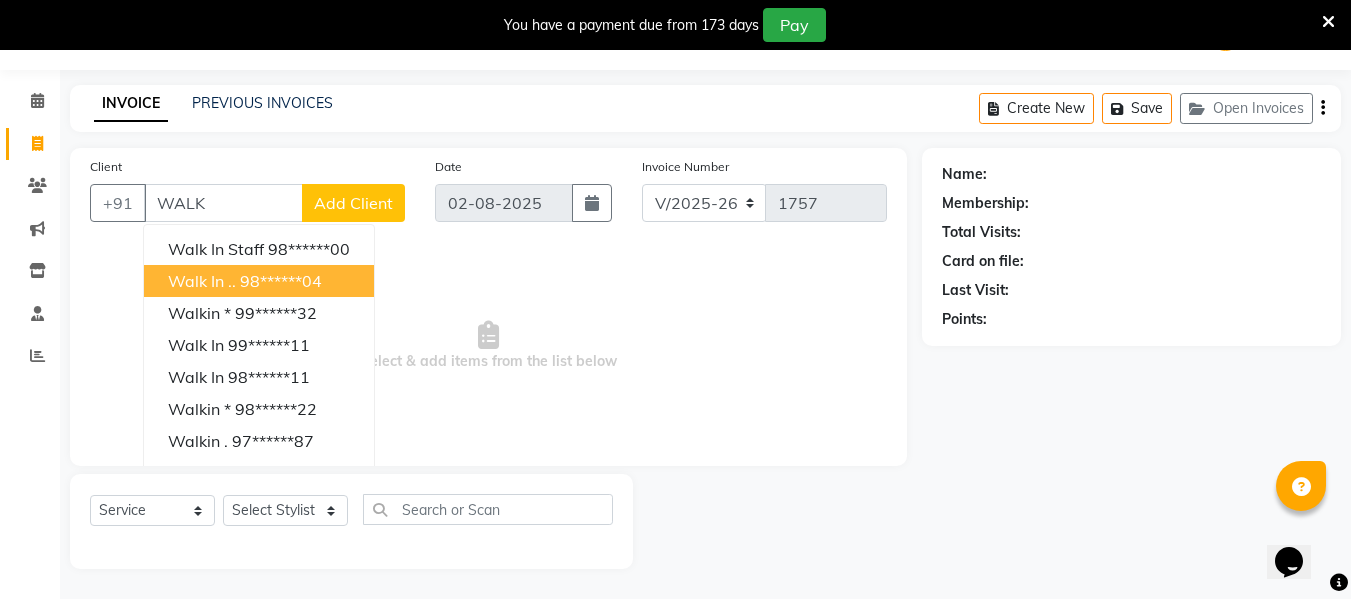 click on "98******04" at bounding box center [281, 281] 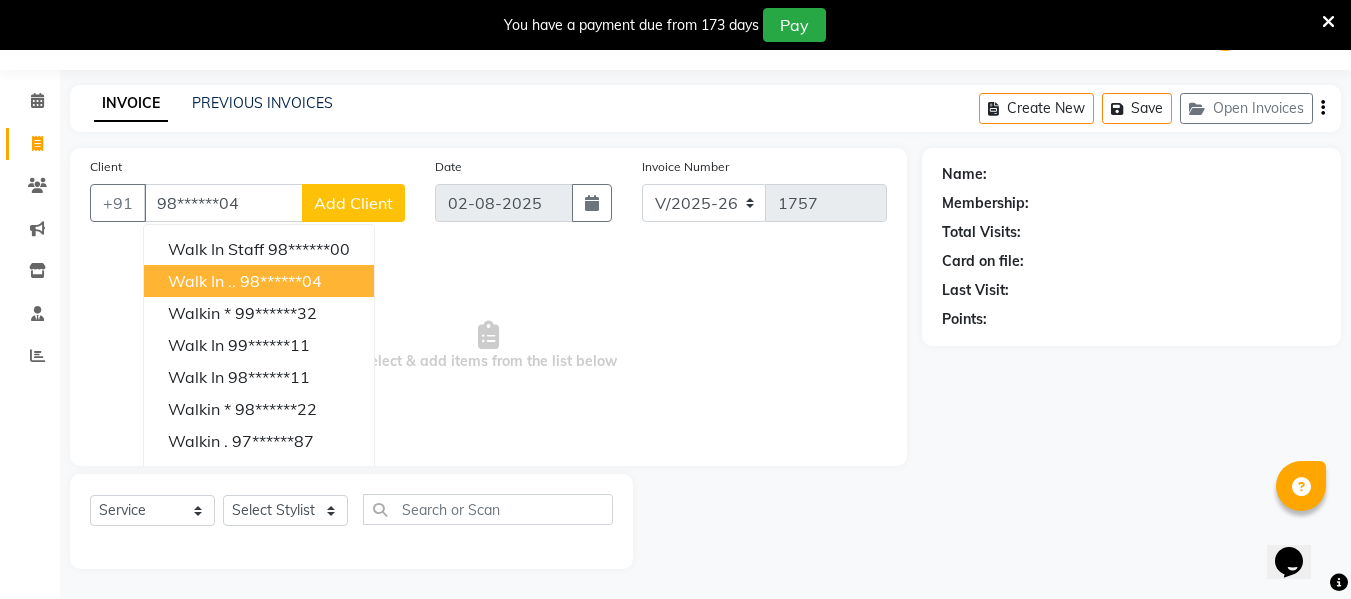 type on "98******04" 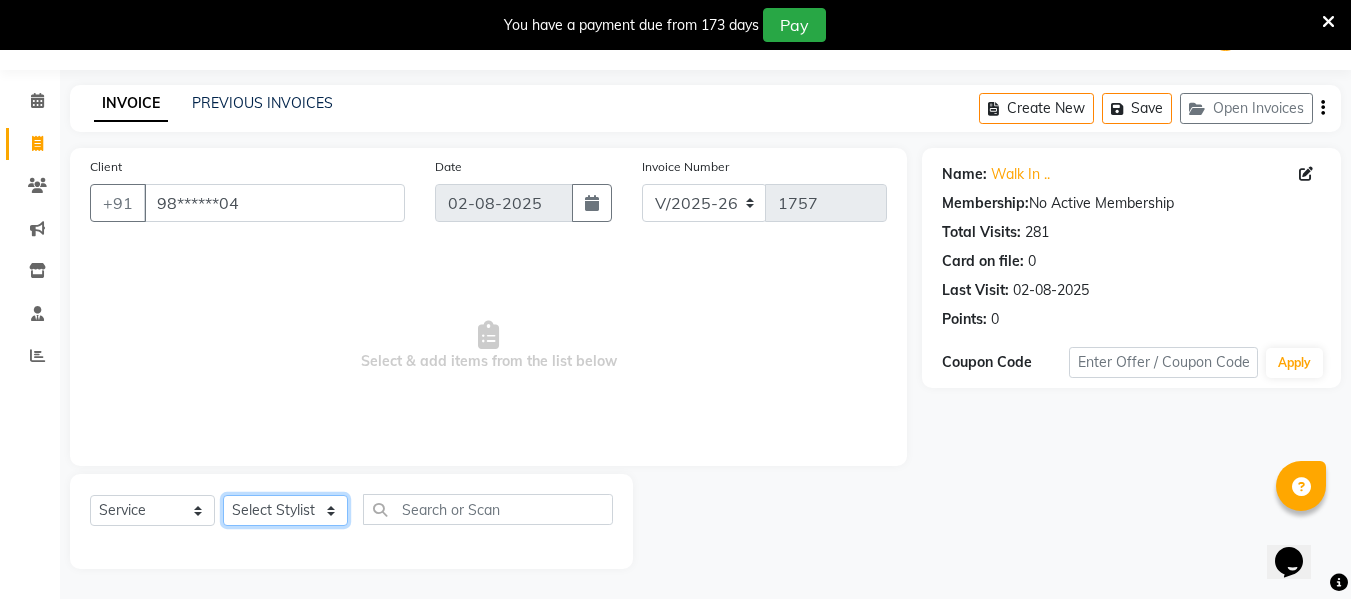 click on "Select Stylist ASHA ANIL JADHAV Dilshad Ahmad EHATESHAM ALI EVVA FARHEEN SHAIKH HEEBA ARIF SHAIKH HEER BAROT IMRAN SHAIKH Mamta  Manager MANISHA MD RAJ KHAN  MD SAMEER PARWEZ MOHAMMAD ALI RUPS SAKIB SUNENA TAK ZAREENA KHAN" 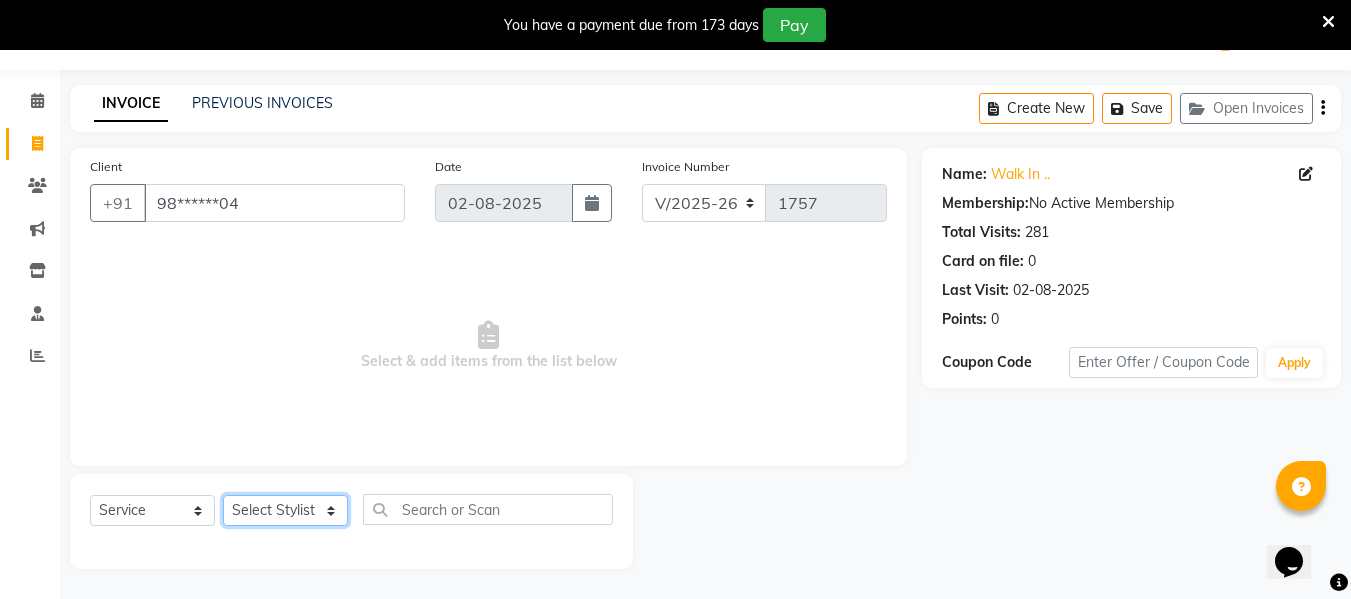 select on "39697" 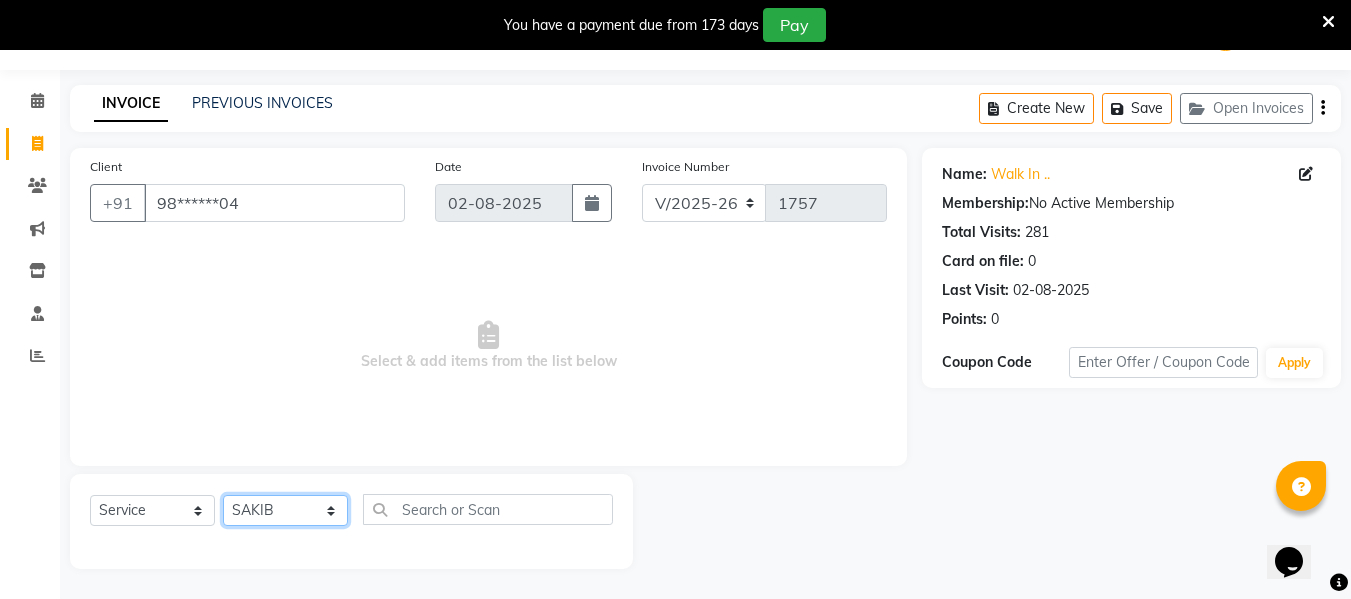 click on "Select Stylist ASHA ANIL JADHAV Dilshad Ahmad EHATESHAM ALI EVVA FARHEEN SHAIKH HEEBA ARIF SHAIKH HEER BAROT IMRAN SHAIKH Mamta  Manager MANISHA MD RAJ KHAN  MD SAMEER PARWEZ MOHAMMAD ALI RUPS SAKIB SUNENA TAK ZAREENA KHAN" 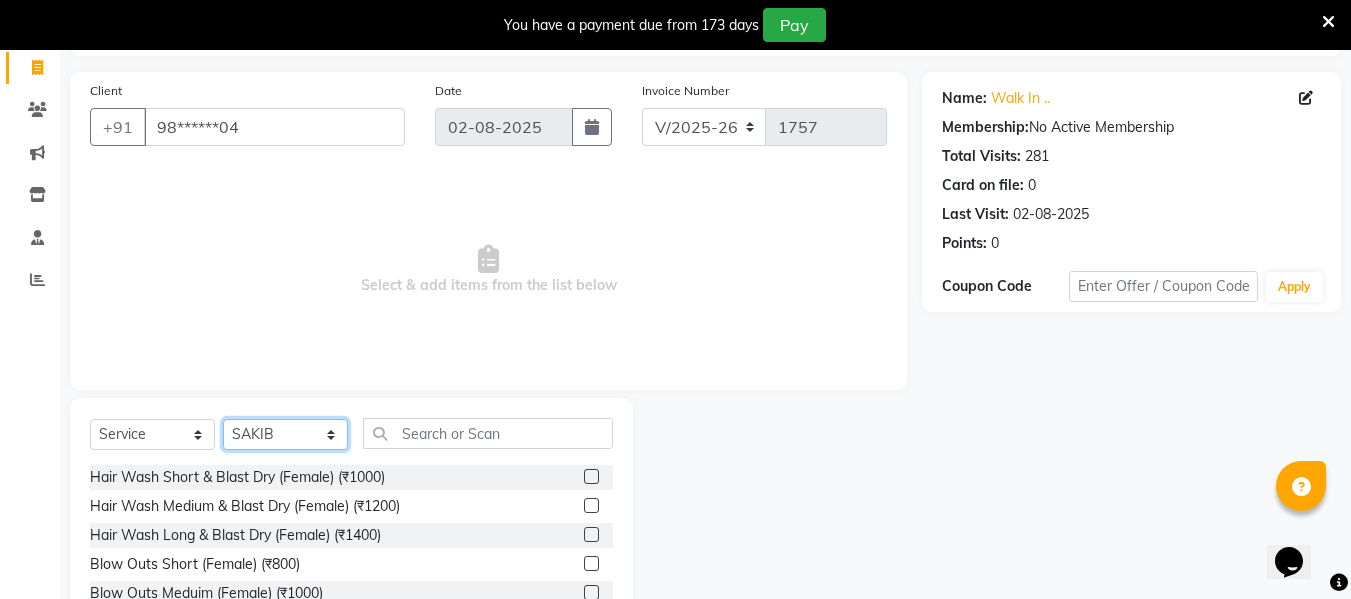 scroll, scrollTop: 130, scrollLeft: 0, axis: vertical 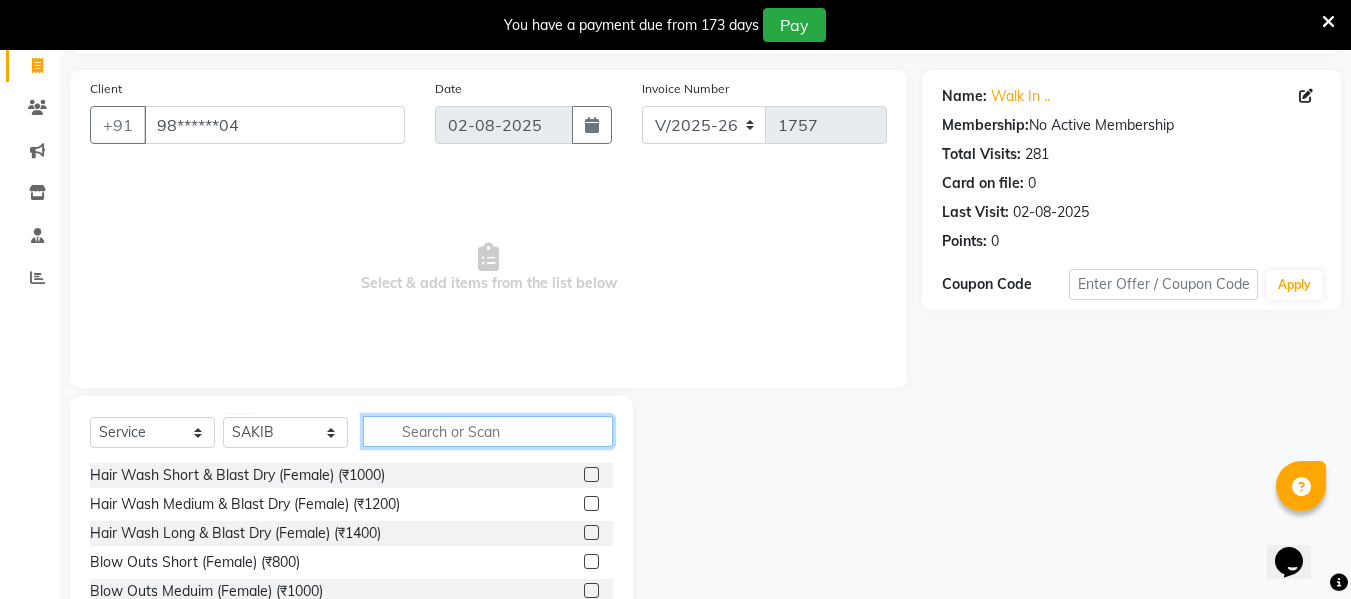 click 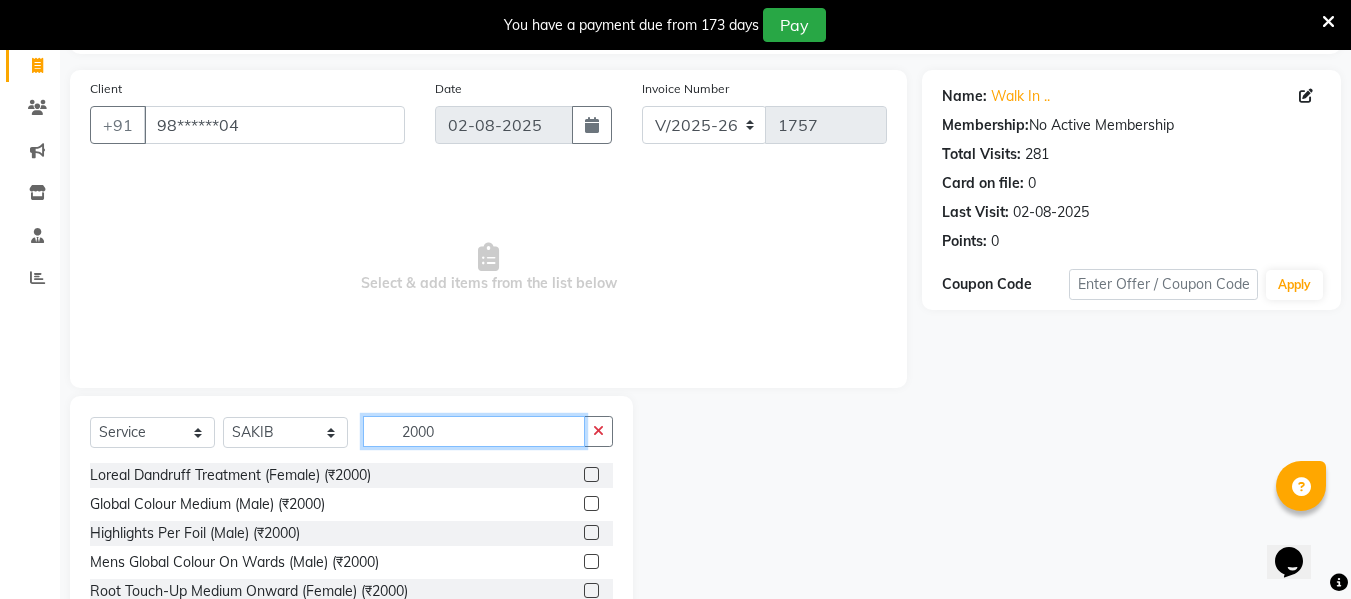type on "2000" 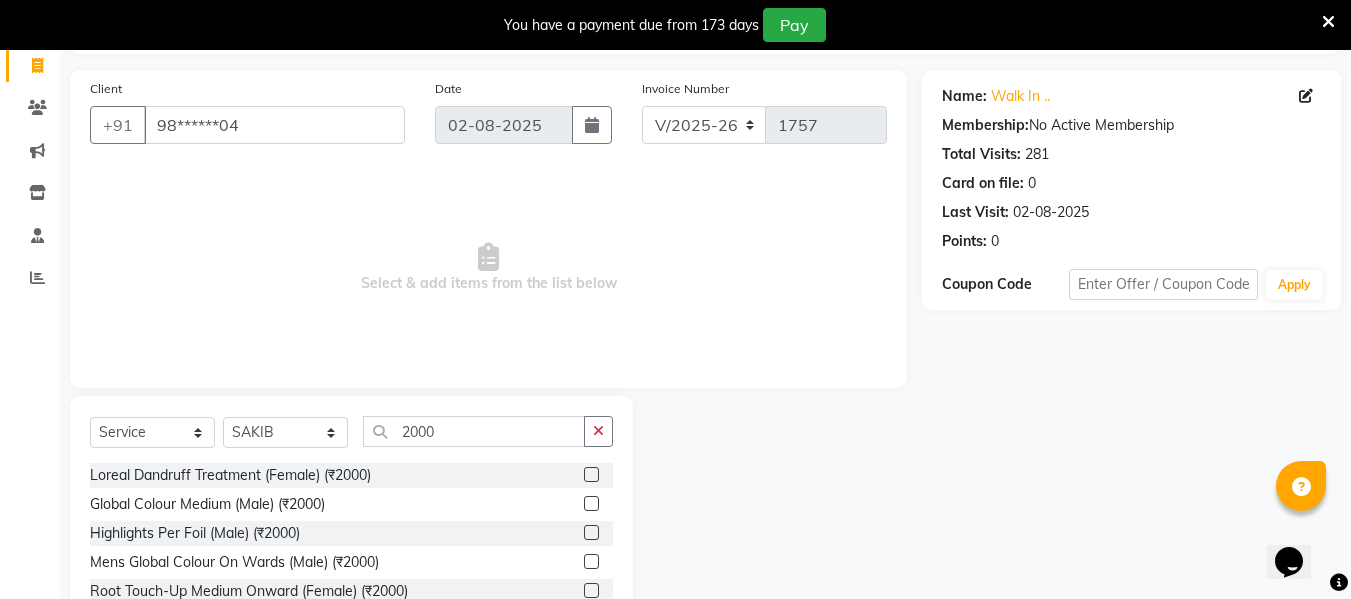 click 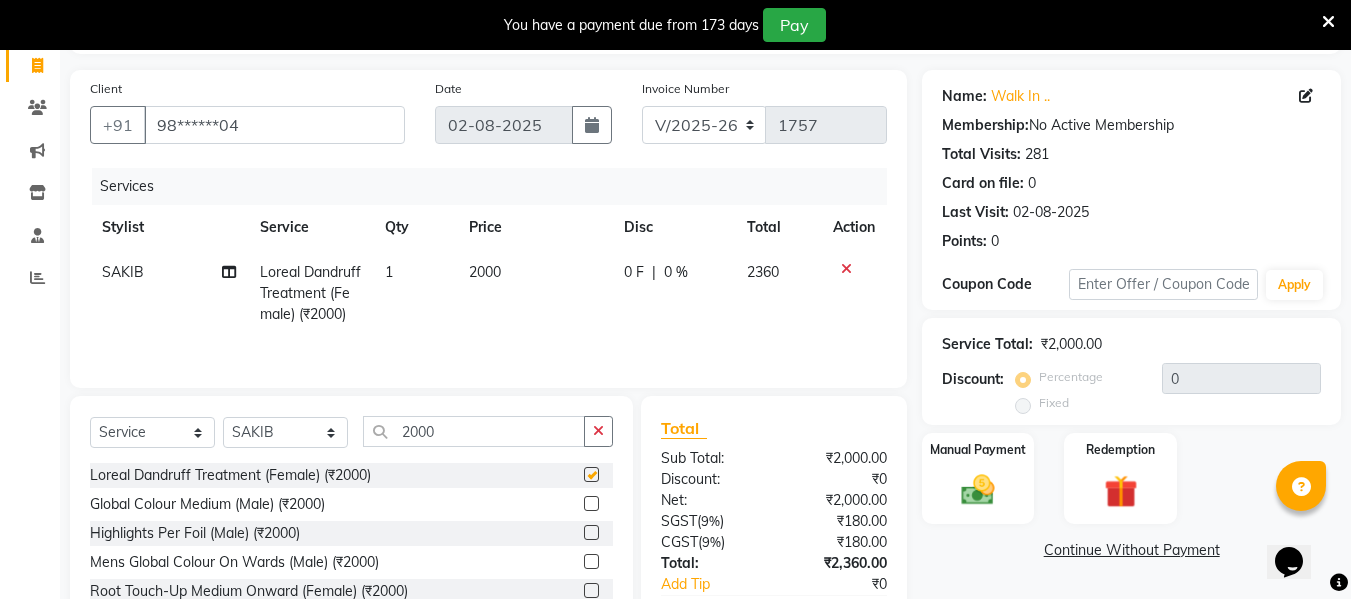 checkbox on "false" 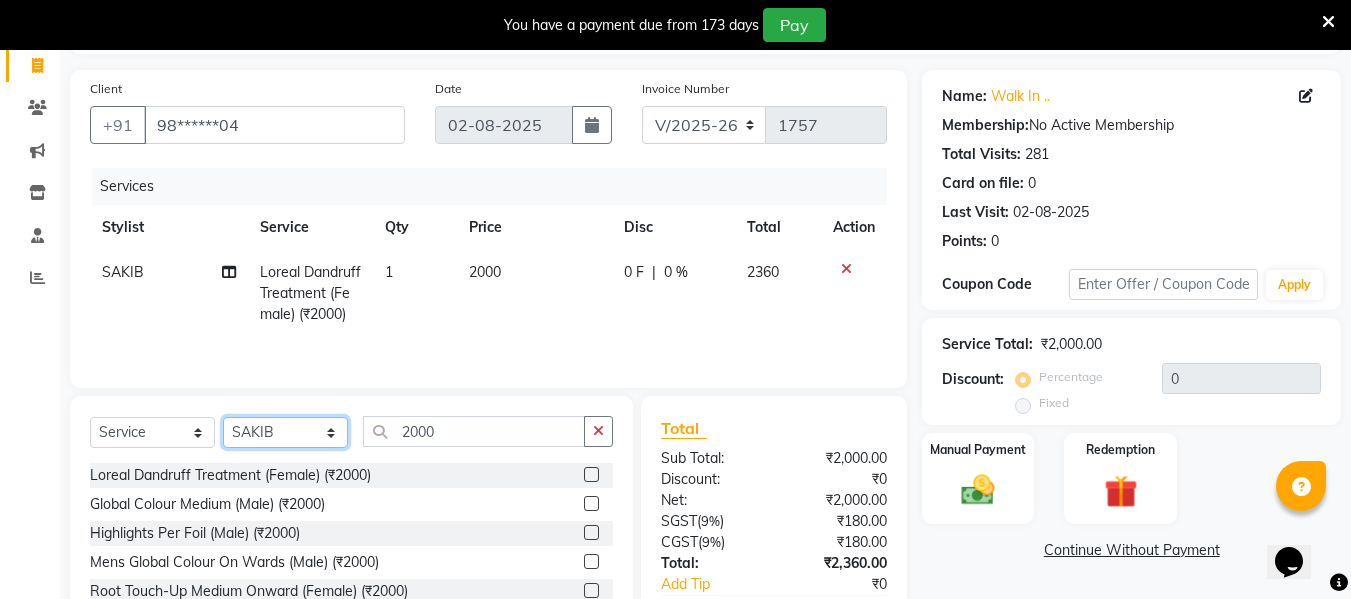 drag, startPoint x: 307, startPoint y: 430, endPoint x: 295, endPoint y: 184, distance: 246.29251 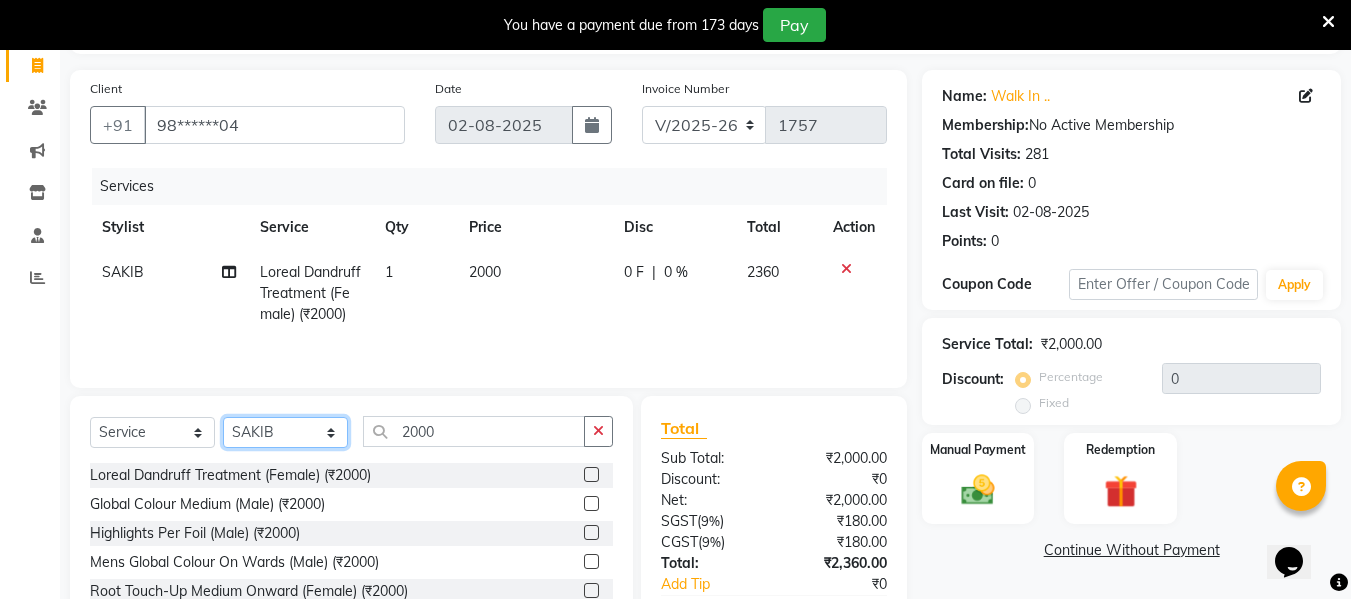 select on "39700" 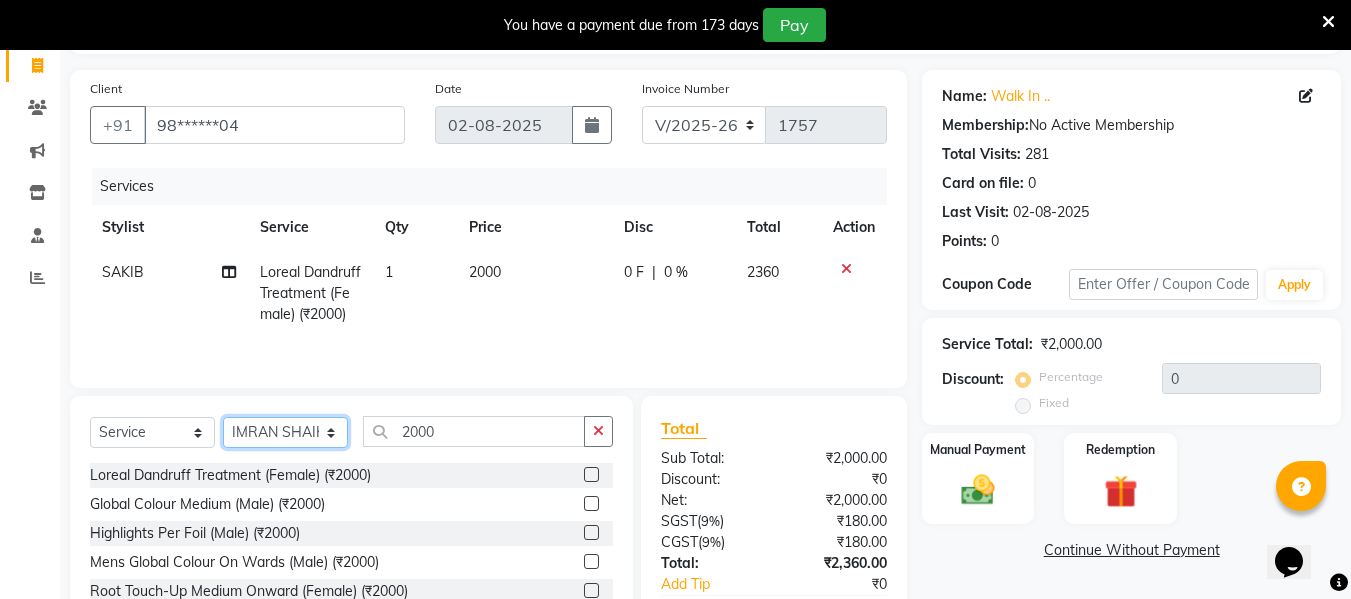click on "Select Stylist ASHA ANIL JADHAV Dilshad Ahmad EHATESHAM ALI EVVA FARHEEN SHAIKH HEEBA ARIF SHAIKH HEER BAROT IMRAN SHAIKH Mamta  Manager MANISHA MD RAJ KHAN  MD SAMEER PARWEZ MOHAMMAD ALI RUPS SAKIB SUNENA TAK ZAREENA KHAN" 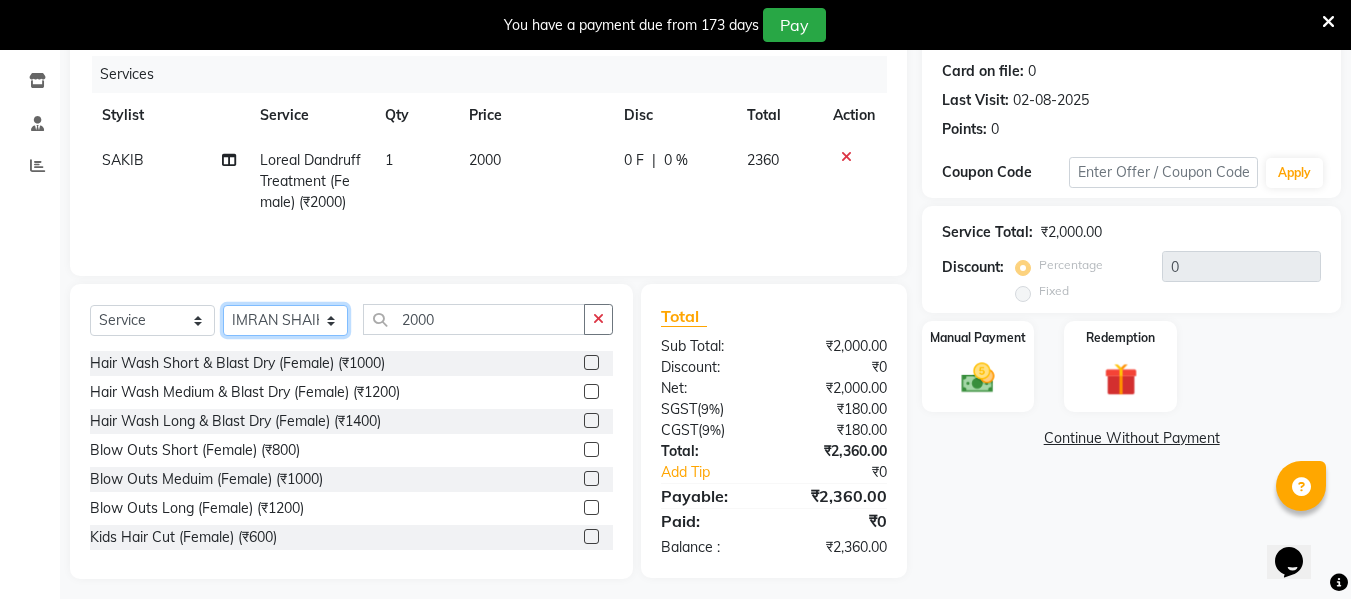 scroll, scrollTop: 252, scrollLeft: 0, axis: vertical 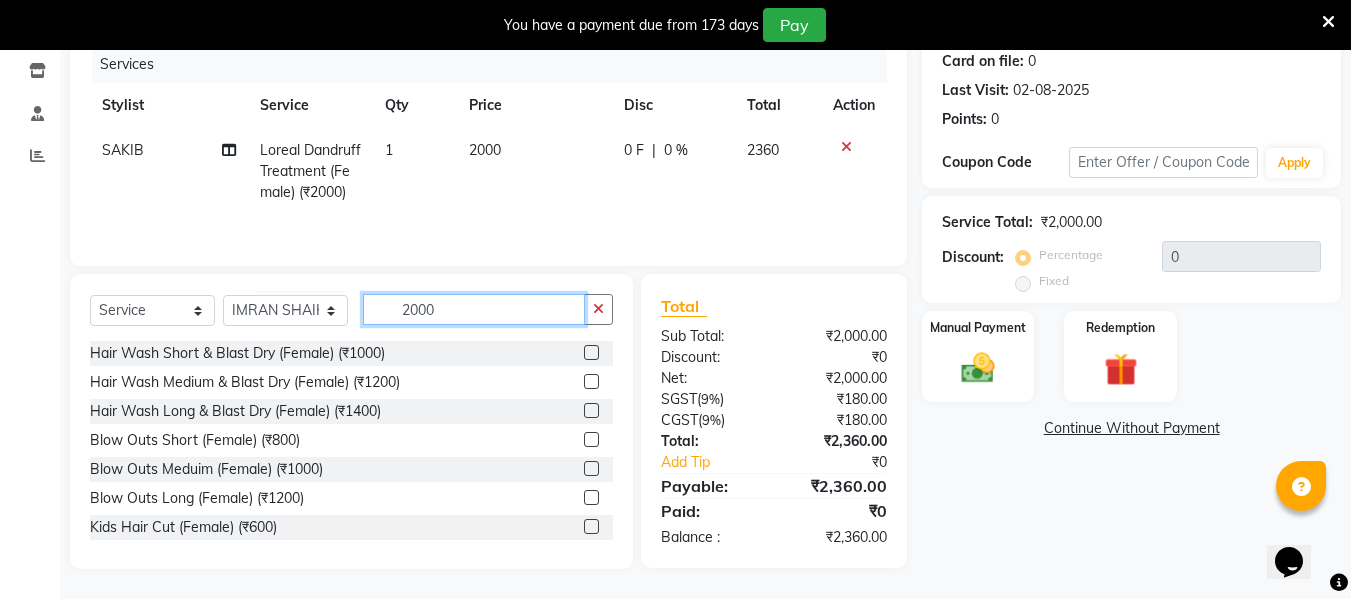click on "2000" 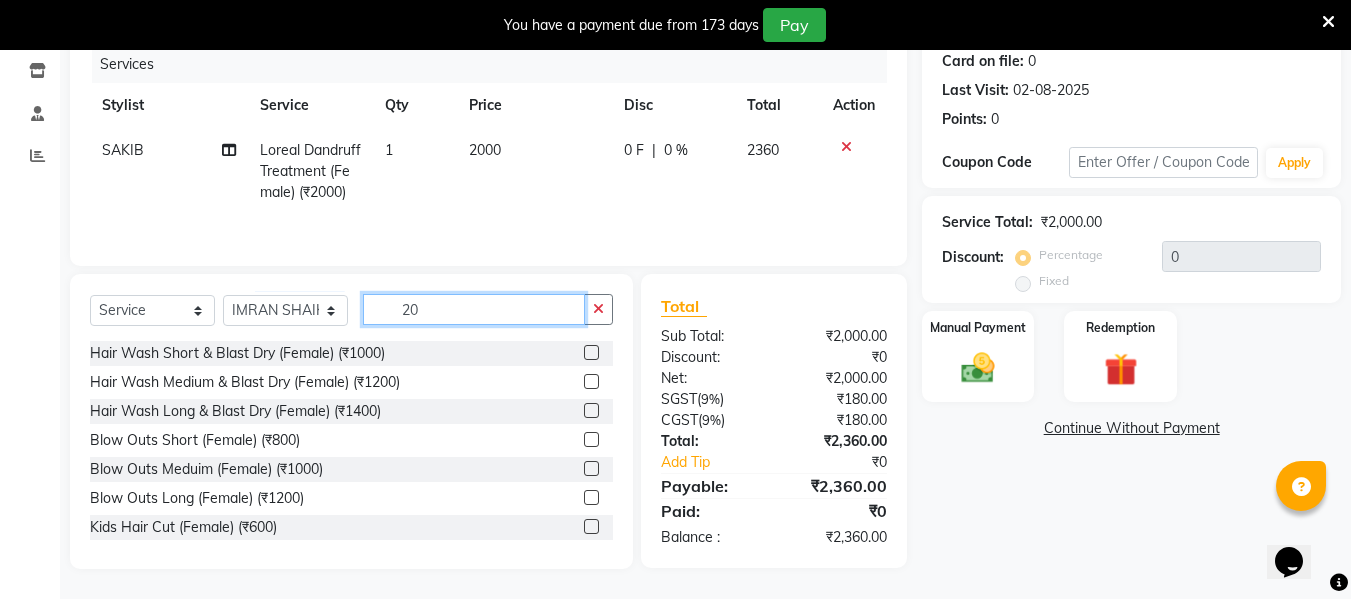 type on "2" 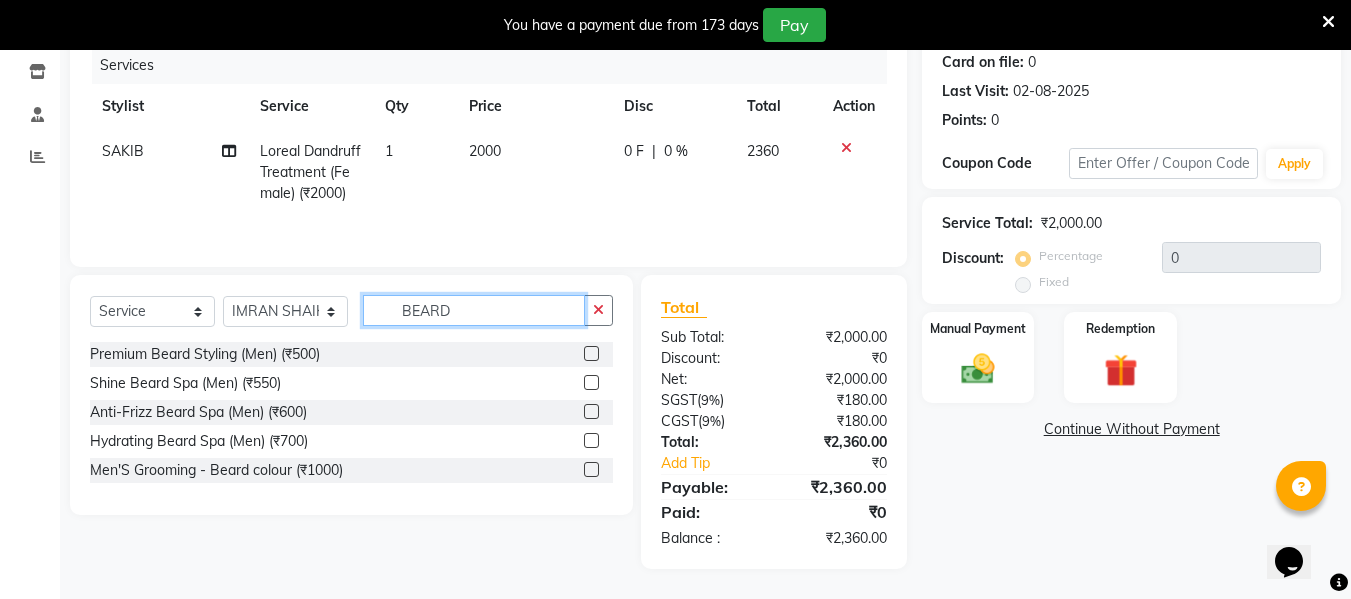 scroll, scrollTop: 251, scrollLeft: 0, axis: vertical 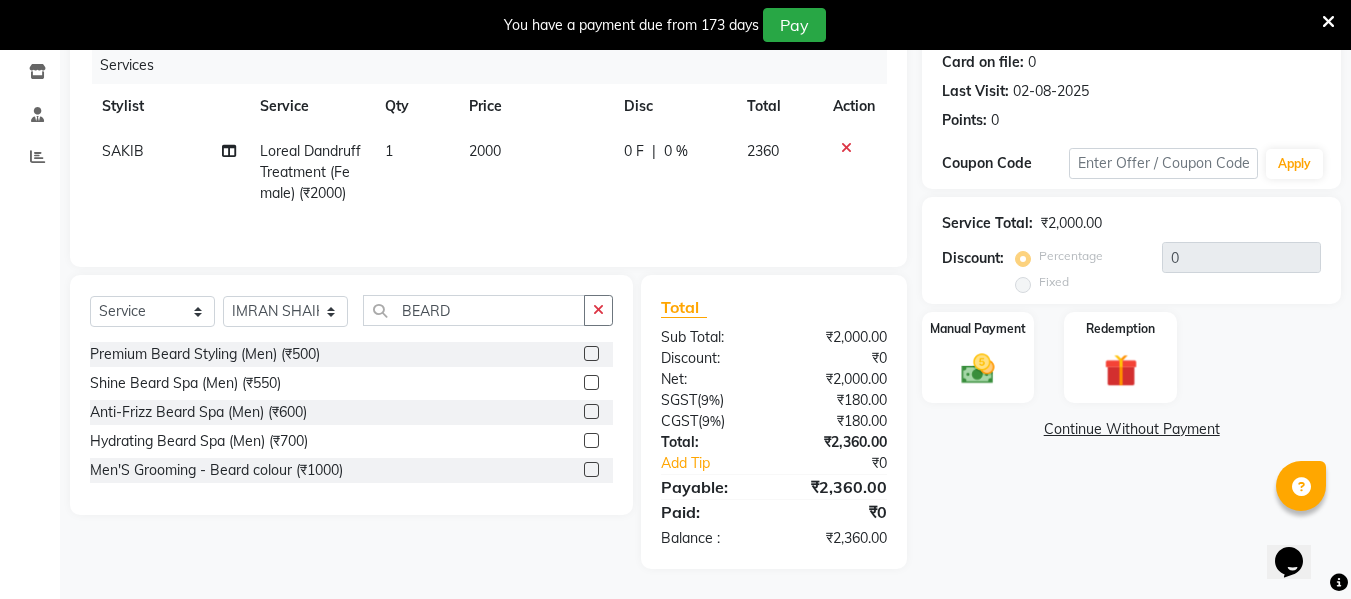 click 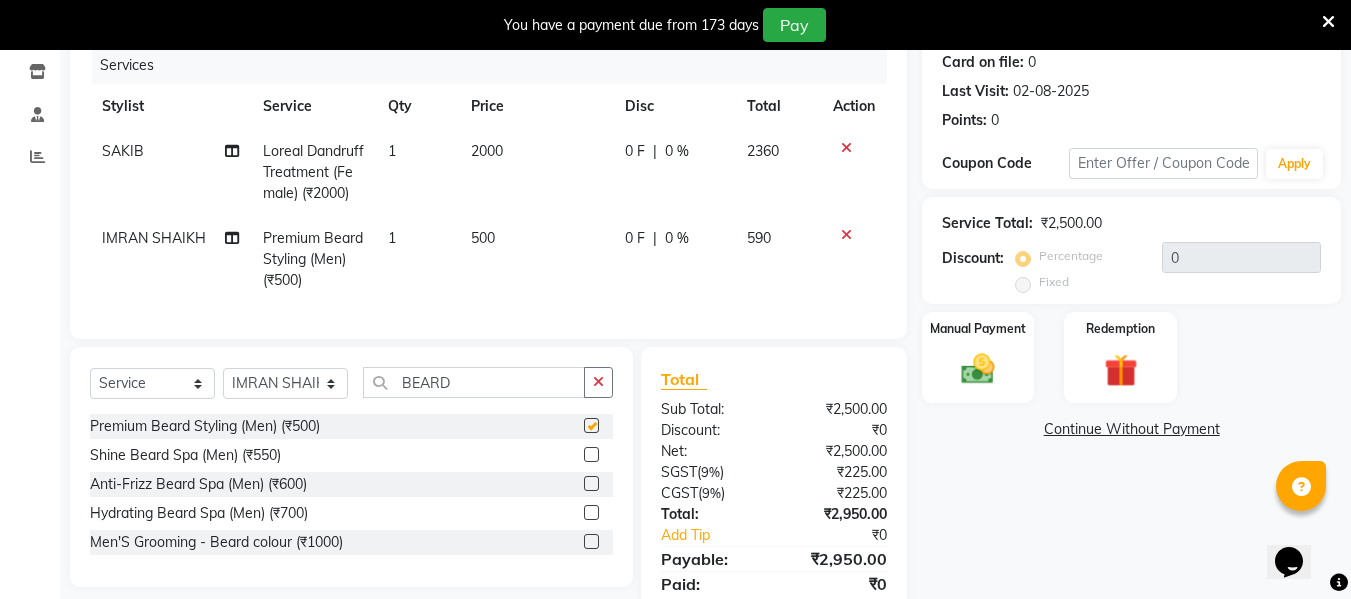 checkbox on "false" 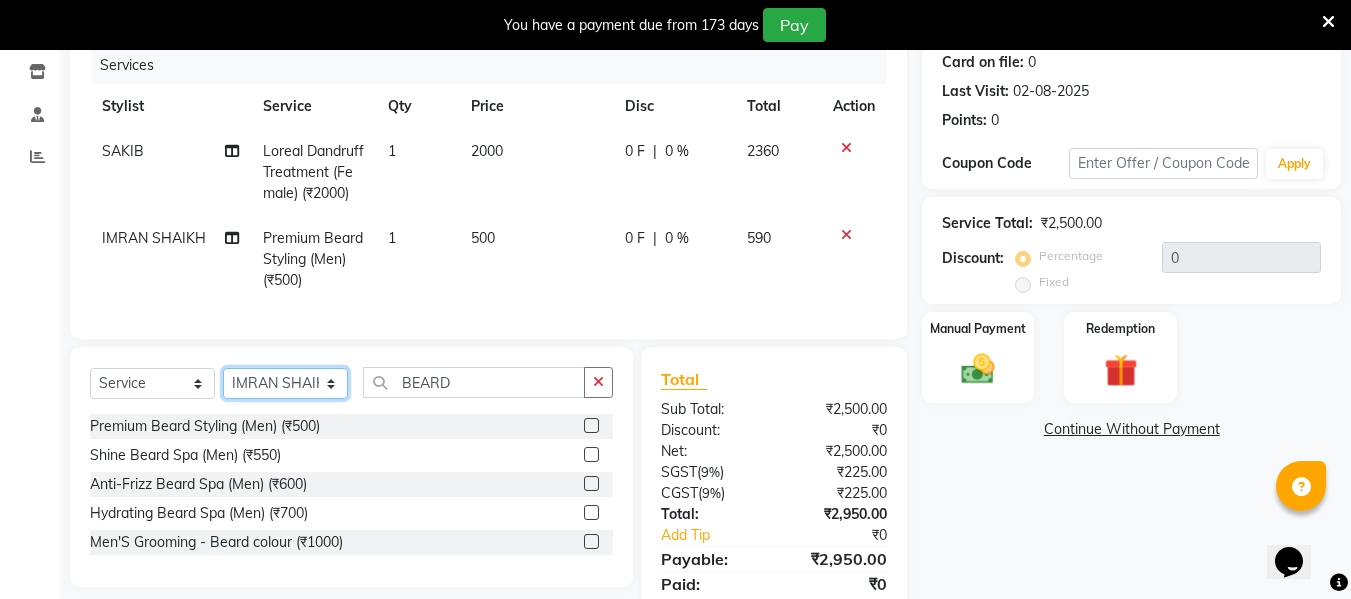 click on "Select Stylist ASHA ANIL JADHAV Dilshad Ahmad EHATESHAM ALI EVVA FARHEEN SHAIKH HEEBA ARIF SHAIKH HEER BAROT IMRAN SHAIKH Mamta  Manager MANISHA MD RAJ KHAN  MD SAMEER PARWEZ MOHAMMAD ALI RUPS SAKIB SUNENA TAK ZAREENA KHAN" 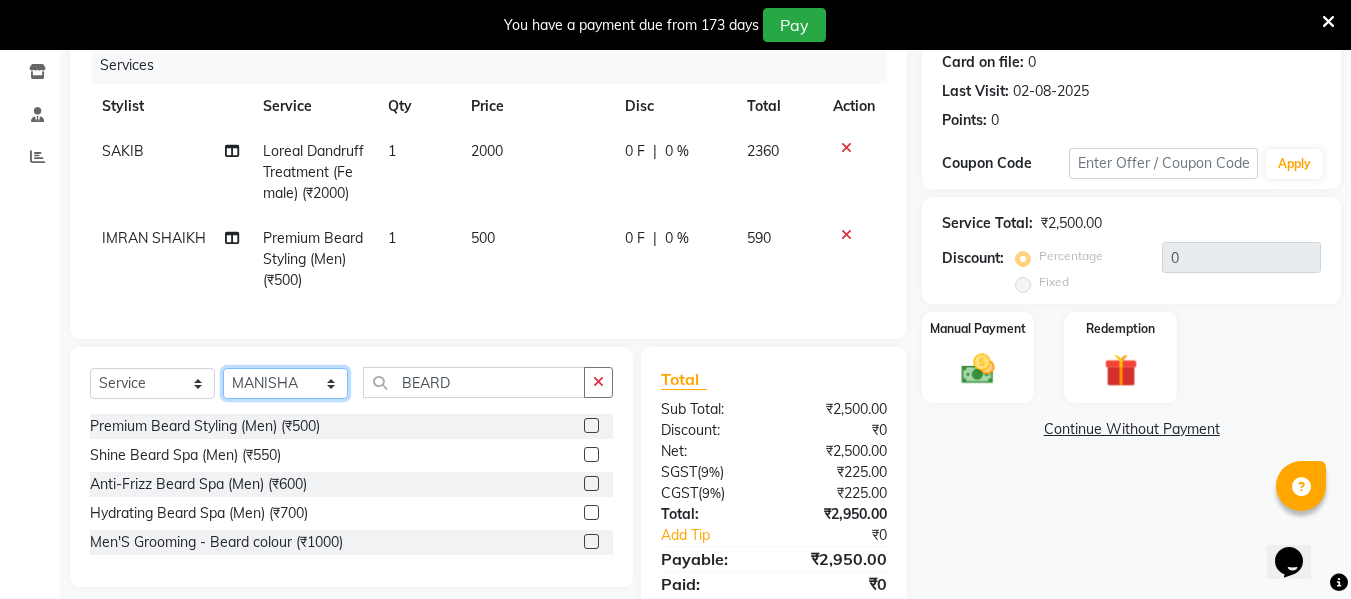 click on "Select Stylist ASHA ANIL JADHAV Dilshad Ahmad EHATESHAM ALI EVVA FARHEEN SHAIKH HEEBA ARIF SHAIKH HEER BAROT IMRAN SHAIKH Mamta  Manager MANISHA MD RAJ KHAN  MD SAMEER PARWEZ MOHAMMAD ALI RUPS SAKIB SUNENA TAK ZAREENA KHAN" 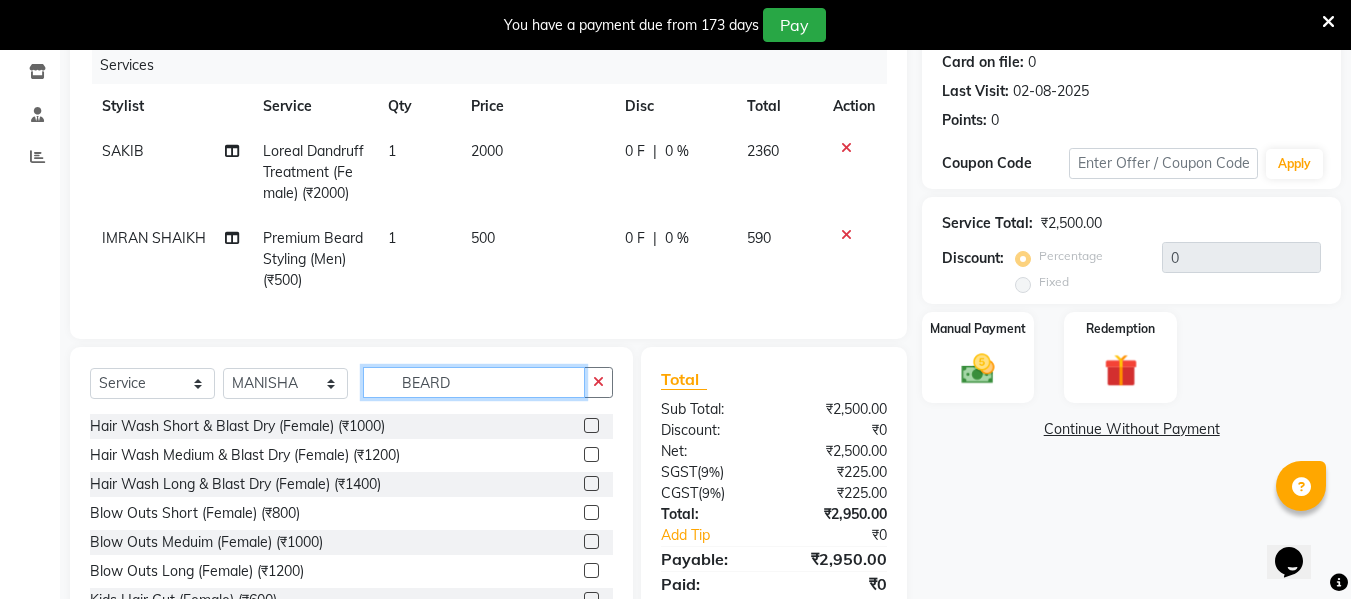 click on "BEARD" 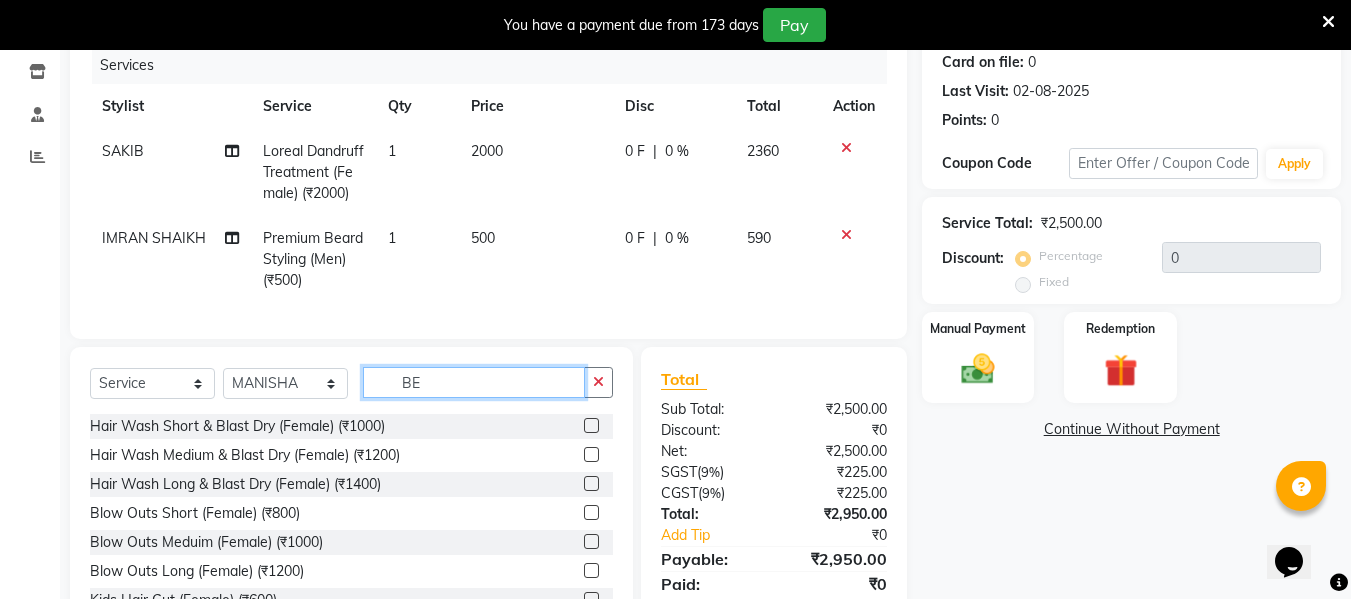 type on "B" 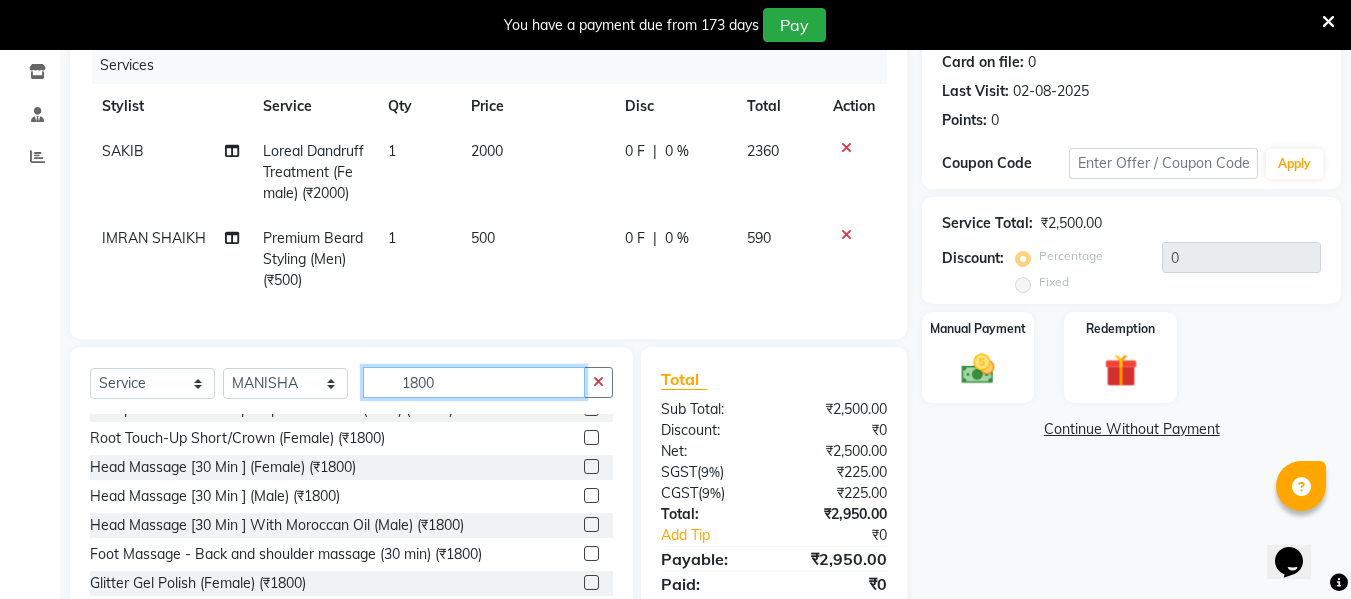 scroll, scrollTop: 76, scrollLeft: 0, axis: vertical 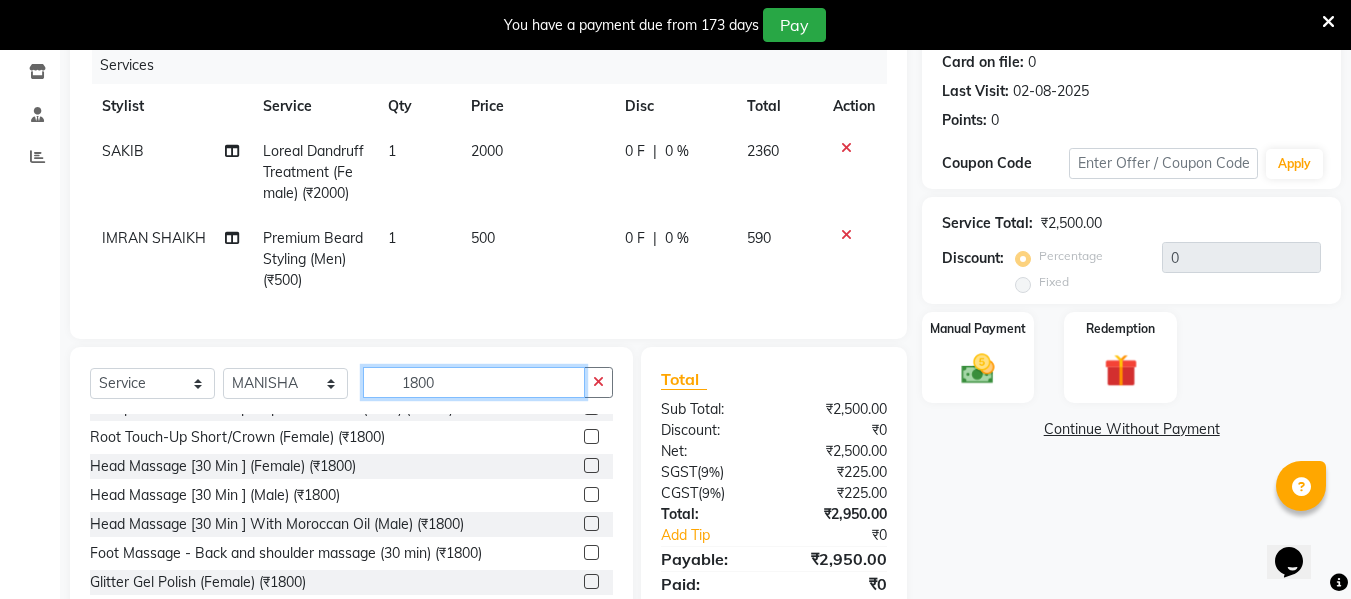 type on "1800" 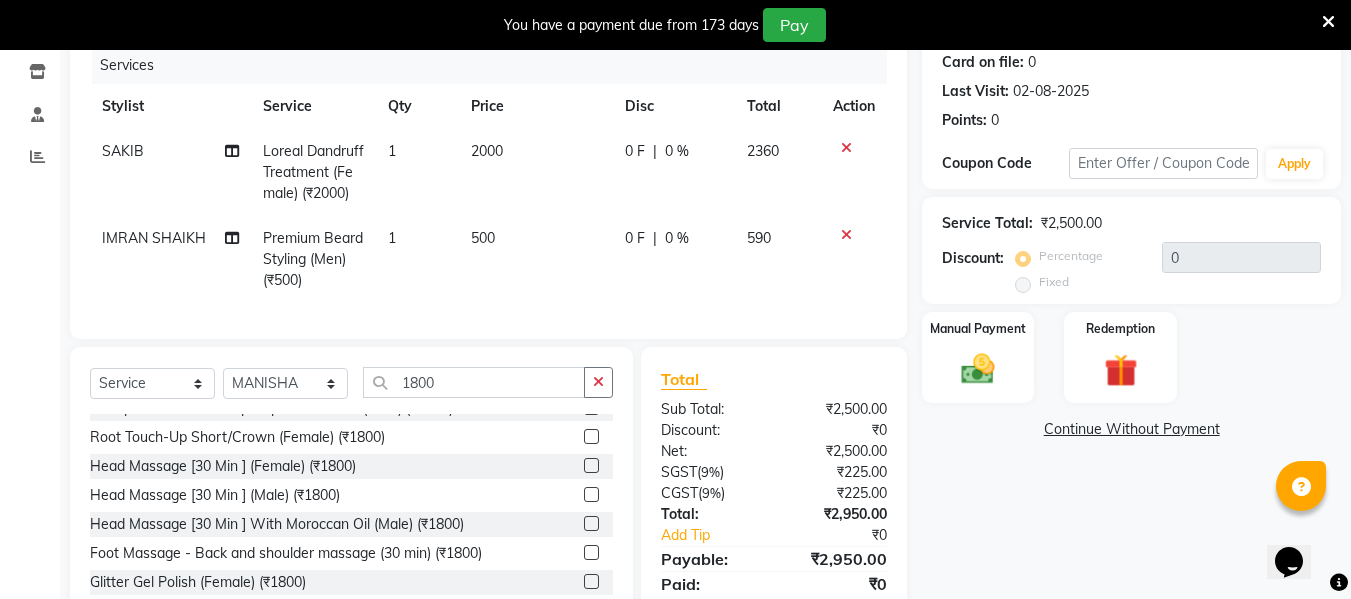 click 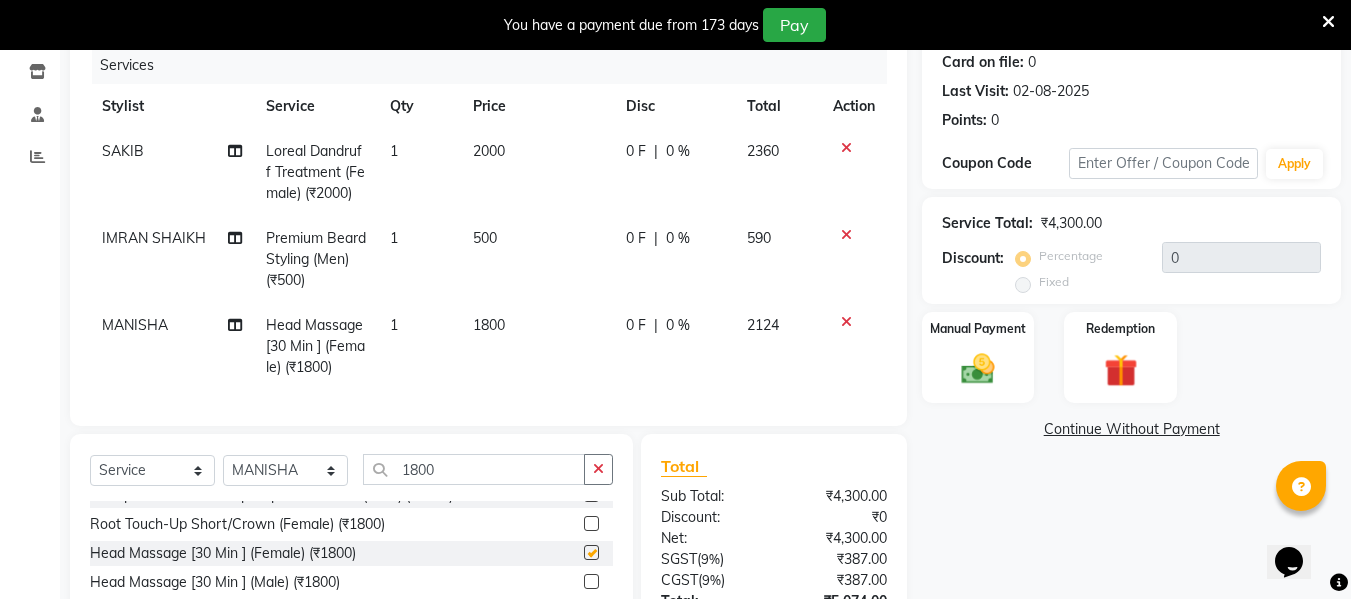 checkbox on "false" 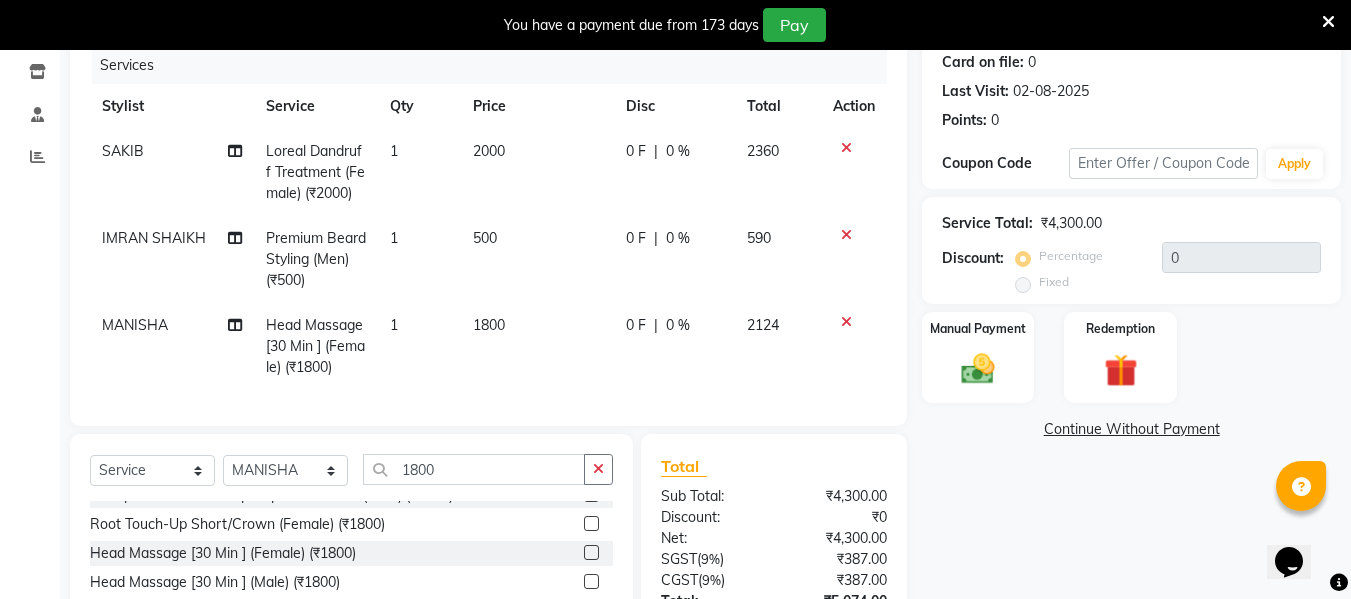 scroll, scrollTop: 395, scrollLeft: 0, axis: vertical 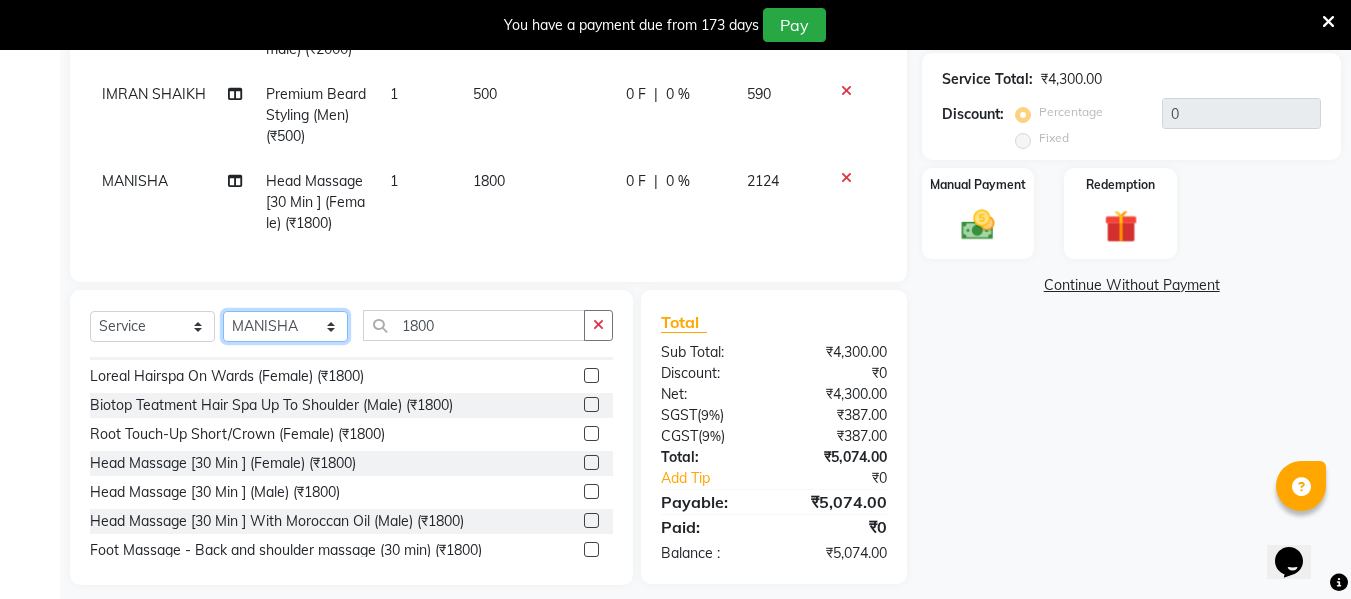 click on "Select Stylist ASHA ANIL JADHAV Dilshad Ahmad EHATESHAM ALI EVVA FARHEEN SHAIKH HEEBA ARIF SHAIKH HEER BAROT IMRAN SHAIKH Mamta  Manager MANISHA MD RAJ KHAN  MD SAMEER PARWEZ MOHAMMAD ALI RUPS SAKIB SUNENA TAK ZAREENA KHAN" 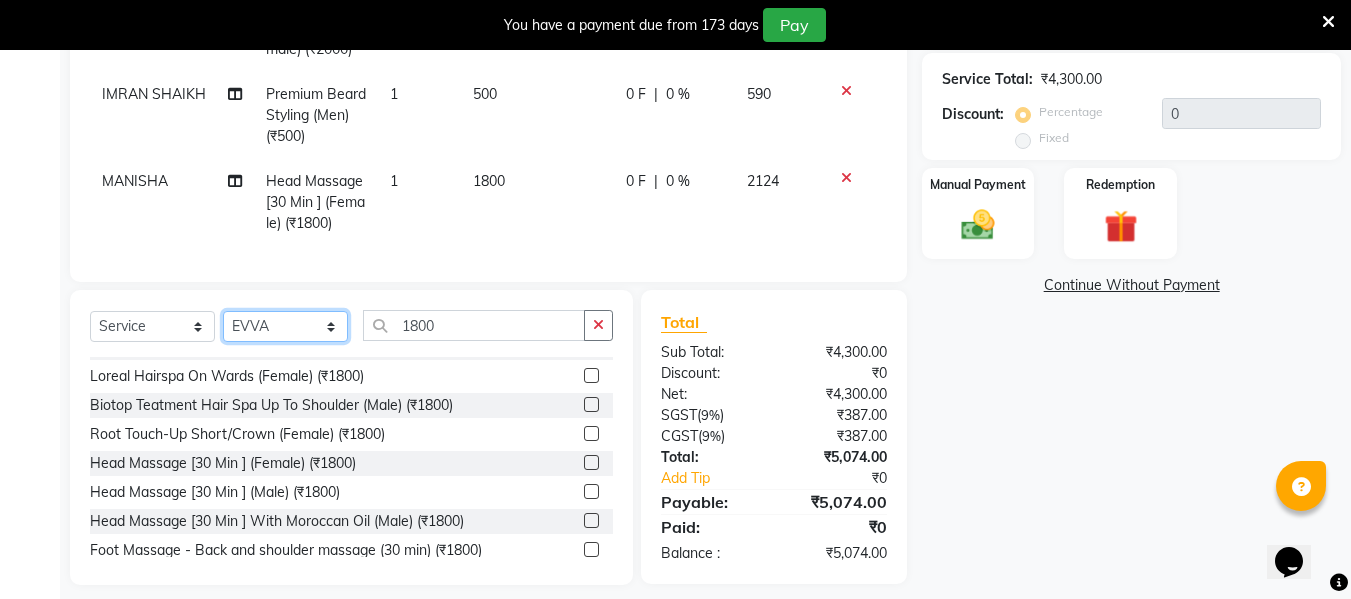click on "Select Stylist ASHA ANIL JADHAV Dilshad Ahmad EHATESHAM ALI EVVA FARHEEN SHAIKH HEEBA ARIF SHAIKH HEER BAROT IMRAN SHAIKH Mamta  Manager MANISHA MD RAJ KHAN  MD SAMEER PARWEZ MOHAMMAD ALI RUPS SAKIB SUNENA TAK ZAREENA KHAN" 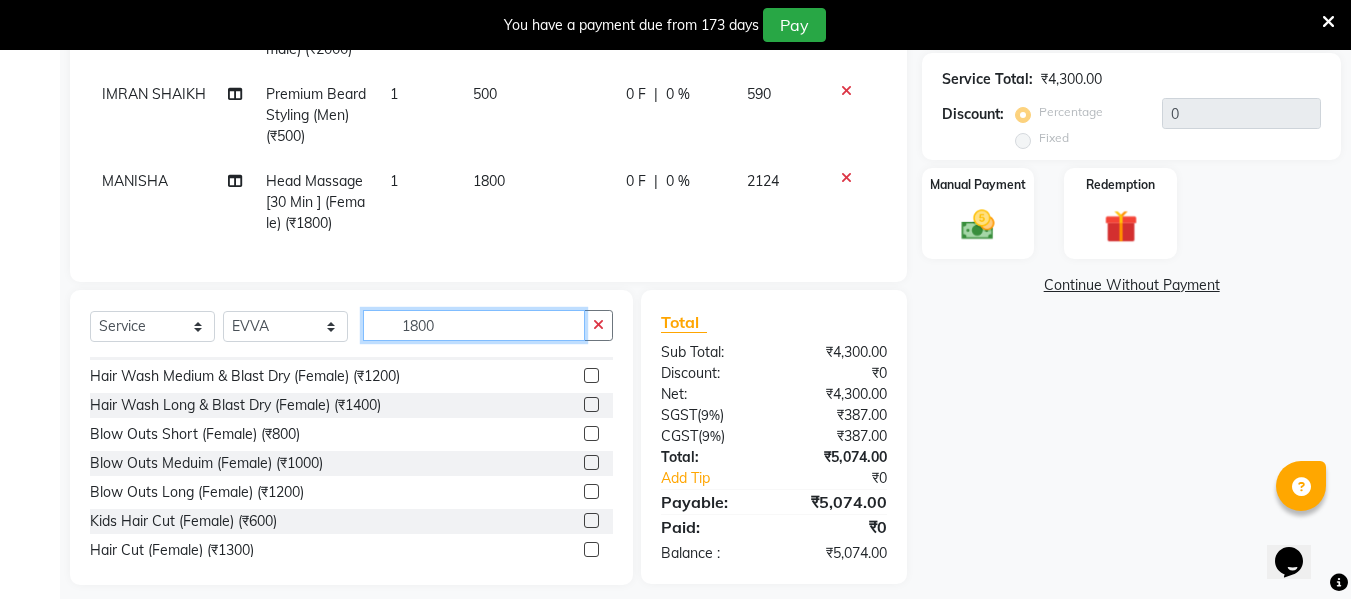 click on "1800" 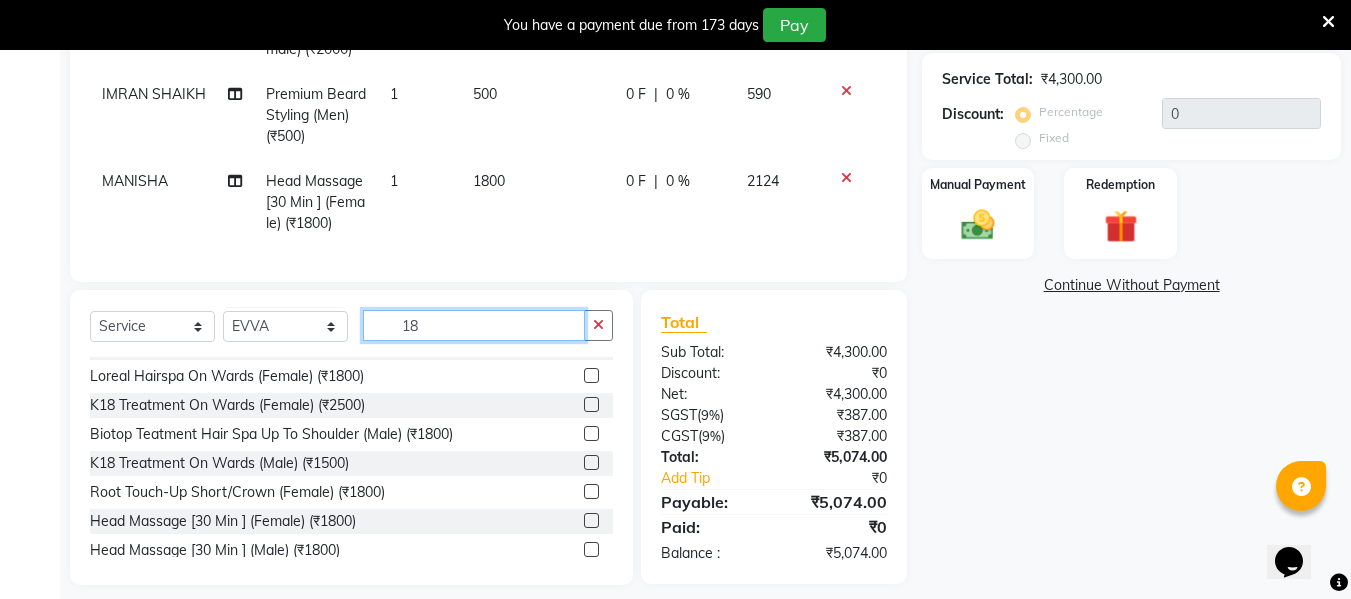 type on "1" 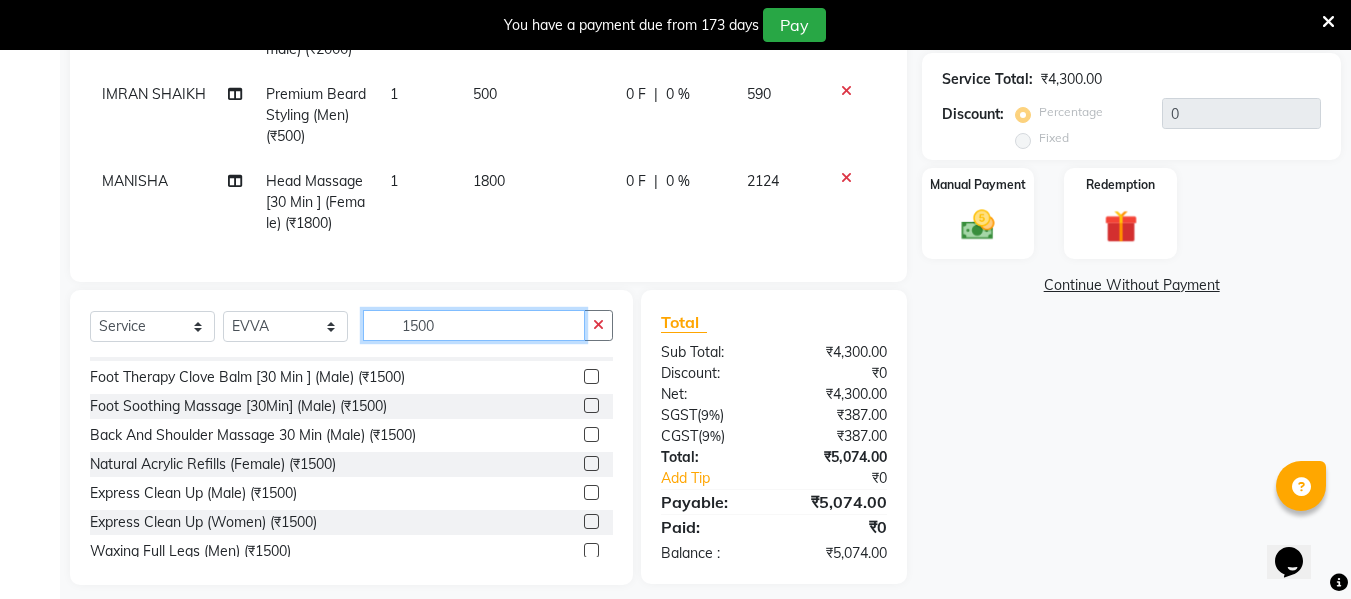 scroll, scrollTop: 370, scrollLeft: 0, axis: vertical 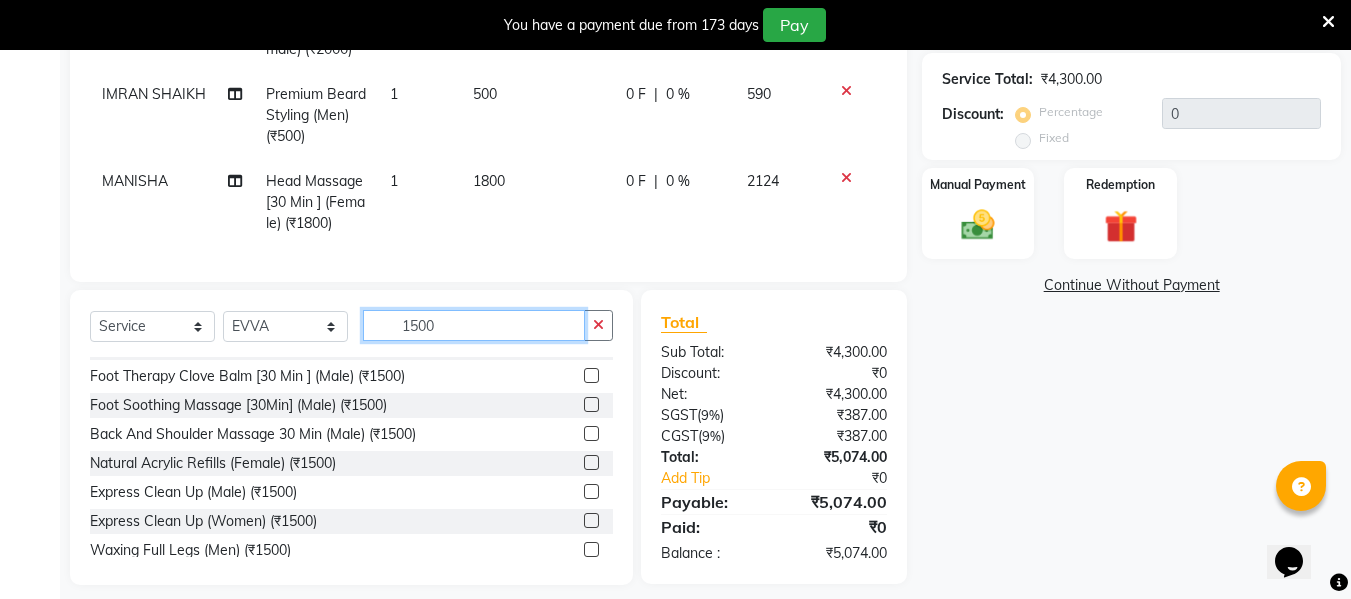 type on "1500" 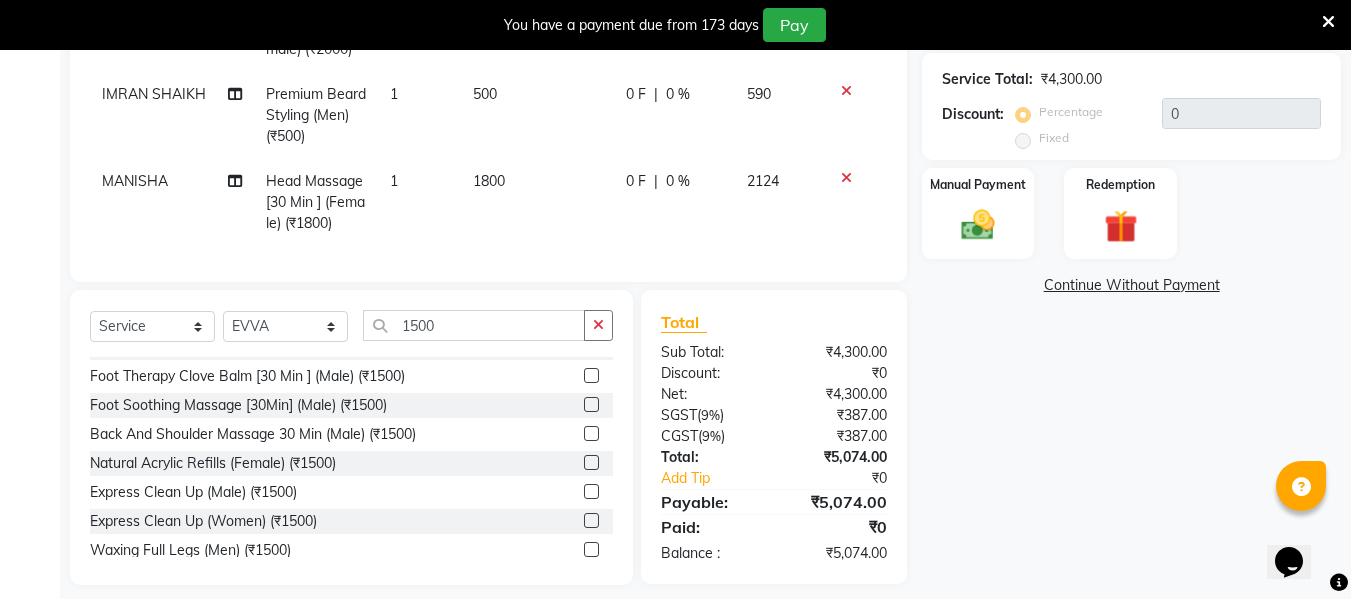 click 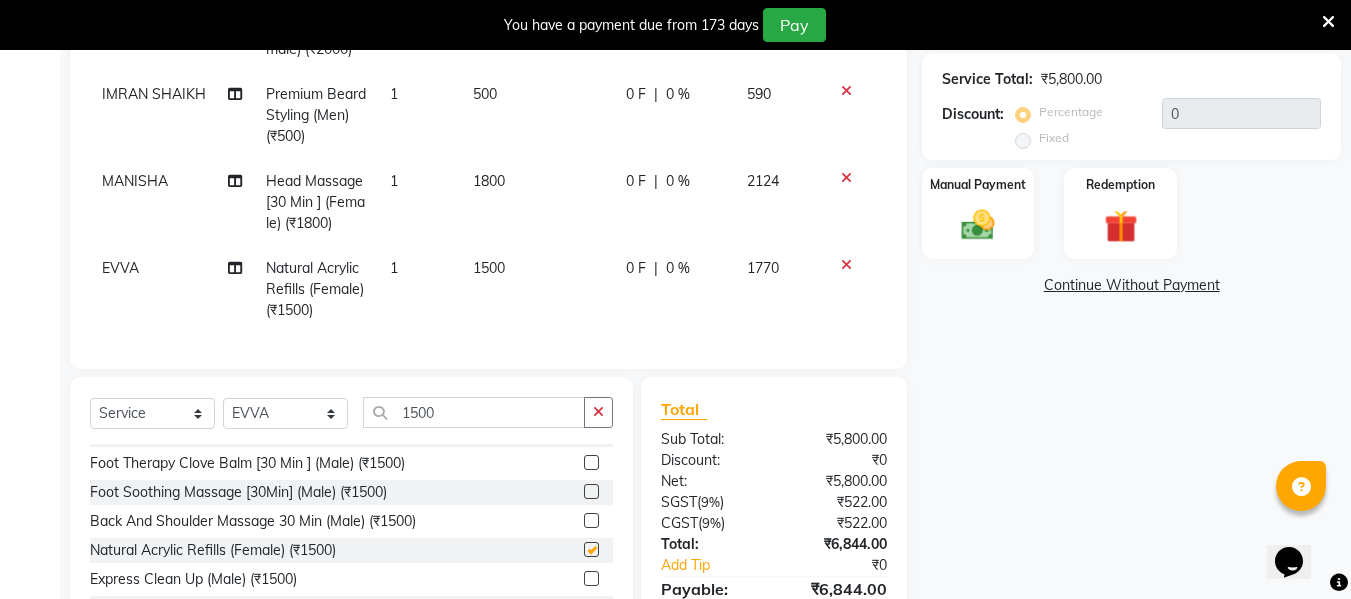 checkbox on "false" 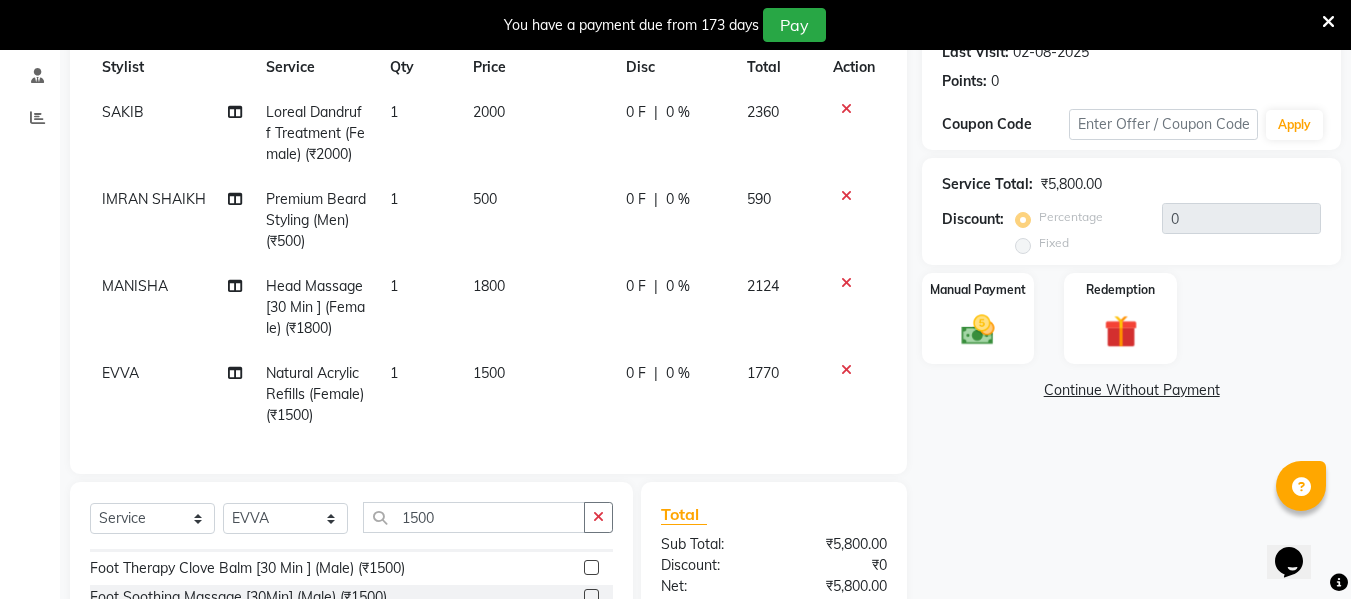 scroll, scrollTop: 456, scrollLeft: 0, axis: vertical 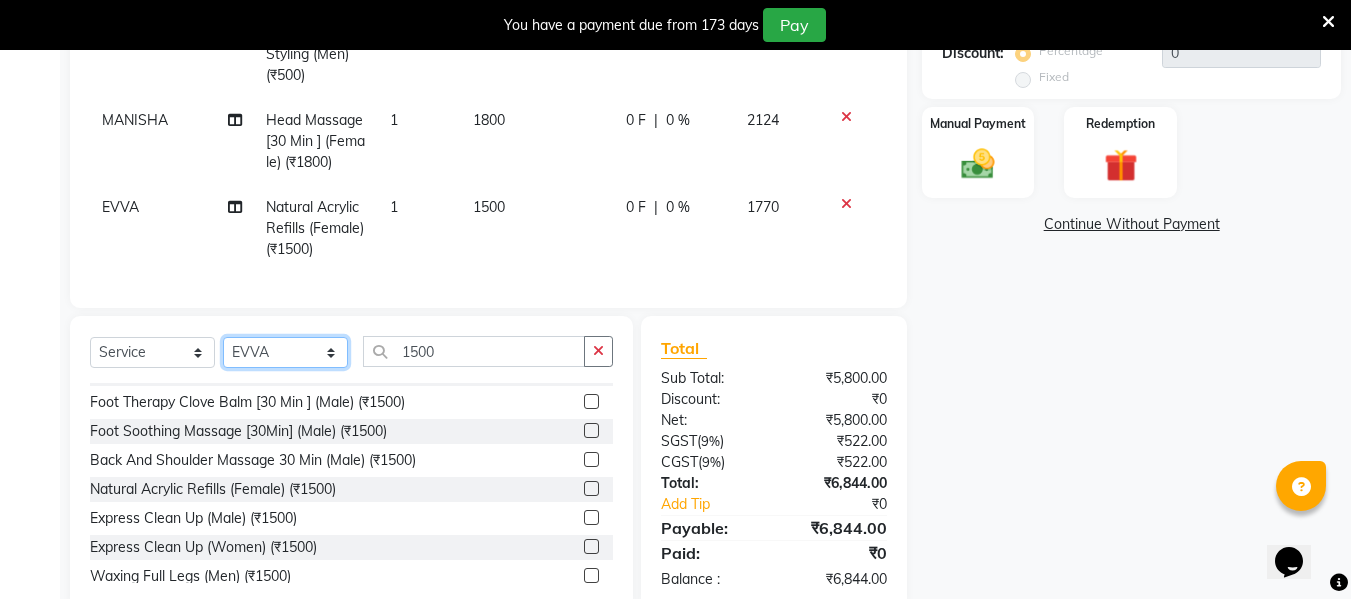 click on "Select Stylist ASHA ANIL JADHAV Dilshad Ahmad EHATESHAM ALI EVVA FARHEEN SHAIKH HEEBA ARIF SHAIKH HEER BAROT IMRAN SHAIKH Mamta  Manager MANISHA MD RAJ KHAN  MD SAMEER PARWEZ MOHAMMAD ALI RUPS SAKIB SUNENA TAK ZAREENA KHAN" 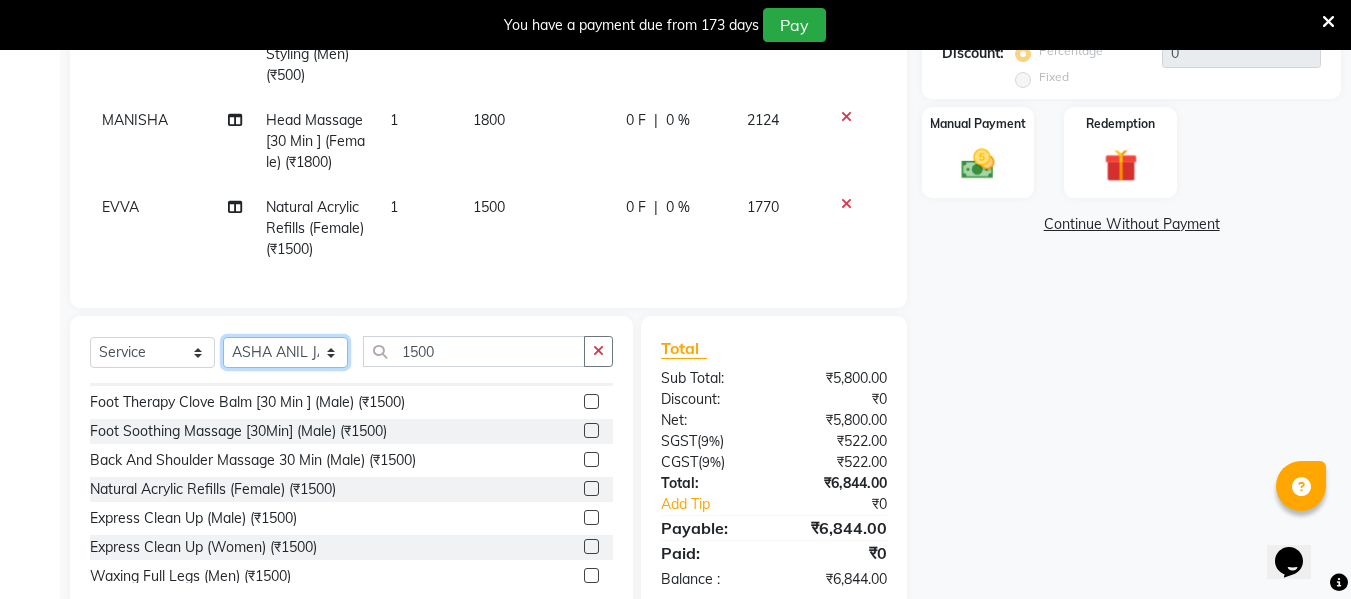 click on "Select Stylist ASHA ANIL JADHAV Dilshad Ahmad EHATESHAM ALI EVVA FARHEEN SHAIKH HEEBA ARIF SHAIKH HEER BAROT IMRAN SHAIKH Mamta  Manager MANISHA MD RAJ KHAN  MD SAMEER PARWEZ MOHAMMAD ALI RUPS SAKIB SUNENA TAK ZAREENA KHAN" 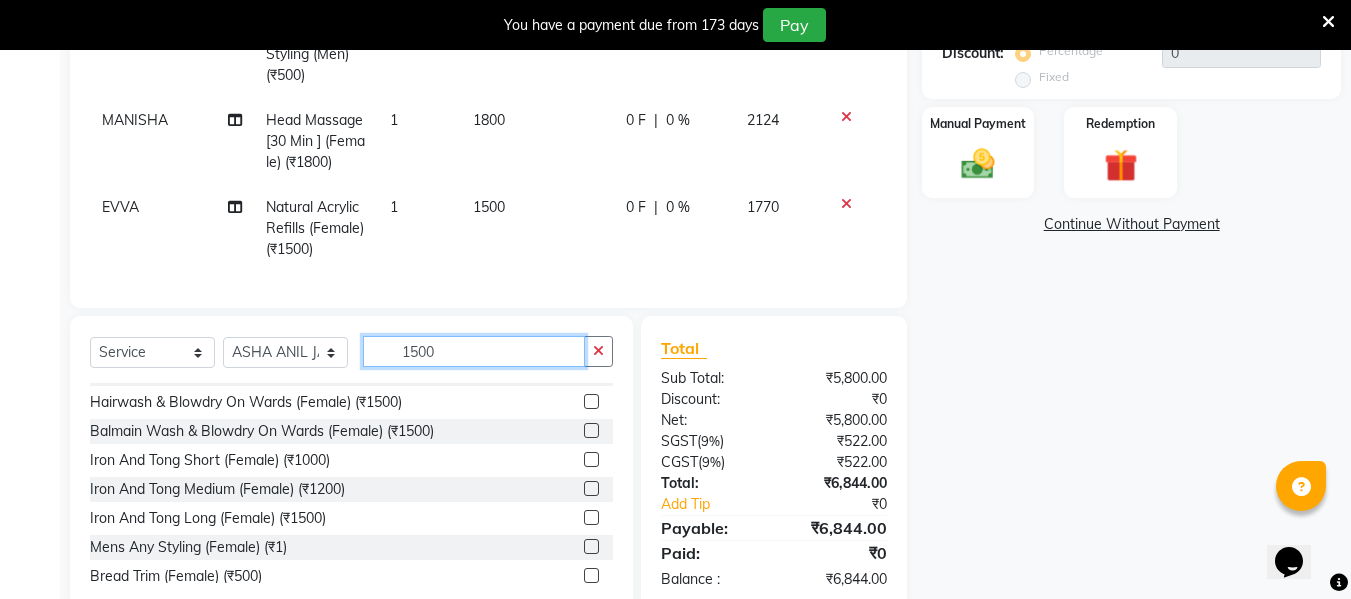 click on "1500" 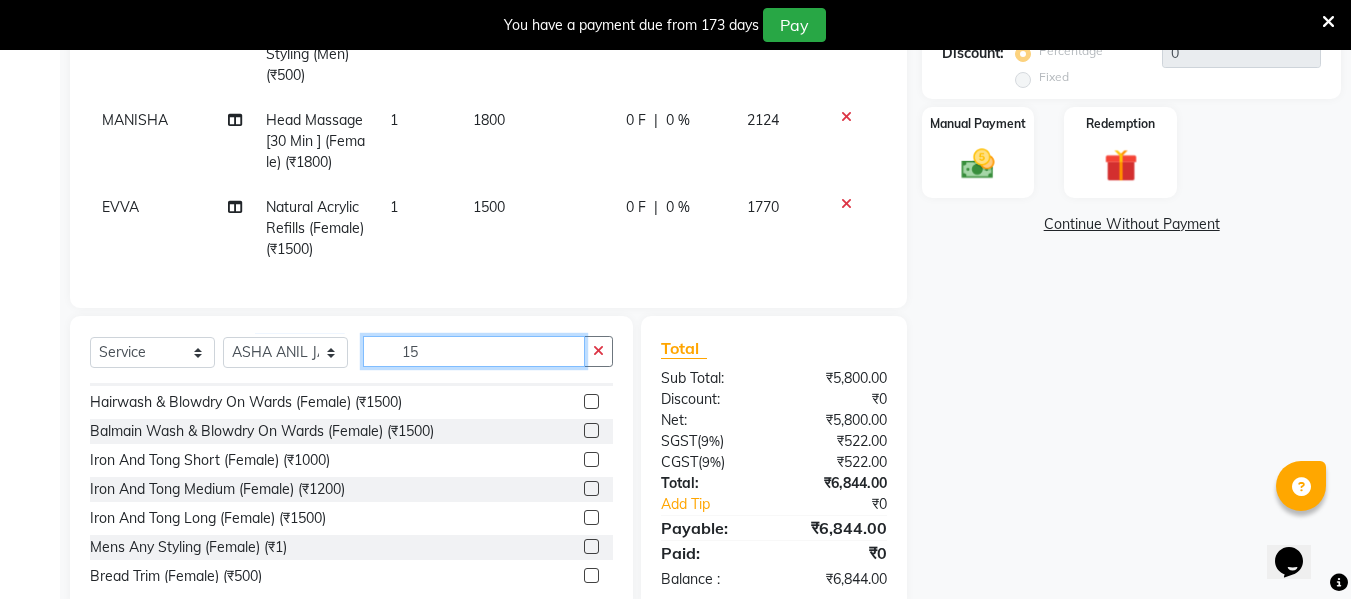 type on "1" 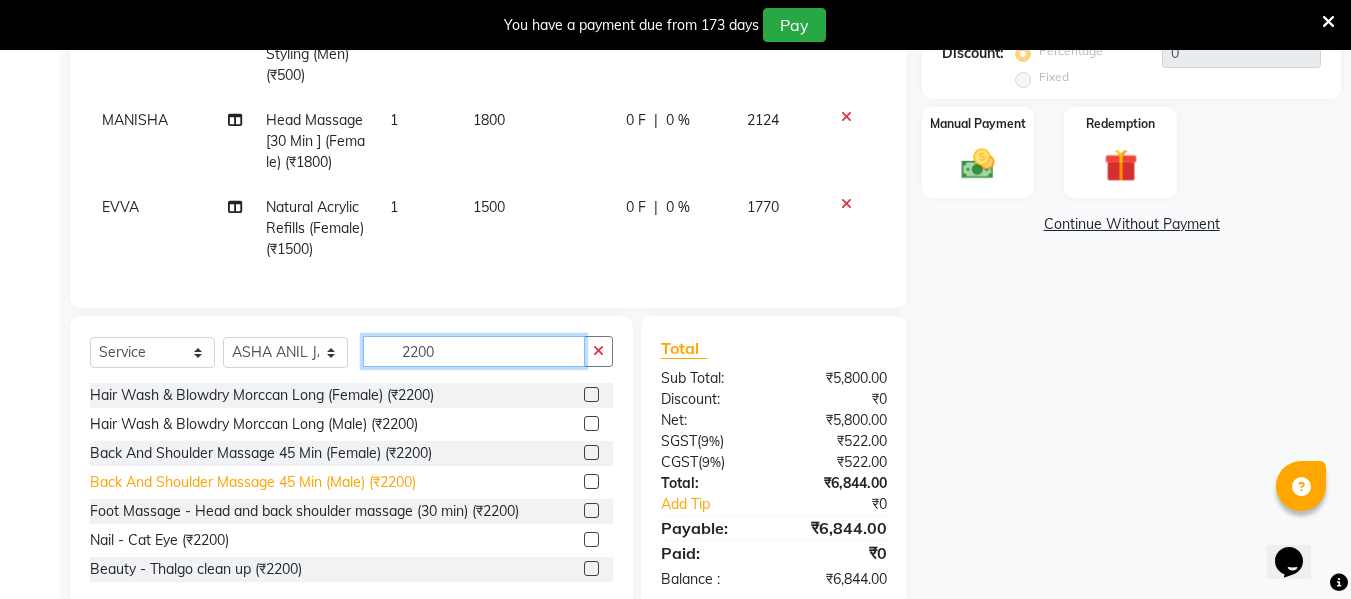 scroll, scrollTop: 3, scrollLeft: 0, axis: vertical 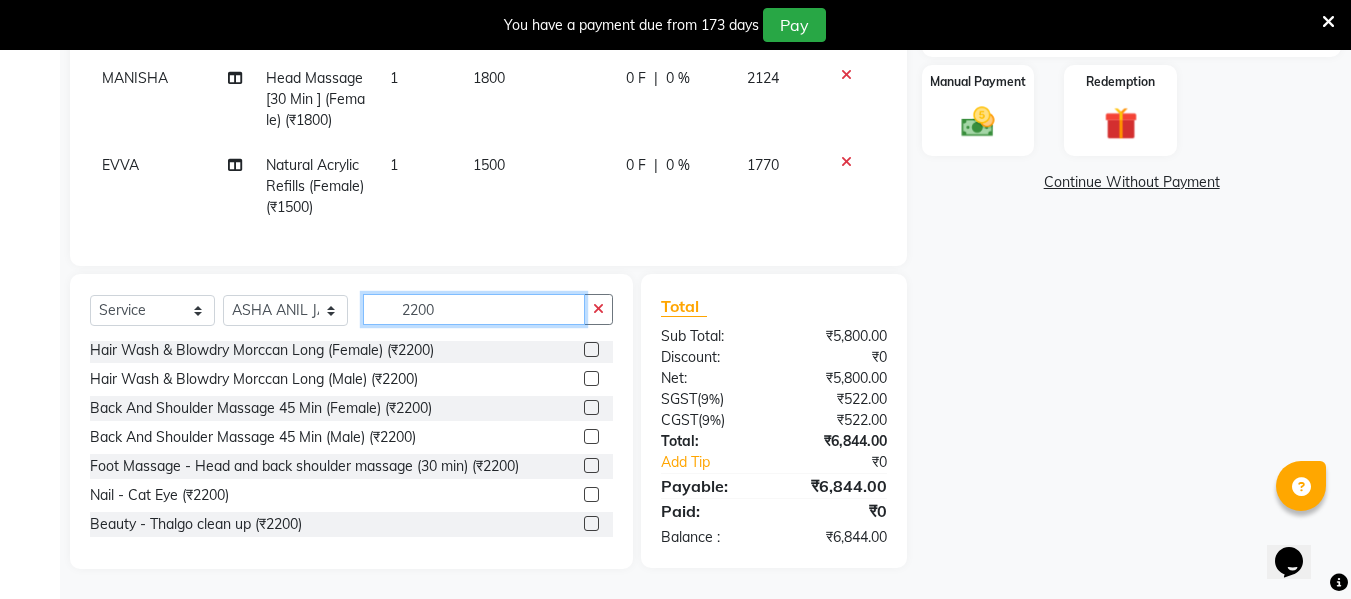 type on "2200" 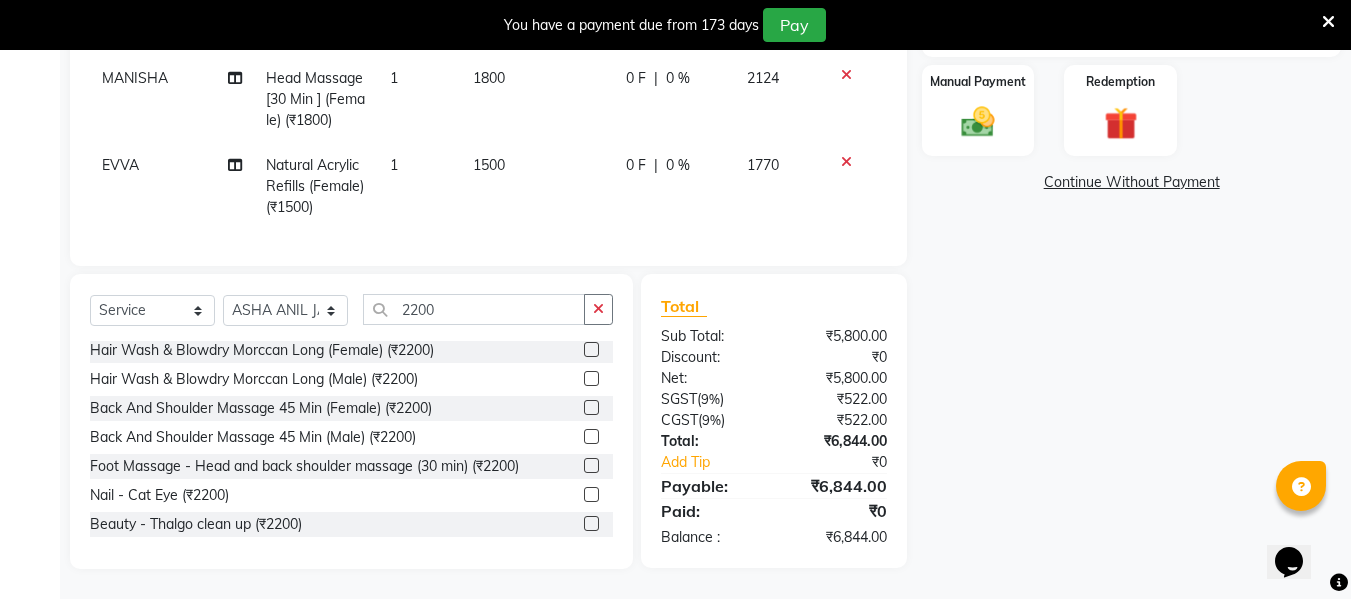 click 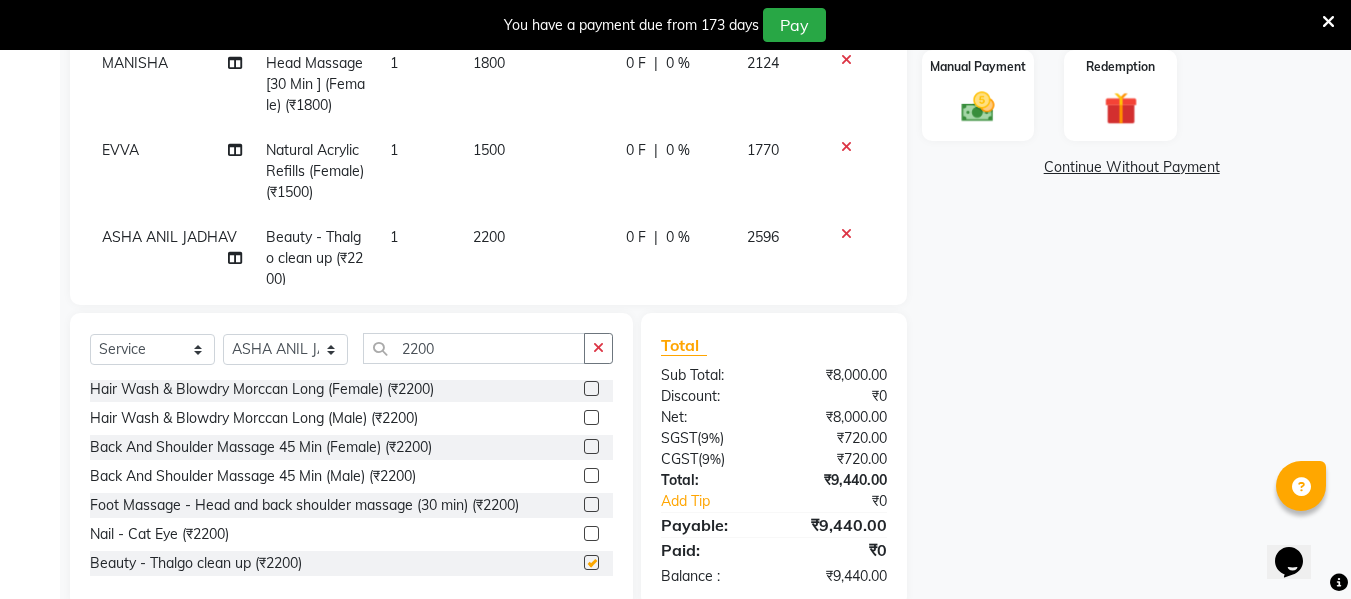 checkbox on "false" 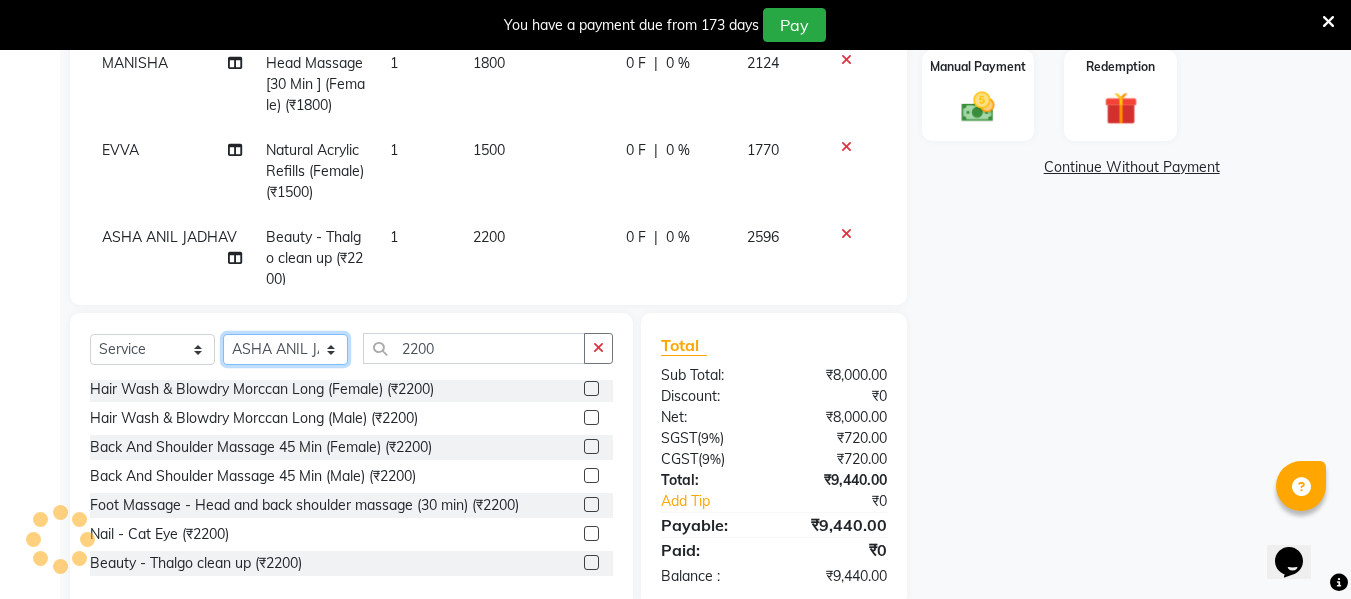 click on "Select Stylist ASHA ANIL JADHAV Dilshad Ahmad EHATESHAM ALI EVVA FARHEEN SHAIKH HEEBA ARIF SHAIKH HEER BAROT IMRAN SHAIKH Mamta  Manager MANISHA MD RAJ KHAN  MD SAMEER PARWEZ MOHAMMAD ALI RUPS SAKIB SUNENA TAK ZAREENA KHAN" 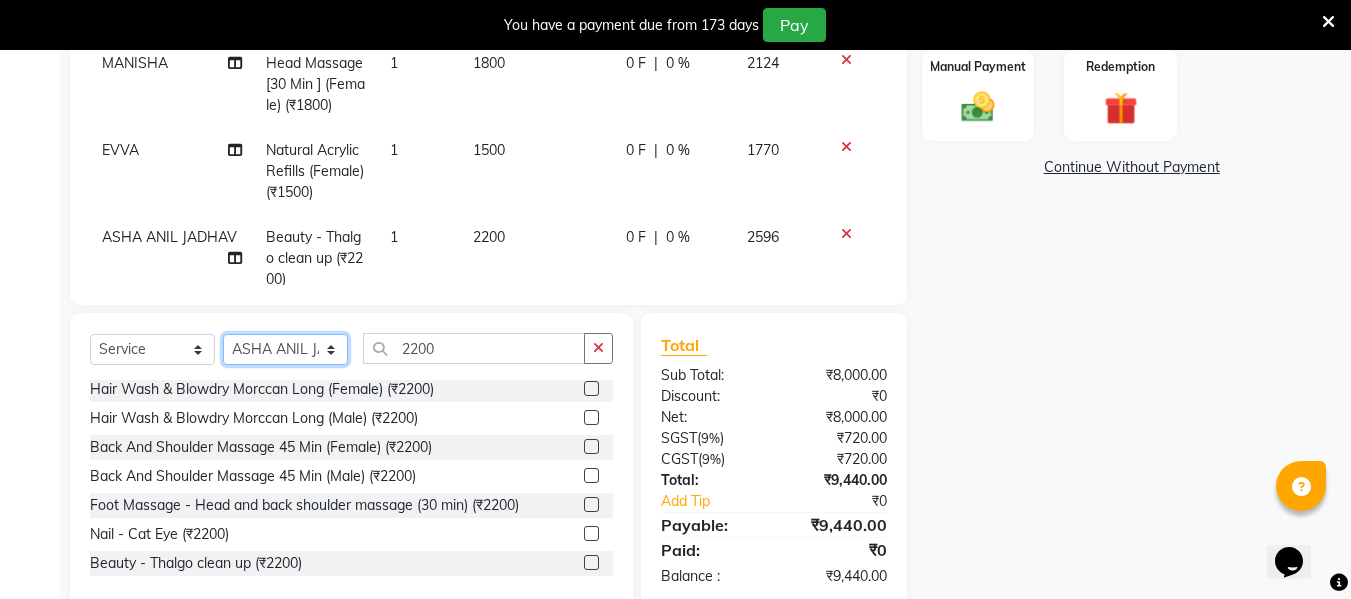 select on "39702" 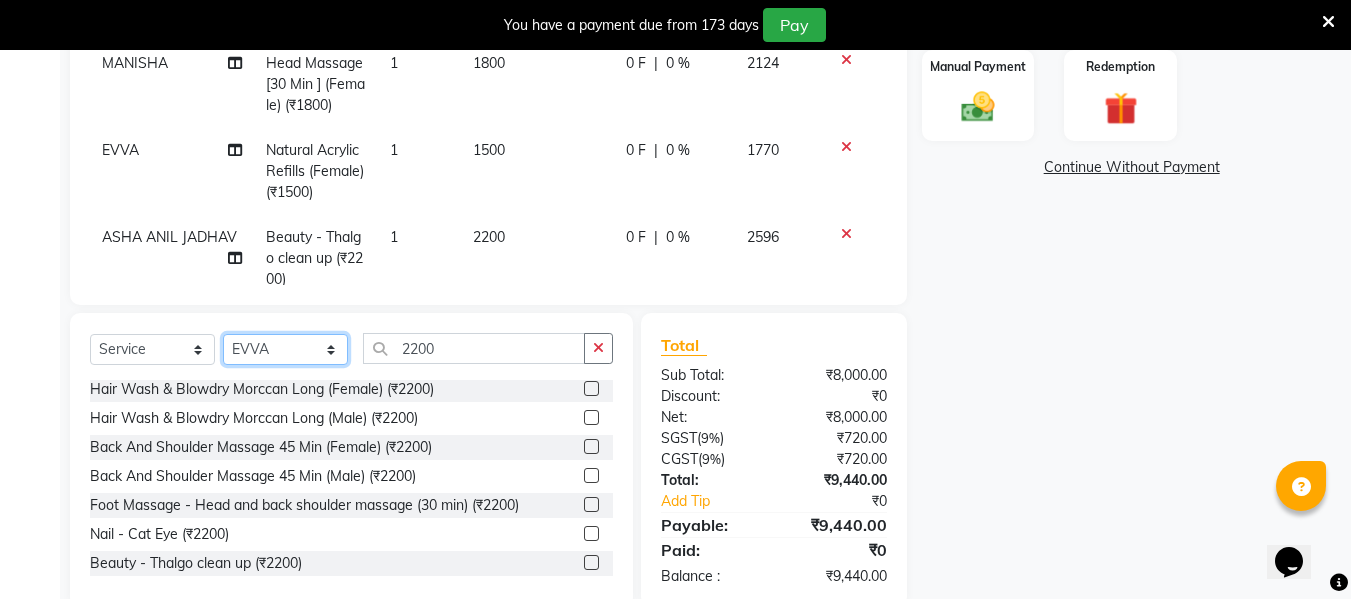 click on "Select Stylist ASHA ANIL JADHAV Dilshad Ahmad EHATESHAM ALI EVVA FARHEEN SHAIKH HEEBA ARIF SHAIKH HEER BAROT IMRAN SHAIKH Mamta  Manager MANISHA MD RAJ KHAN  MD SAMEER PARWEZ MOHAMMAD ALI RUPS SAKIB SUNENA TAK ZAREENA KHAN" 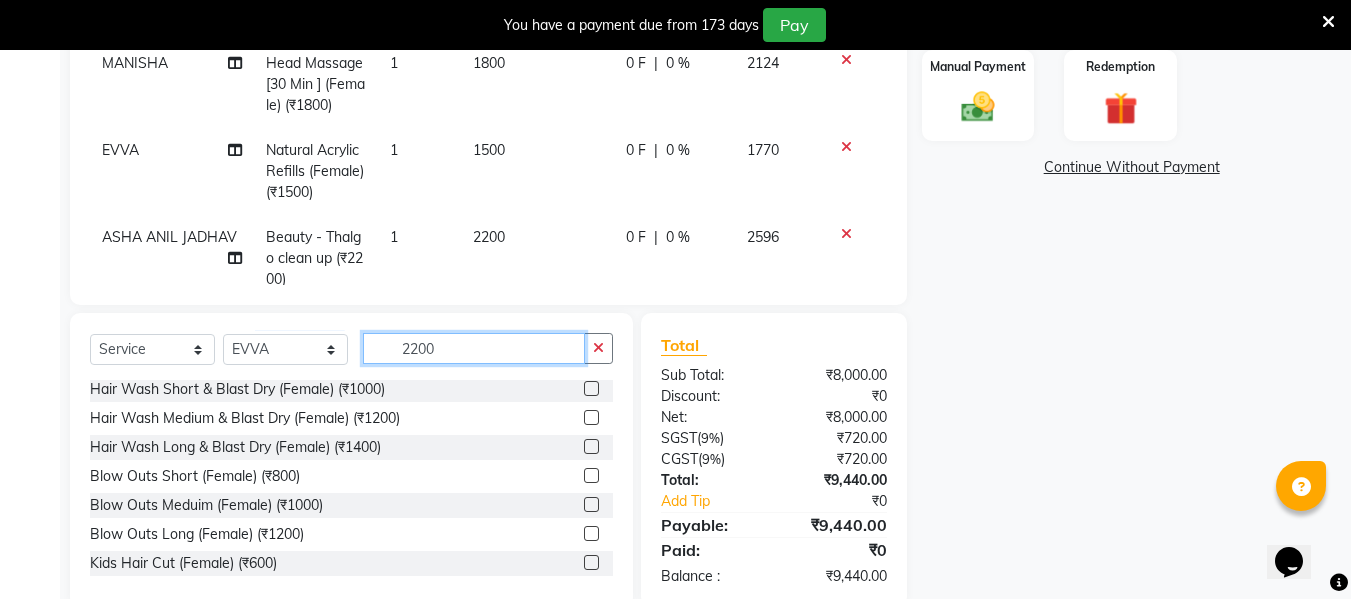 click on "2200" 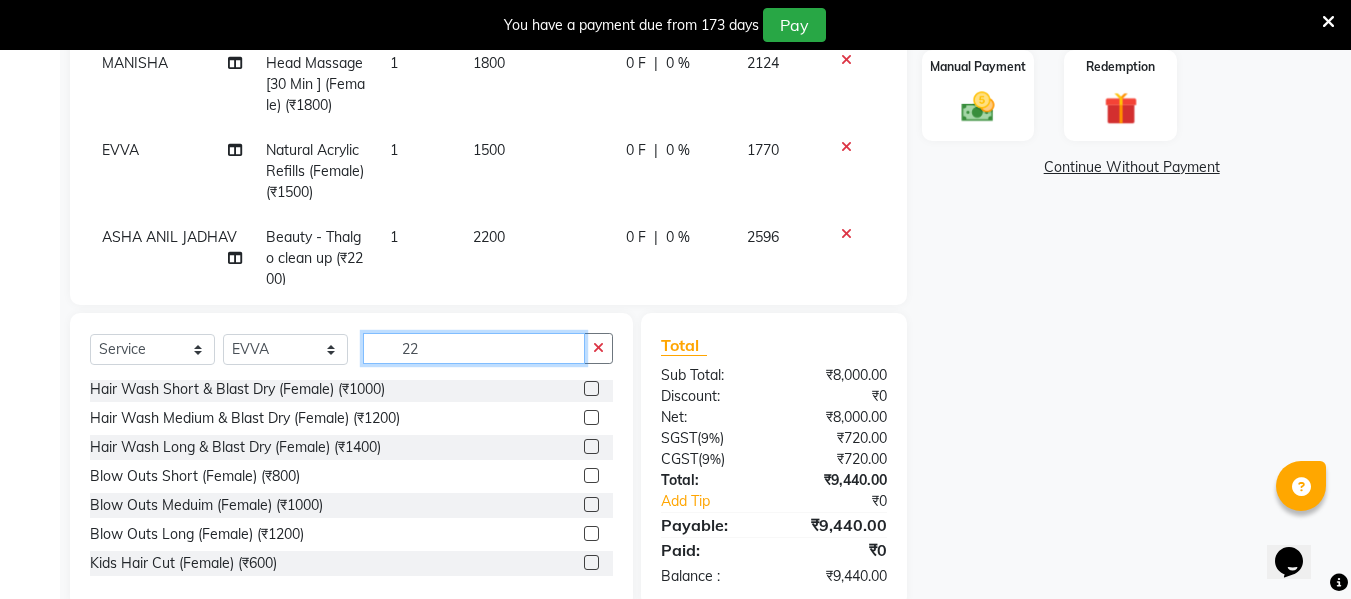 type on "2" 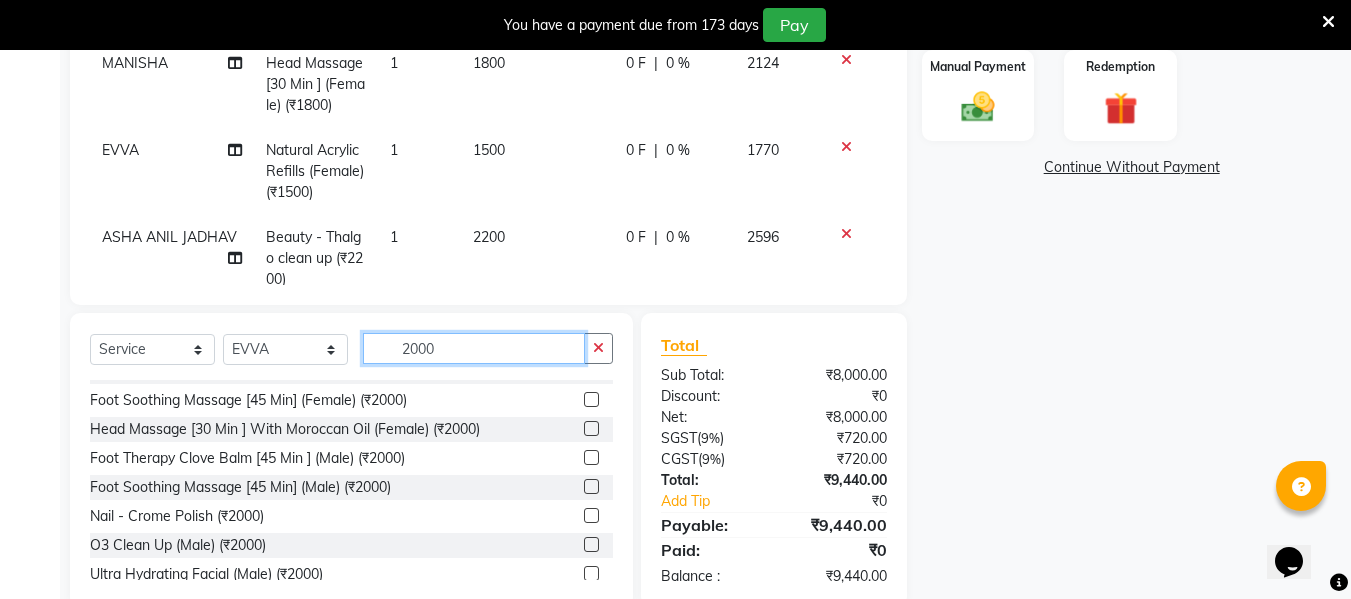scroll, scrollTop: 200, scrollLeft: 0, axis: vertical 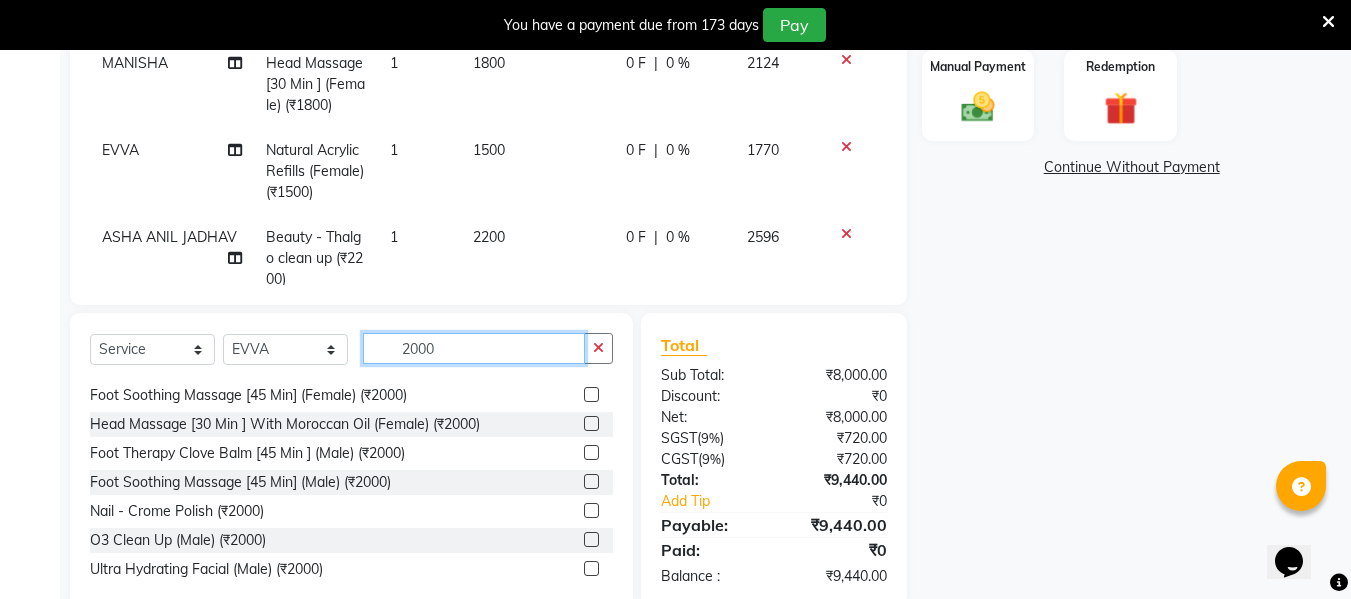 type on "2000" 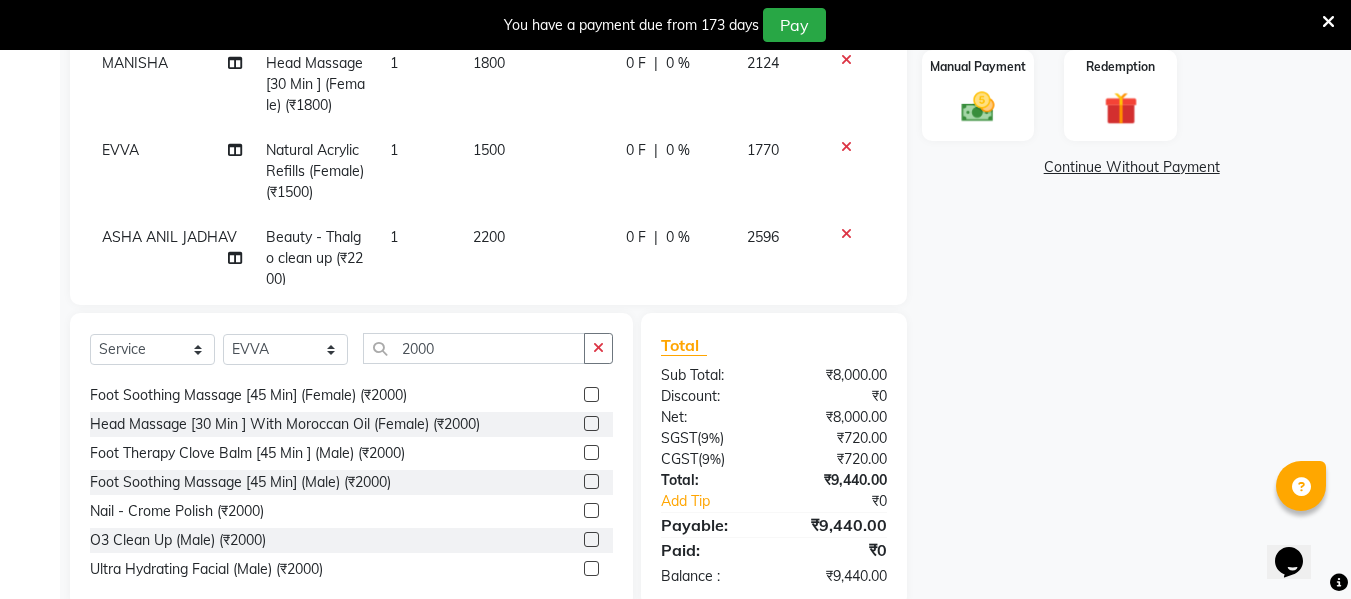 click 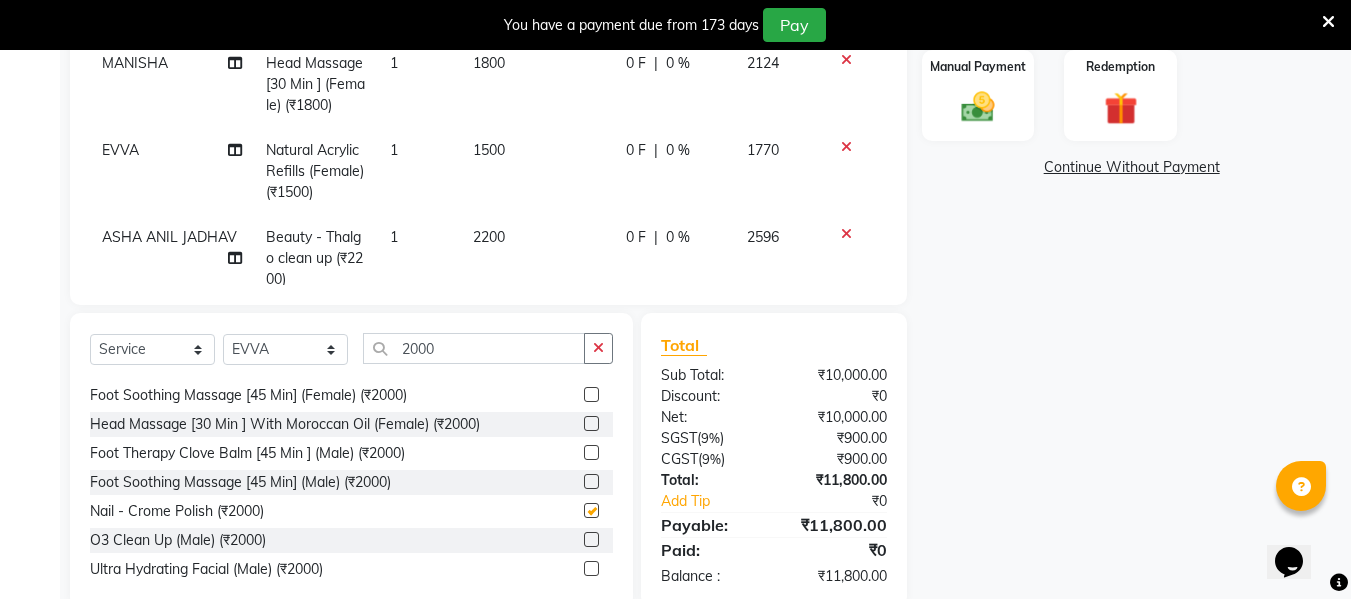 checkbox on "false" 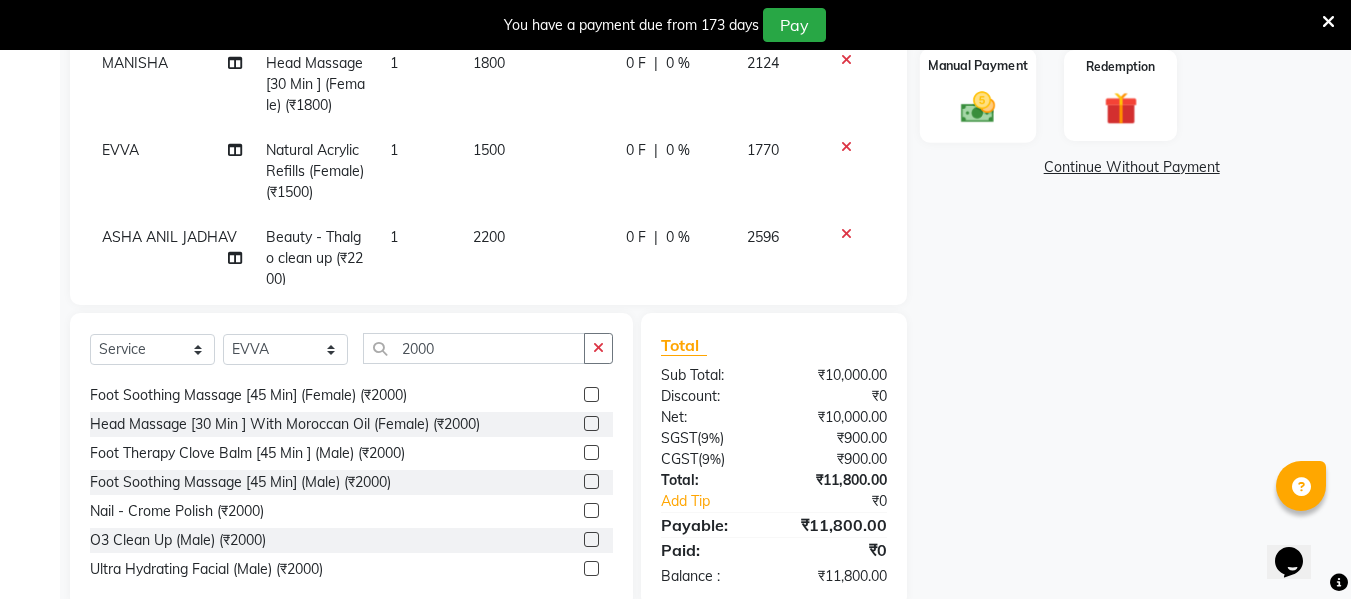 click 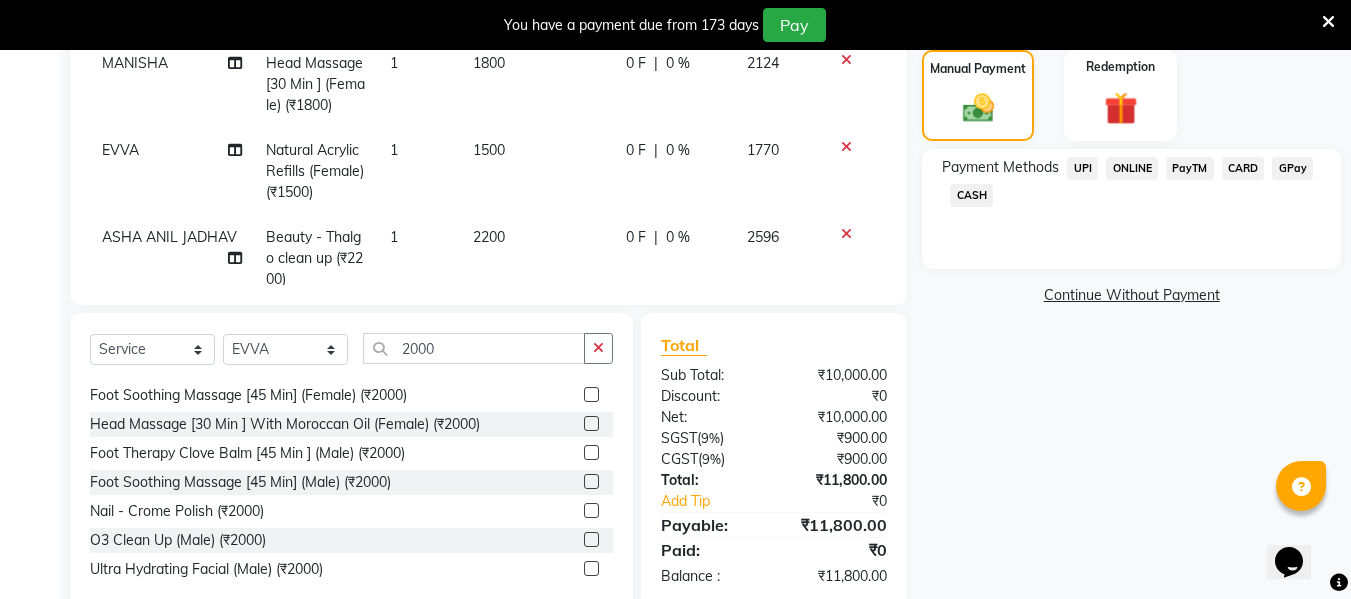 click on "CASH" 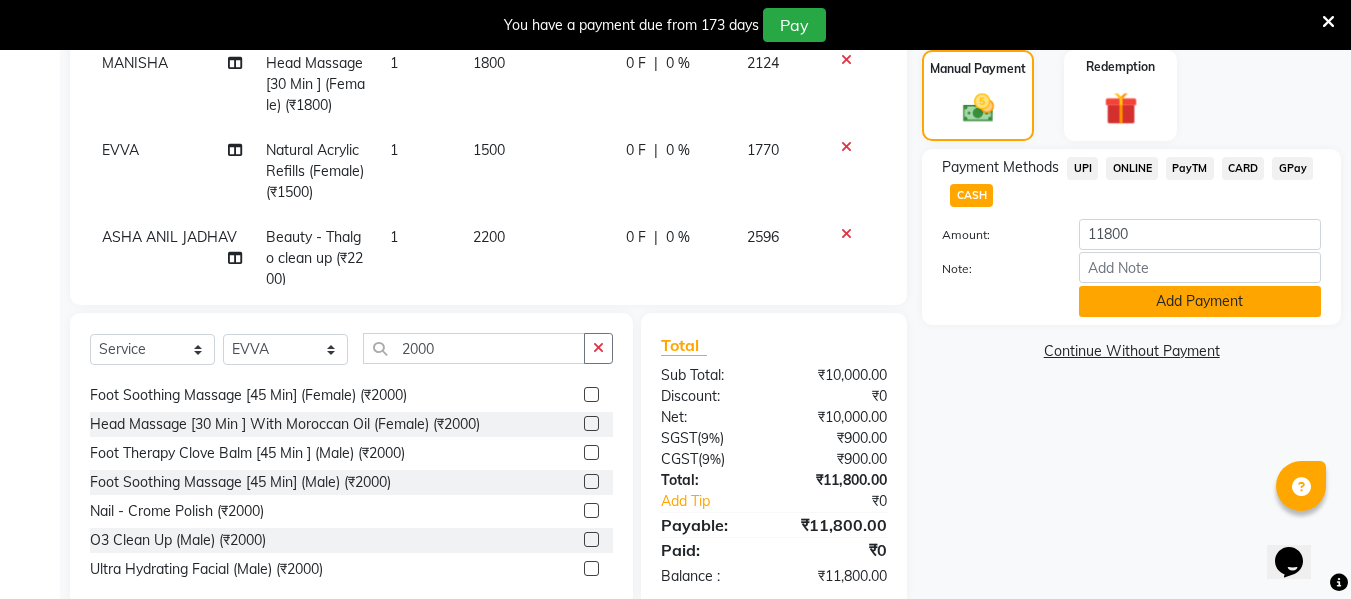 click on "Add Payment" 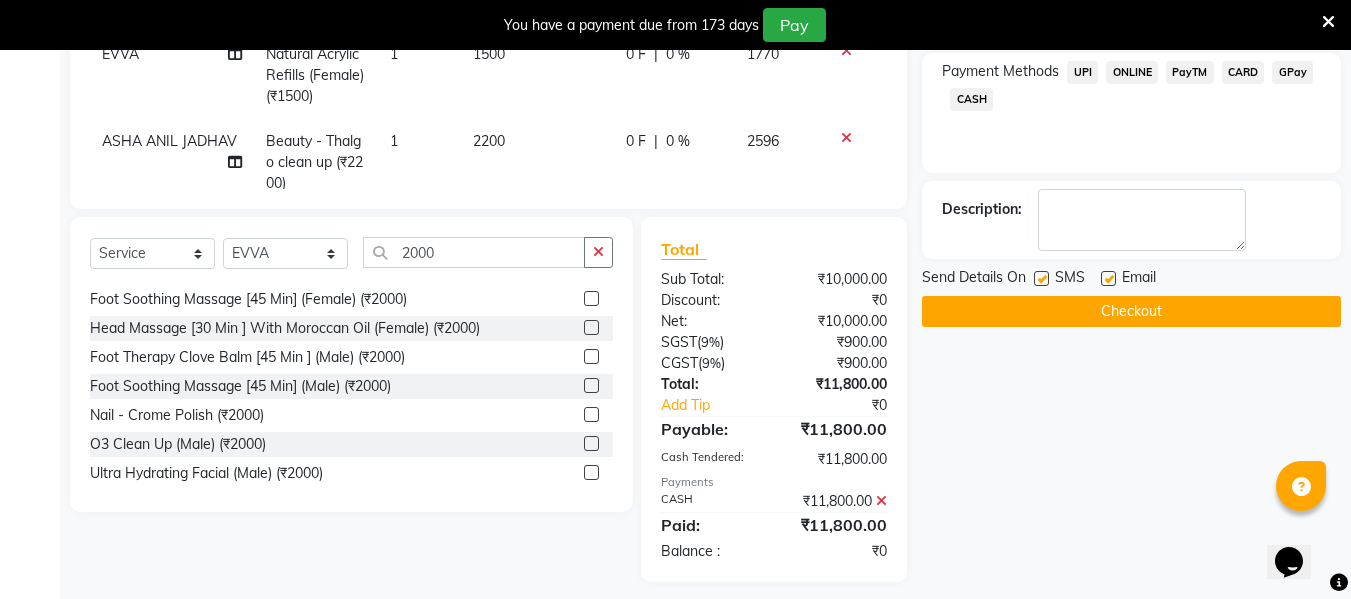 scroll, scrollTop: 622, scrollLeft: 0, axis: vertical 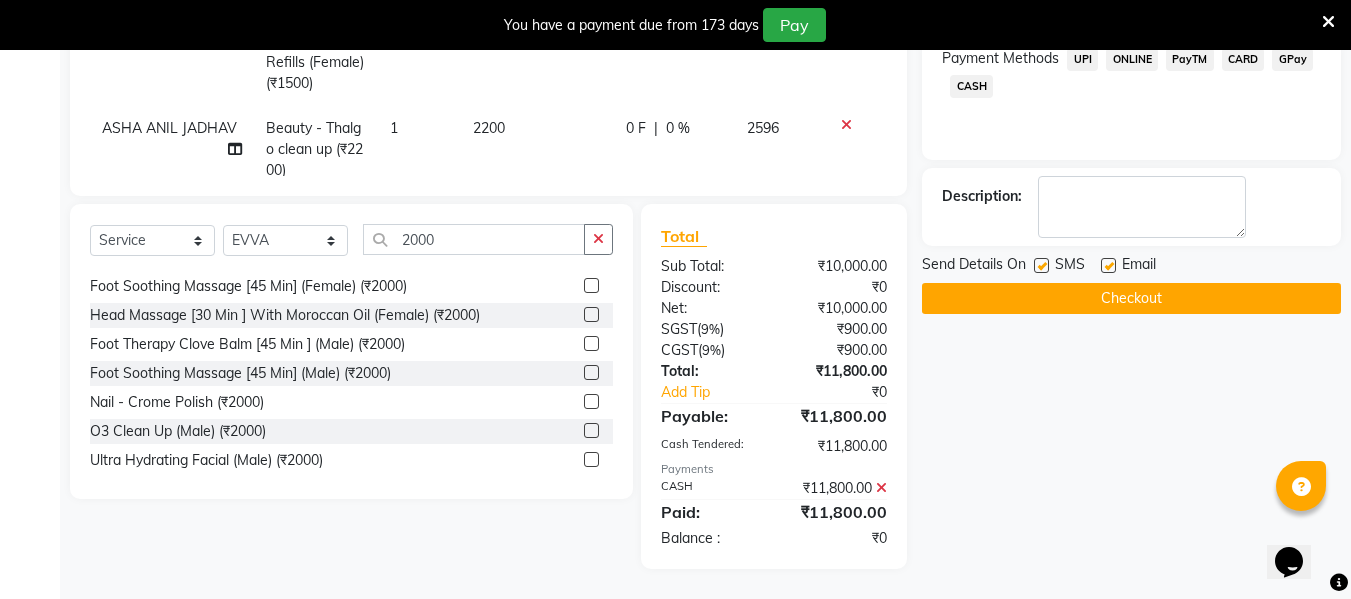 click on "Checkout" 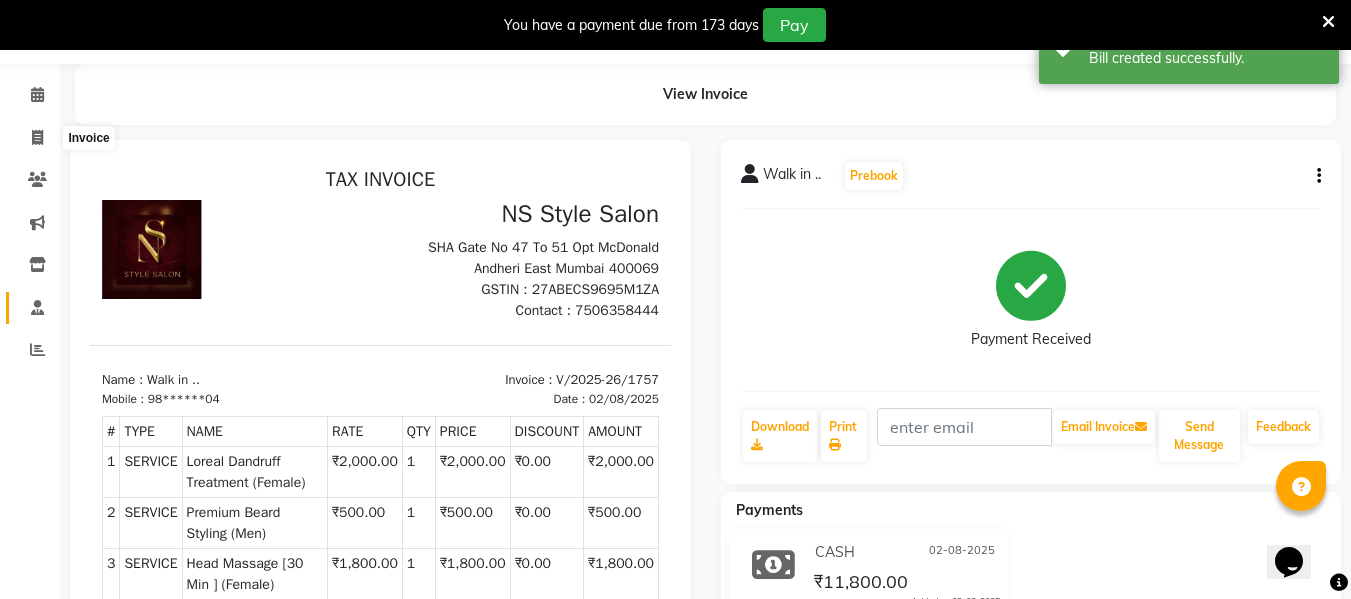 scroll, scrollTop: 57, scrollLeft: 0, axis: vertical 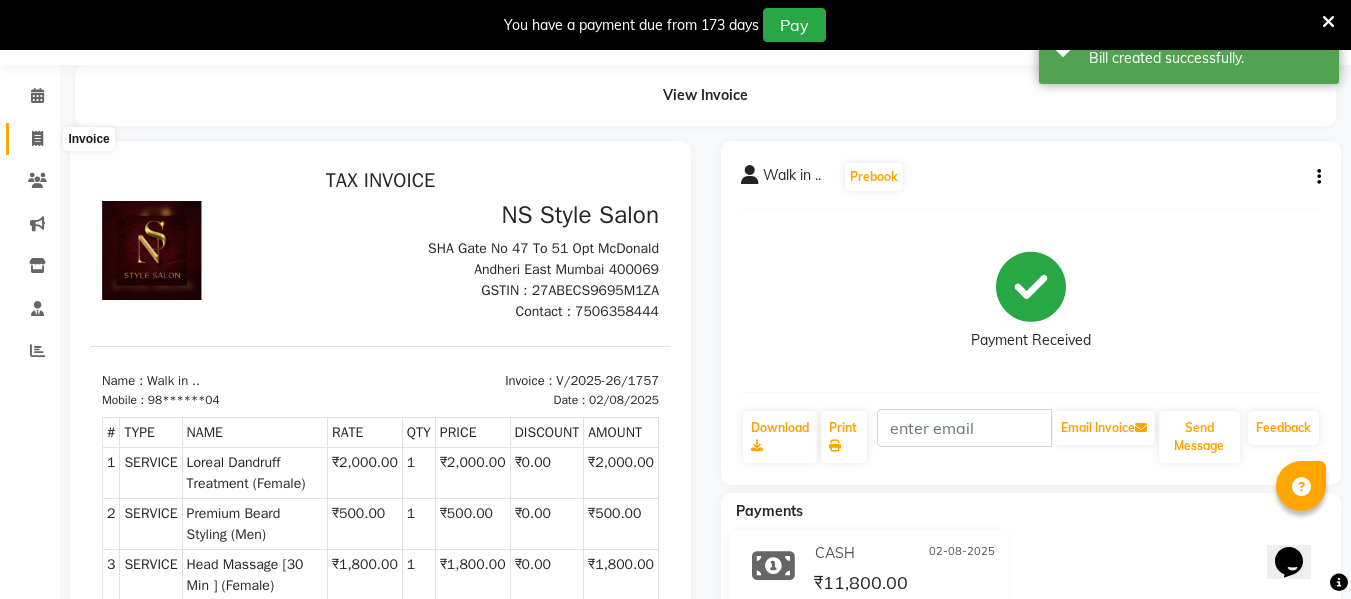 click 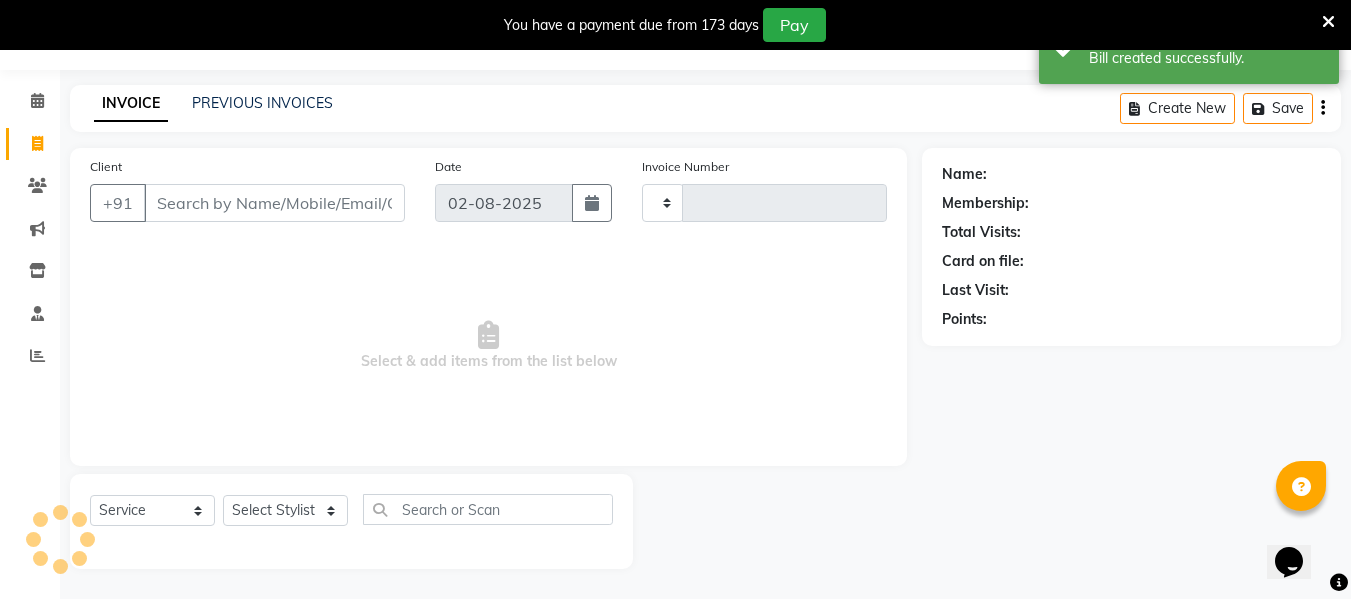 scroll, scrollTop: 52, scrollLeft: 0, axis: vertical 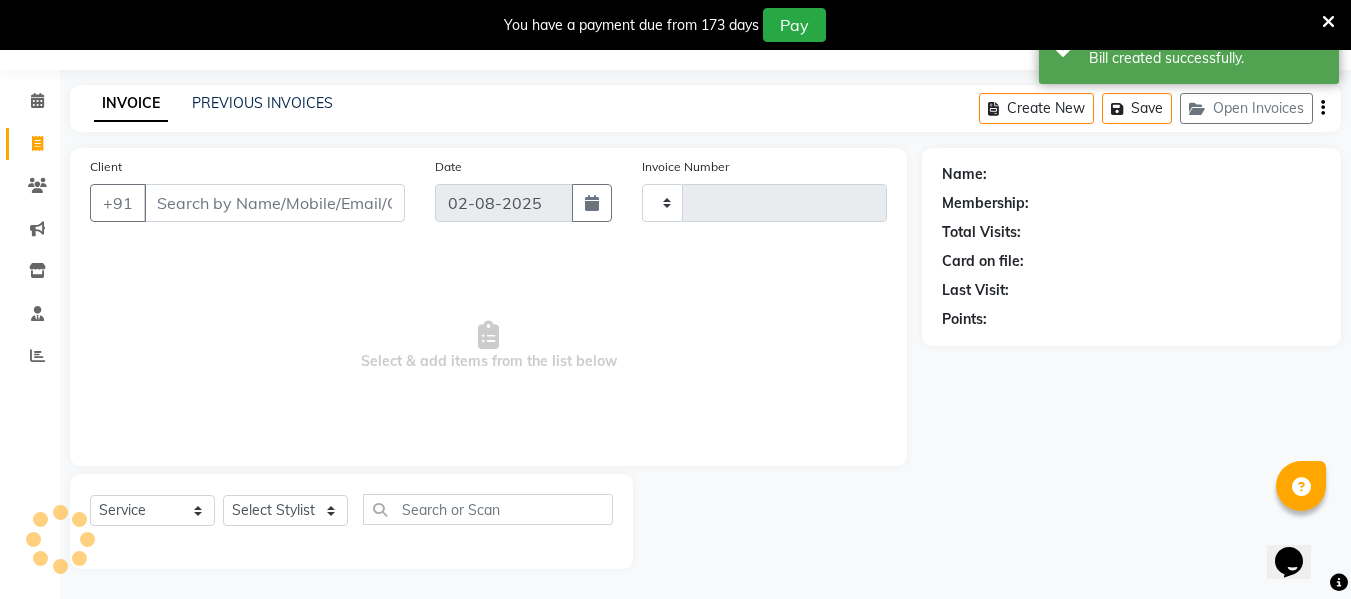 type on "1758" 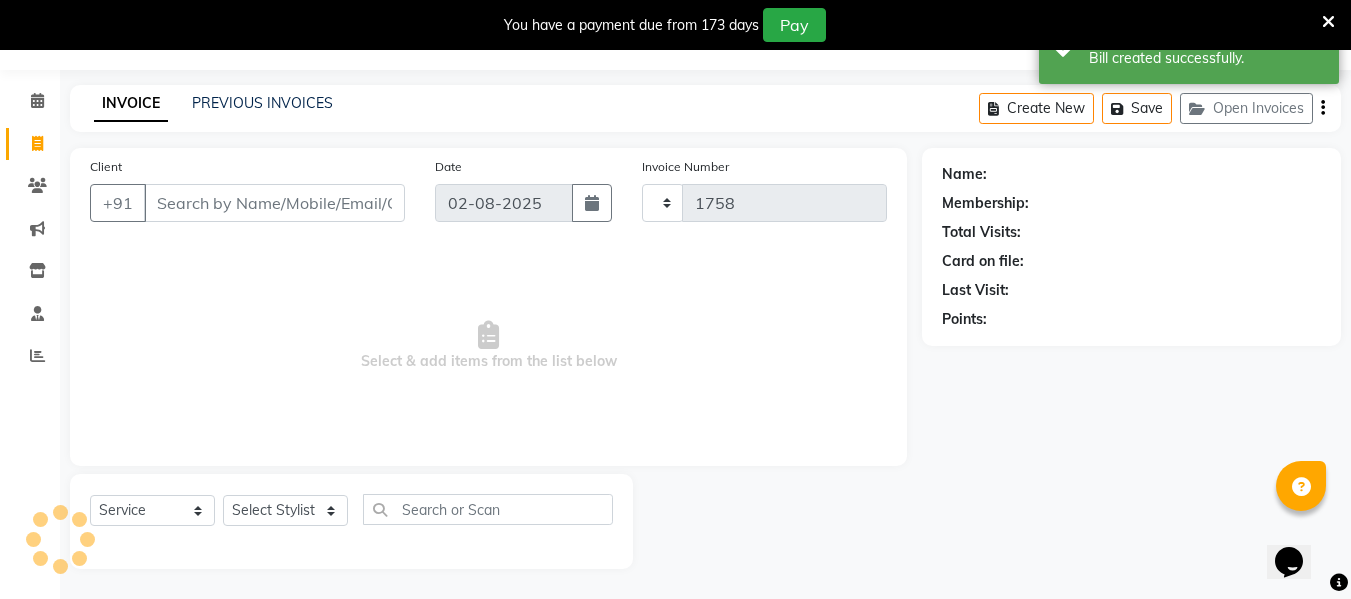 select on "5661" 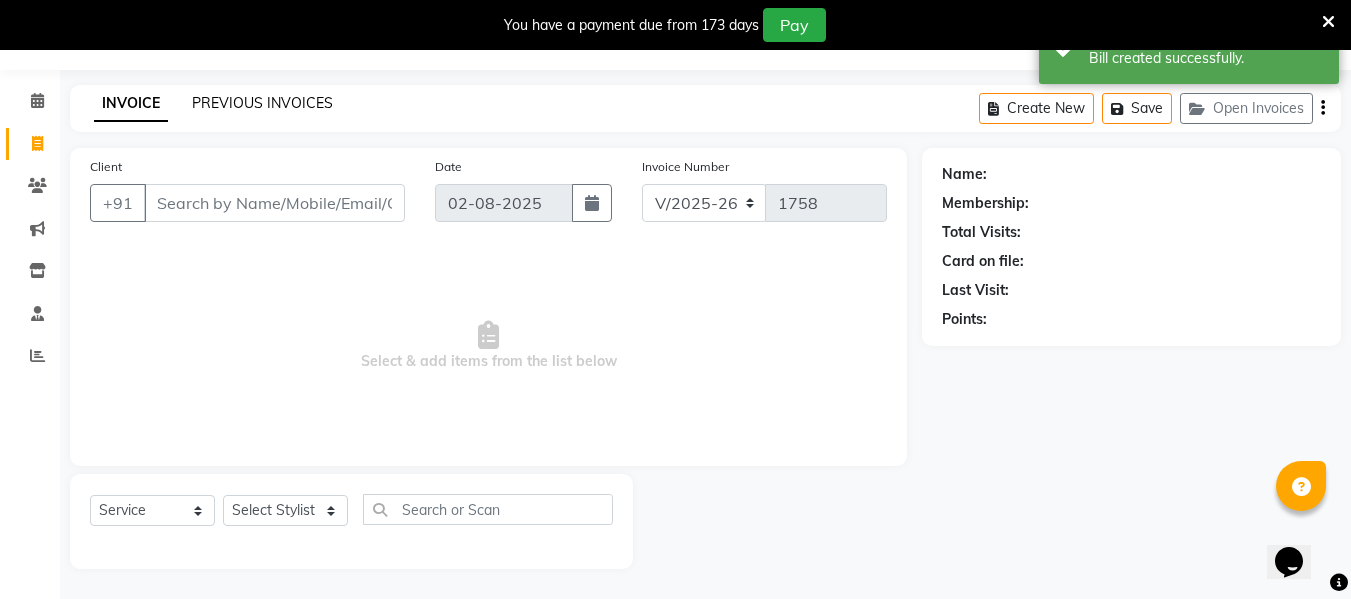 click on "PREVIOUS INVOICES" 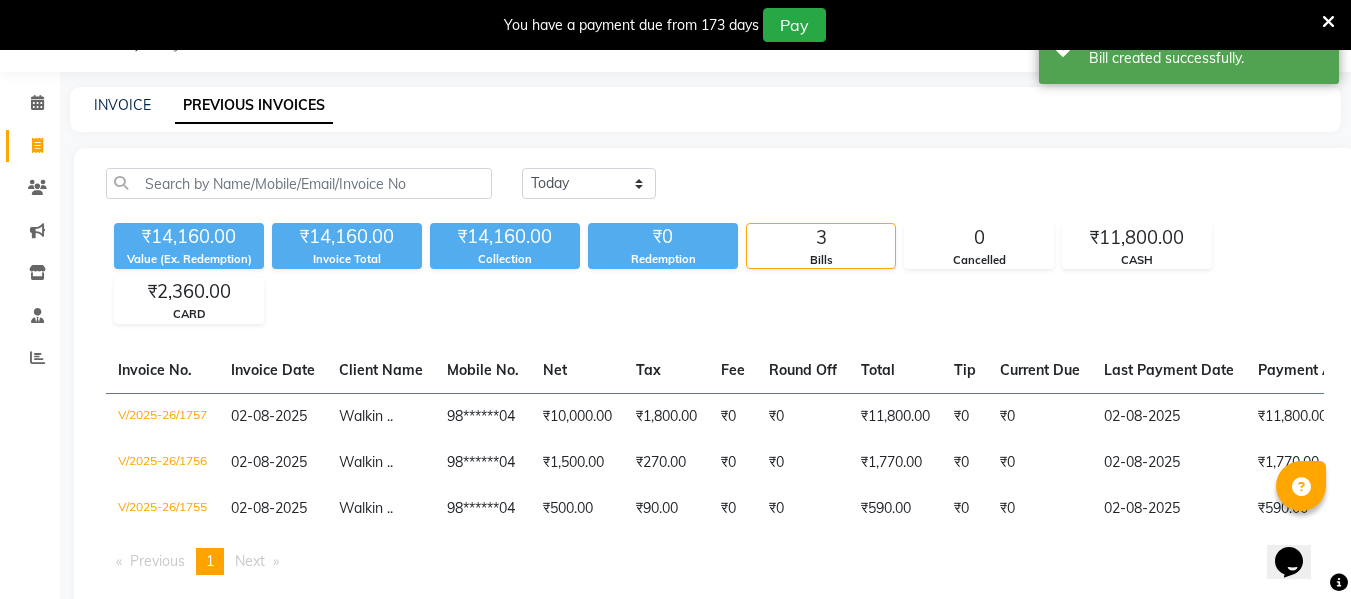 scroll, scrollTop: 52, scrollLeft: 0, axis: vertical 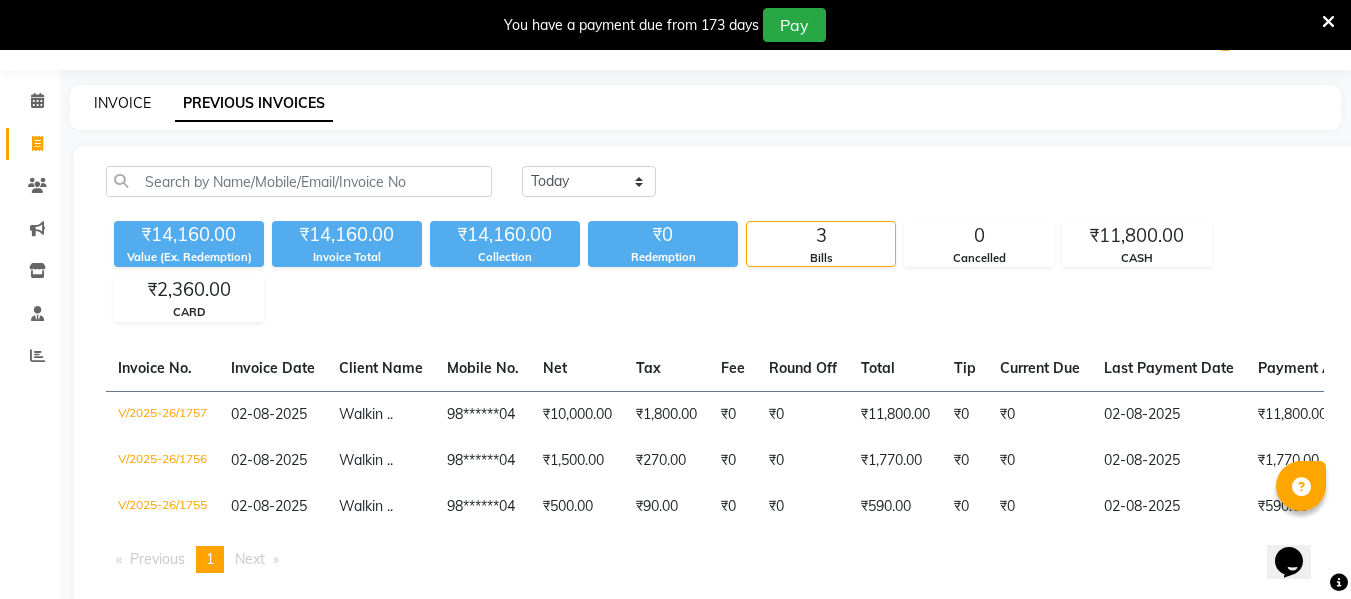 click on "INVOICE" 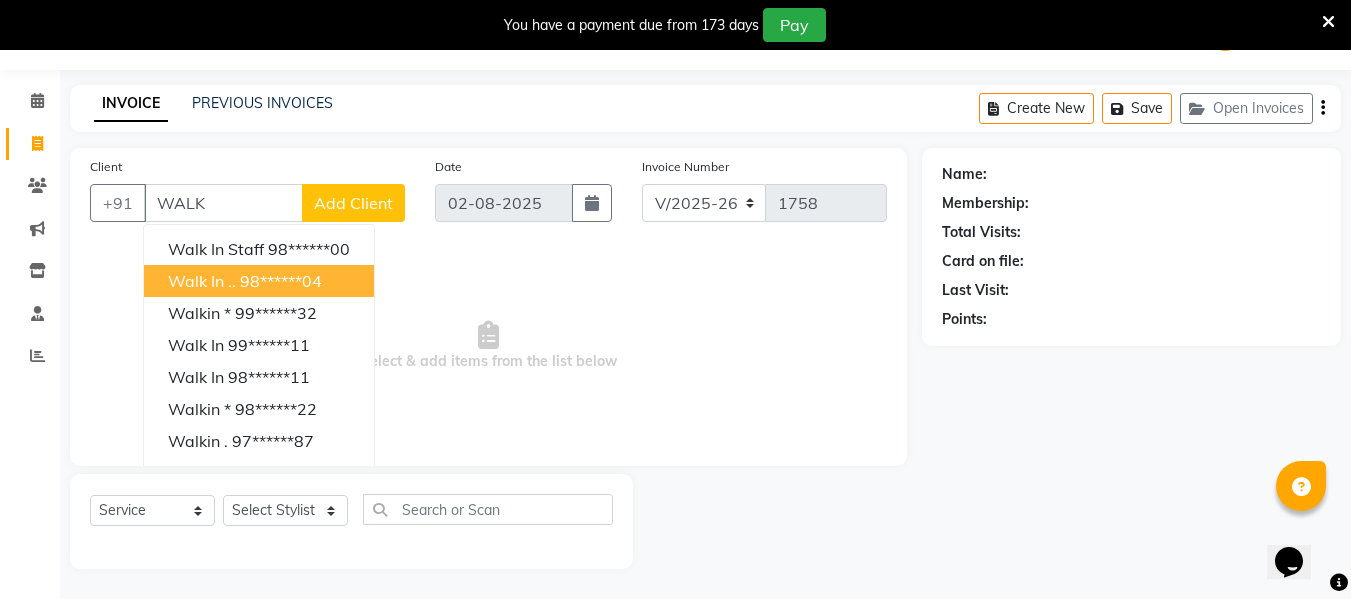 click on "Walk in .." at bounding box center (202, 281) 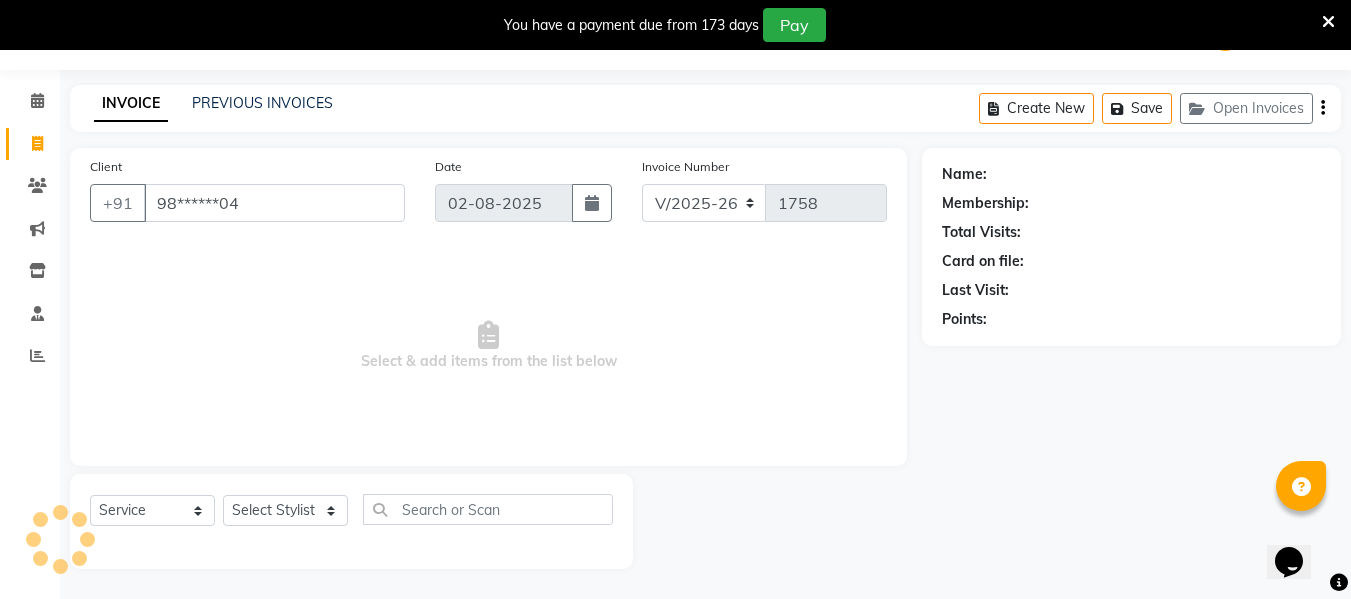type on "98******04" 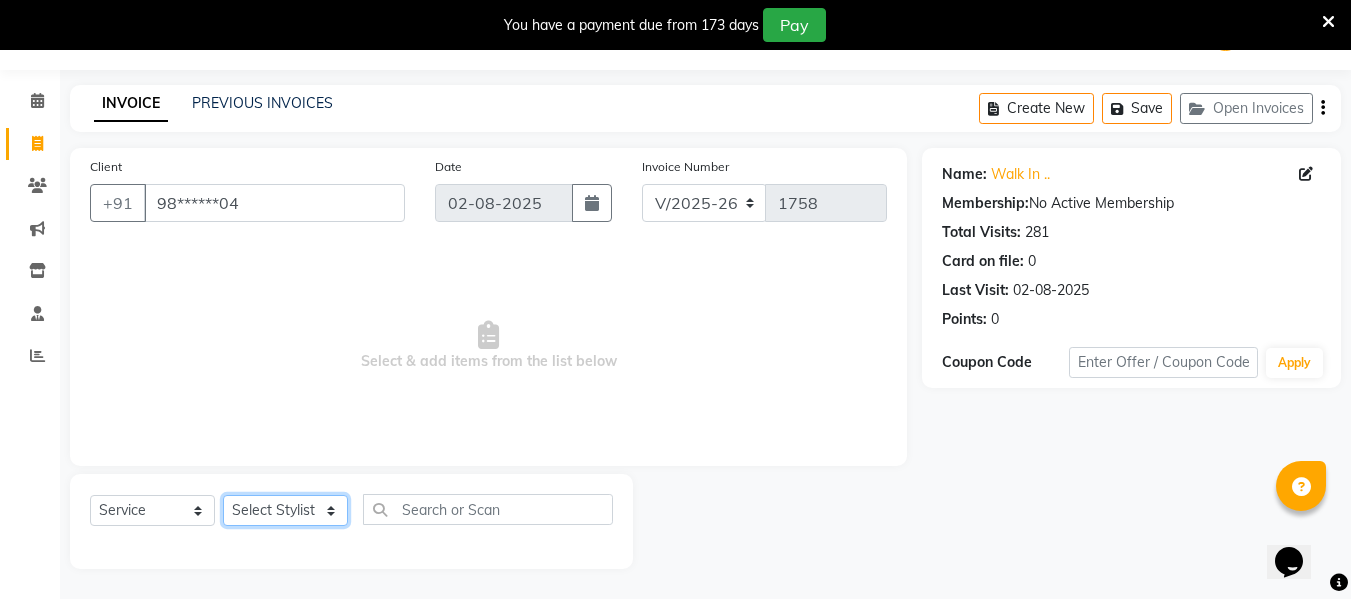 drag, startPoint x: 283, startPoint y: 519, endPoint x: 291, endPoint y: 376, distance: 143.2236 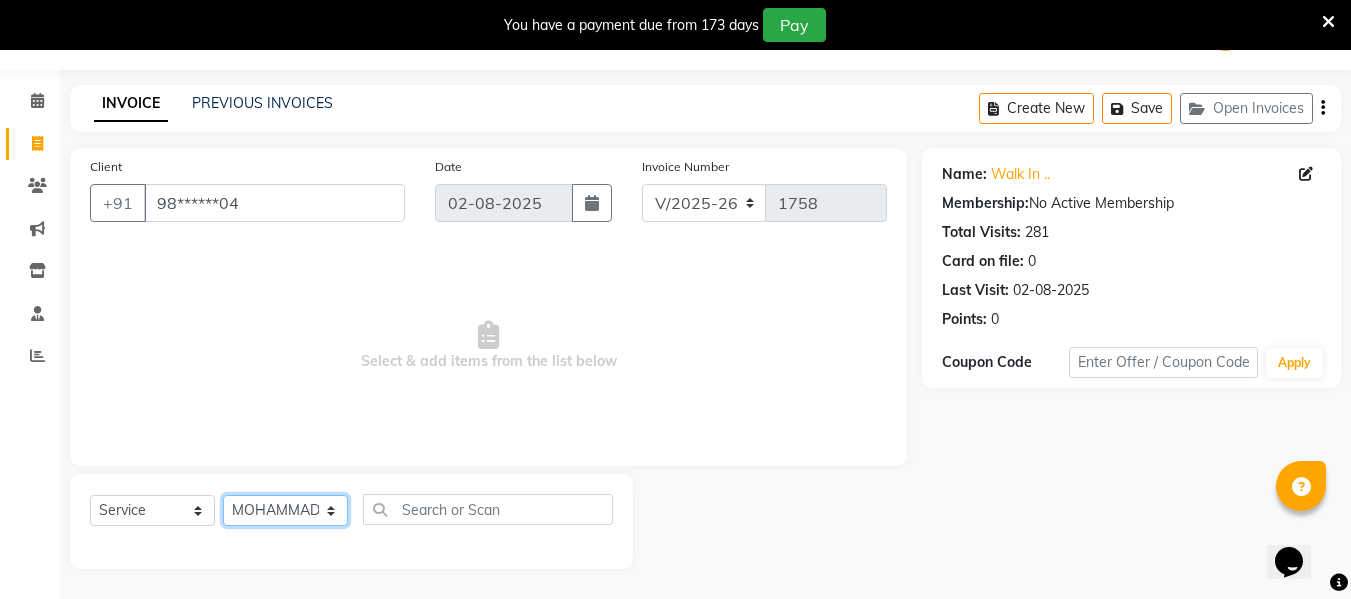 click on "Select Stylist ASHA ANIL JADHAV Dilshad Ahmad EHATESHAM ALI EVVA FARHEEN SHAIKH HEEBA ARIF SHAIKH HEER BAROT IMRAN SHAIKH Mamta  Manager MANISHA MD RAJ KHAN  MD SAMEER PARWEZ MOHAMMAD ALI RUPS SAKIB SUNENA TAK ZAREENA KHAN" 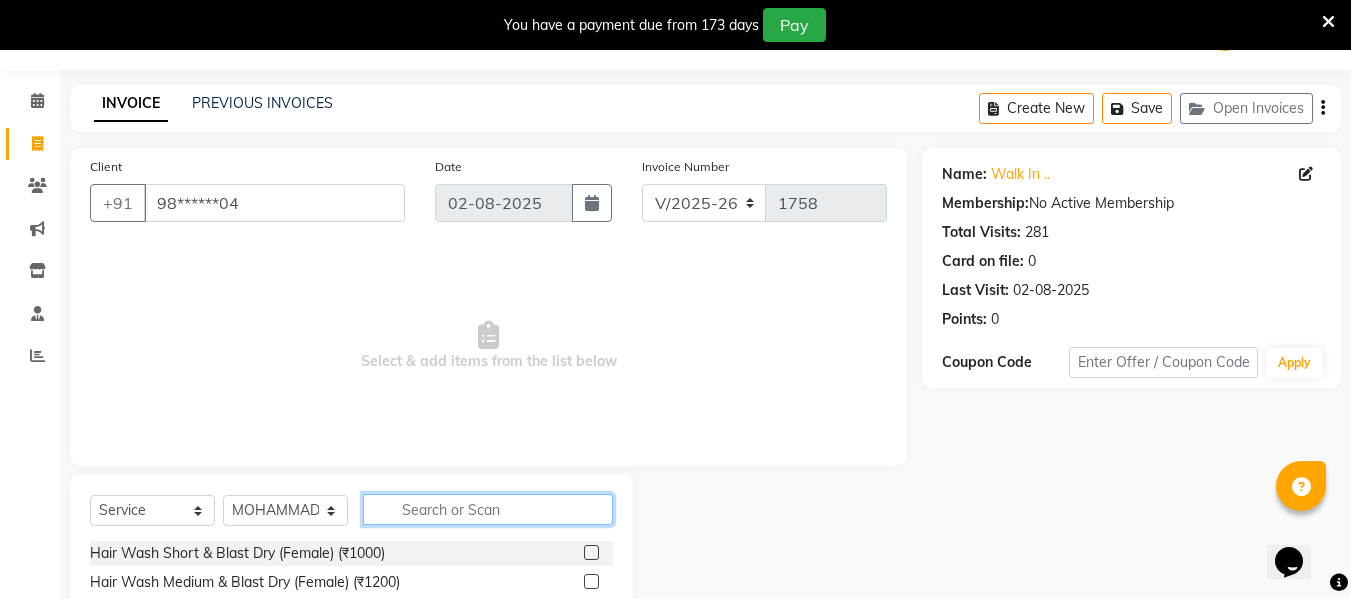 click 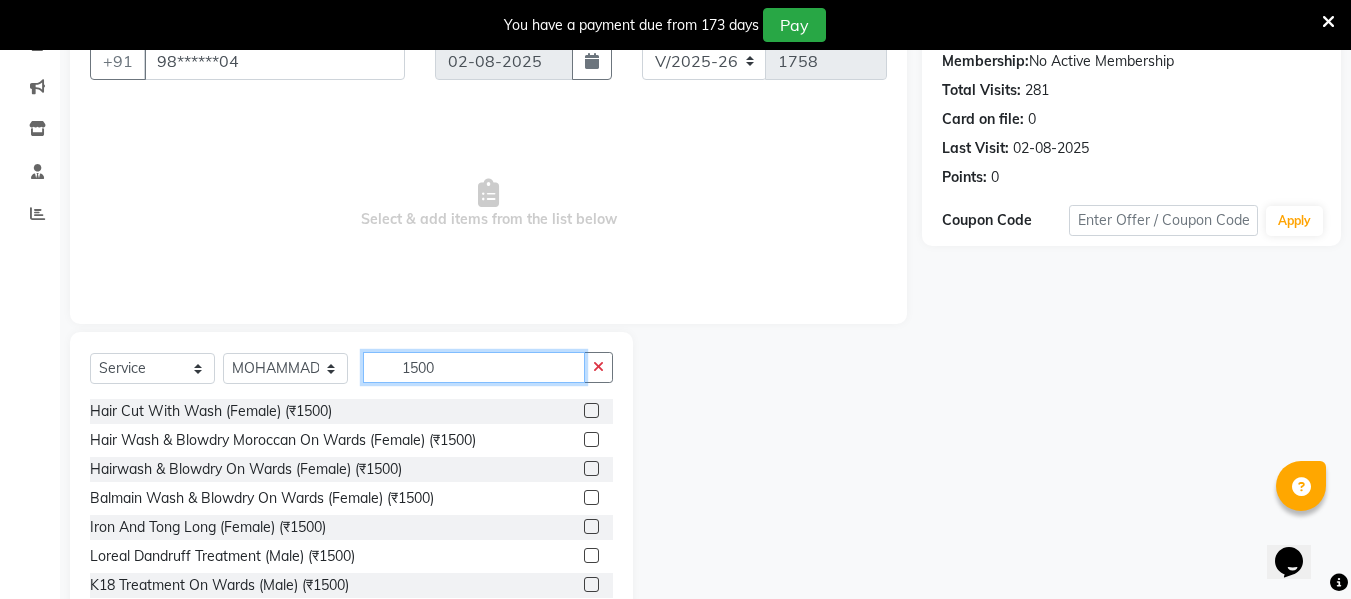 scroll, scrollTop: 195, scrollLeft: 0, axis: vertical 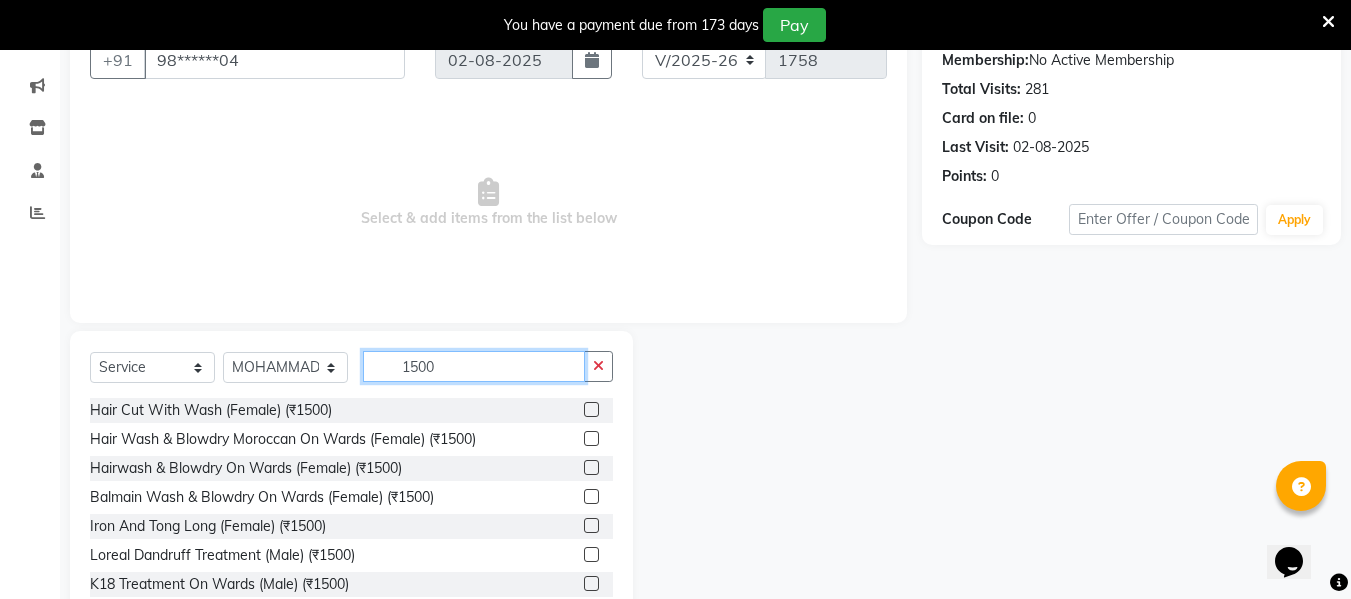 type on "1500" 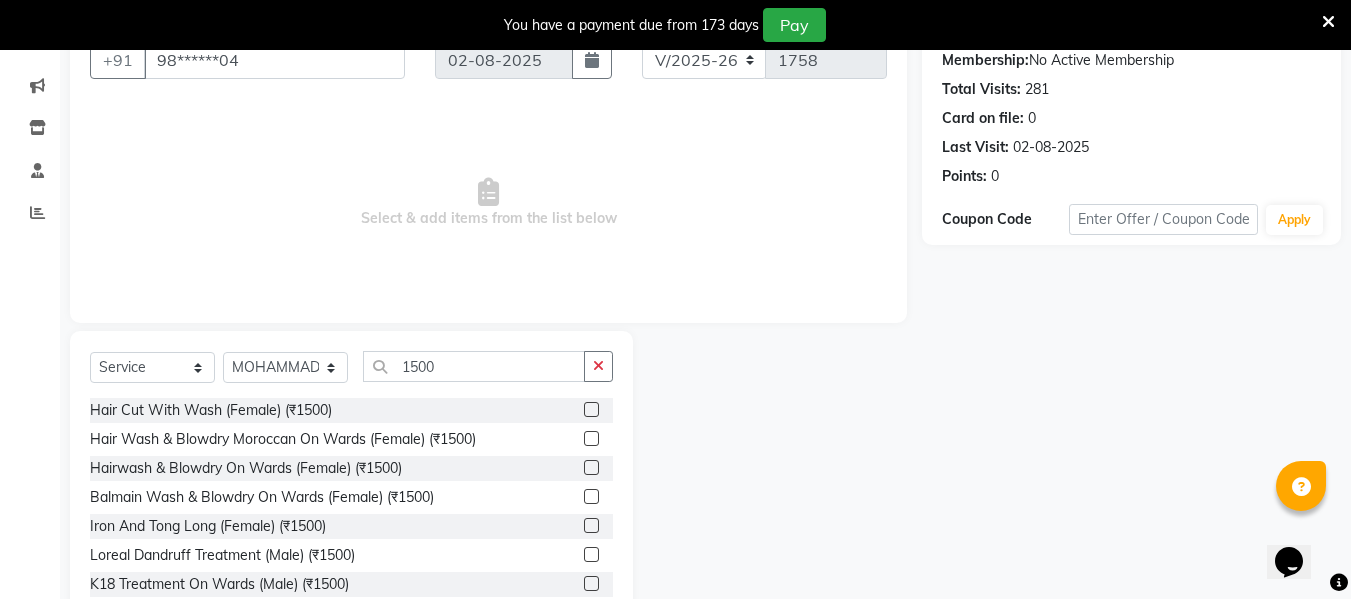 click 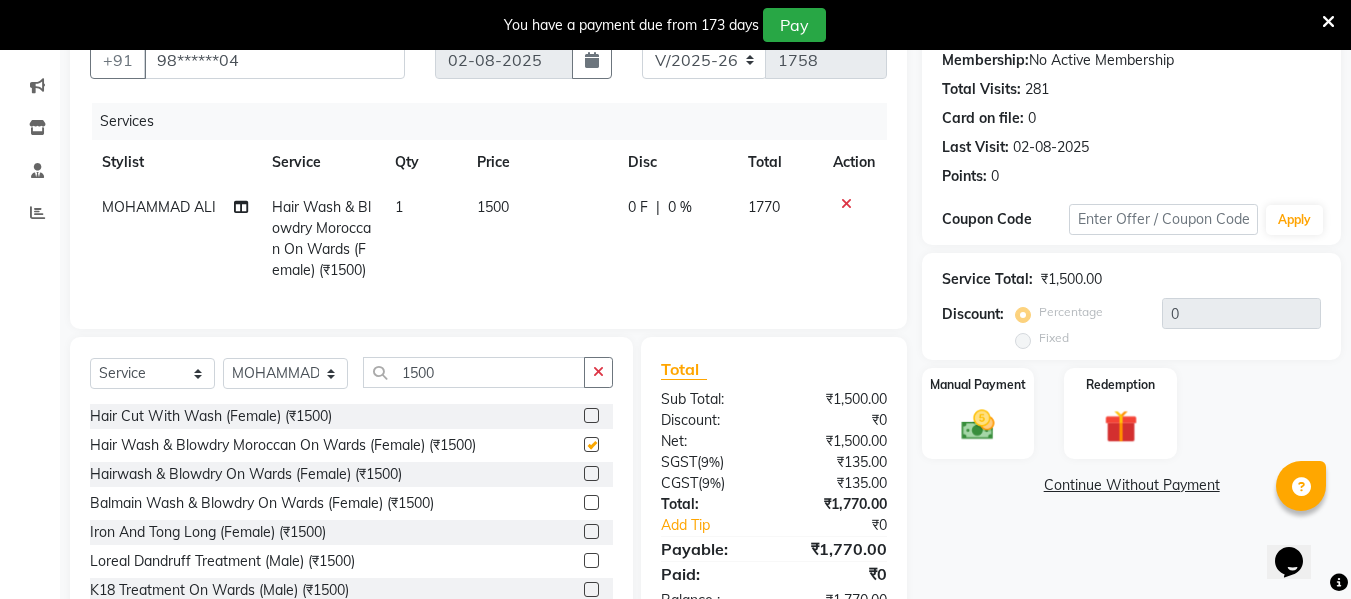 checkbox on "false" 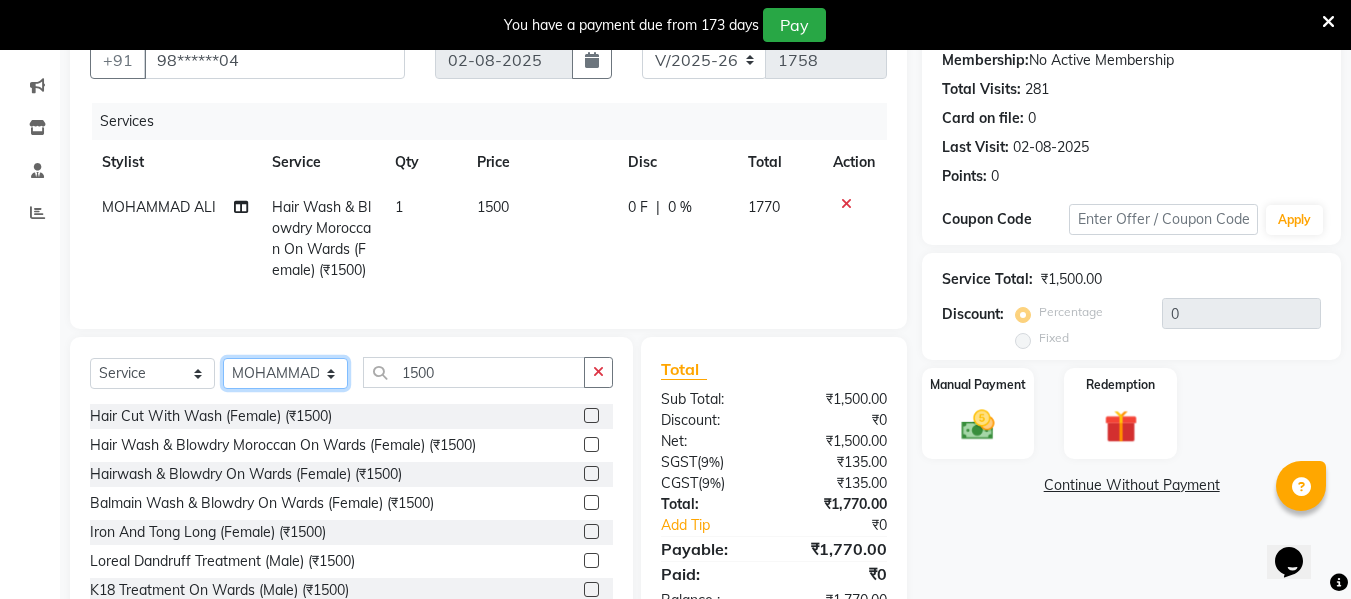 click on "Select Stylist ASHA ANIL JADHAV Dilshad Ahmad EHATESHAM ALI EVVA FARHEEN SHAIKH HEEBA ARIF SHAIKH HEER BAROT IMRAN SHAIKH Mamta  Manager MANISHA MD RAJ KHAN  MD SAMEER PARWEZ MOHAMMAD ALI RUPS SAKIB SUNENA TAK ZAREENA KHAN" 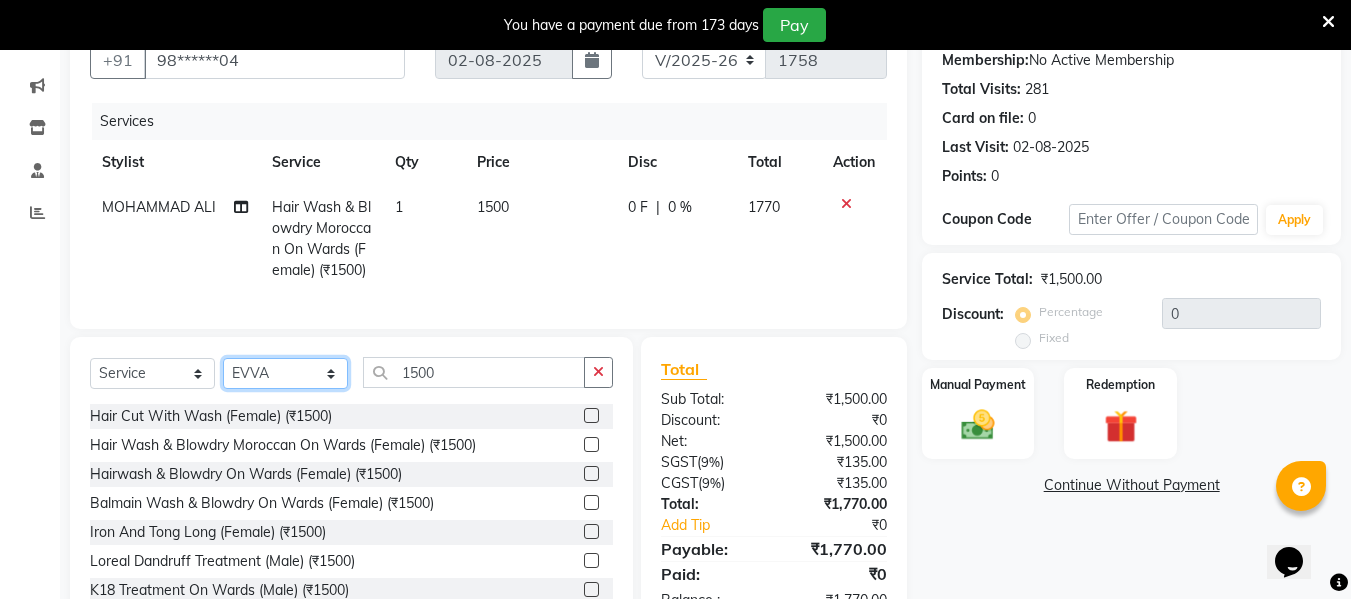 click on "Select Stylist ASHA ANIL JADHAV Dilshad Ahmad EHATESHAM ALI EVVA FARHEEN SHAIKH HEEBA ARIF SHAIKH HEER BAROT IMRAN SHAIKH Mamta  Manager MANISHA MD RAJ KHAN  MD SAMEER PARWEZ MOHAMMAD ALI RUPS SAKIB SUNENA TAK ZAREENA KHAN" 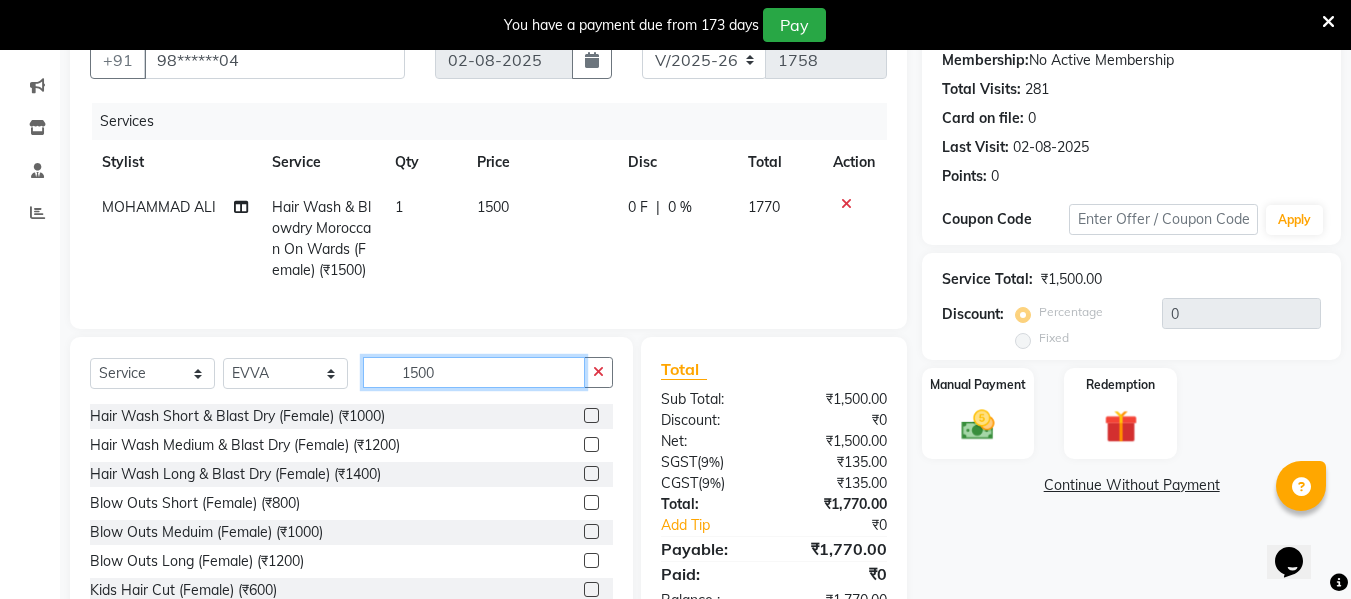 click on "1500" 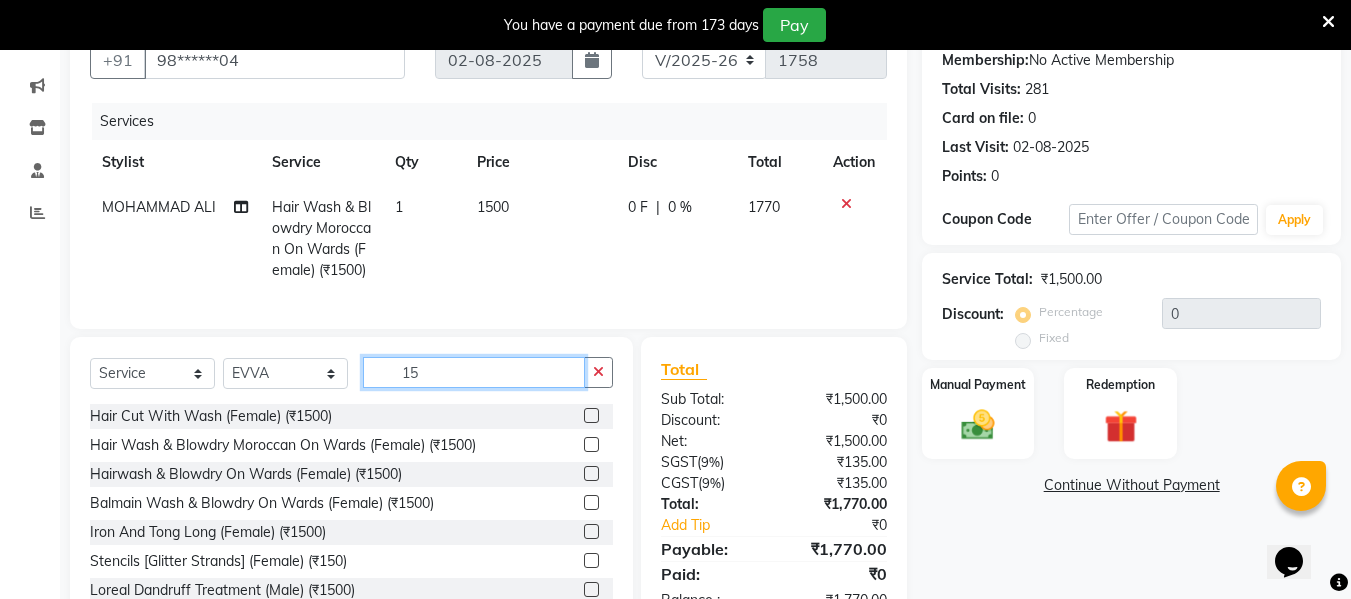 type on "1" 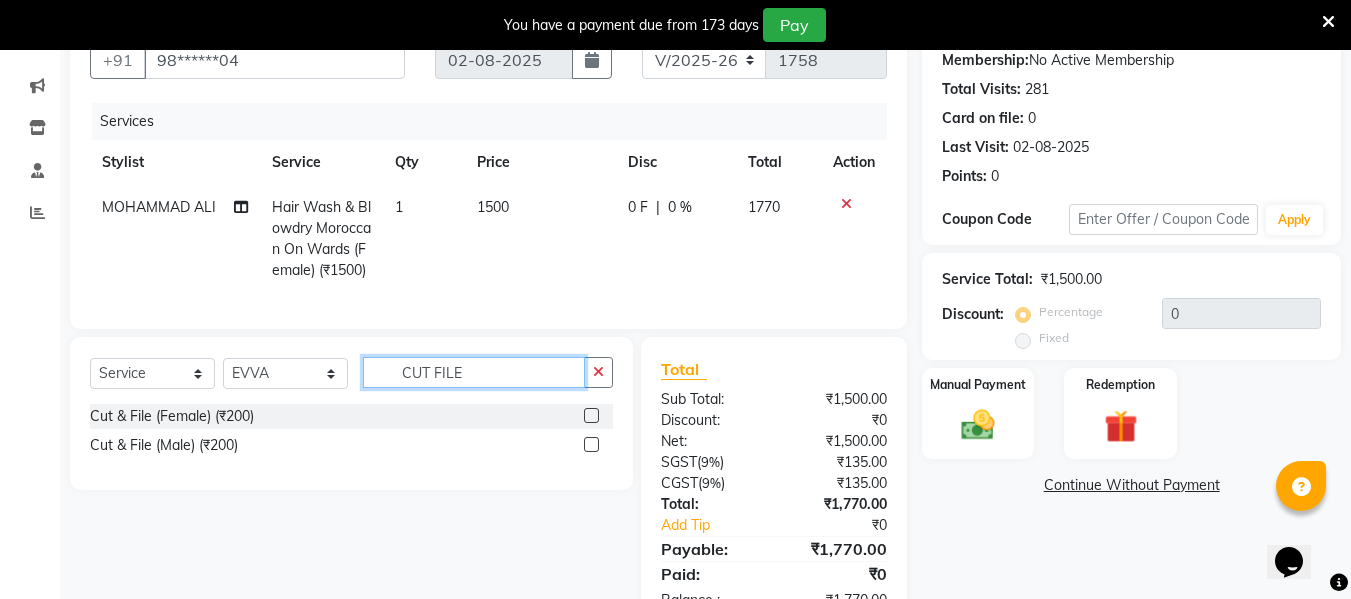 type on "CUT FILE" 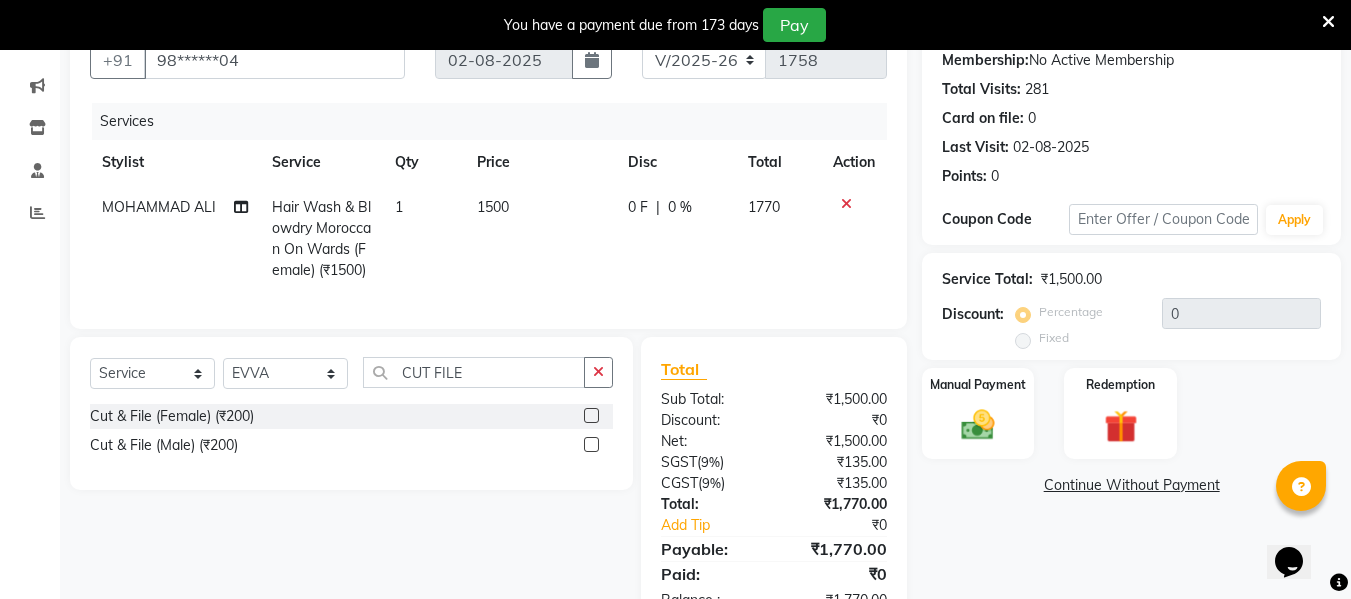 click 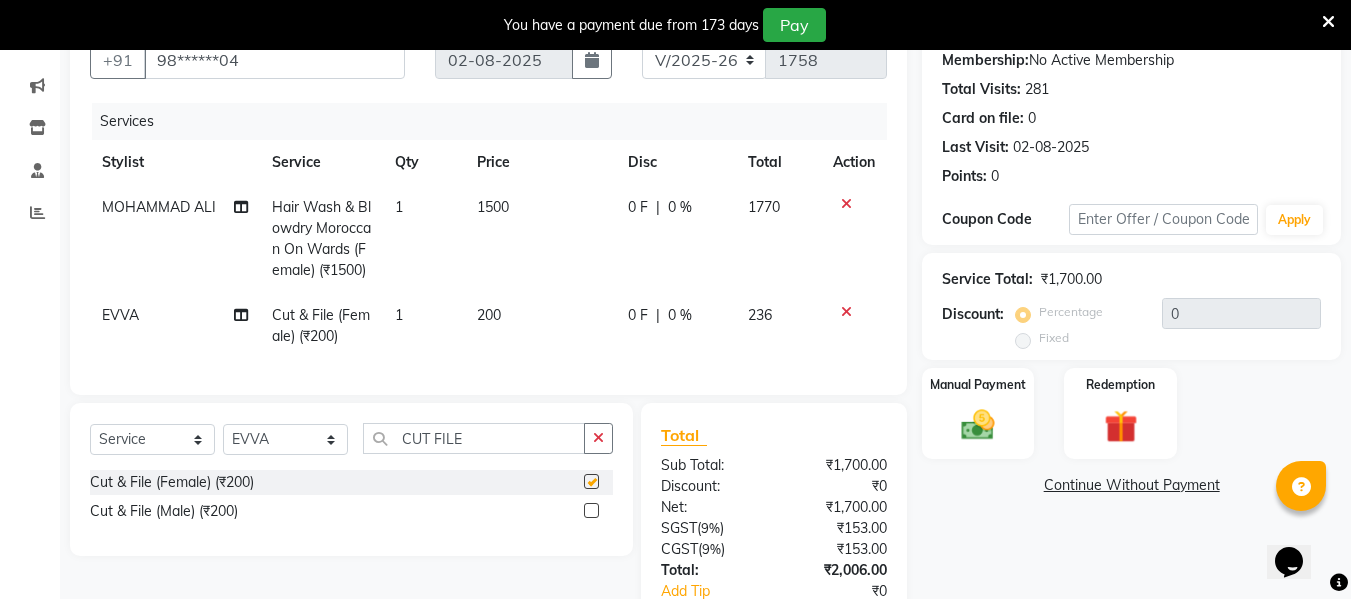 checkbox on "false" 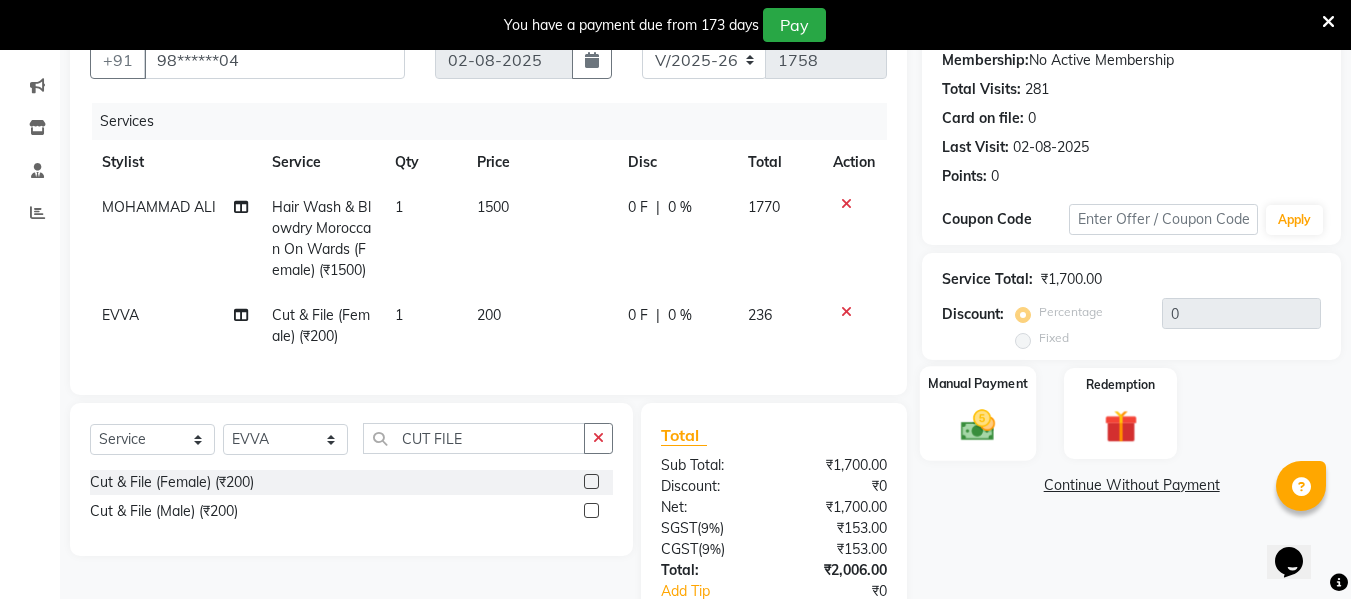 click 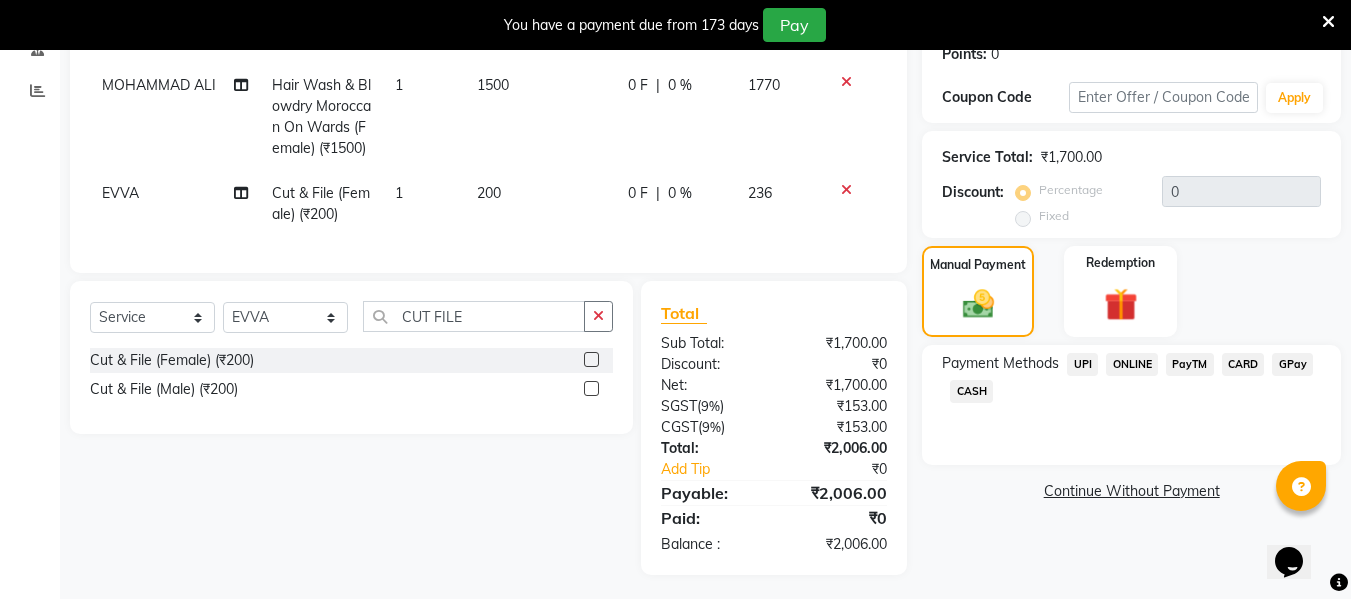 click on "CASH" 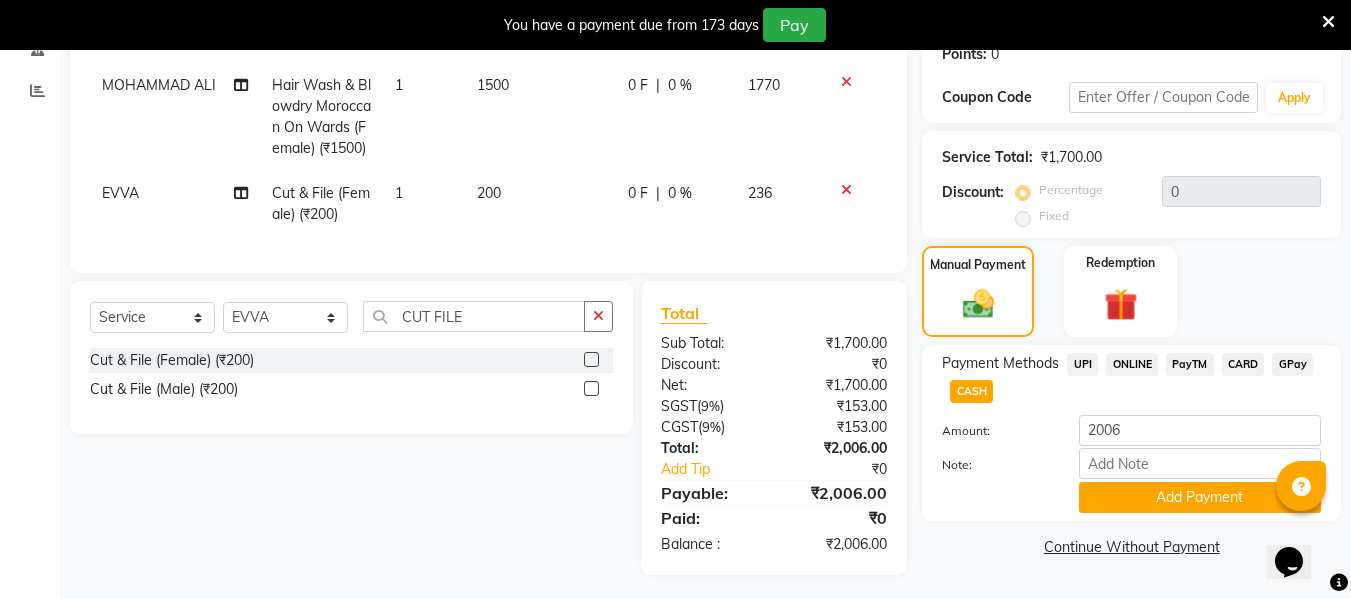 scroll, scrollTop: 359, scrollLeft: 0, axis: vertical 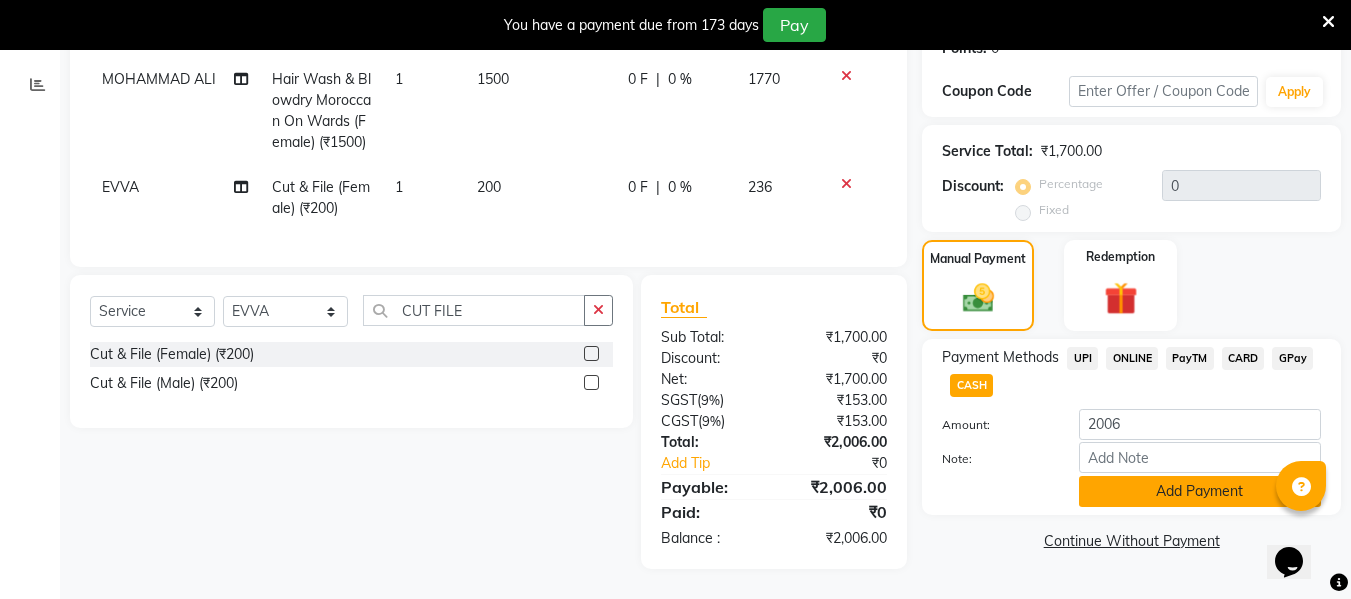 click on "Add Payment" 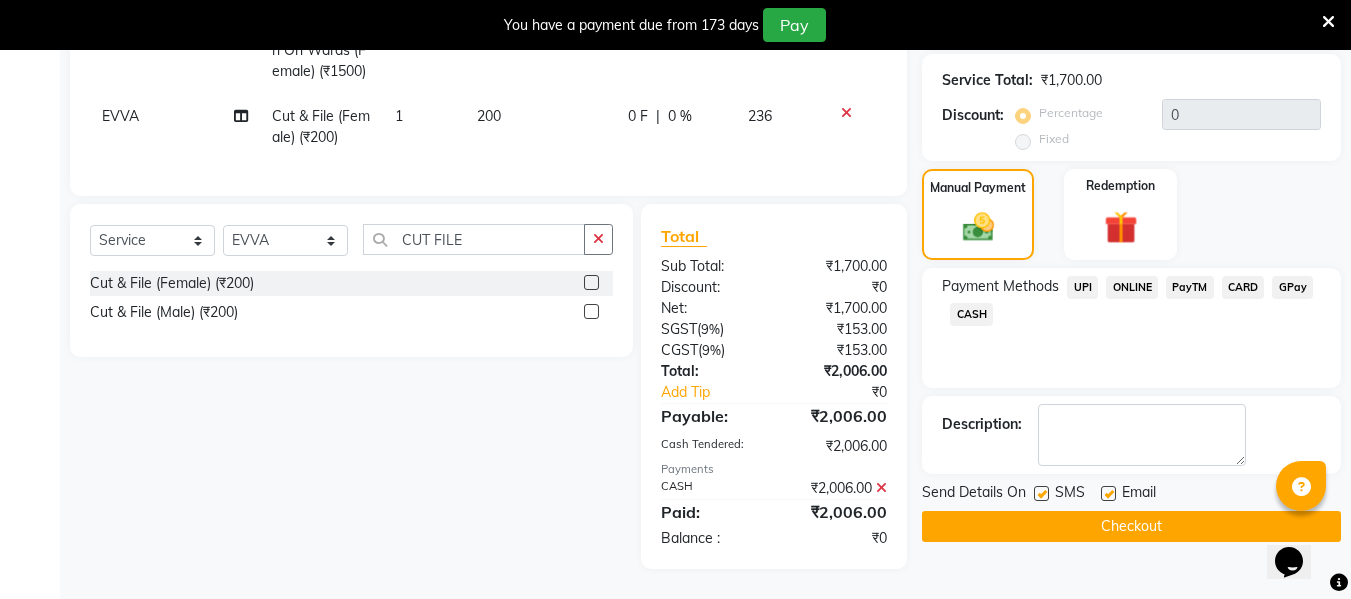 click on "Checkout" 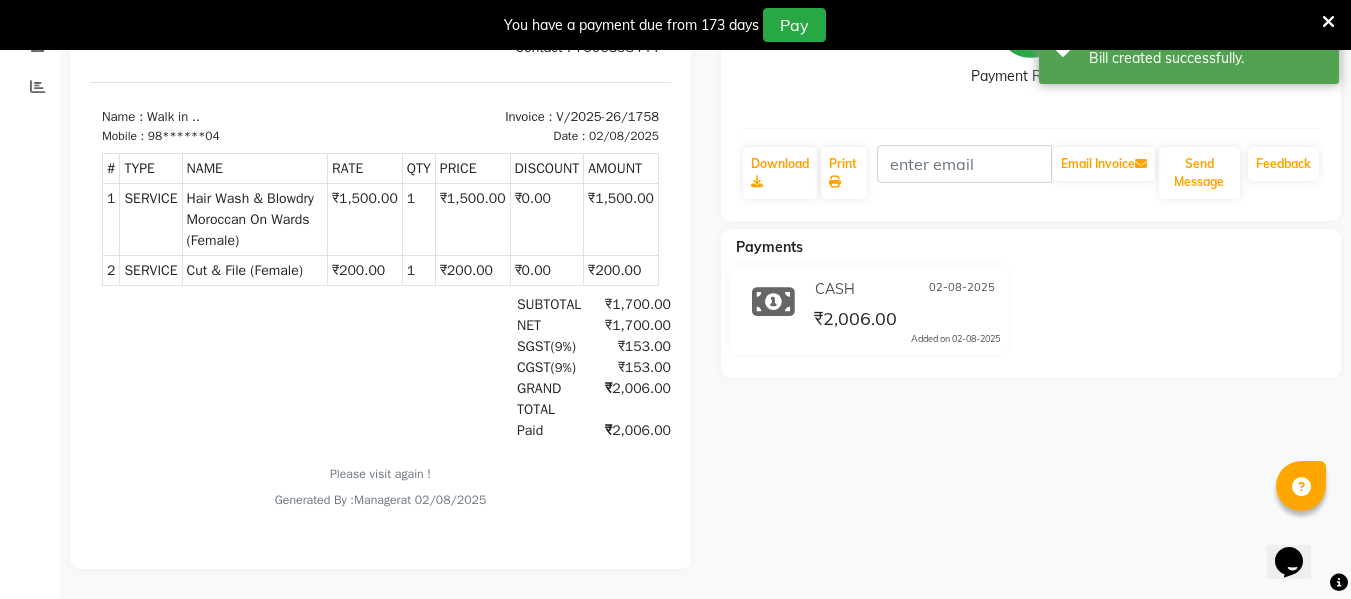 scroll, scrollTop: 0, scrollLeft: 0, axis: both 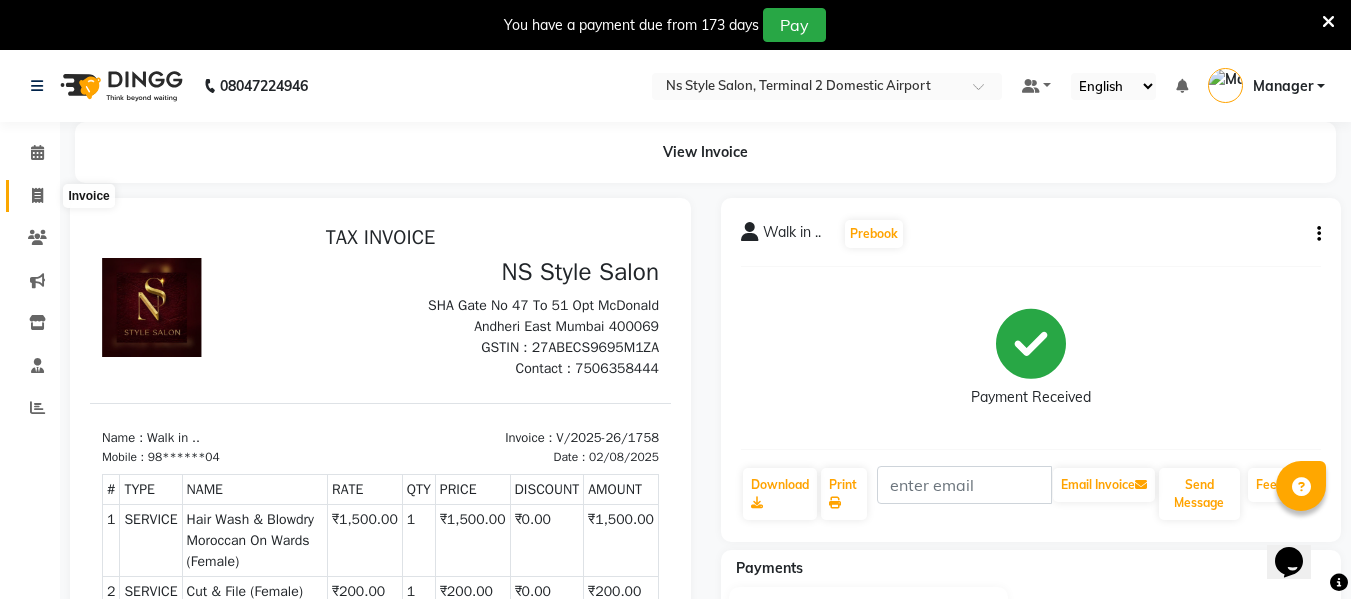 click 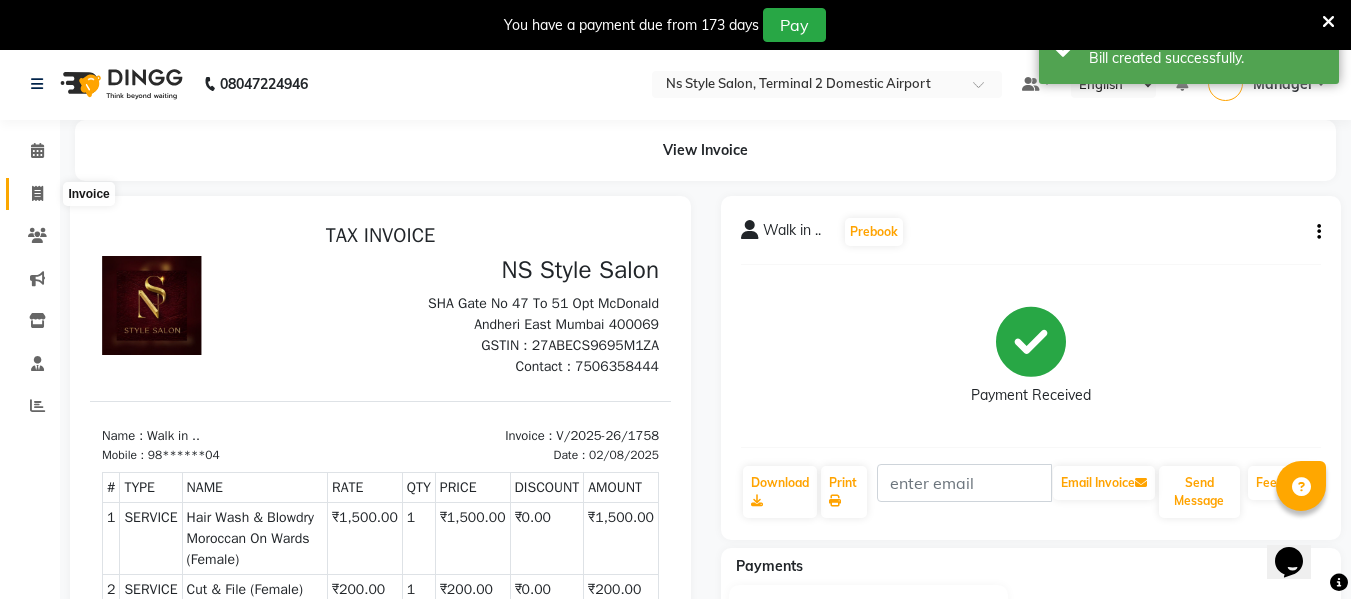 select on "service" 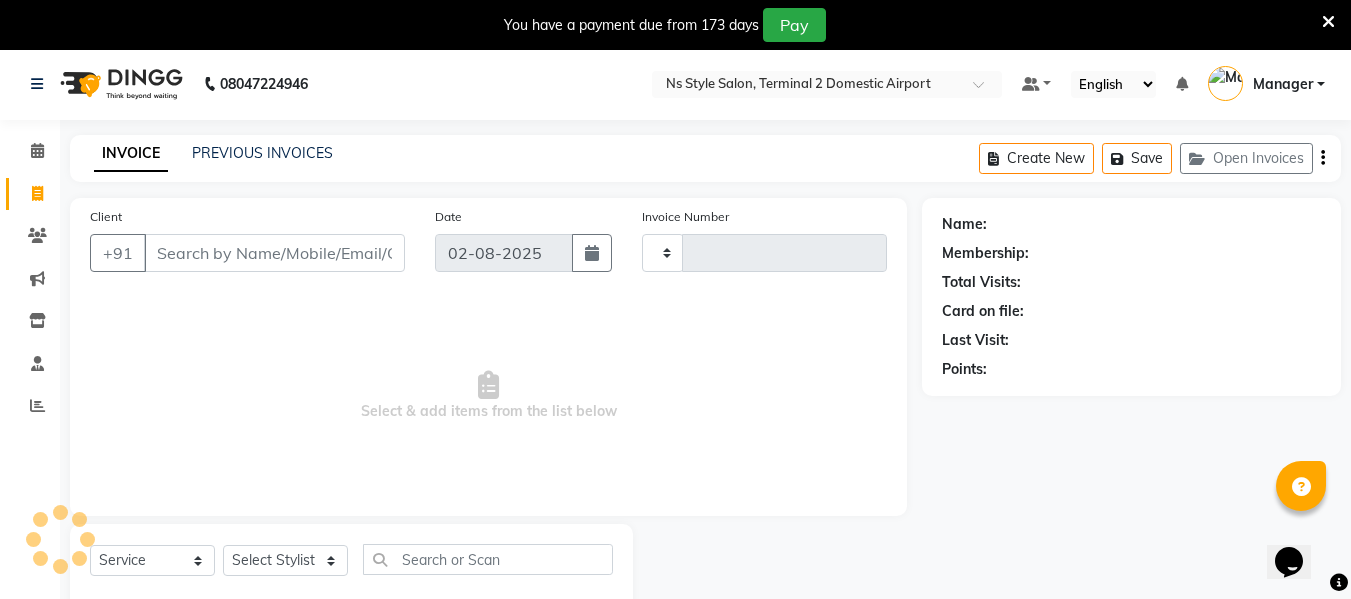 scroll, scrollTop: 52, scrollLeft: 0, axis: vertical 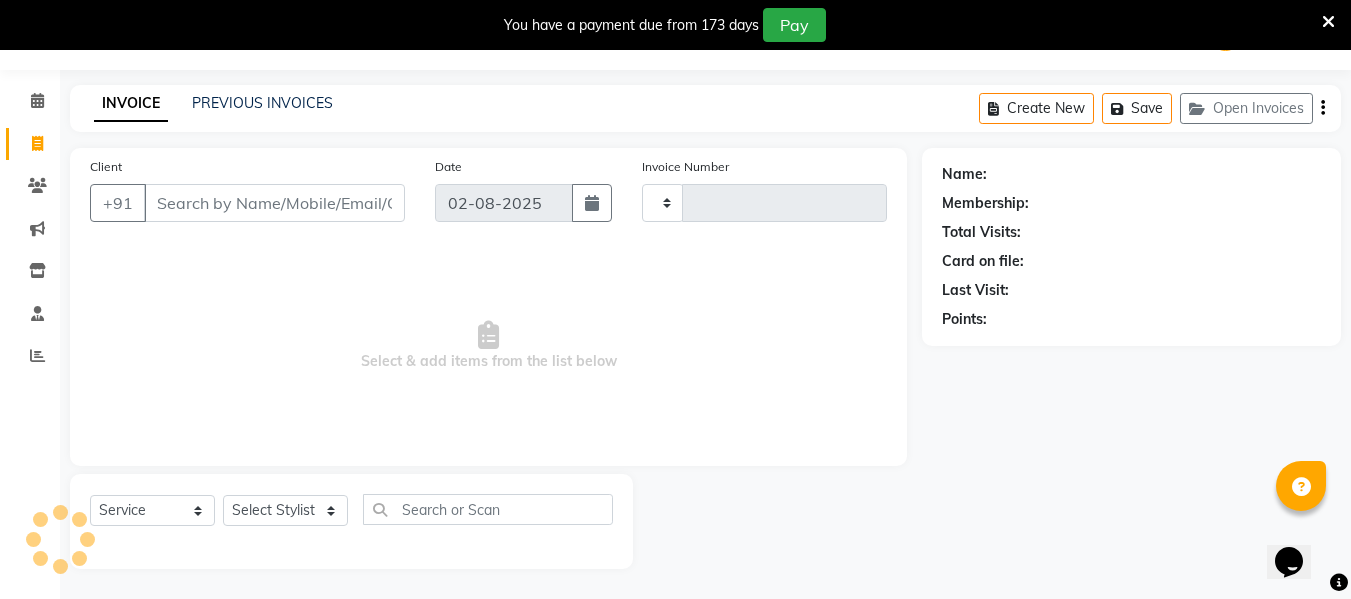 type on "1759" 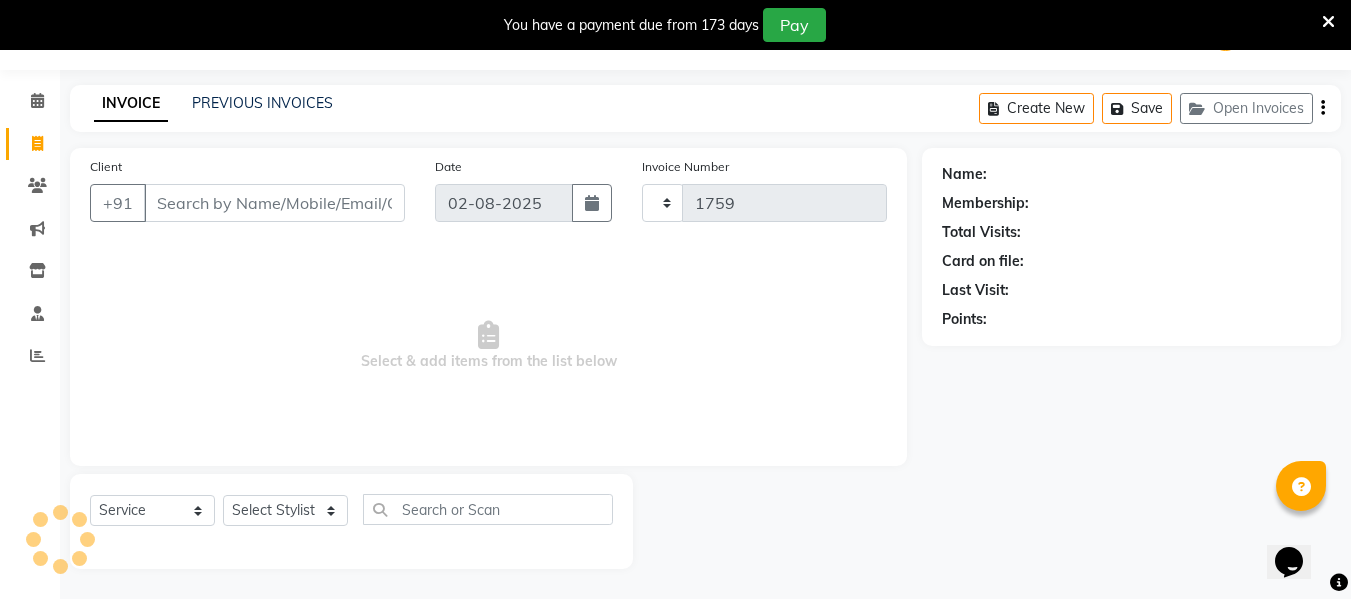 select on "5661" 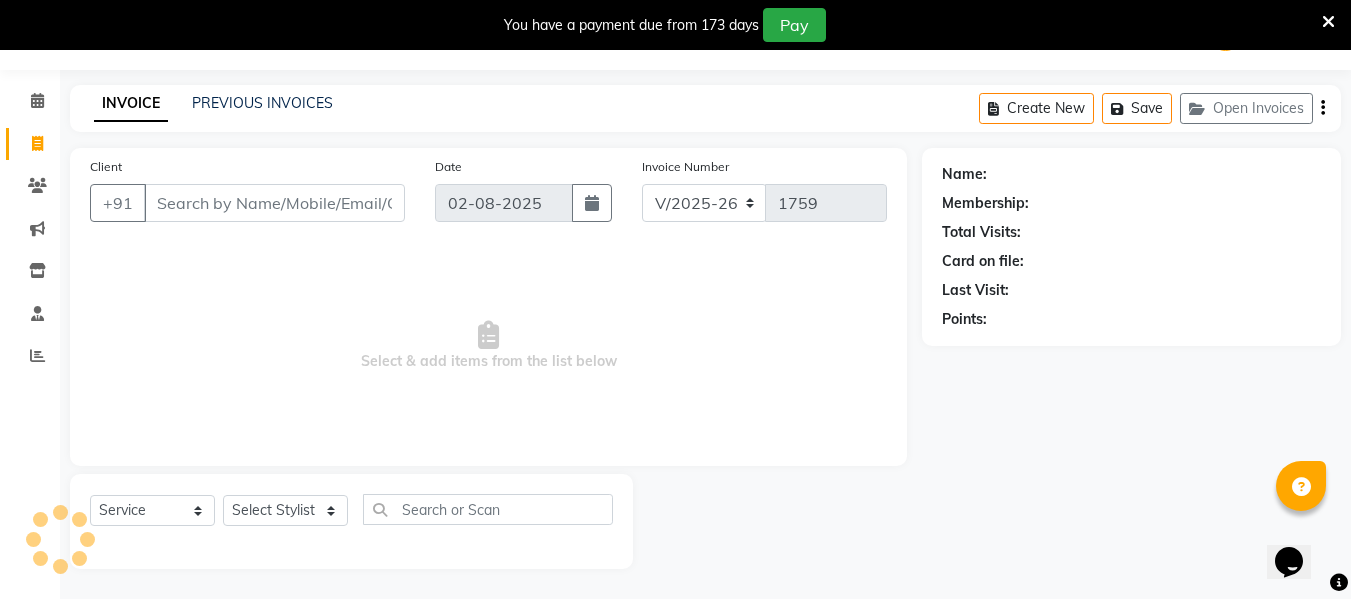 click on "Client" at bounding box center (274, 203) 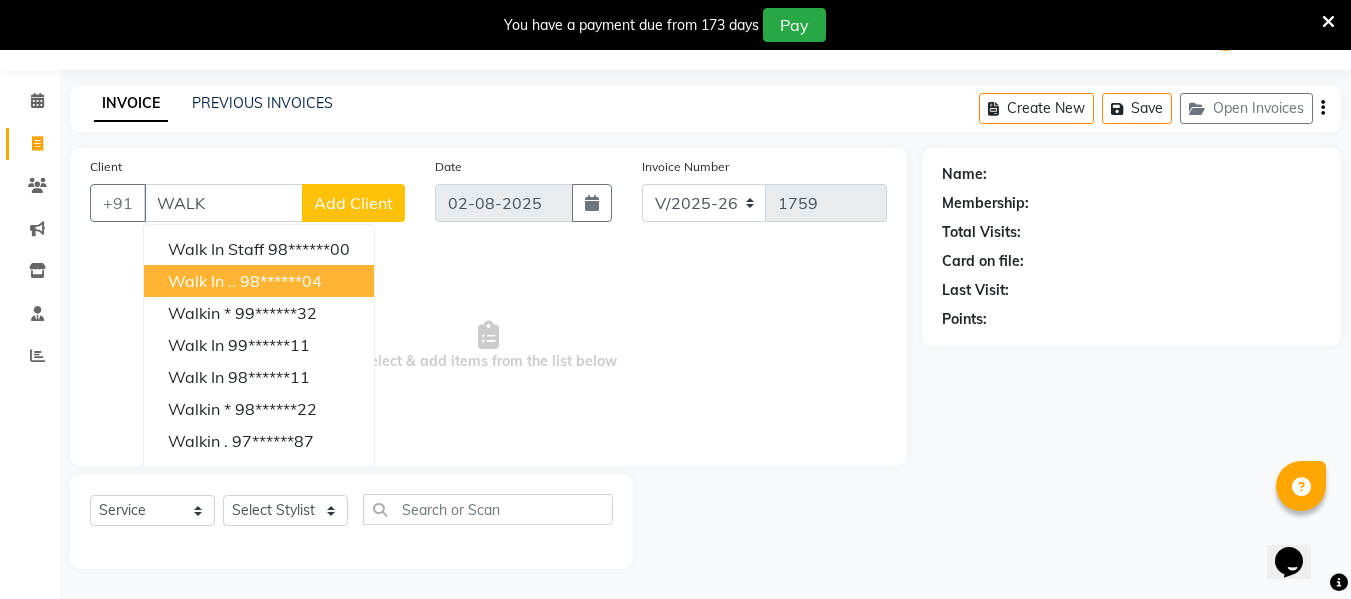 click on "Walk in ..  98******04" at bounding box center [259, 281] 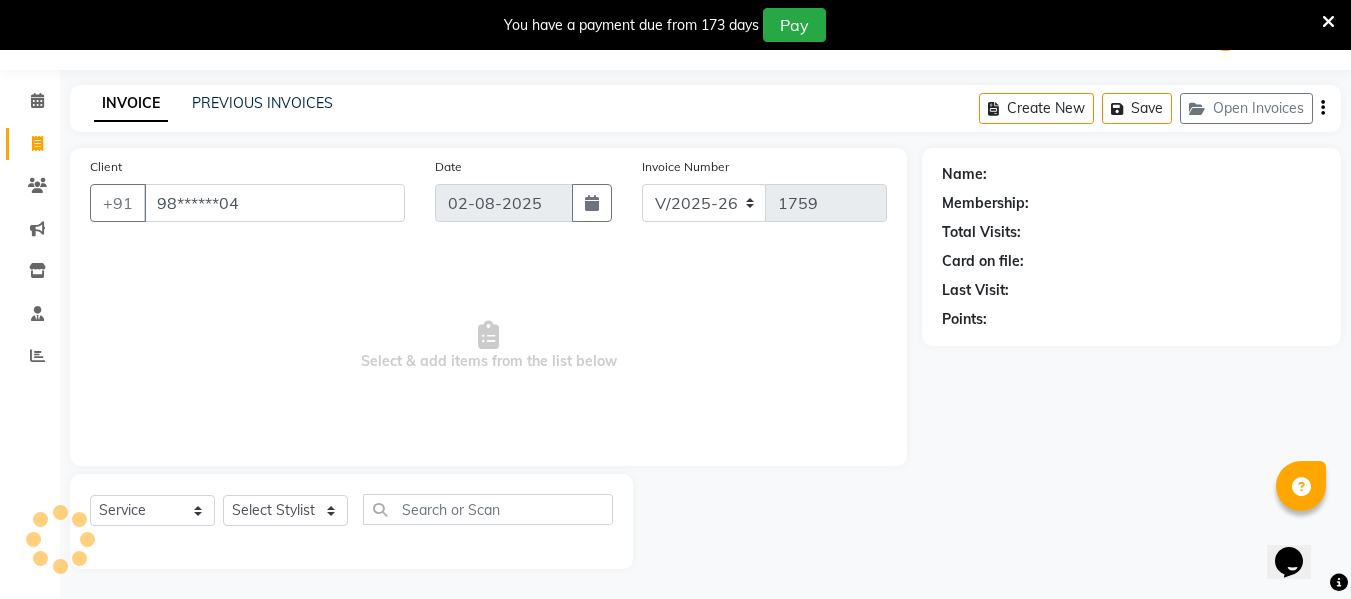type on "98******04" 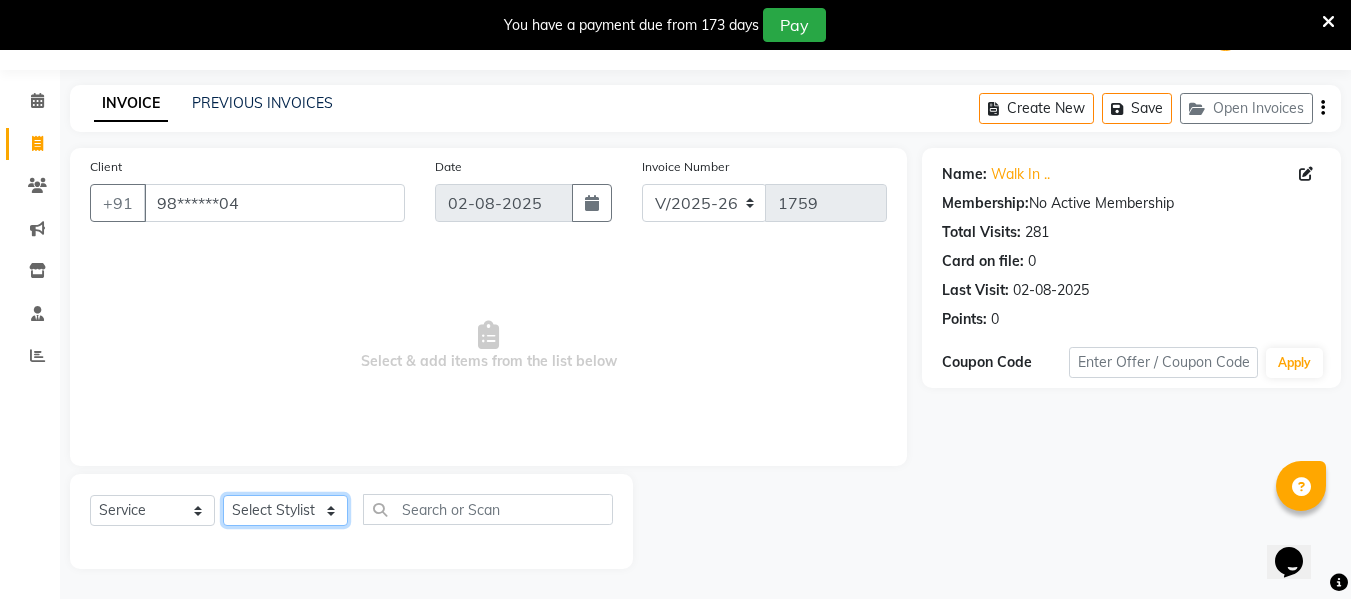 drag, startPoint x: 299, startPoint y: 512, endPoint x: 305, endPoint y: 363, distance: 149.12076 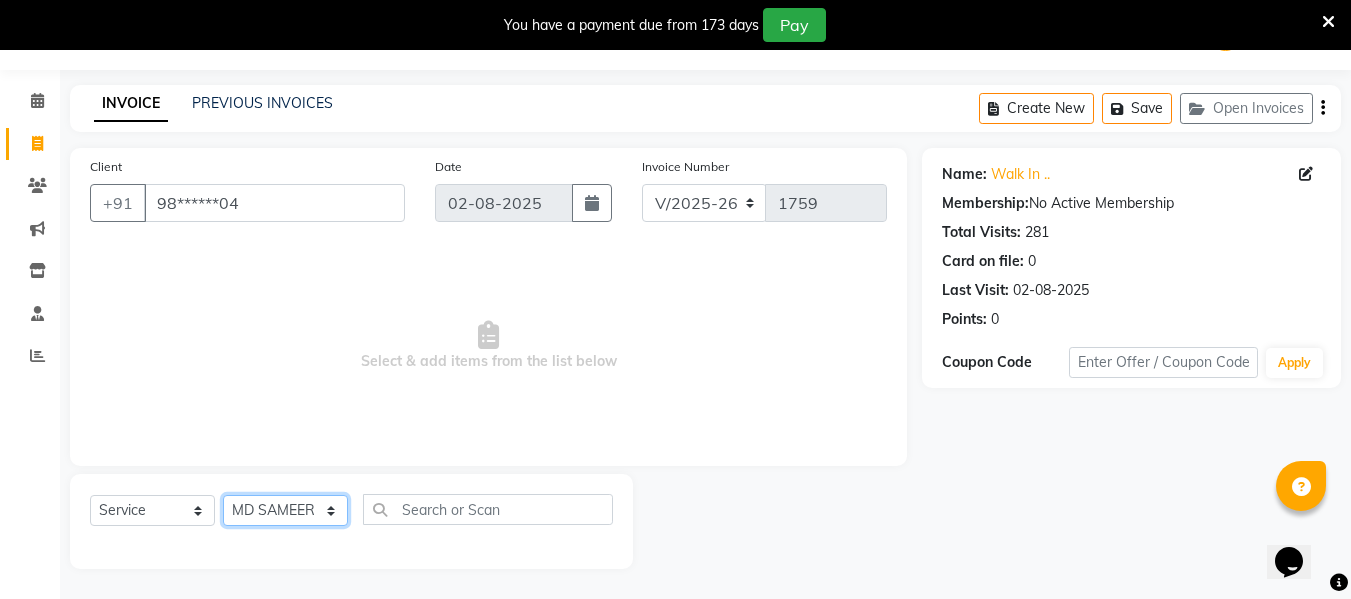 click on "Select Stylist ASHA ANIL JADHAV Dilshad Ahmad EHATESHAM ALI EVVA FARHEEN SHAIKH HEEBA ARIF SHAIKH HEER BAROT IMRAN SHAIKH Mamta  Manager MANISHA MD RAJ KHAN  MD SAMEER PARWEZ MOHAMMAD ALI RUPS SAKIB SUNENA TAK ZAREENA KHAN" 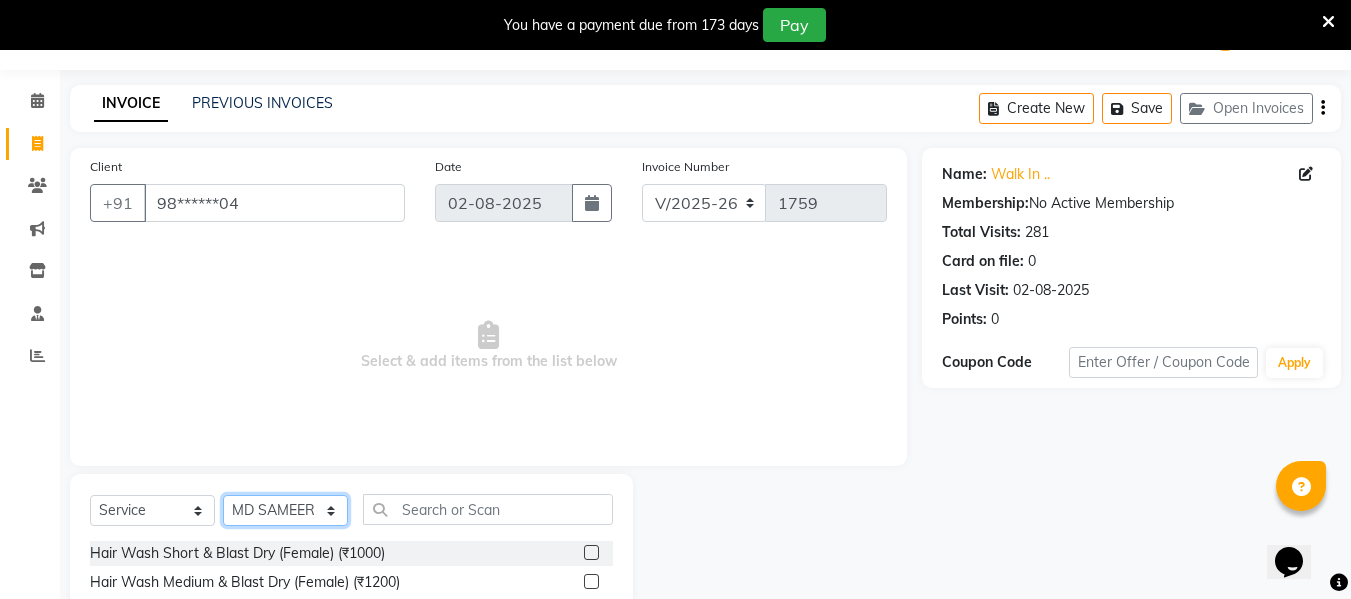 drag, startPoint x: 299, startPoint y: 518, endPoint x: 302, endPoint y: 364, distance: 154.02922 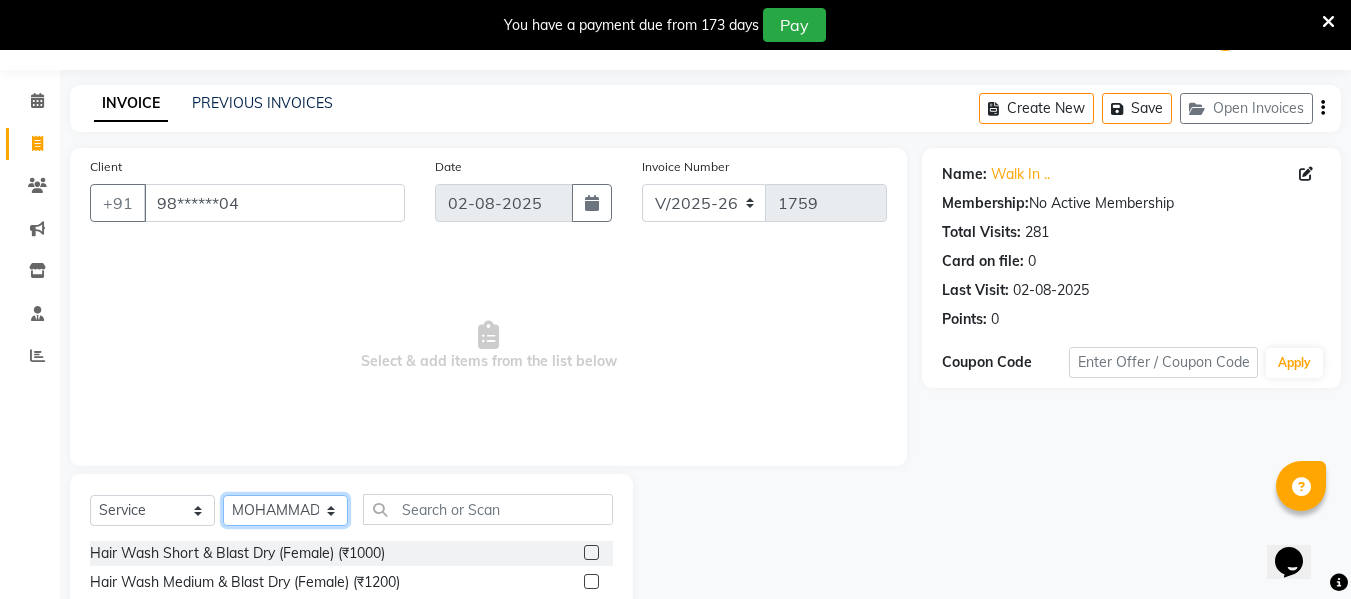 click on "Select Stylist ASHA ANIL JADHAV Dilshad Ahmad EHATESHAM ALI EVVA FARHEEN SHAIKH HEEBA ARIF SHAIKH HEER BAROT IMRAN SHAIKH Mamta  Manager MANISHA MD RAJ KHAN  MD SAMEER PARWEZ MOHAMMAD ALI RUPS SAKIB SUNENA TAK ZAREENA KHAN" 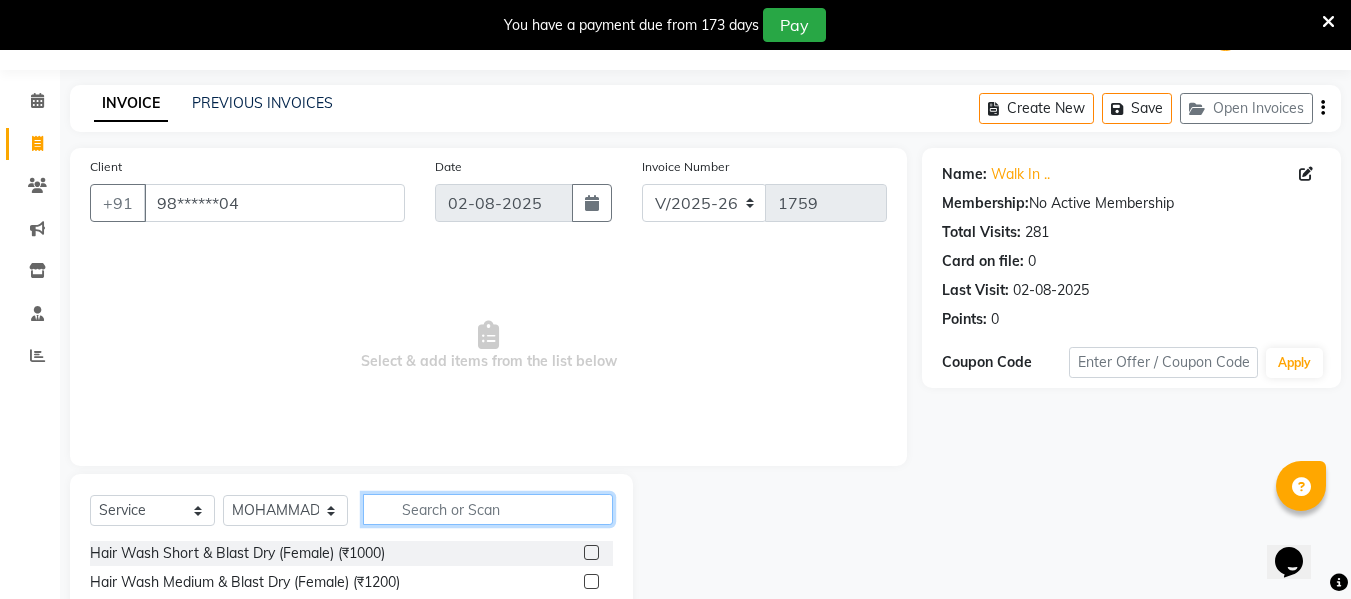 click 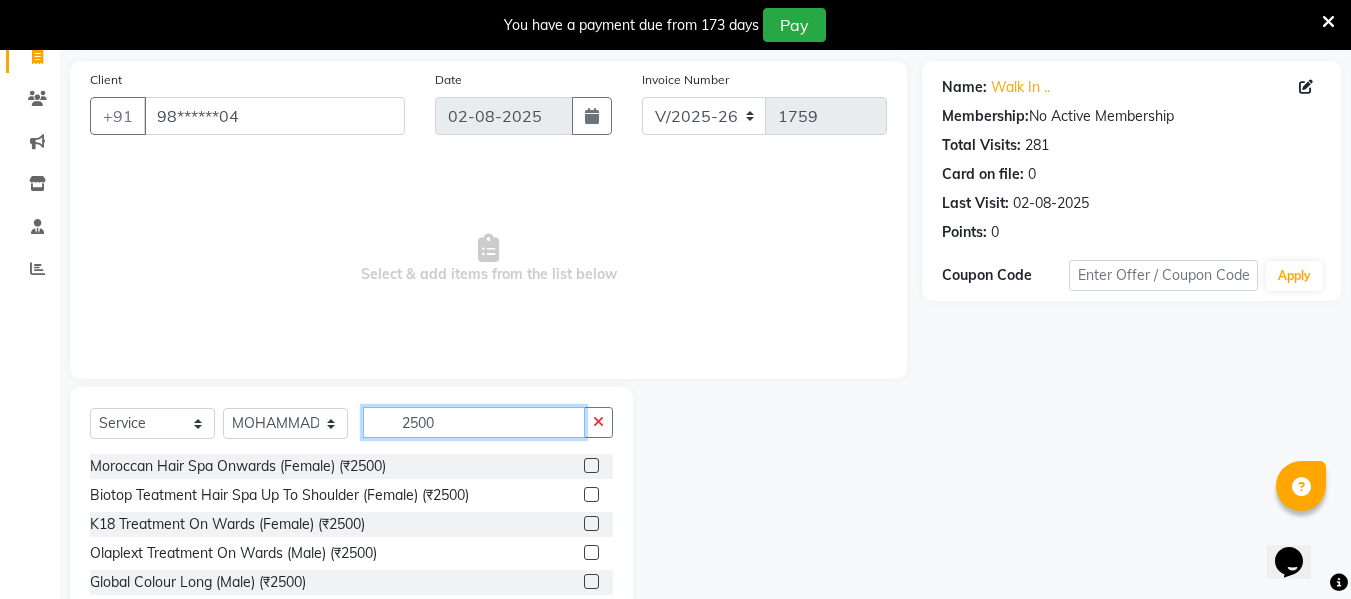 scroll, scrollTop: 140, scrollLeft: 0, axis: vertical 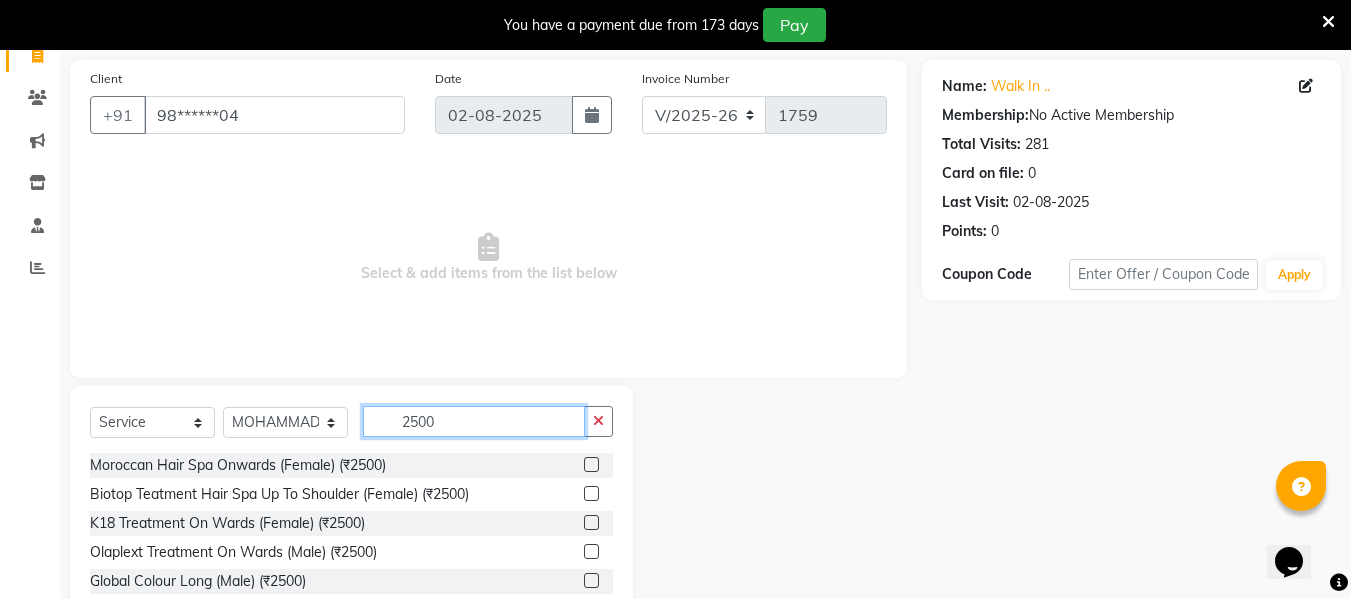 type on "2500" 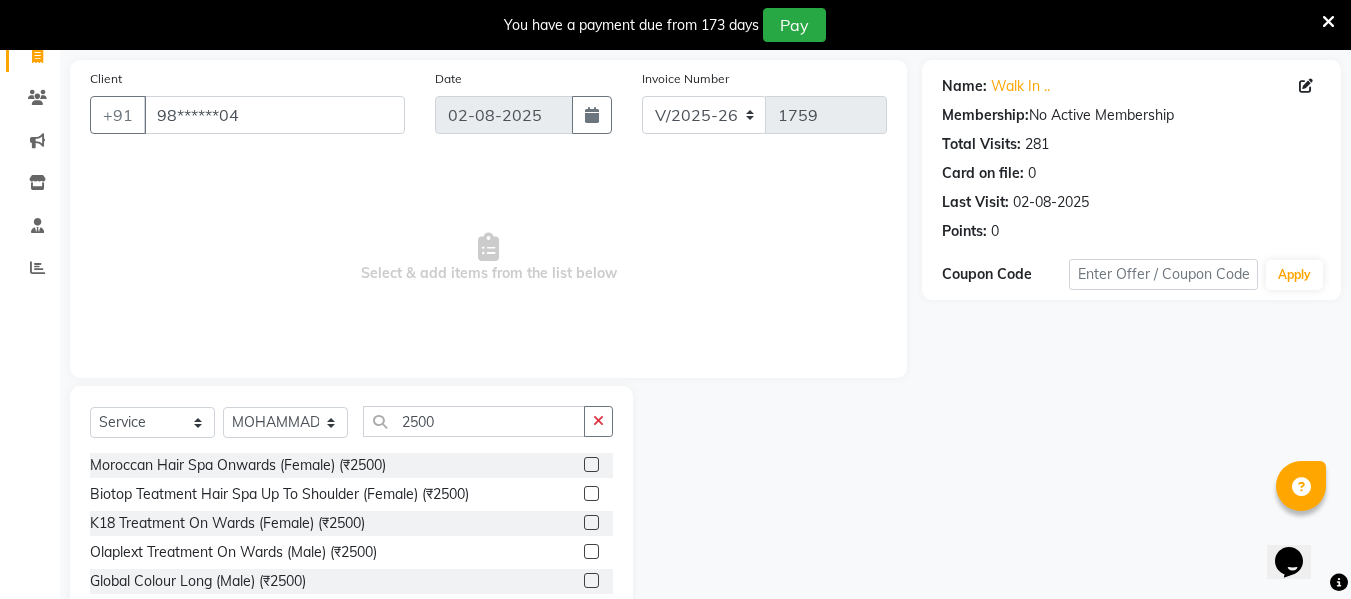 click 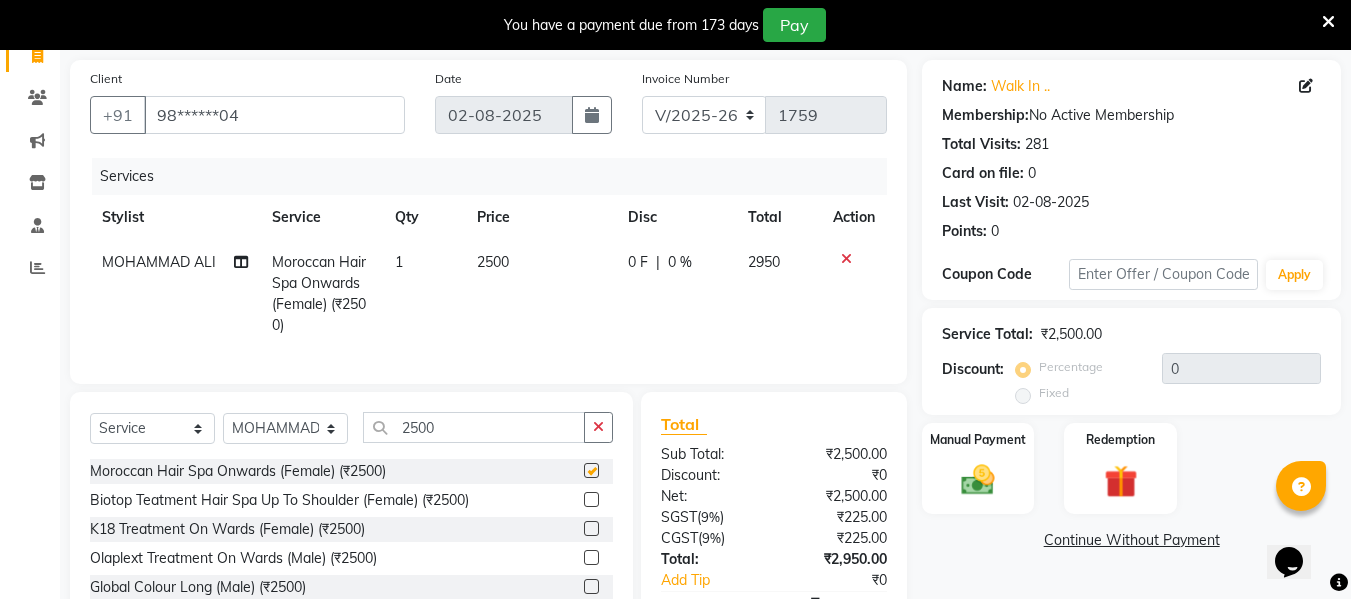 checkbox on "false" 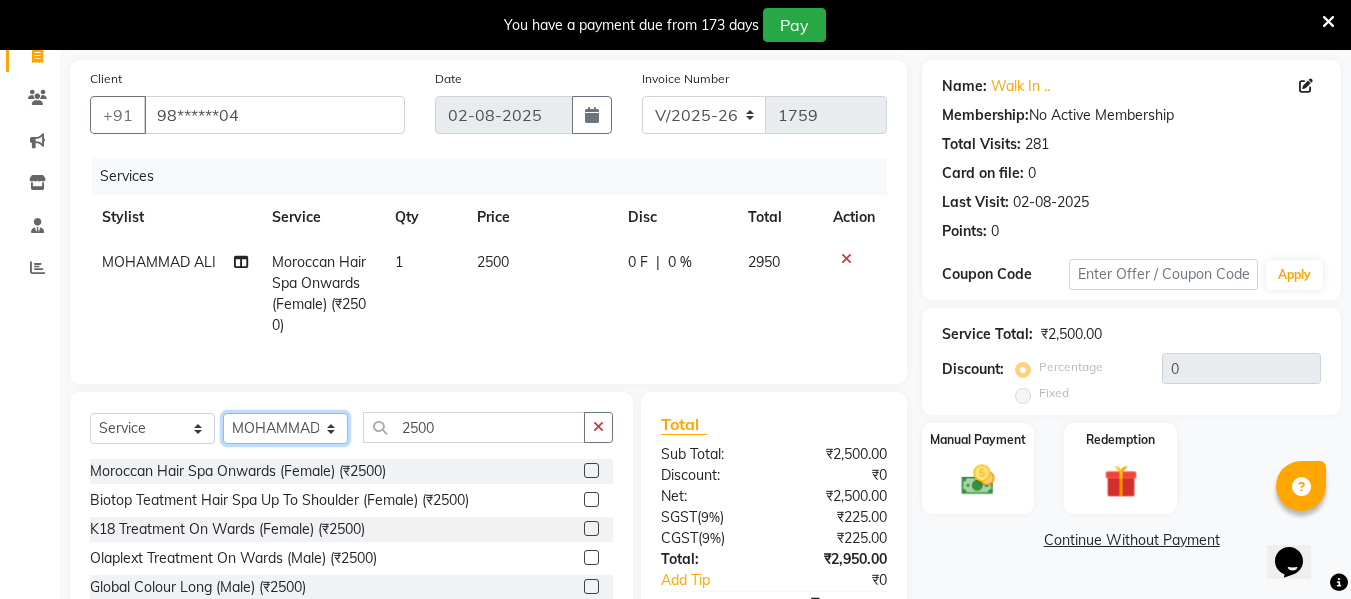 click on "Select Stylist ASHA ANIL JADHAV Dilshad Ahmad EHATESHAM ALI EVVA FARHEEN SHAIKH HEEBA ARIF SHAIKH HEER BAROT IMRAN SHAIKH Mamta  Manager MANISHA MD RAJ KHAN  MD SAMEER PARWEZ MOHAMMAD ALI RUPS SAKIB SUNENA TAK ZAREENA KHAN" 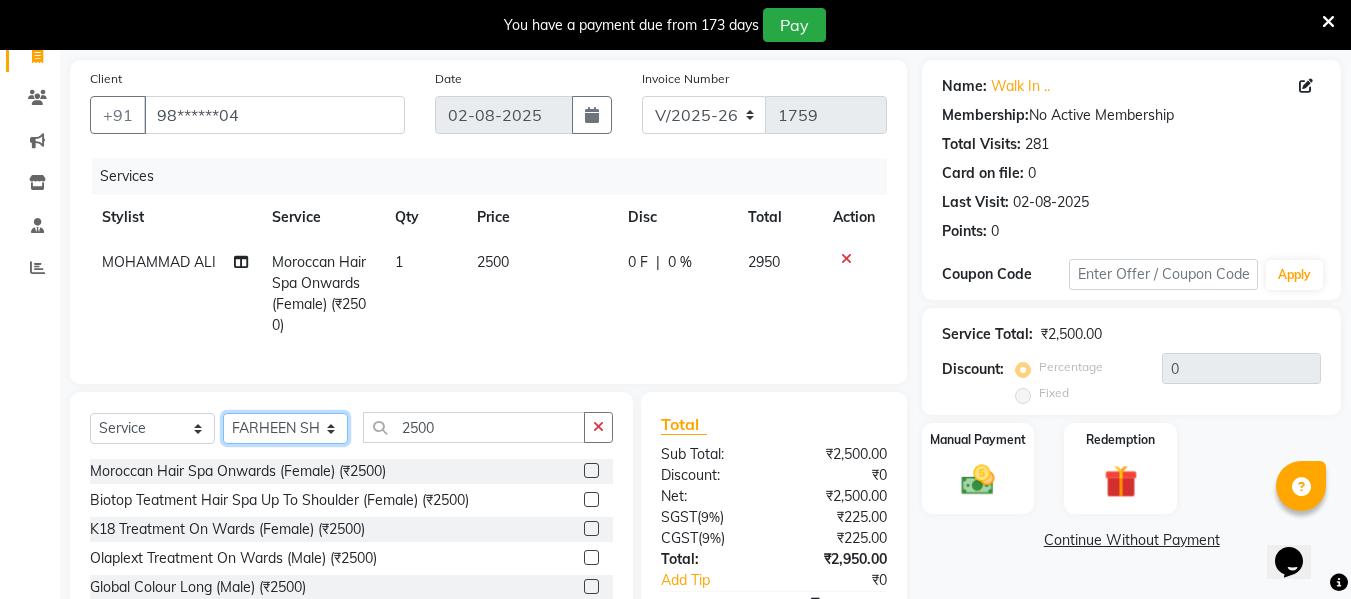click on "Select Stylist ASHA ANIL JADHAV Dilshad Ahmad EHATESHAM ALI EVVA FARHEEN SHAIKH HEEBA ARIF SHAIKH HEER BAROT IMRAN SHAIKH Mamta  Manager MANISHA MD RAJ KHAN  MD SAMEER PARWEZ MOHAMMAD ALI RUPS SAKIB SUNENA TAK ZAREENA KHAN" 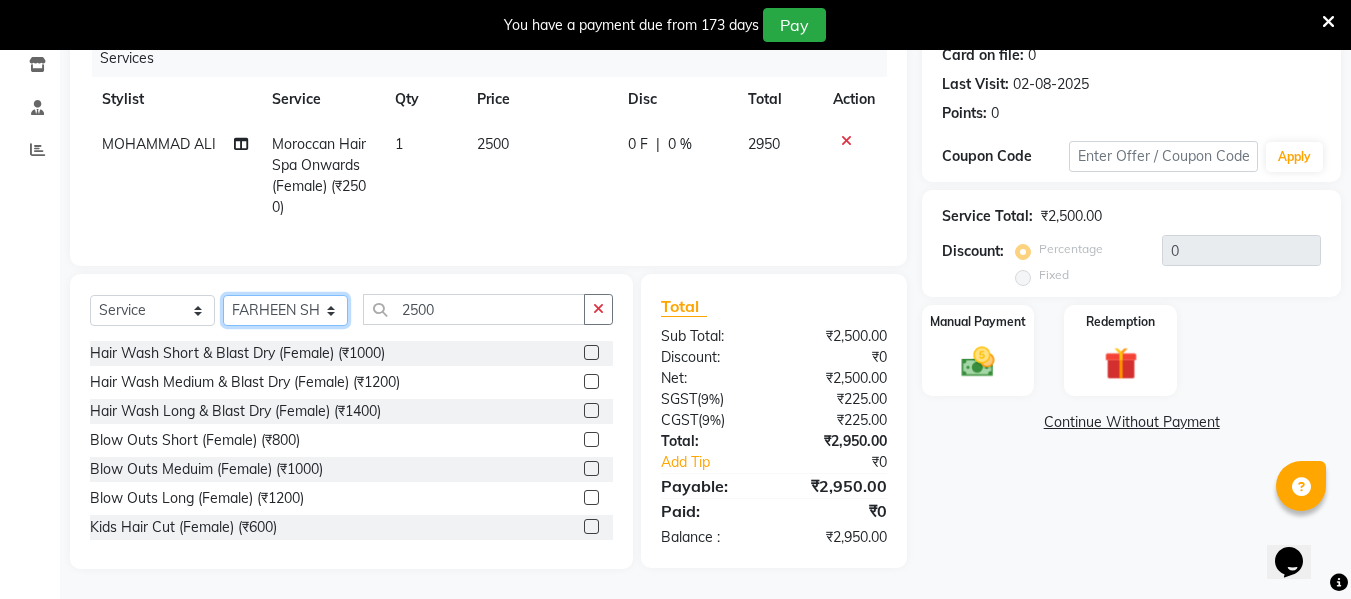 scroll, scrollTop: 271, scrollLeft: 0, axis: vertical 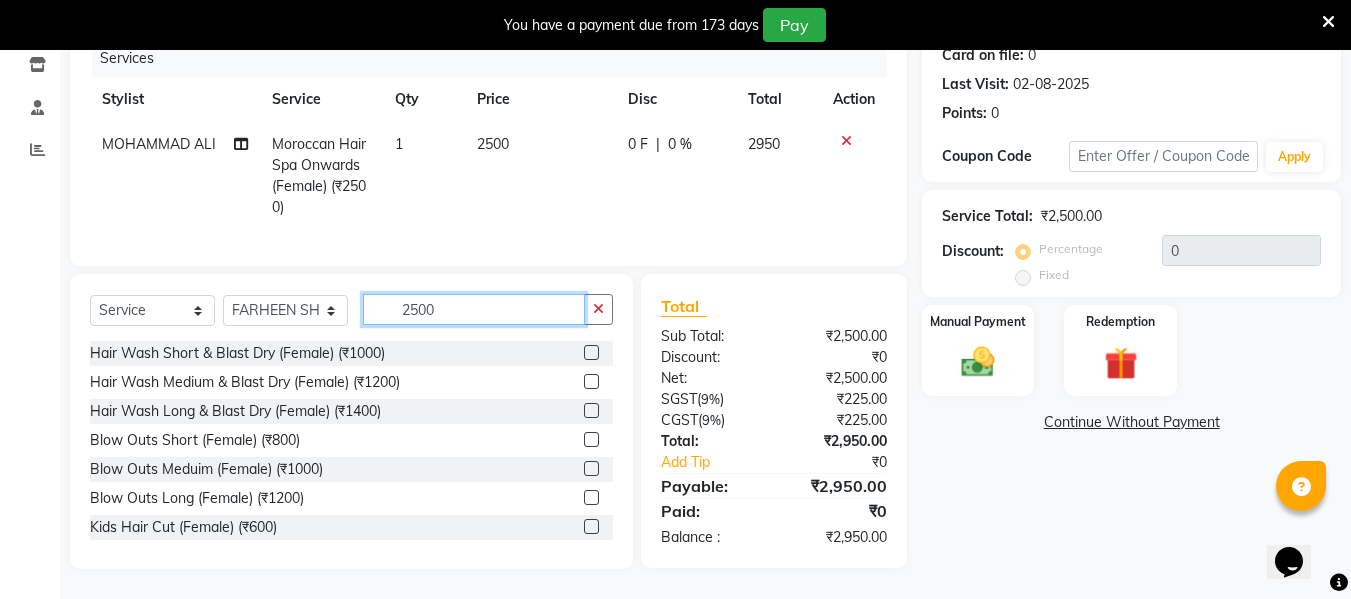 click on "2500" 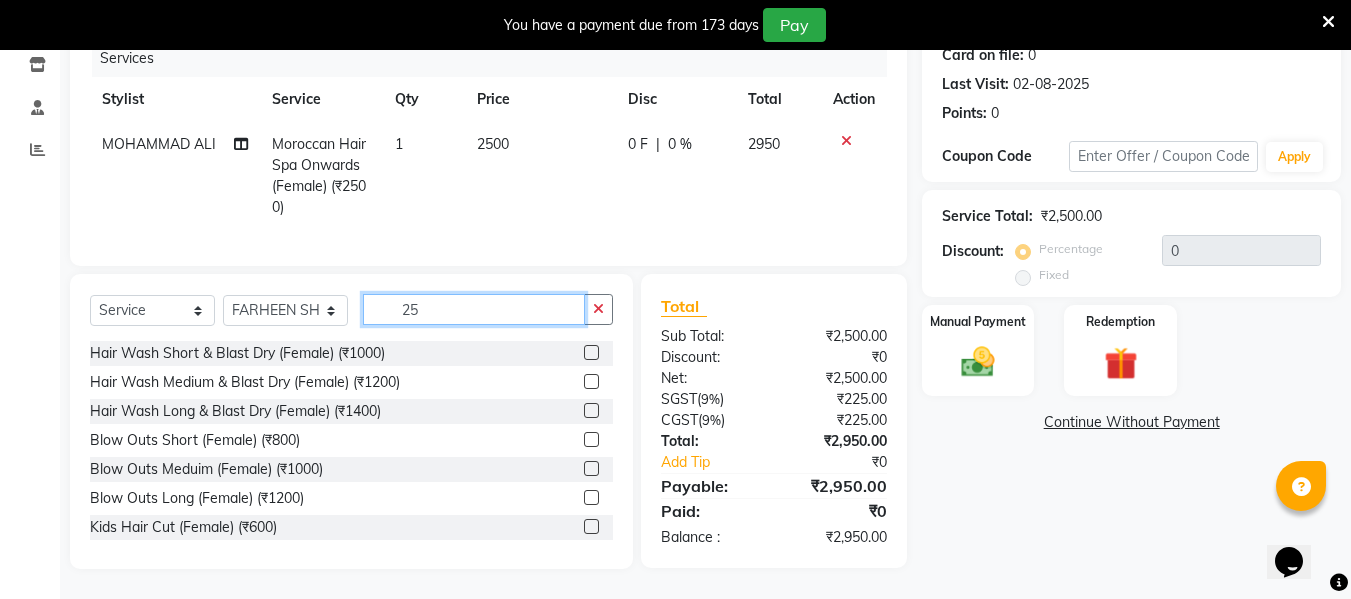 type on "2" 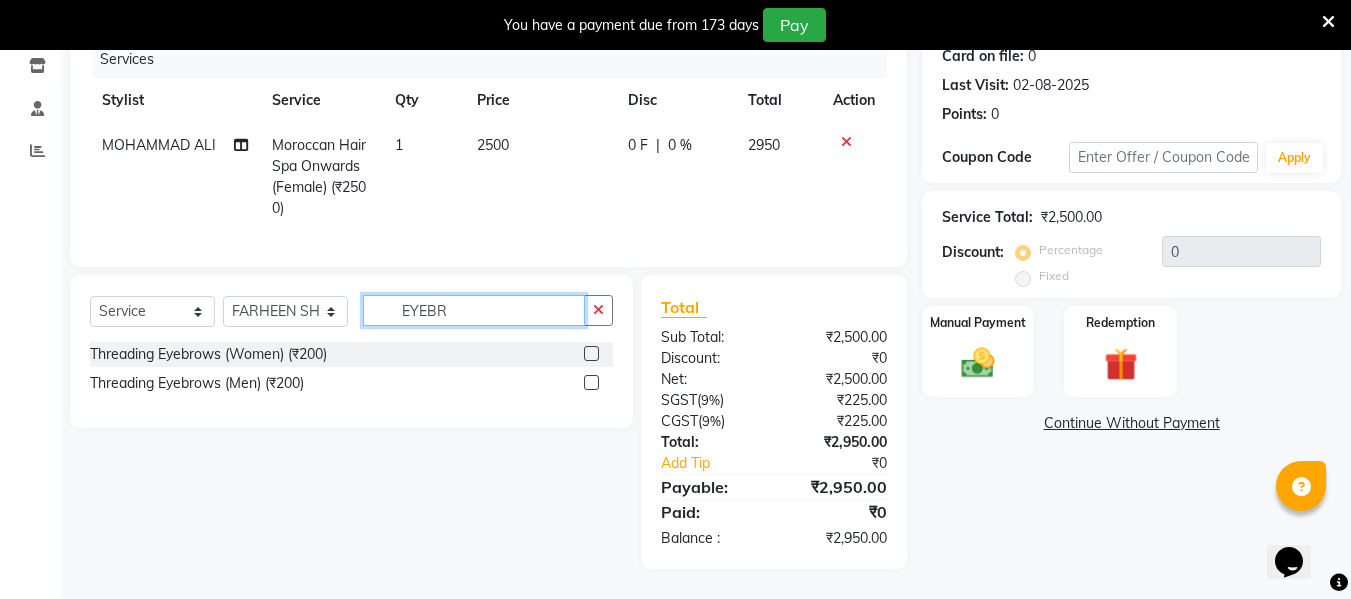 type on "EYEBR" 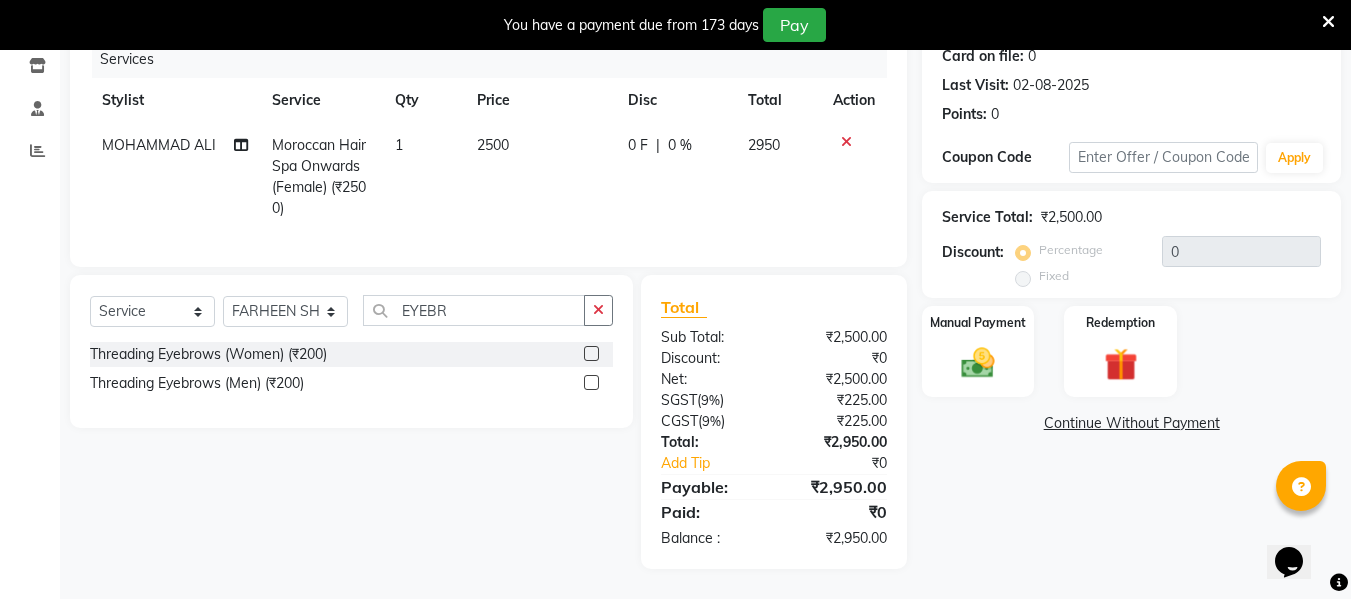 click 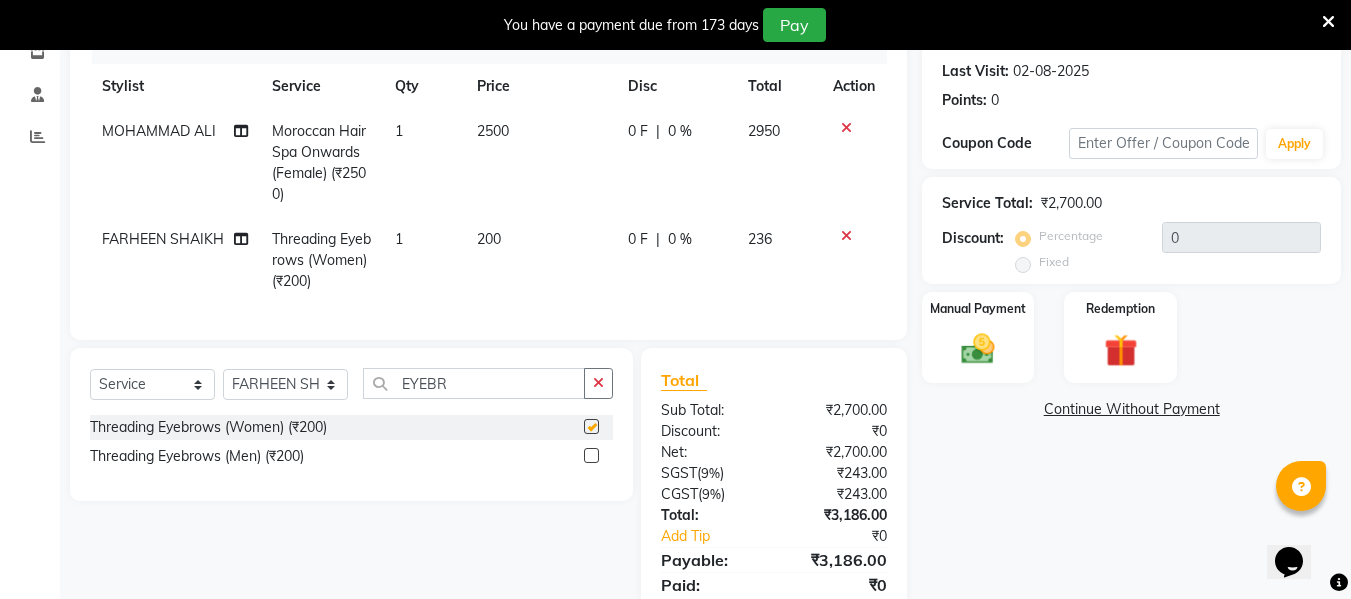 checkbox on "false" 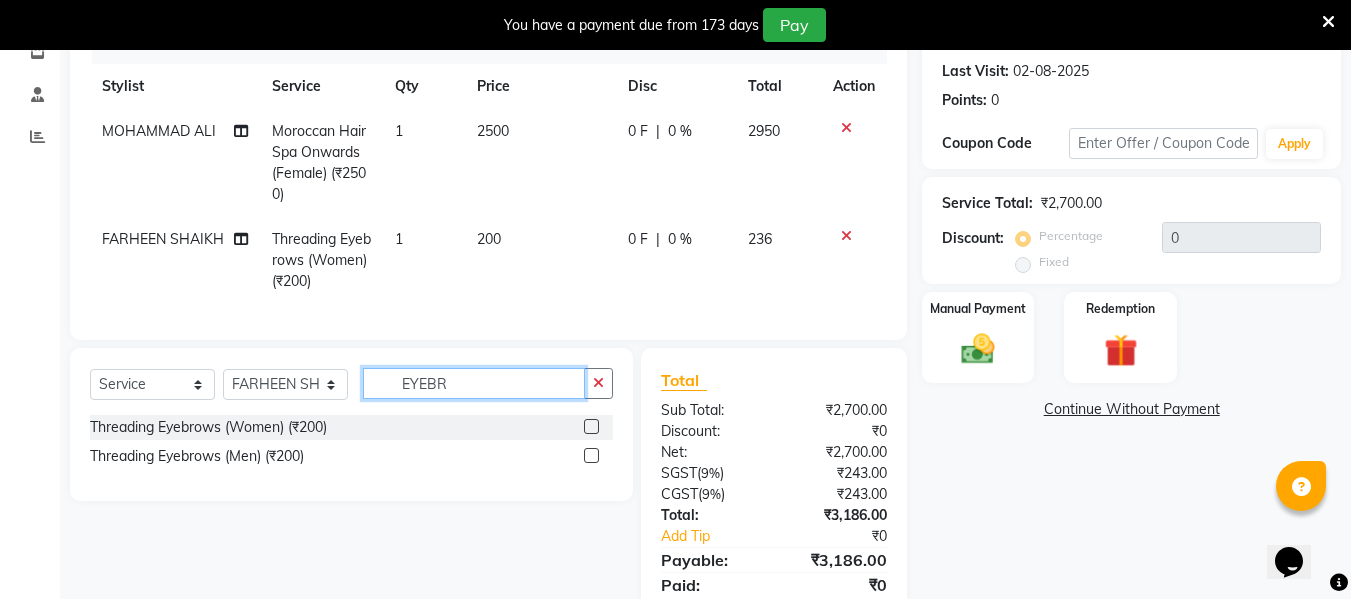 click on "EYEBR" 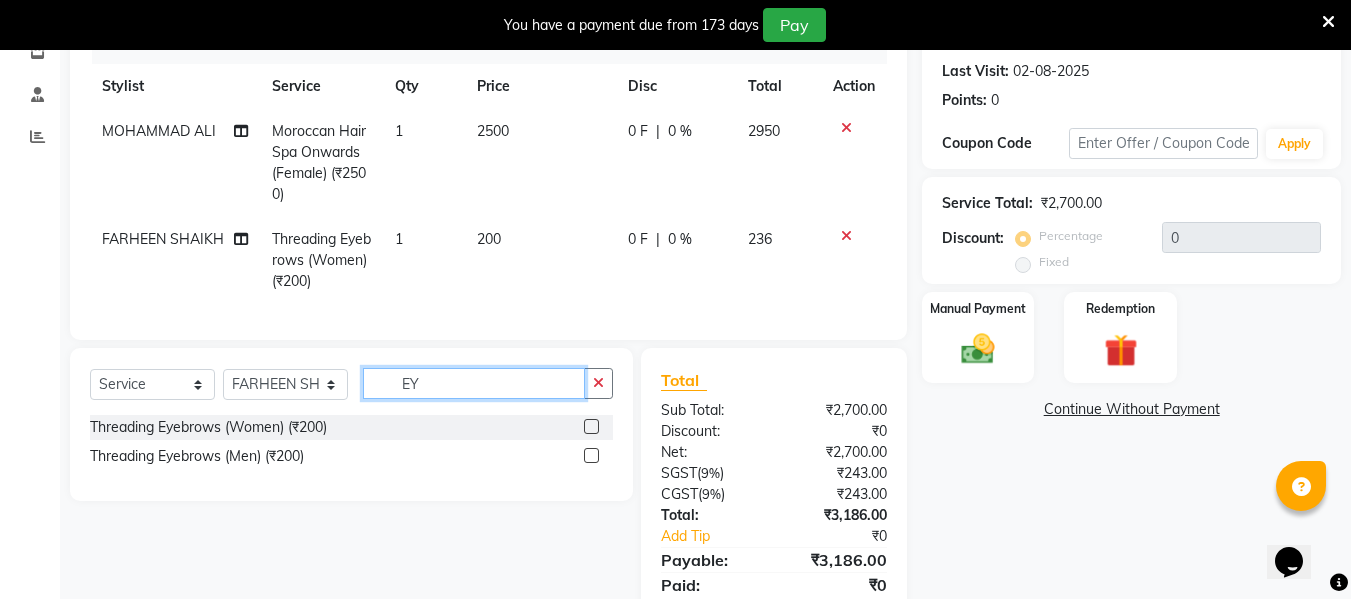 type on "E" 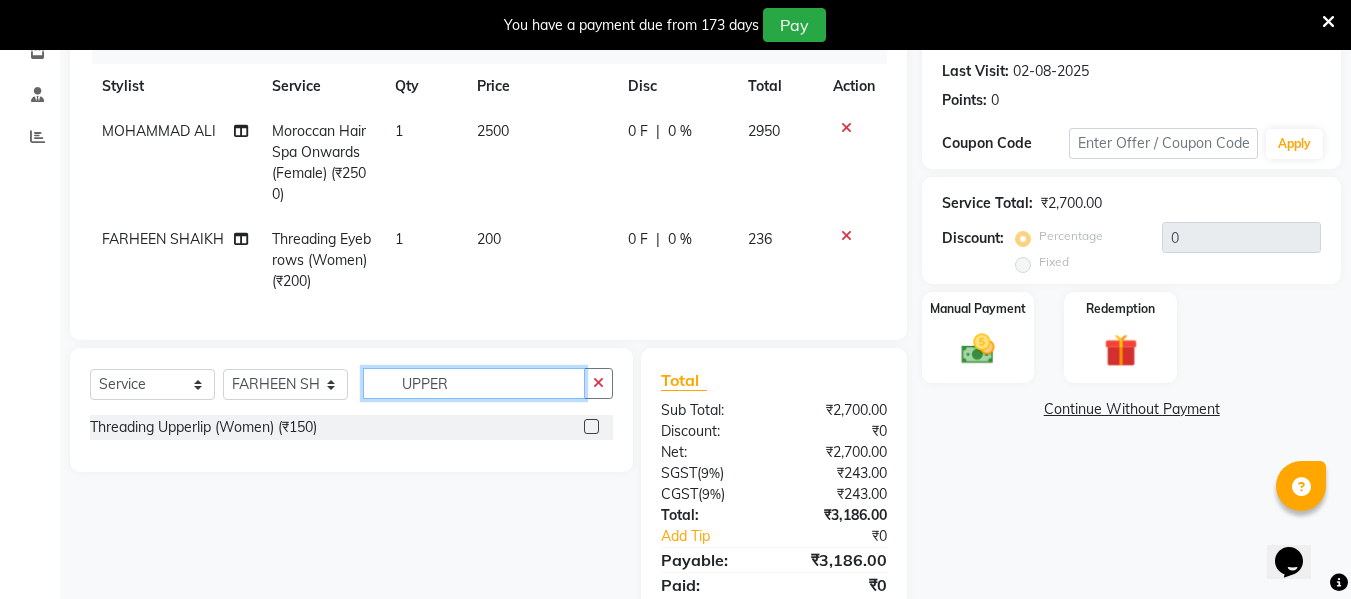 type on "UPPER" 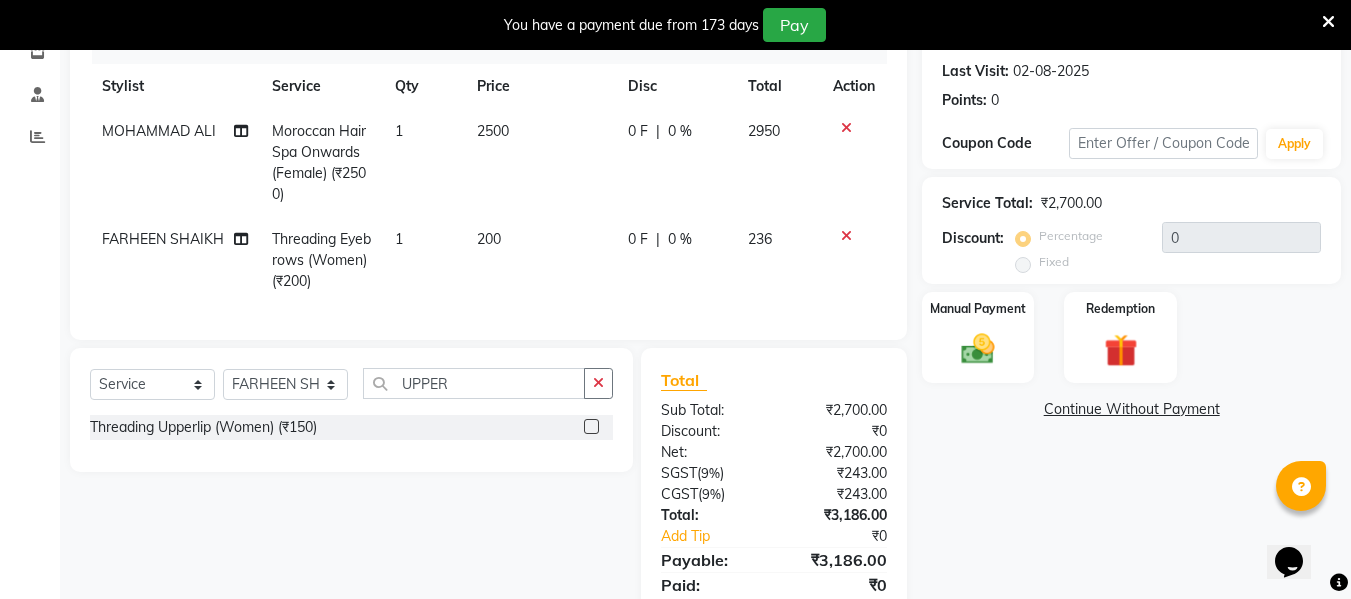 click 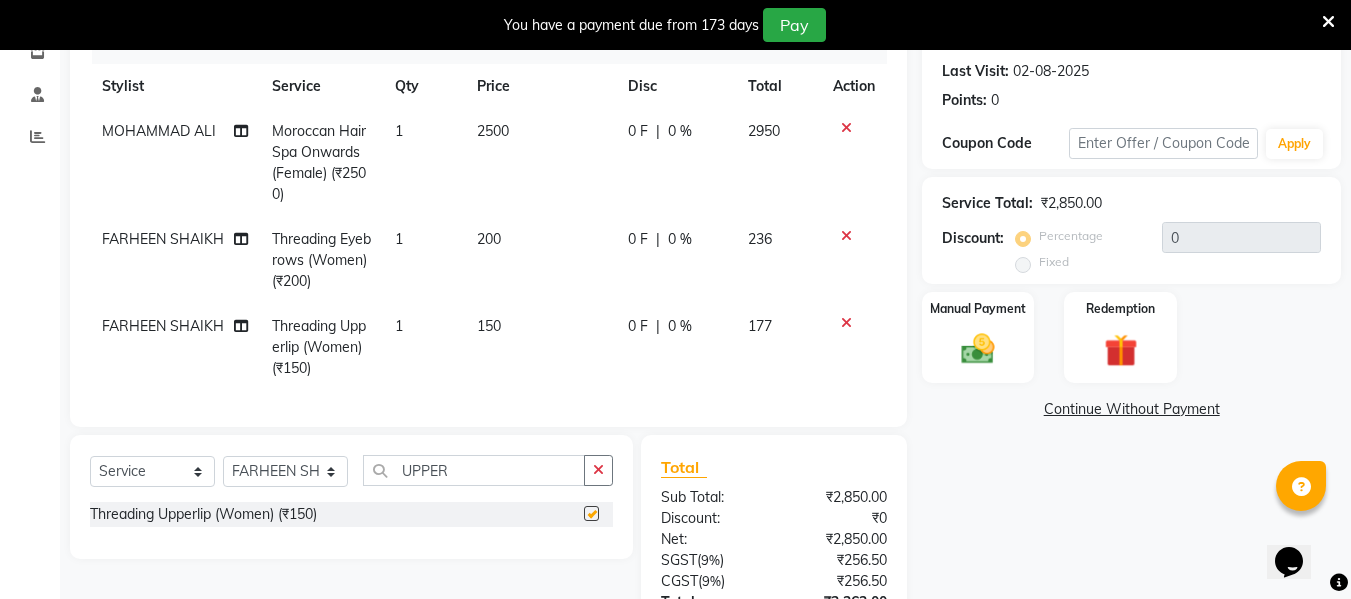 checkbox on "false" 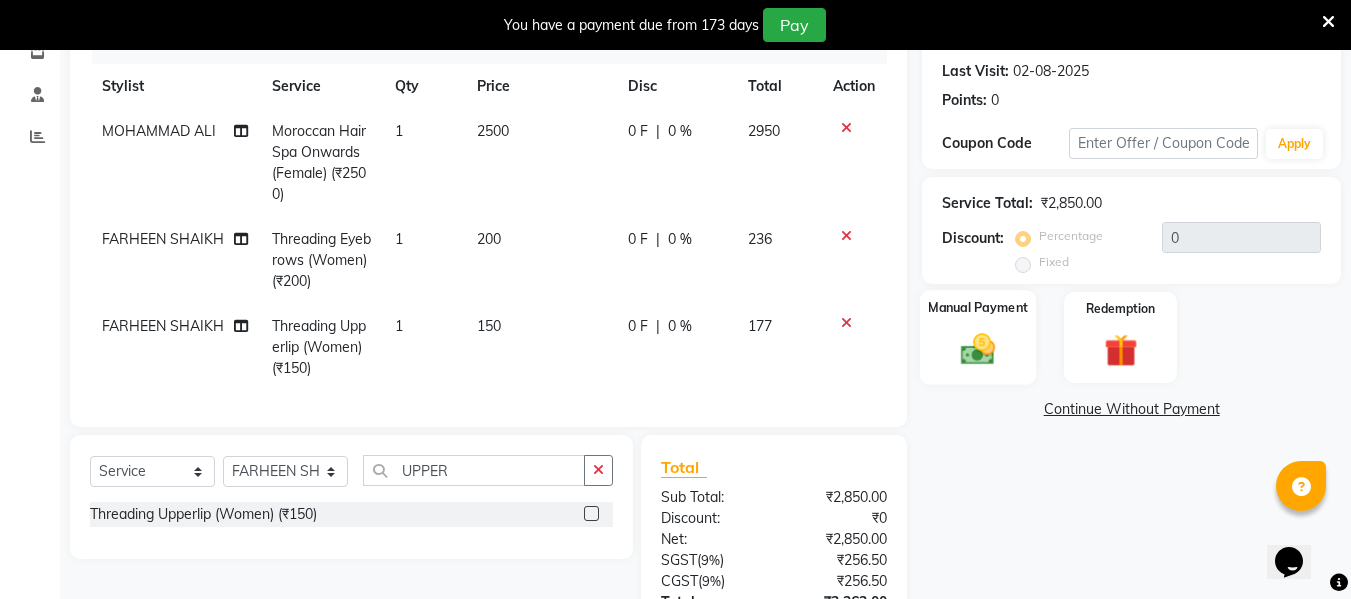 click 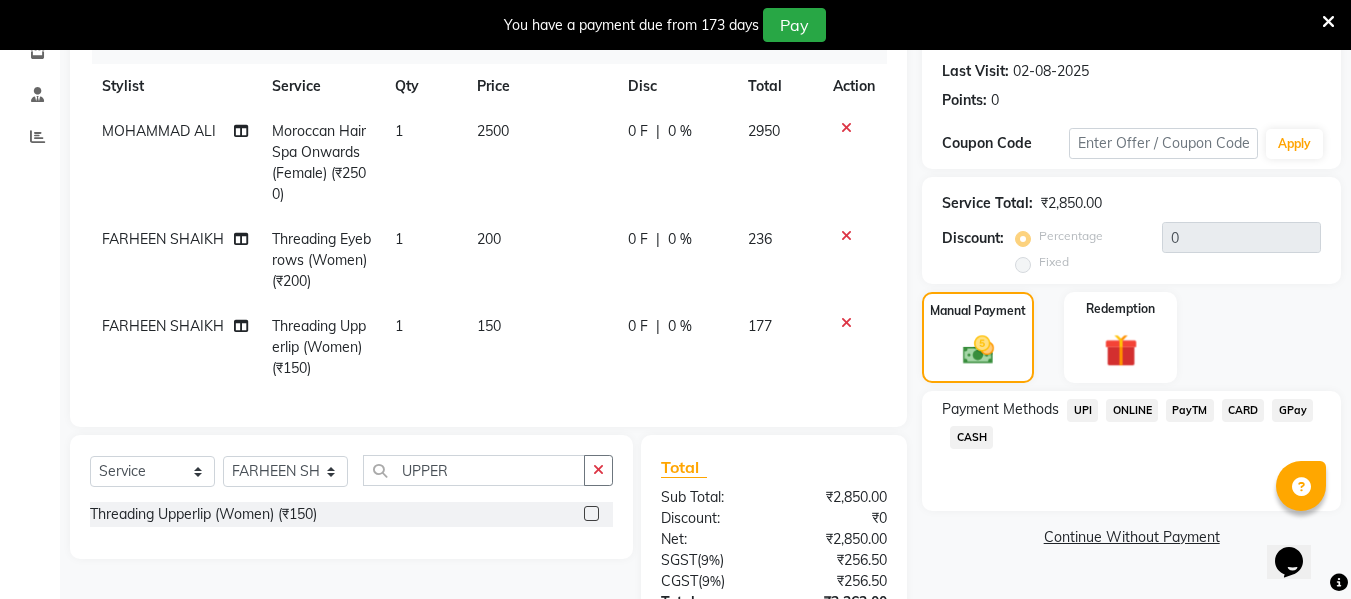 click on "CARD" 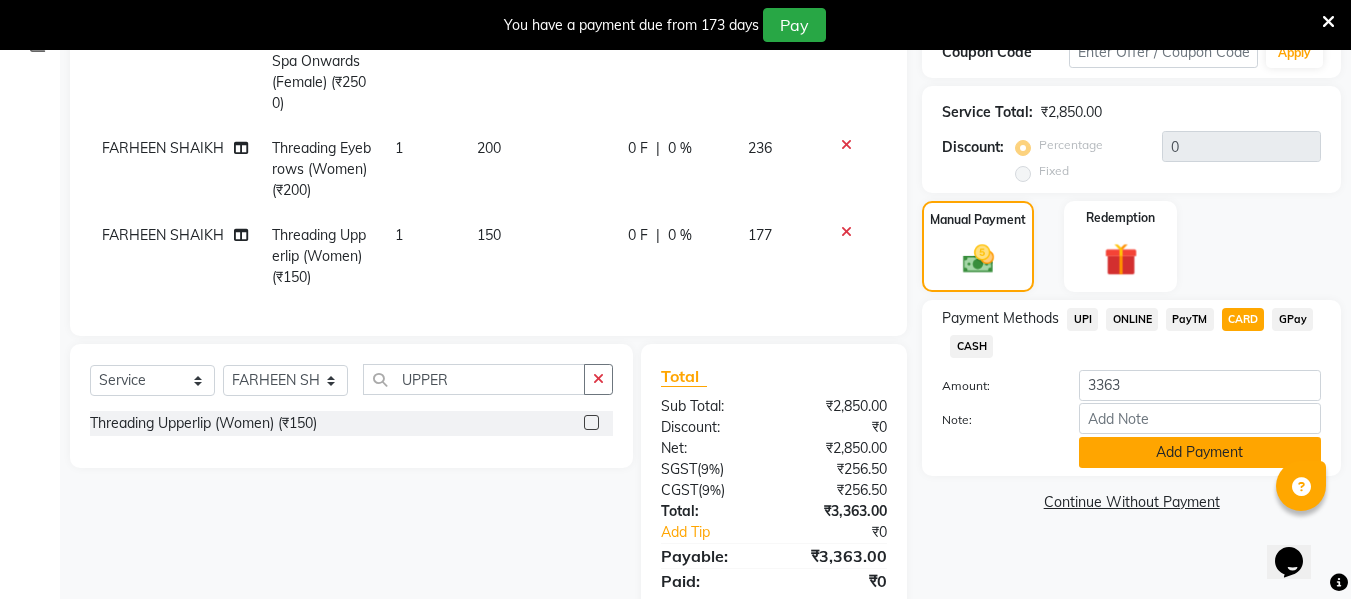 click on "Add Payment" 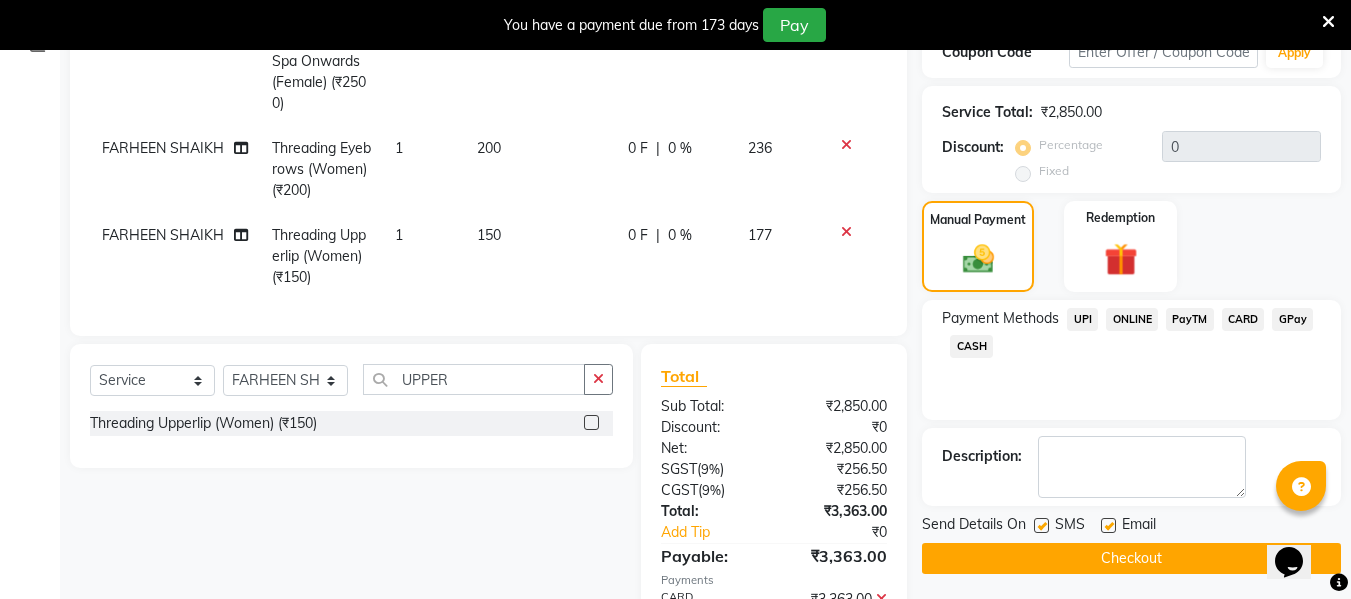 scroll, scrollTop: 488, scrollLeft: 0, axis: vertical 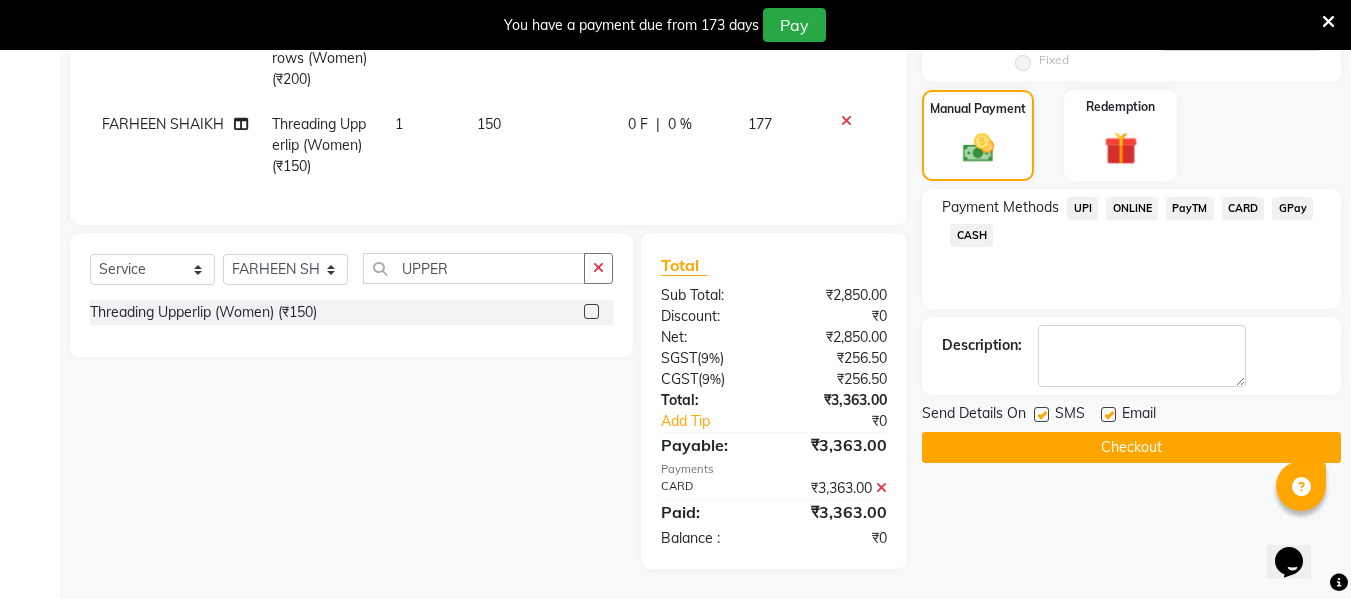 click on "Checkout" 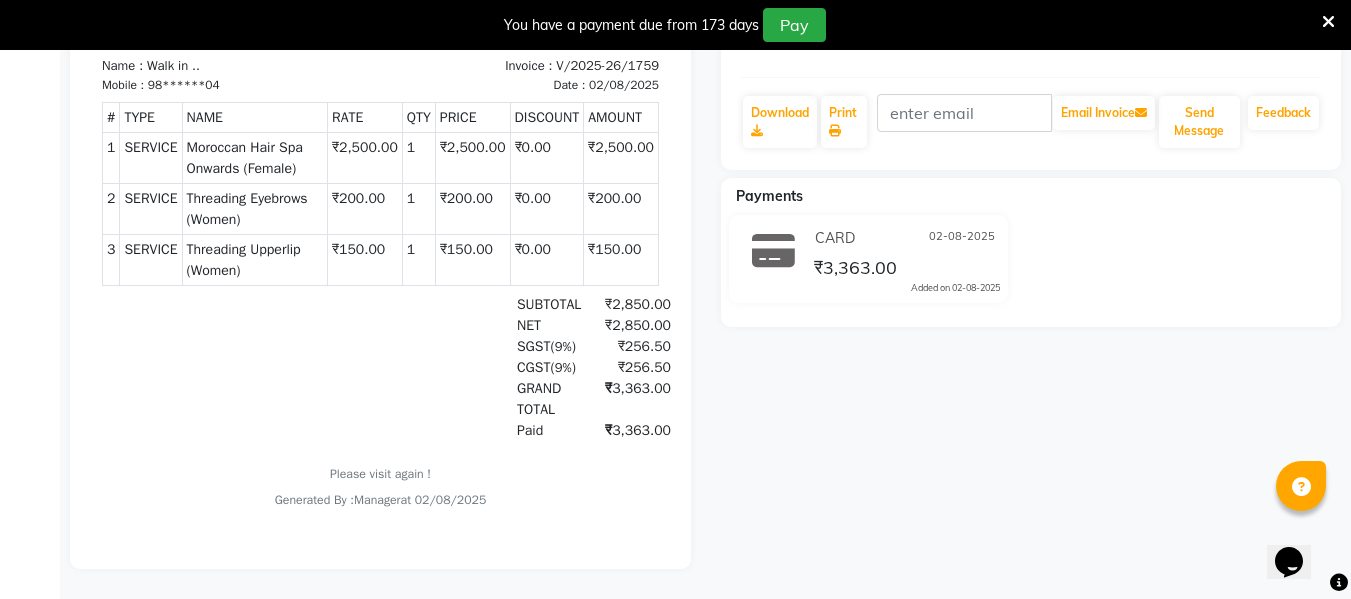 scroll, scrollTop: 0, scrollLeft: 0, axis: both 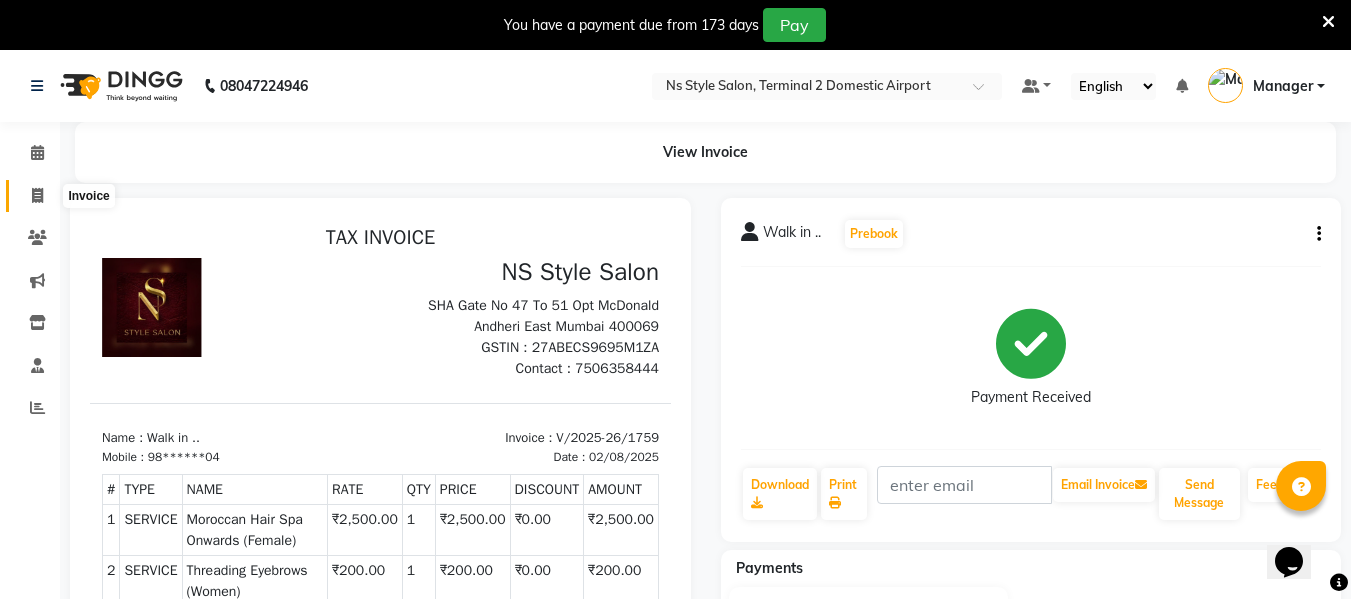 click 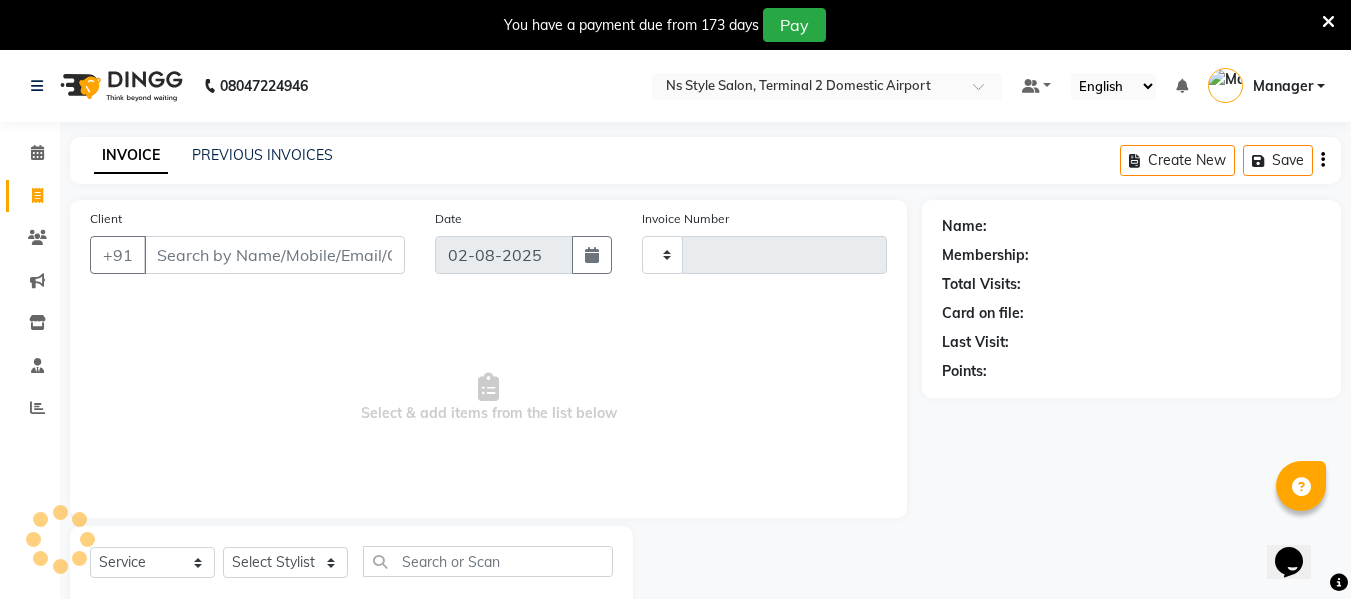 scroll, scrollTop: 52, scrollLeft: 0, axis: vertical 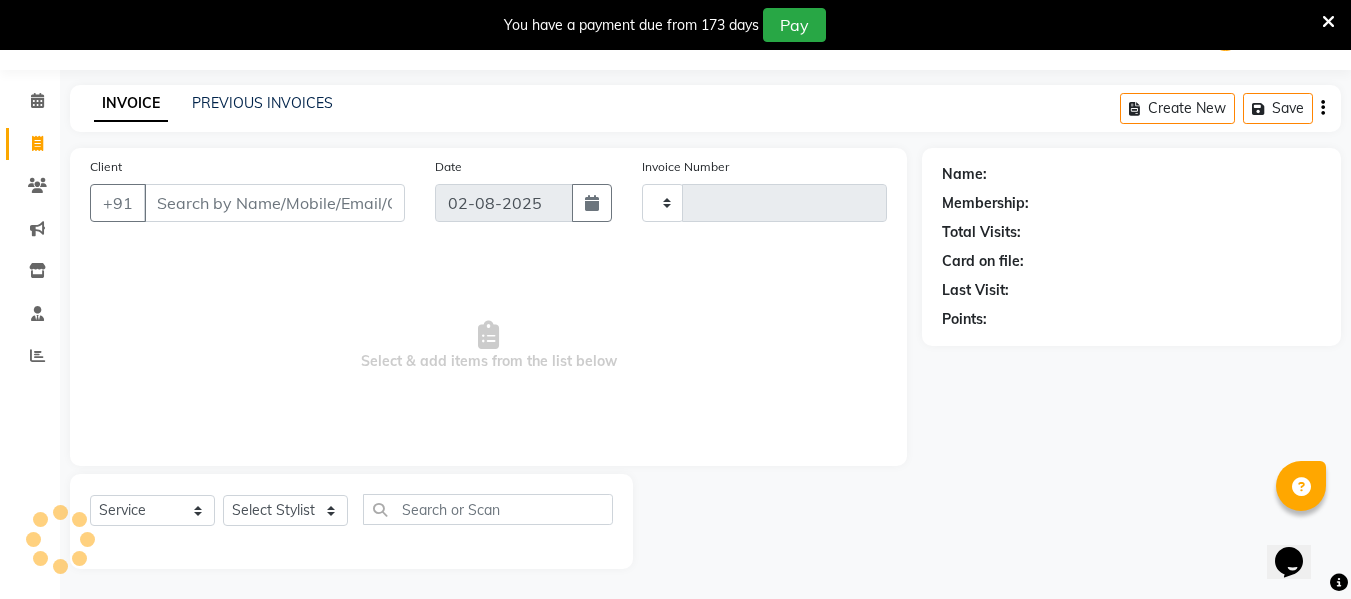 type on "1760" 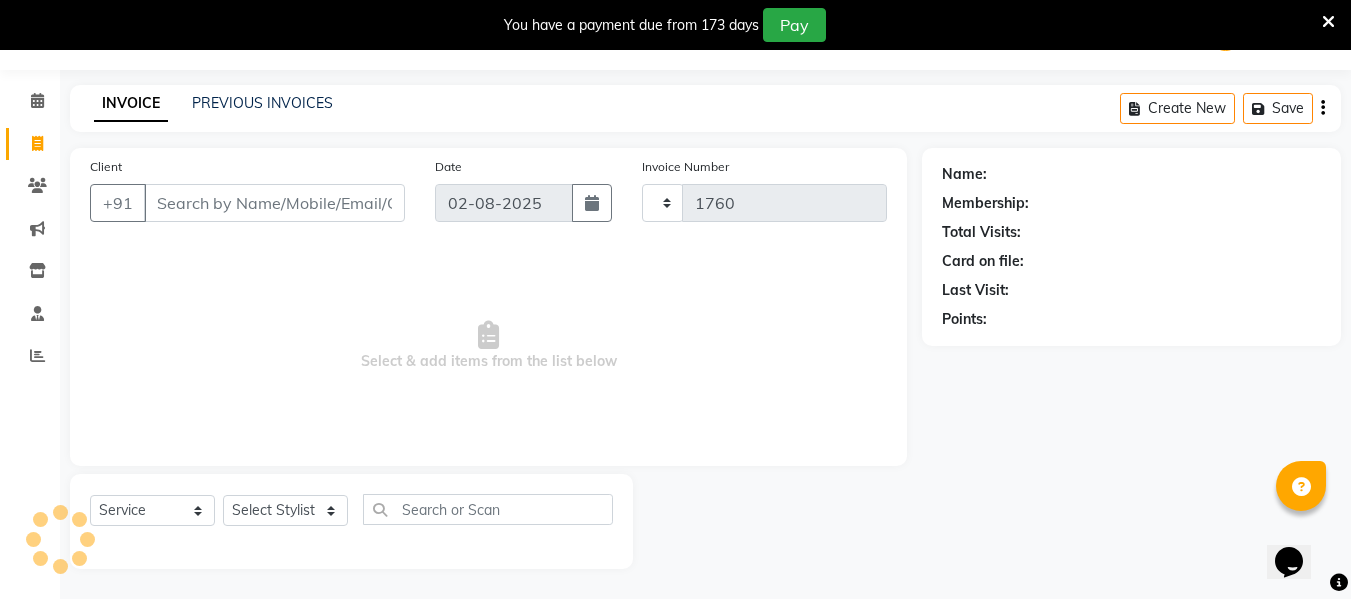 select on "5661" 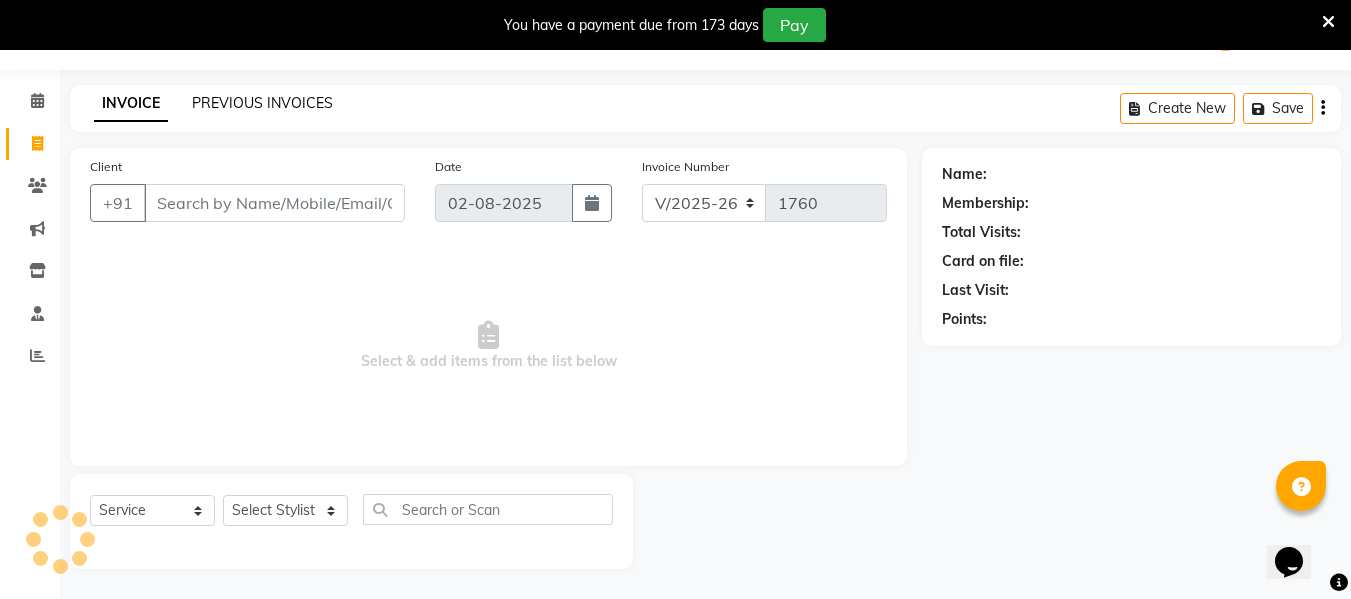 click on "PREVIOUS INVOICES" 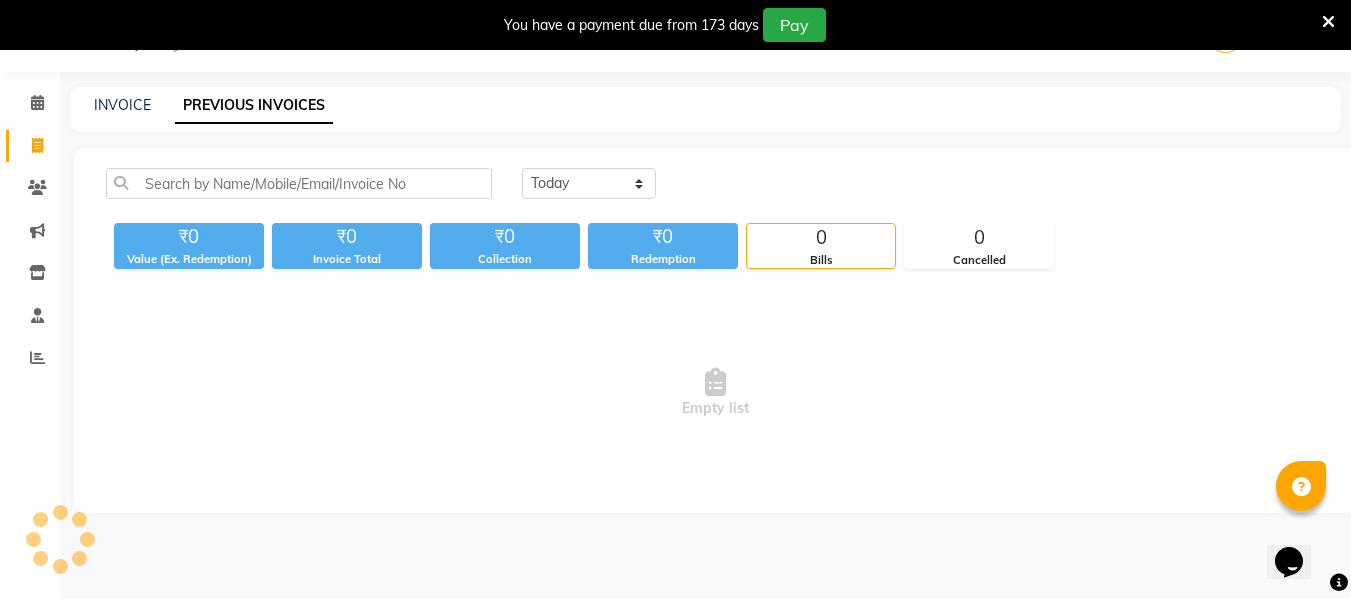 scroll, scrollTop: 52, scrollLeft: 0, axis: vertical 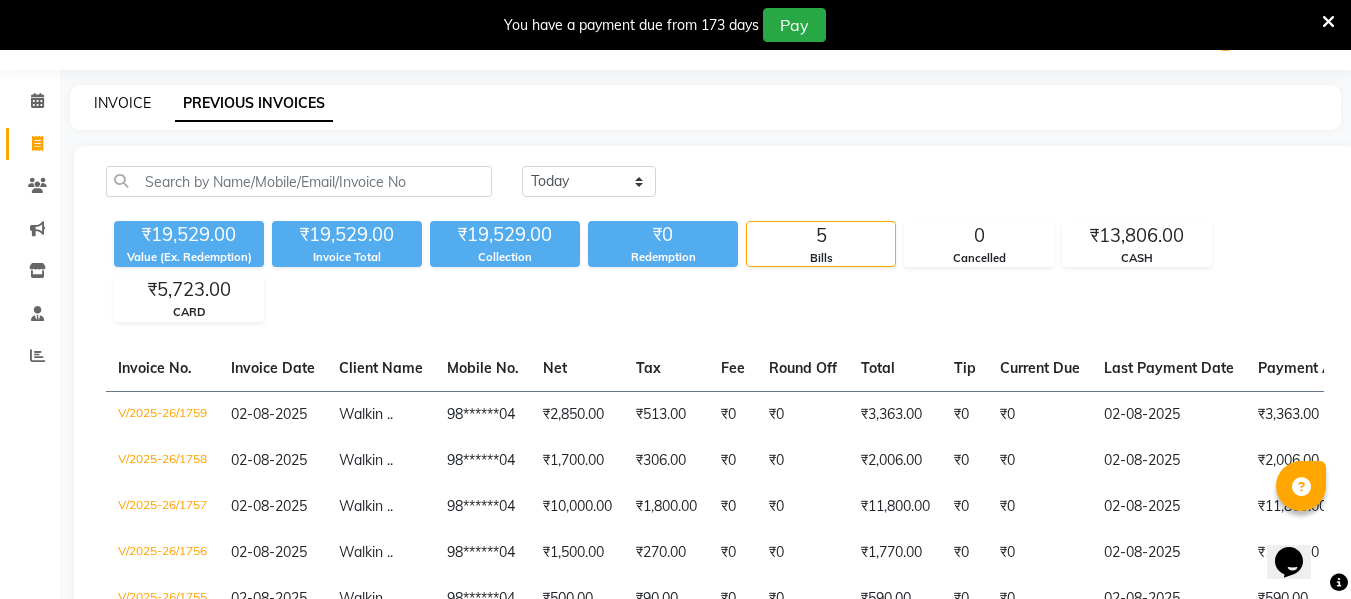 click on "INVOICE" 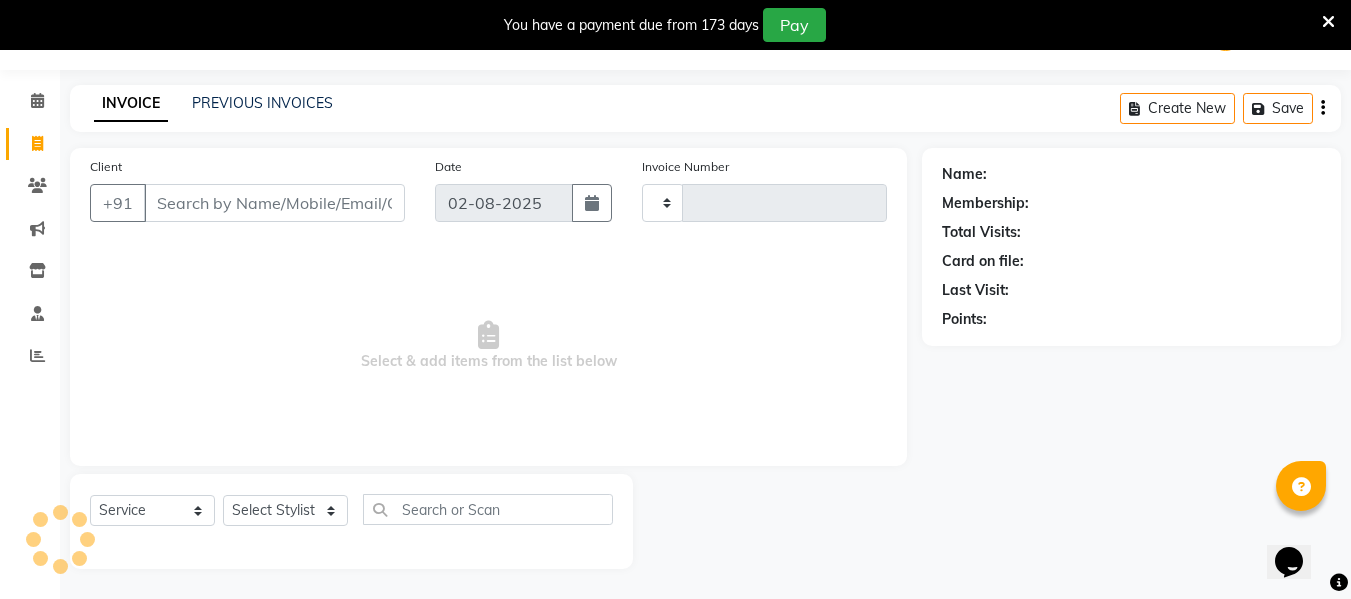 type on "1760" 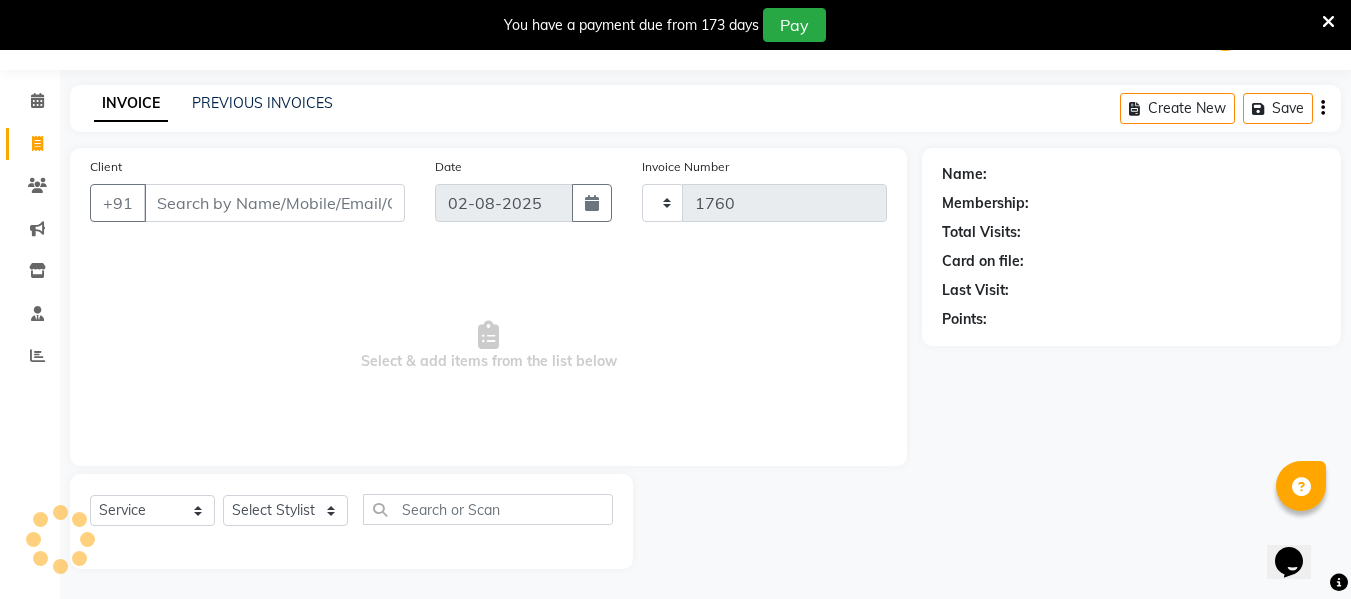 select on "5661" 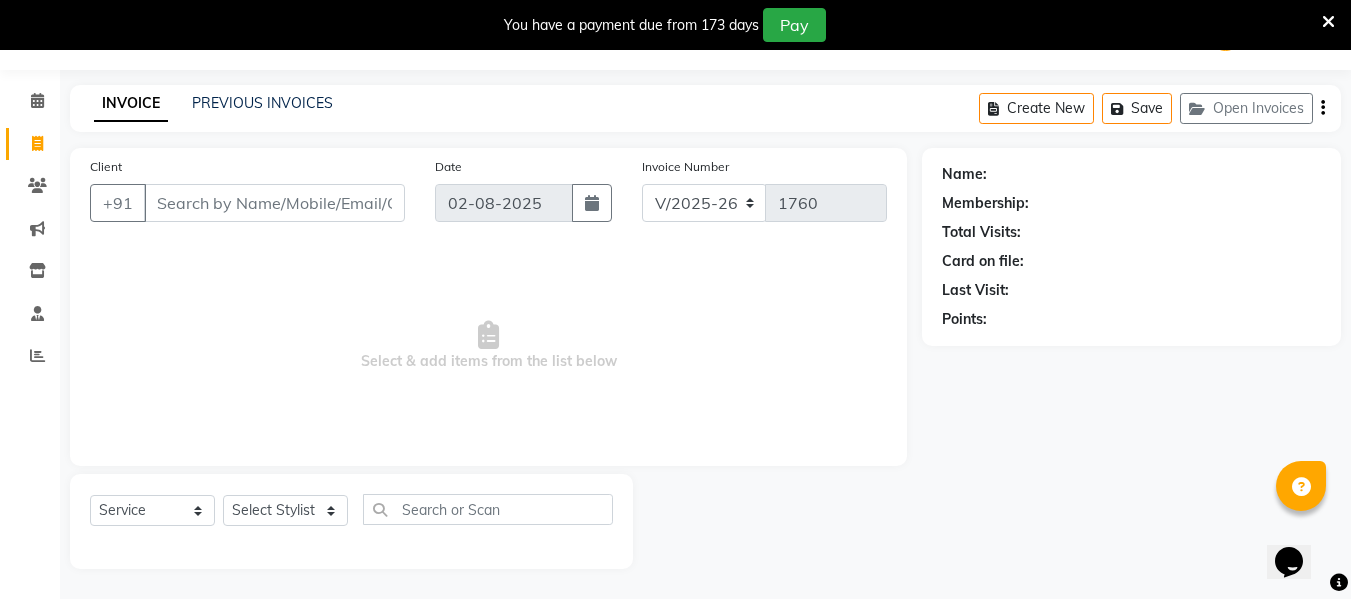 click on "Client" at bounding box center [274, 203] 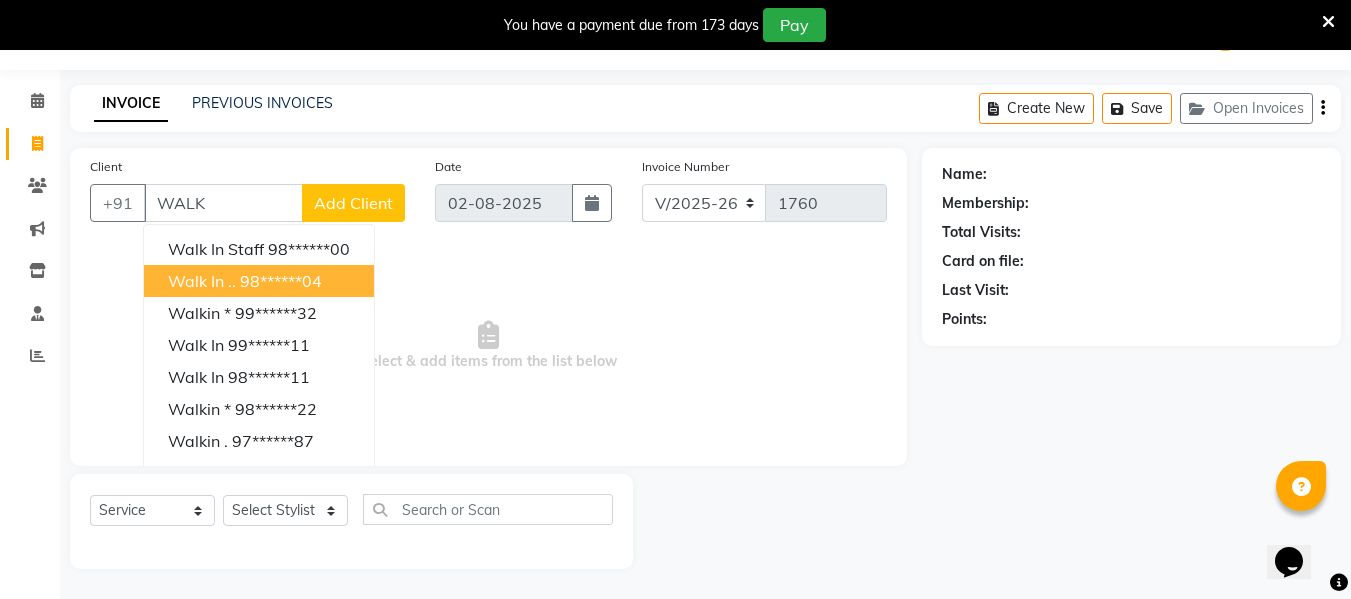 click on "Walk in .." at bounding box center [202, 281] 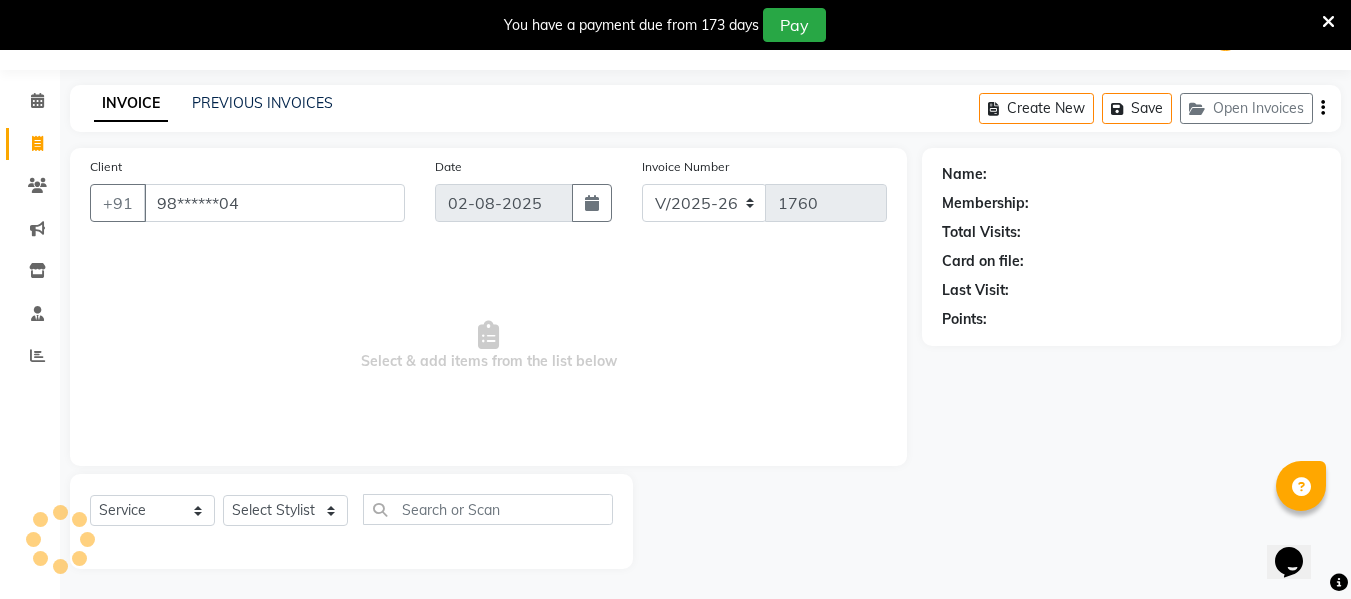 type on "98******04" 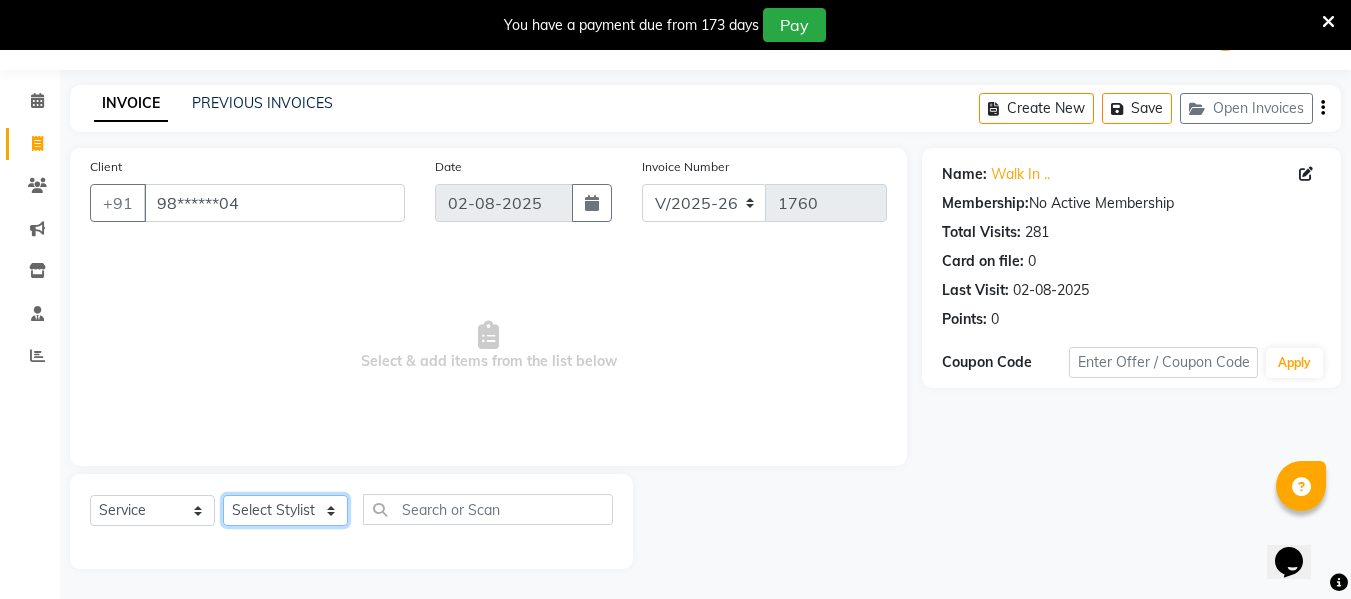 click on "Select Stylist ASHA ANIL JADHAV Dilshad Ahmad EHATESHAM ALI EVVA FARHEEN SHAIKH HEEBA ARIF SHAIKH HEER BAROT IMRAN SHAIKH Mamta  Manager MANISHA MD RAJ KHAN  MD SAMEER PARWEZ MOHAMMAD ALI RUPS SAKIB SUNENA TAK ZAREENA KHAN" 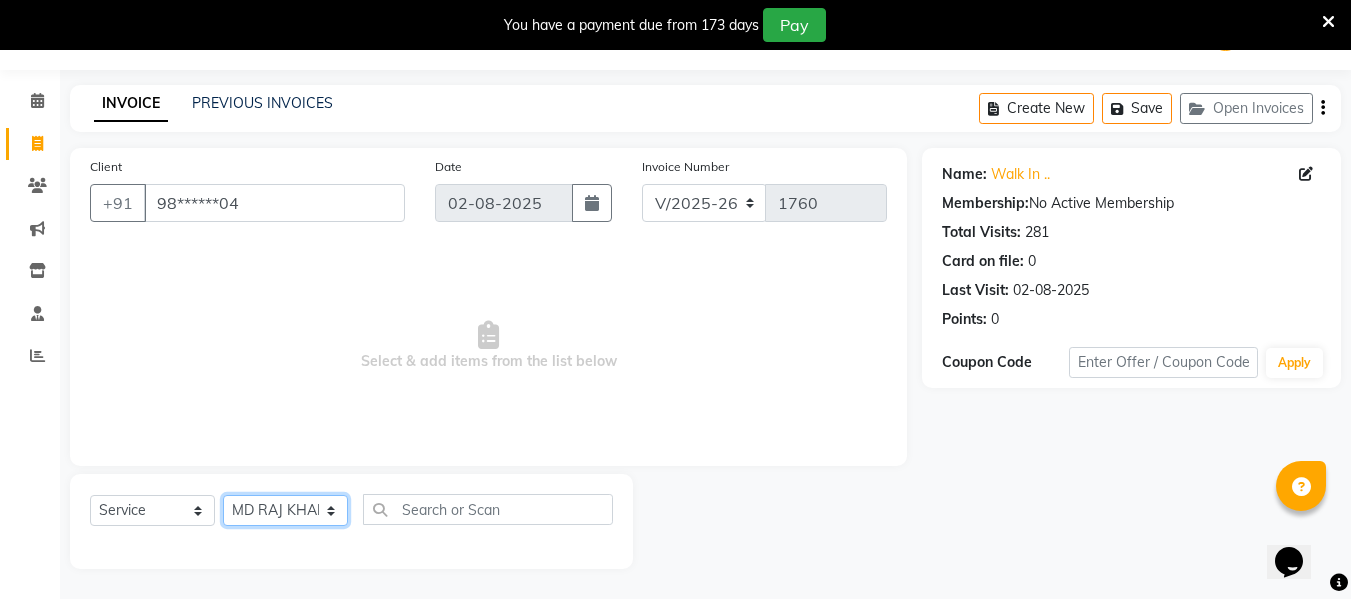 click on "Select Stylist ASHA ANIL JADHAV Dilshad Ahmad EHATESHAM ALI EVVA FARHEEN SHAIKH HEEBA ARIF SHAIKH HEER BAROT IMRAN SHAIKH Mamta  Manager MANISHA MD RAJ KHAN  MD SAMEER PARWEZ MOHAMMAD ALI RUPS SAKIB SUNENA TAK ZAREENA KHAN" 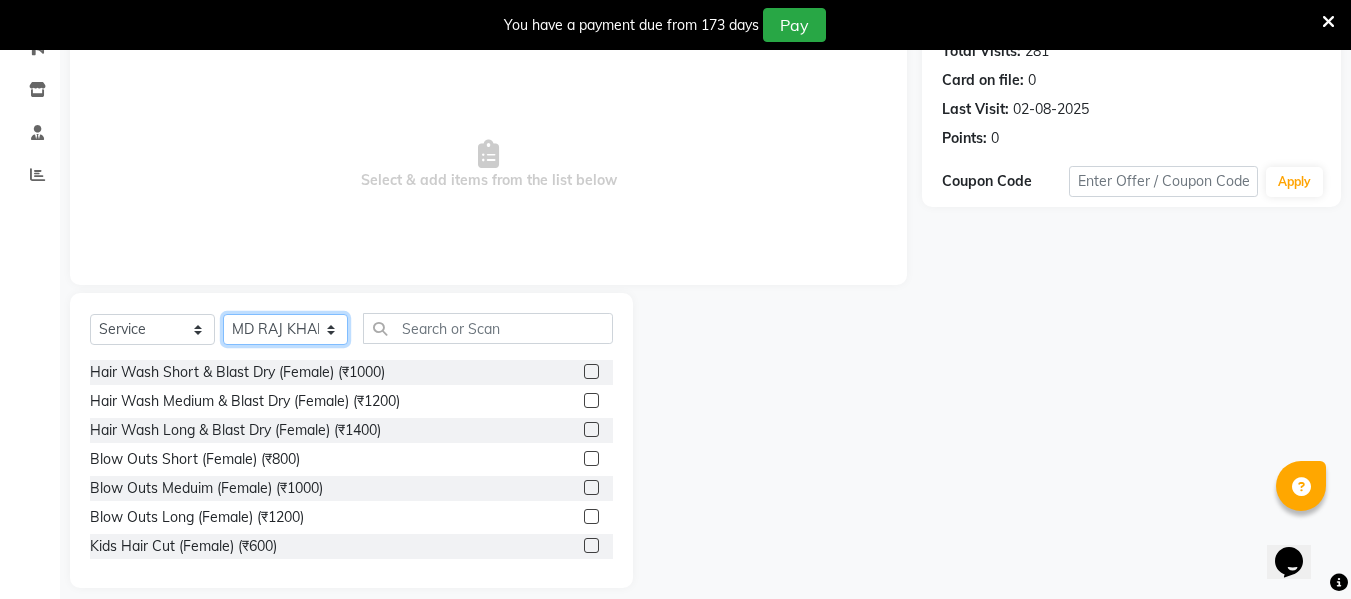 scroll, scrollTop: 252, scrollLeft: 0, axis: vertical 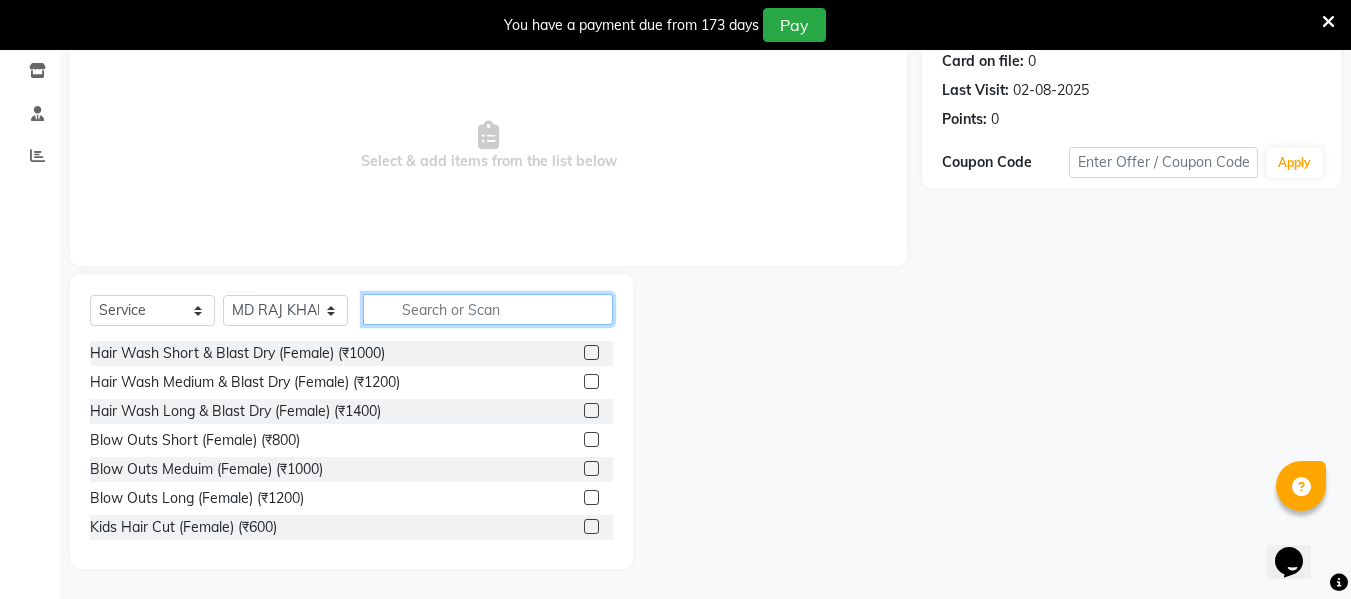 click 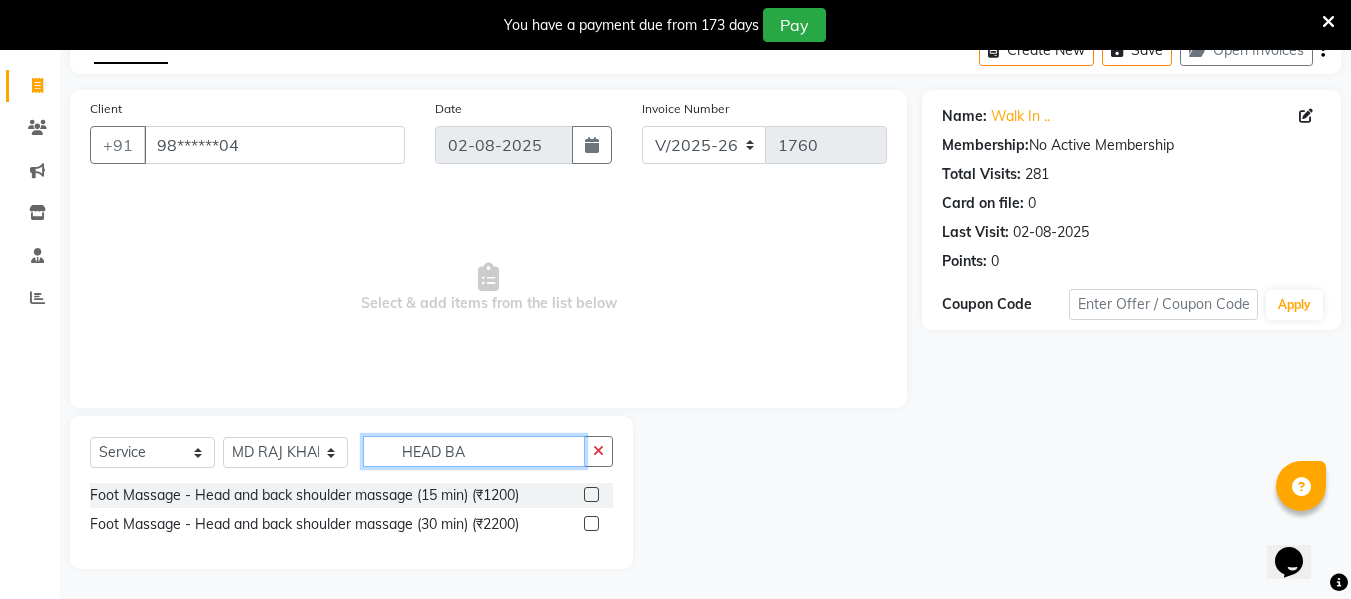 scroll, scrollTop: 110, scrollLeft: 0, axis: vertical 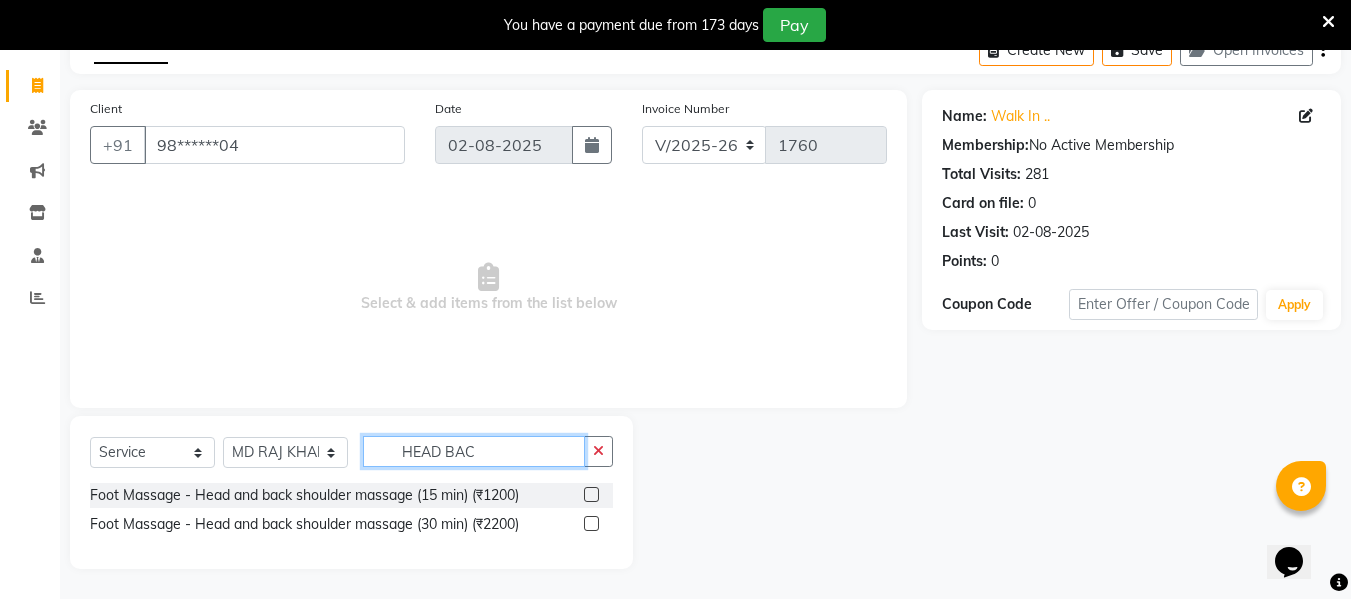 type on "HEAD BAC" 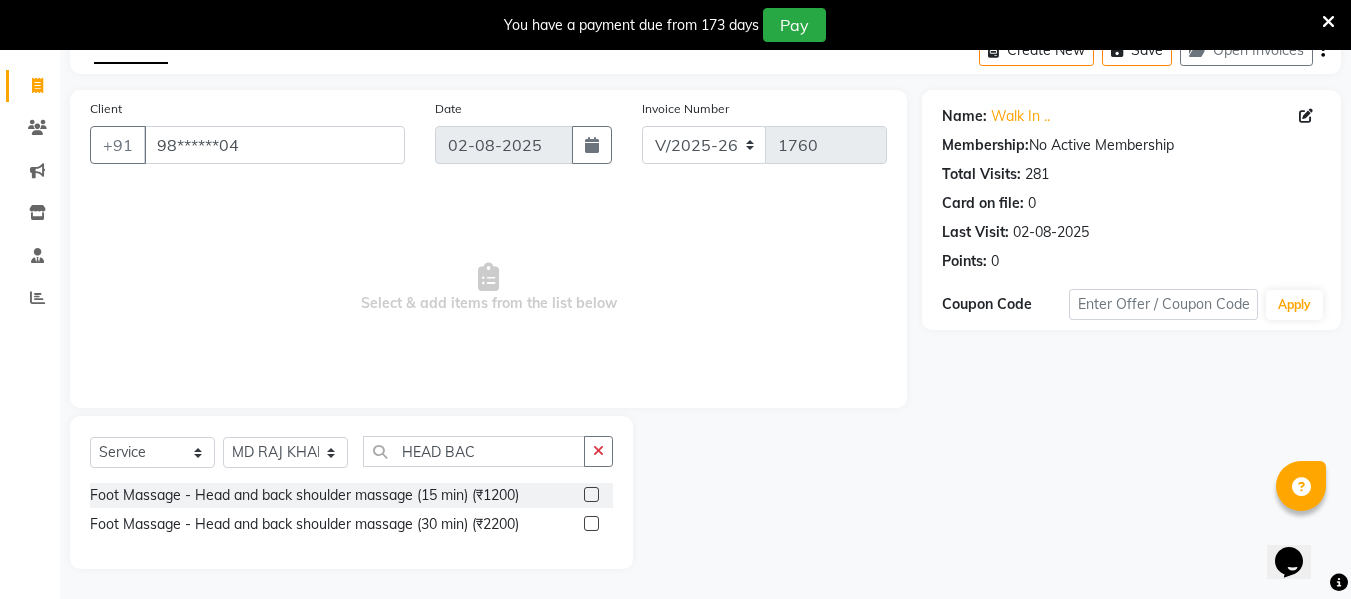 click 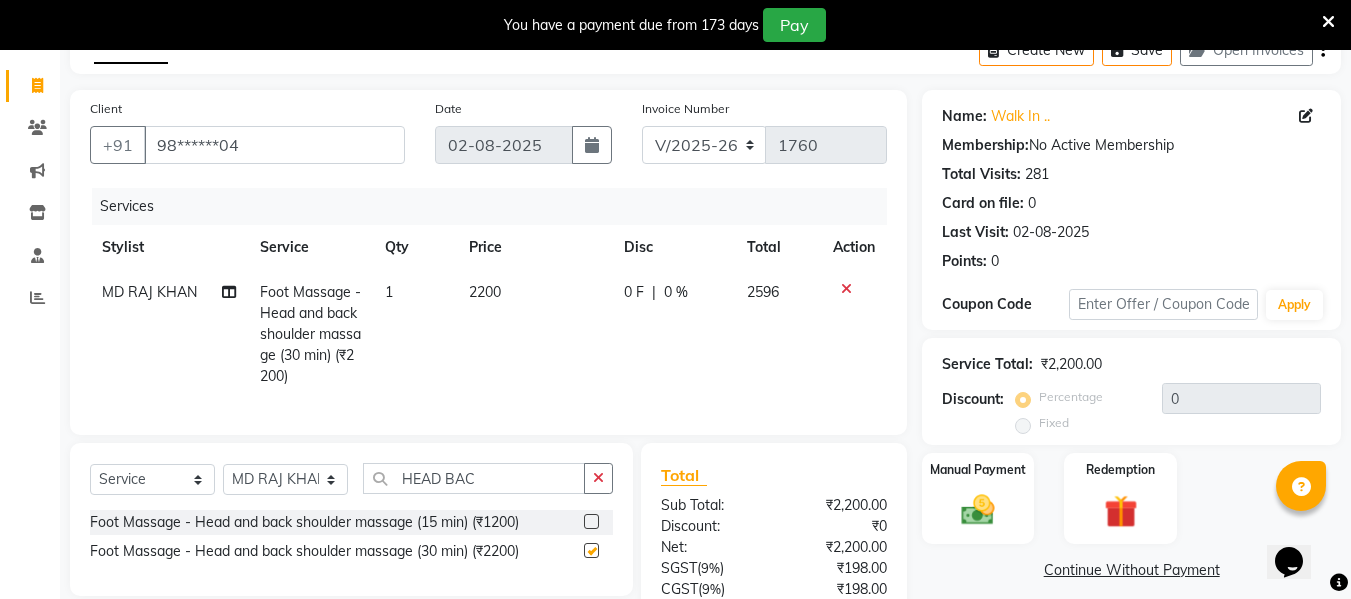 checkbox on "false" 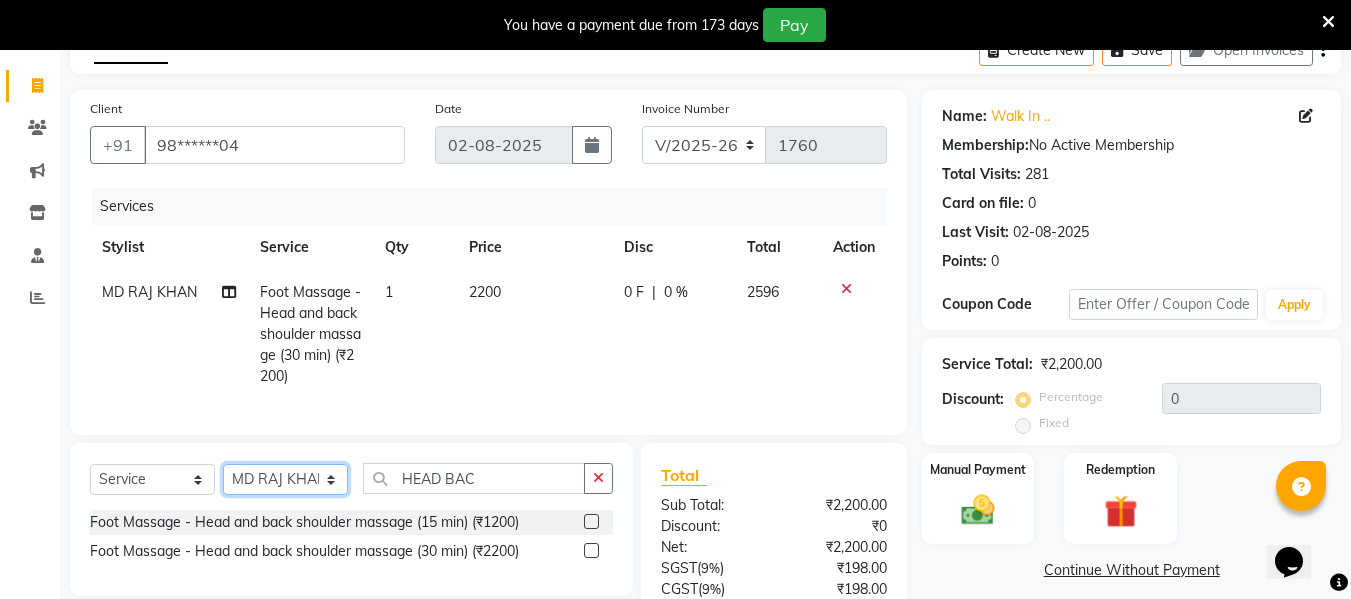 click on "Select Stylist ASHA ANIL JADHAV Dilshad Ahmad EHATESHAM ALI EVVA FARHEEN SHAIKH HEEBA ARIF SHAIKH HEER BAROT IMRAN SHAIKH Mamta  Manager MANISHA MD RAJ KHAN  MD SAMEER PARWEZ MOHAMMAD ALI RUPS SAKIB SUNENA TAK ZAREENA KHAN" 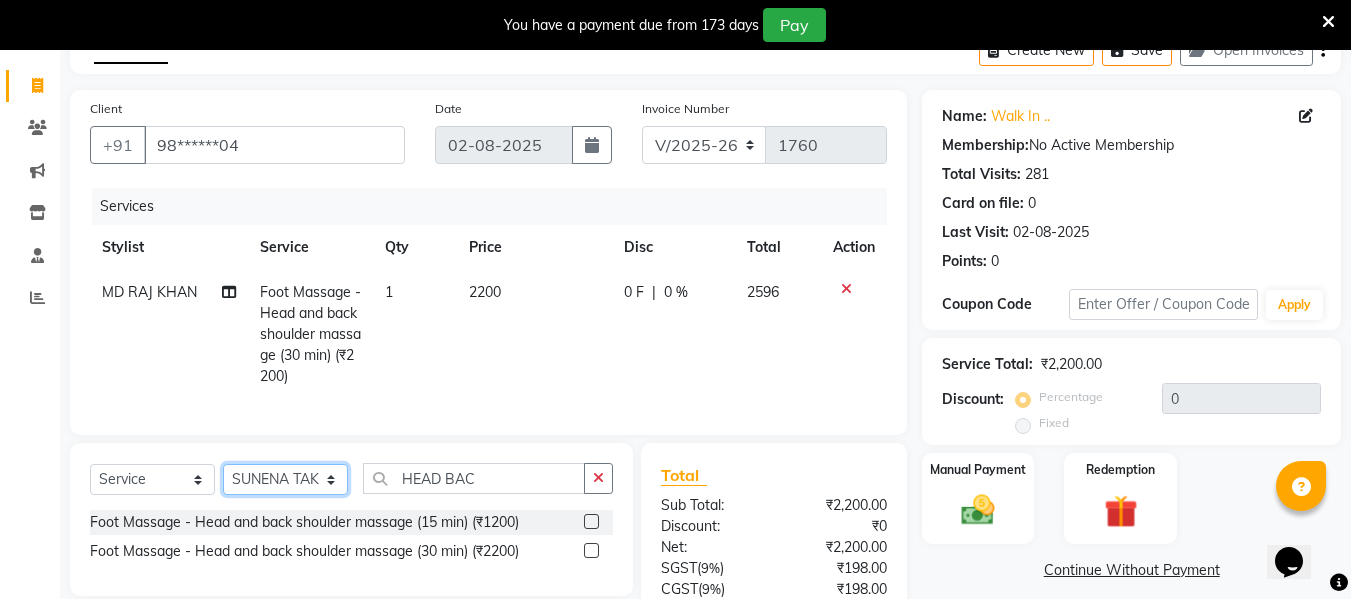 click on "Select Stylist ASHA ANIL JADHAV Dilshad Ahmad EHATESHAM ALI EVVA FARHEEN SHAIKH HEEBA ARIF SHAIKH HEER BAROT IMRAN SHAIKH Mamta  Manager MANISHA MD RAJ KHAN  MD SAMEER PARWEZ MOHAMMAD ALI RUPS SAKIB SUNENA TAK ZAREENA KHAN" 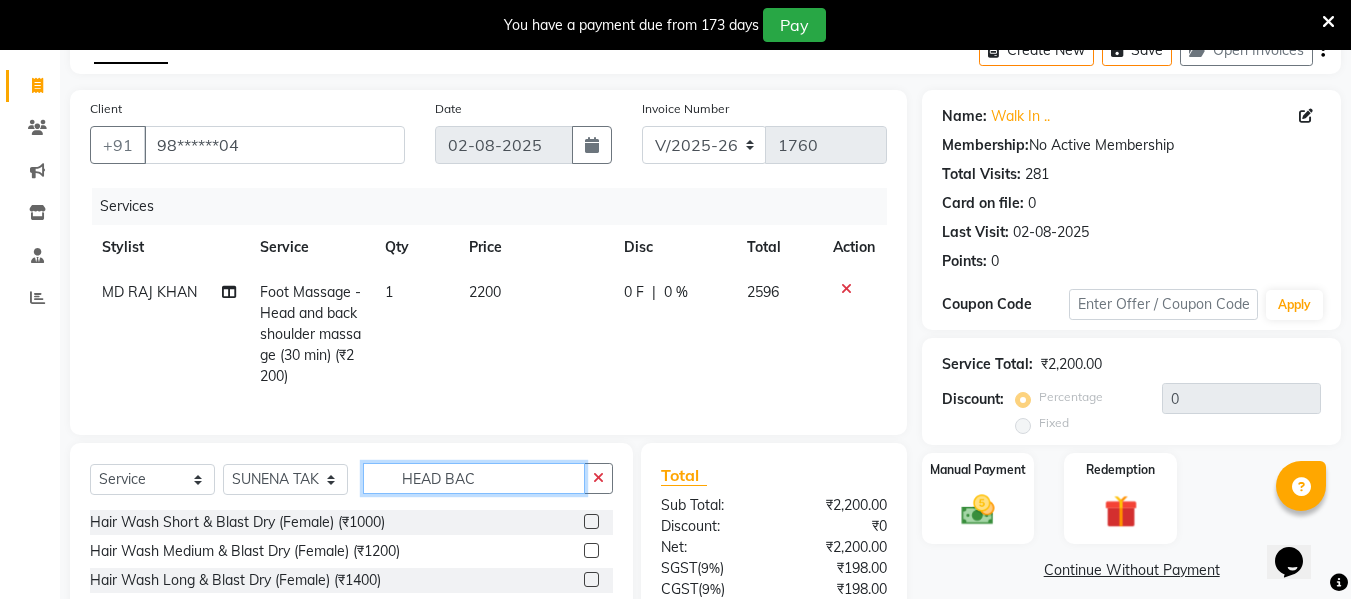 click on "HEAD BAC" 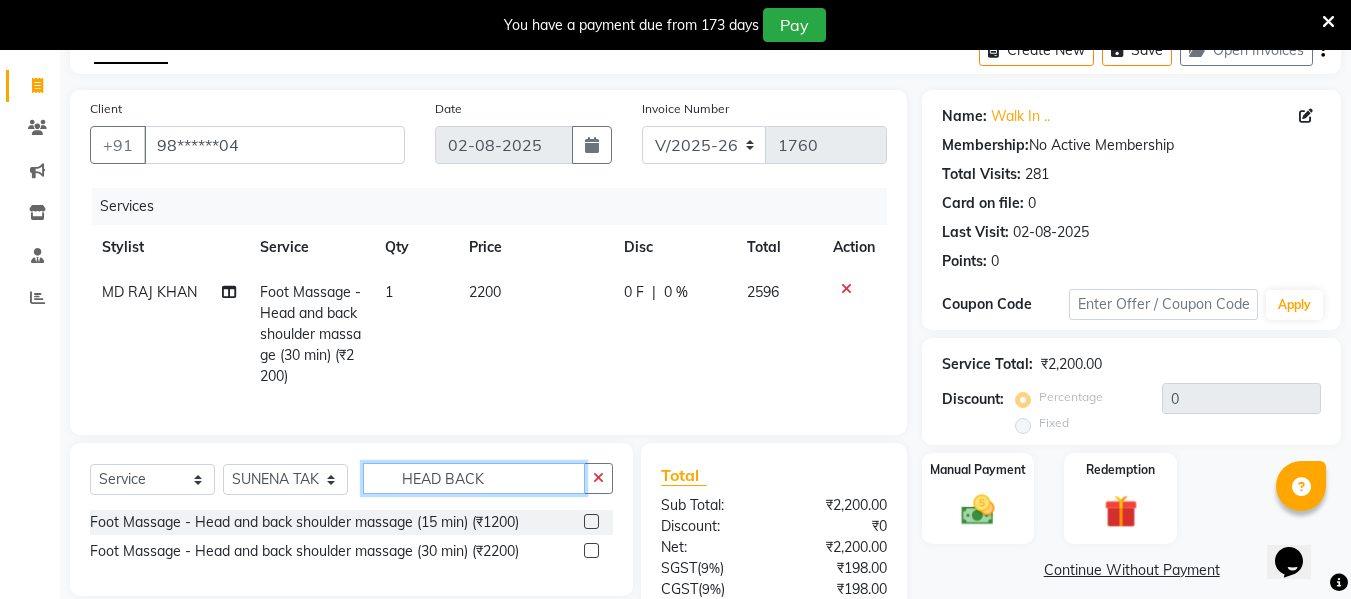 type on "HEAD BACK" 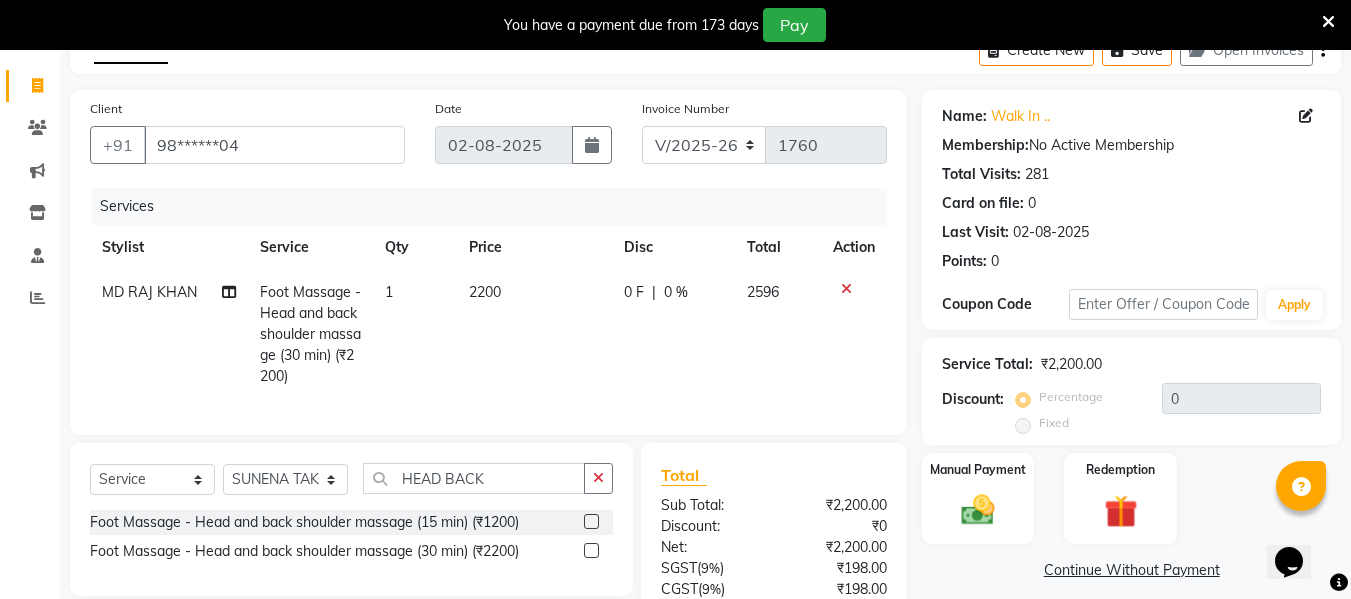 click 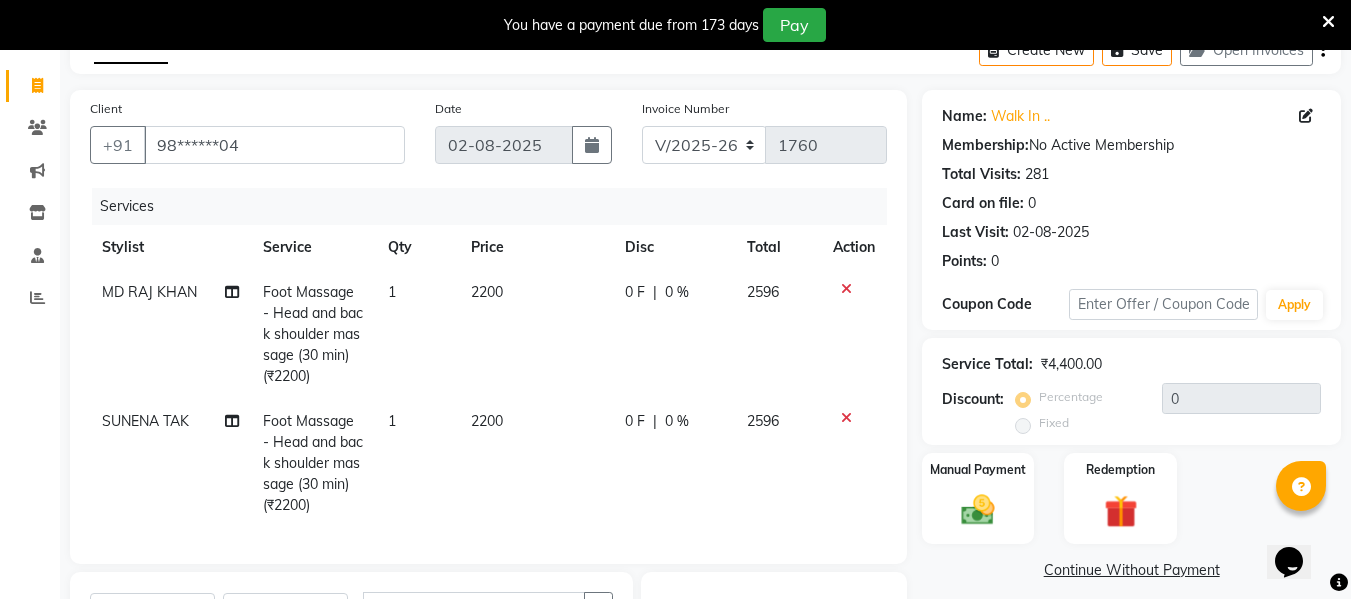 checkbox on "false" 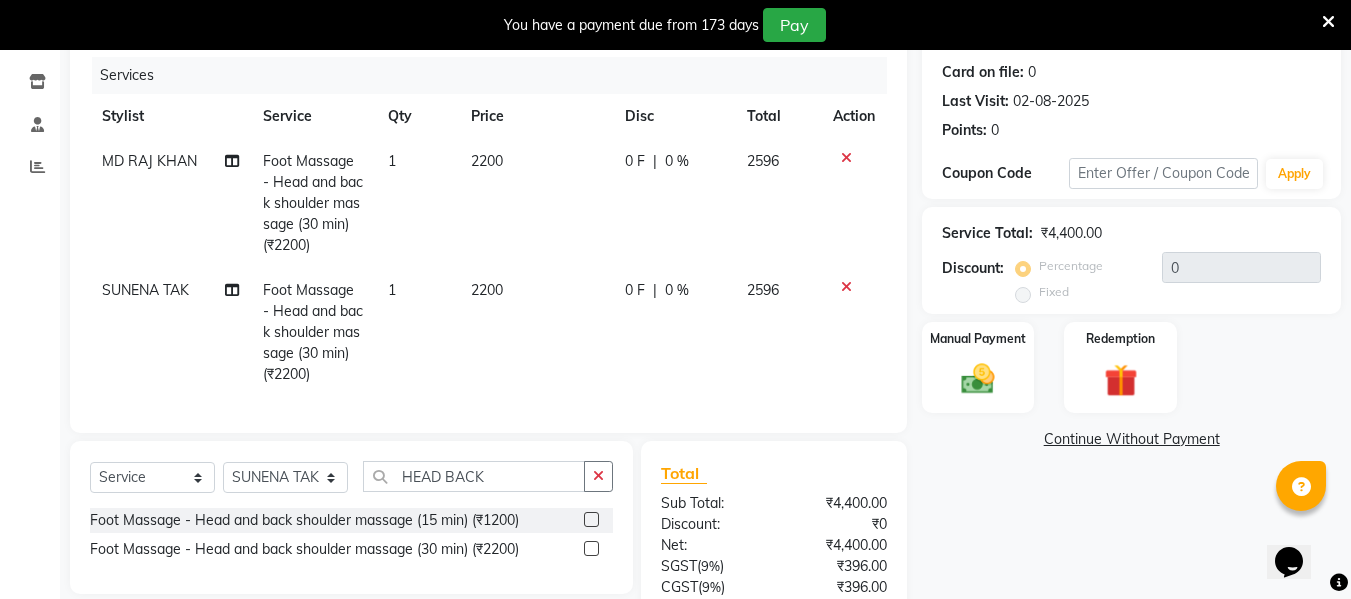 scroll, scrollTop: 258, scrollLeft: 0, axis: vertical 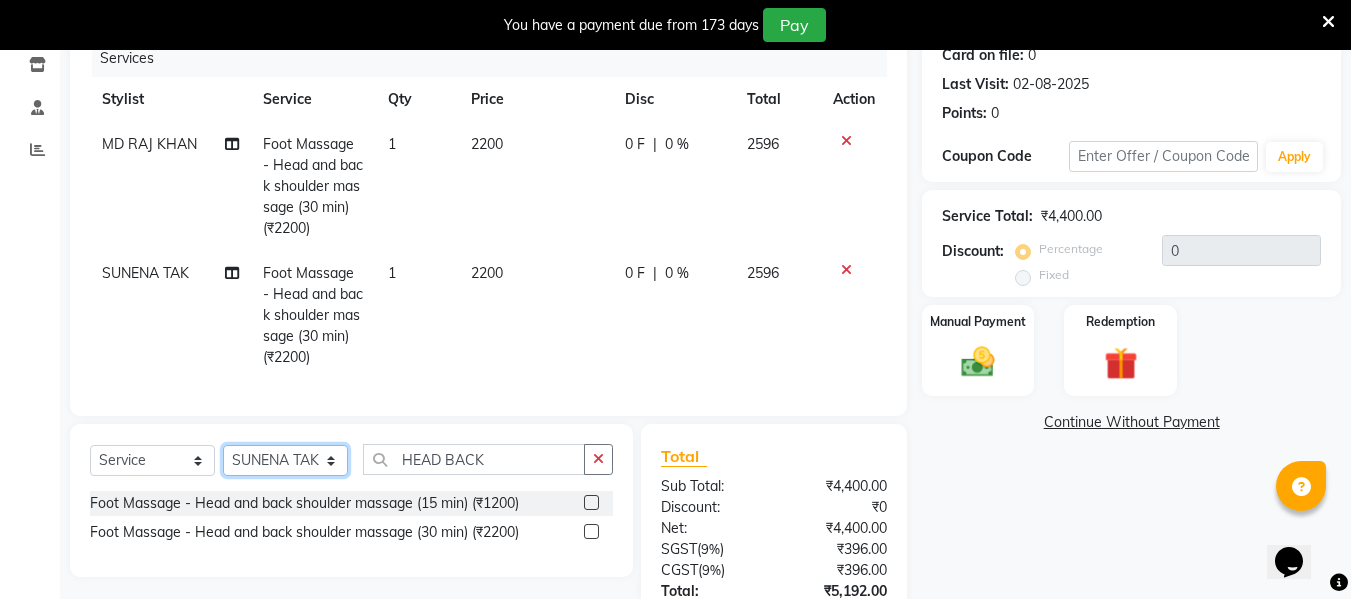 click on "Select Stylist ASHA ANIL JADHAV Dilshad Ahmad EHATESHAM ALI EVVA FARHEEN SHAIKH HEEBA ARIF SHAIKH HEER BAROT IMRAN SHAIKH Mamta  Manager MANISHA MD RAJ KHAN  MD SAMEER PARWEZ MOHAMMAD ALI RUPS SAKIB SUNENA TAK ZAREENA KHAN" 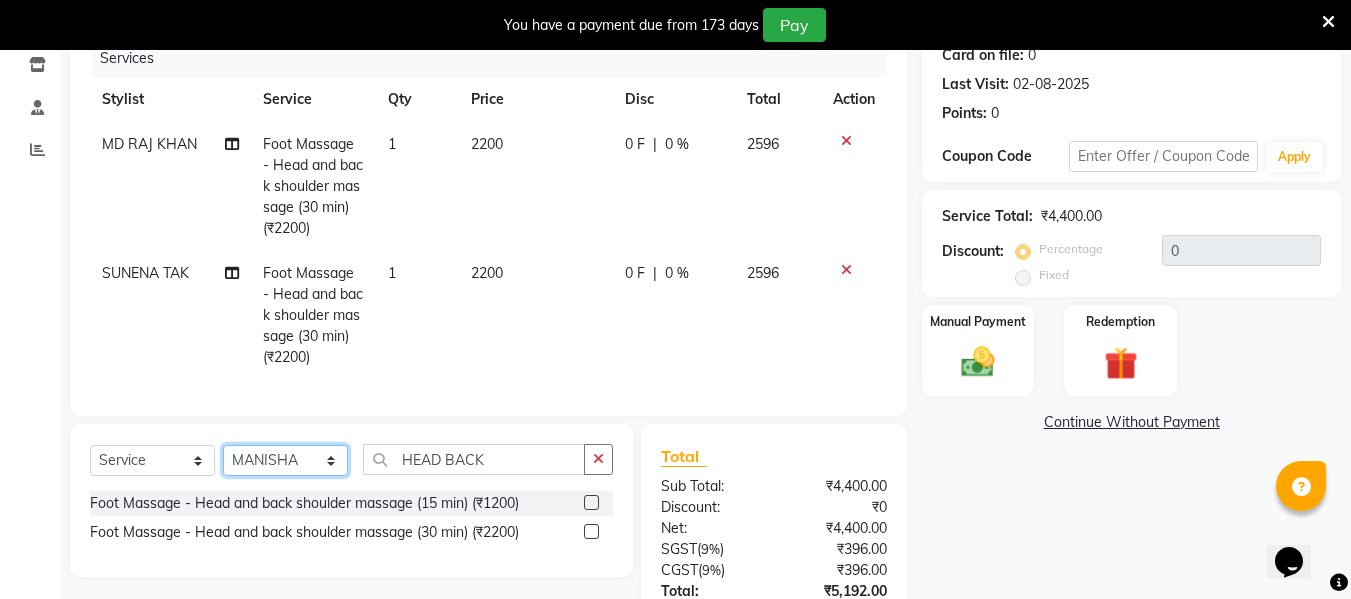 click on "Select Stylist ASHA ANIL JADHAV Dilshad Ahmad EHATESHAM ALI EVVA FARHEEN SHAIKH HEEBA ARIF SHAIKH HEER BAROT IMRAN SHAIKH Mamta  Manager MANISHA MD RAJ KHAN  MD SAMEER PARWEZ MOHAMMAD ALI RUPS SAKIB SUNENA TAK ZAREENA KHAN" 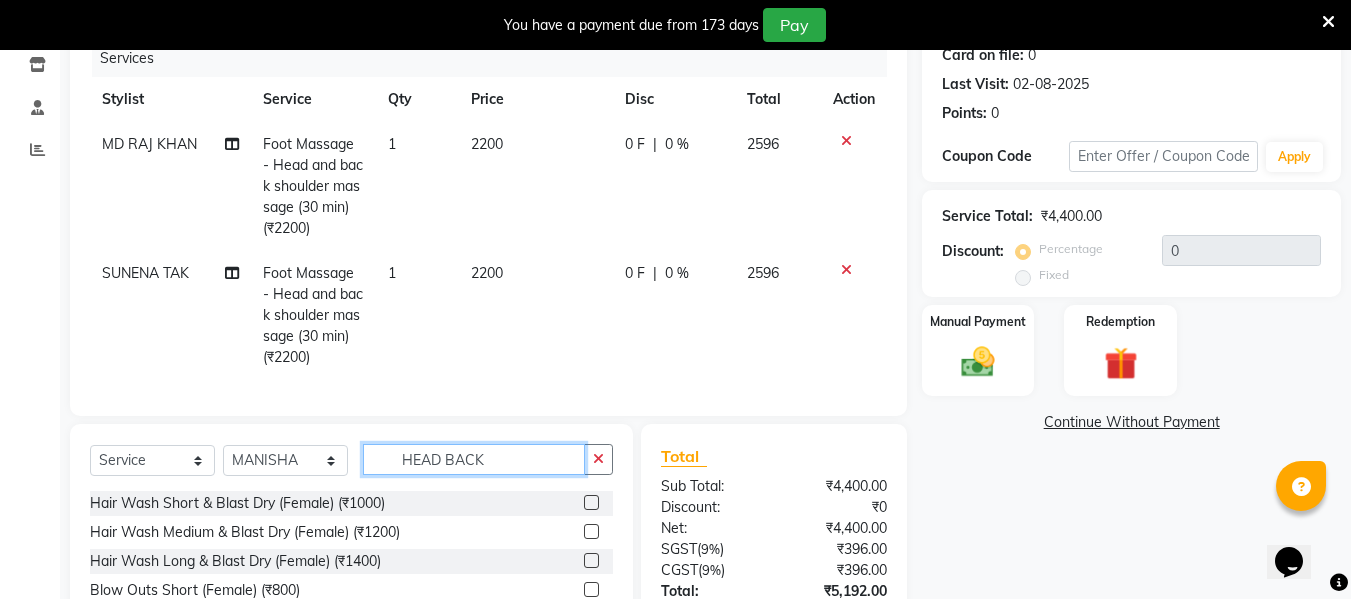 click on "HEAD BACK" 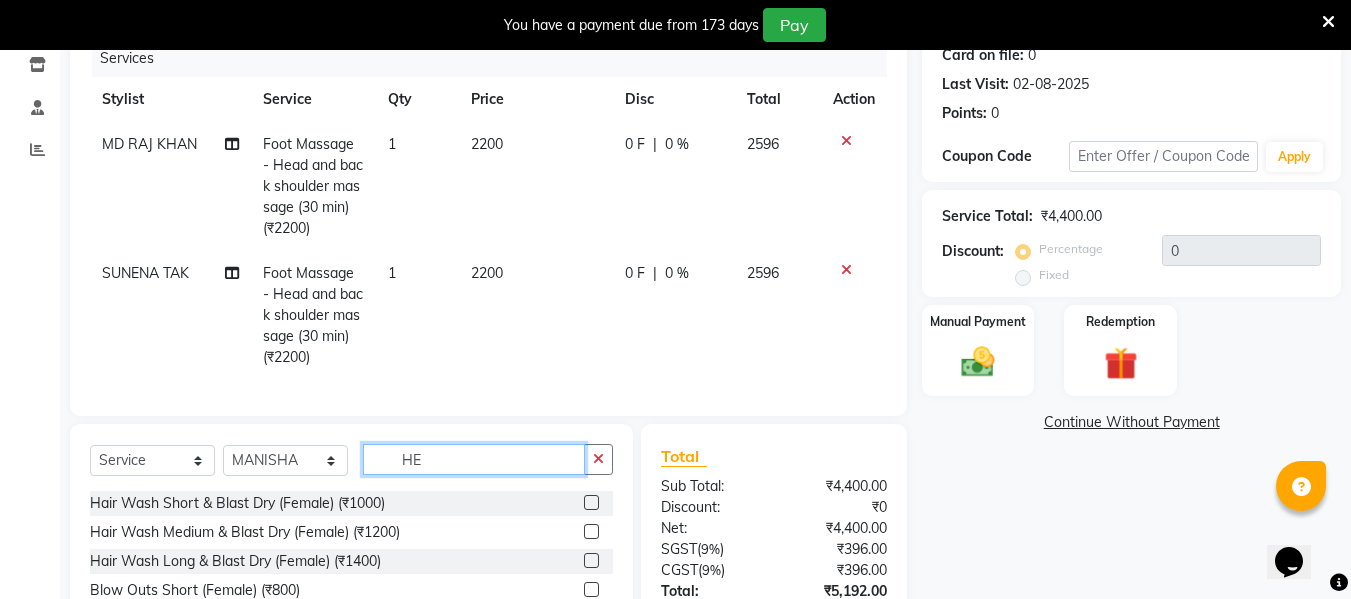 type on "H" 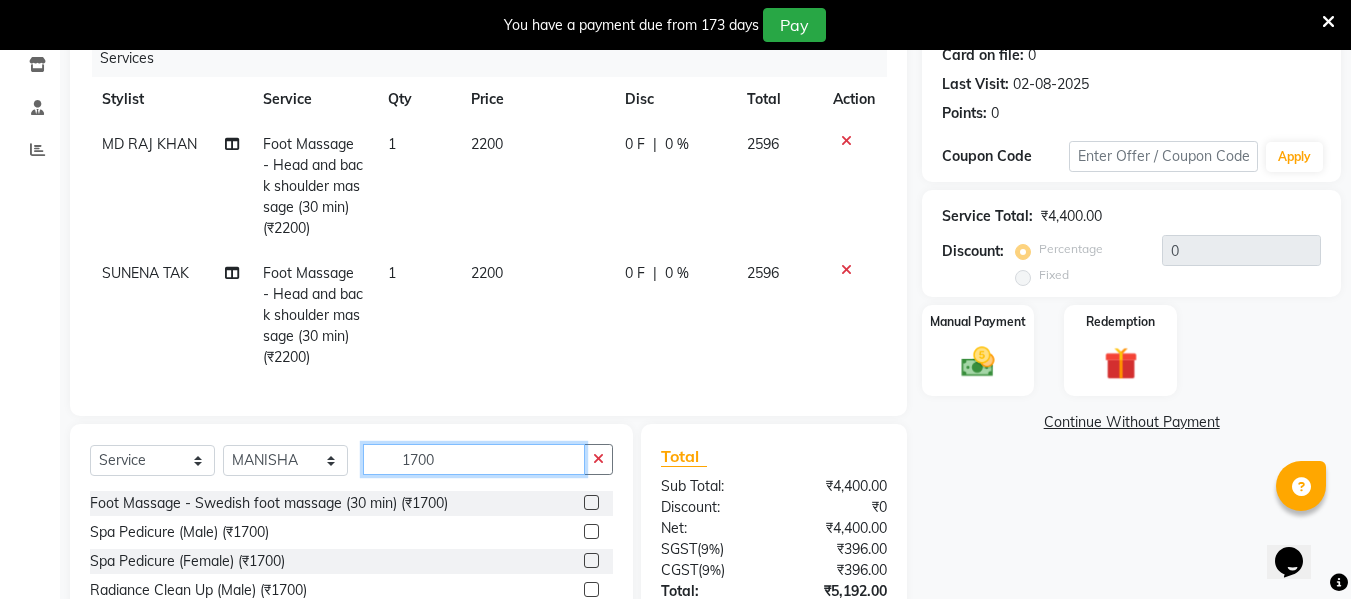 type on "1700" 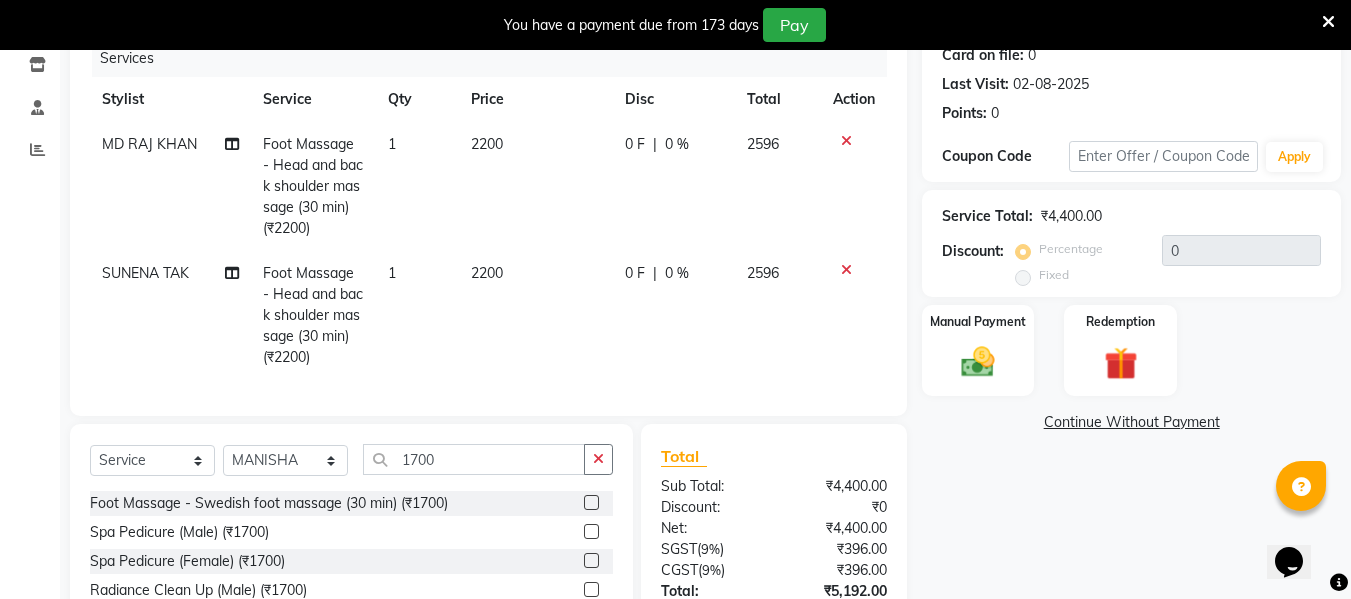 click 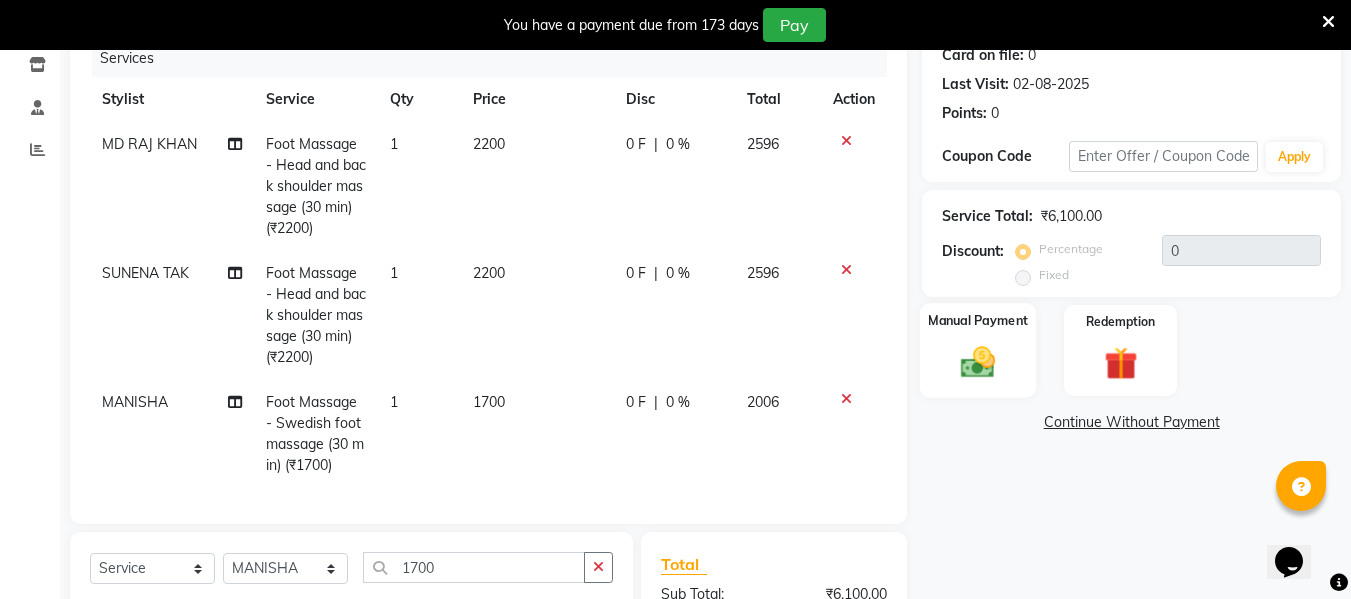 checkbox on "false" 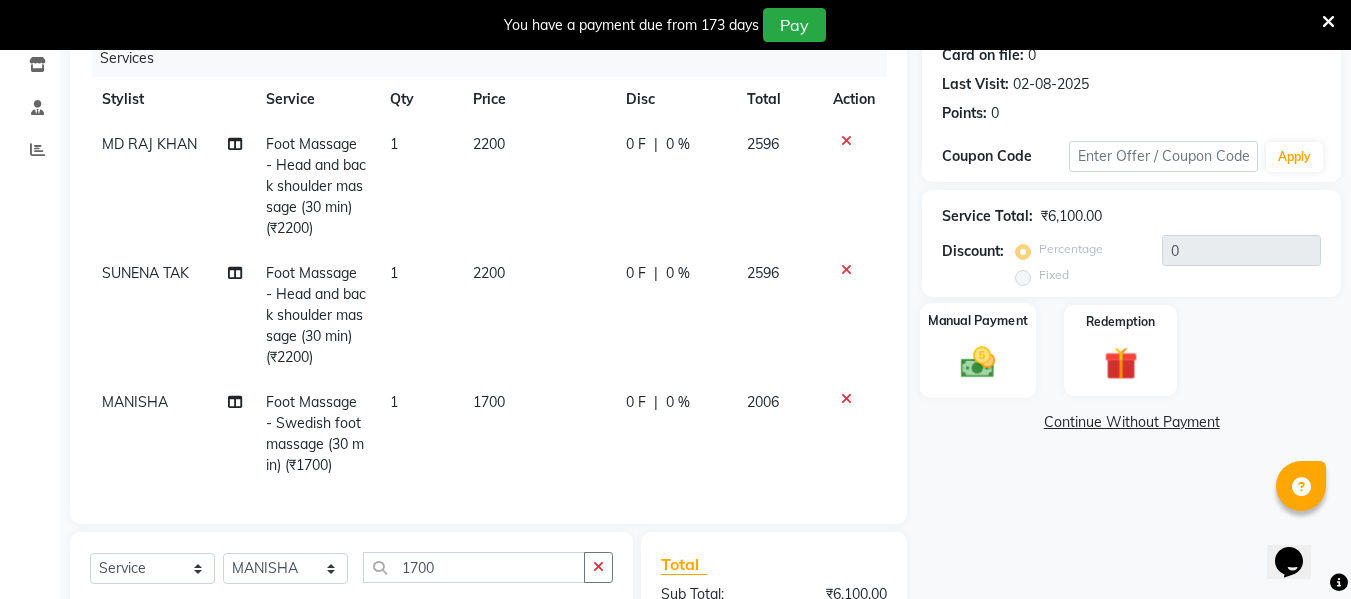 click 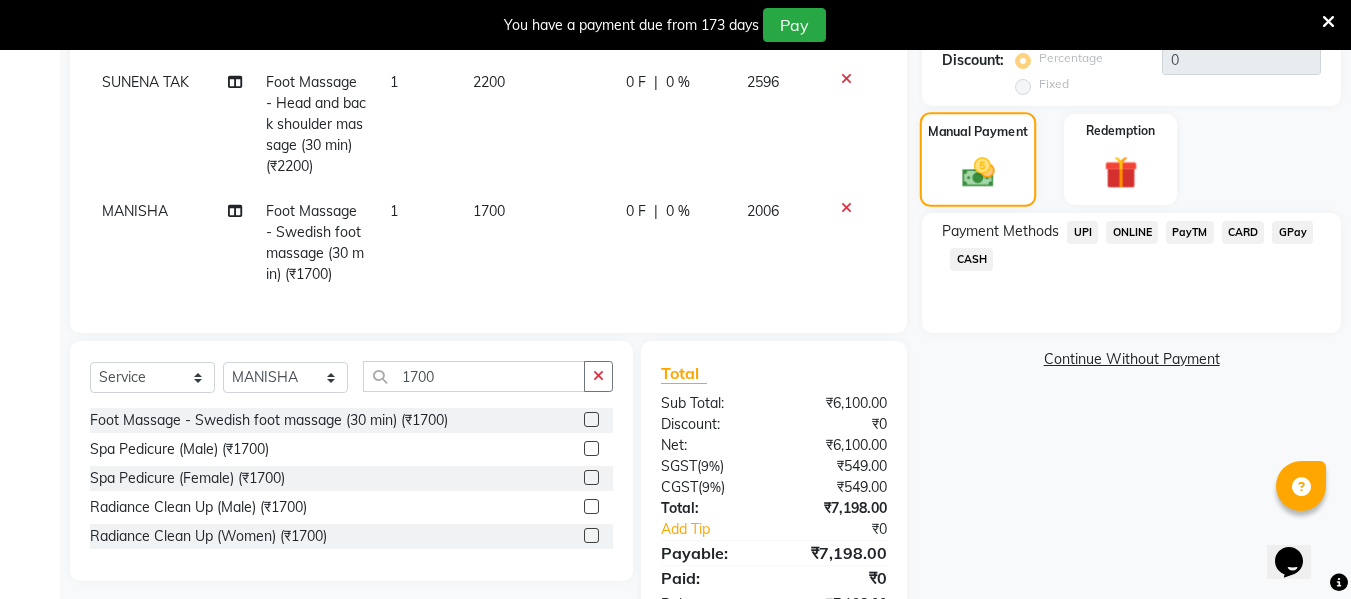 scroll, scrollTop: 459, scrollLeft: 0, axis: vertical 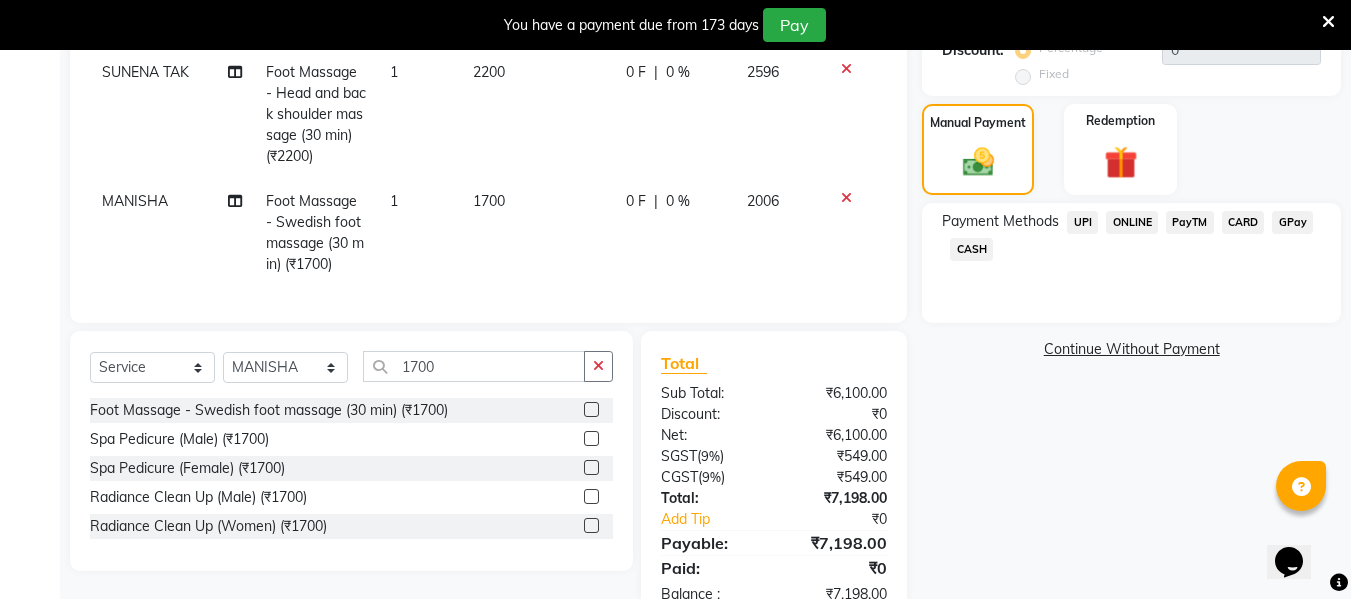 click on "CASH" 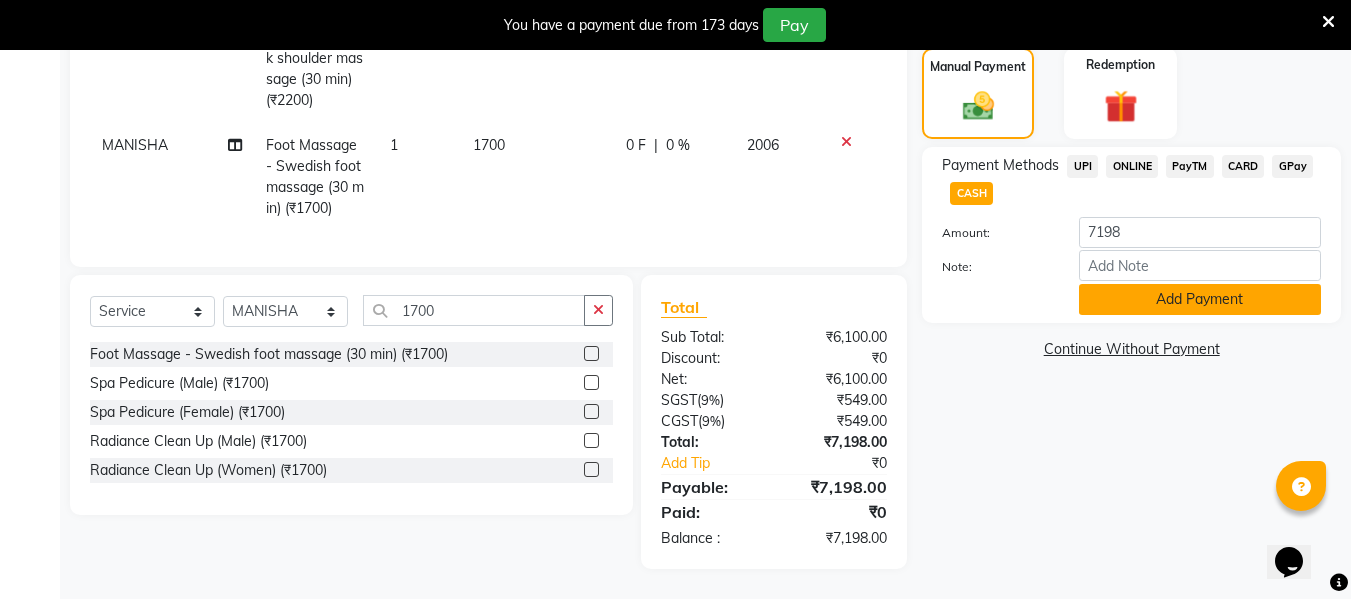 click on "Add Payment" 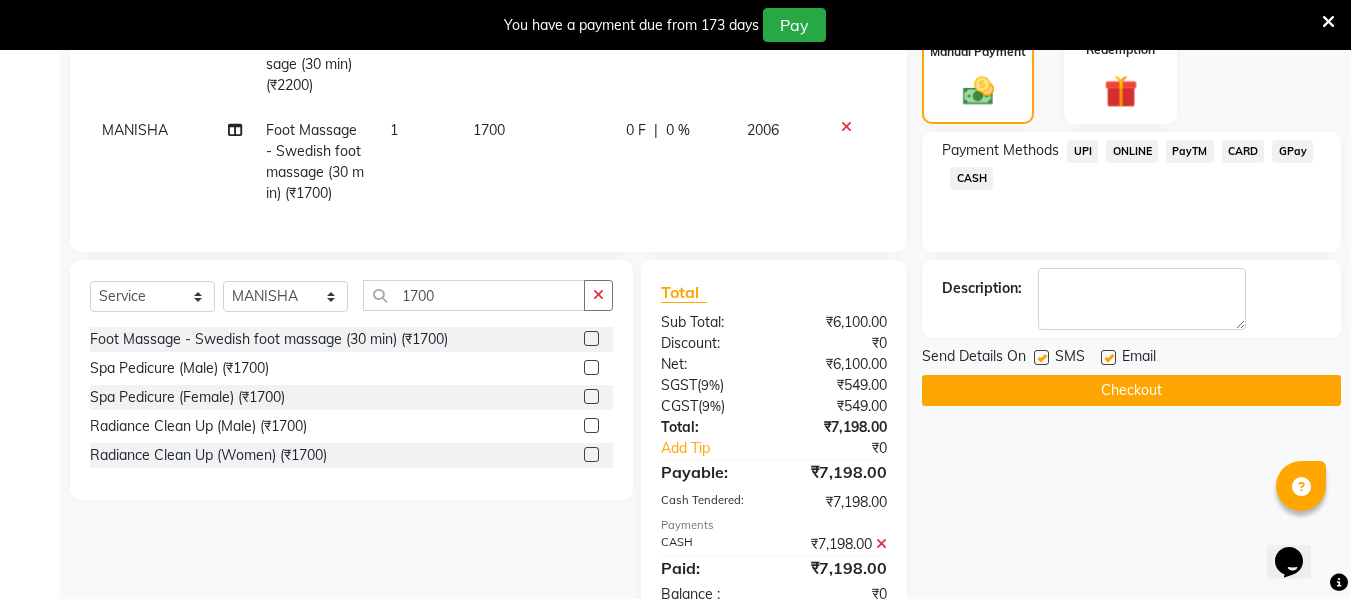scroll, scrollTop: 601, scrollLeft: 0, axis: vertical 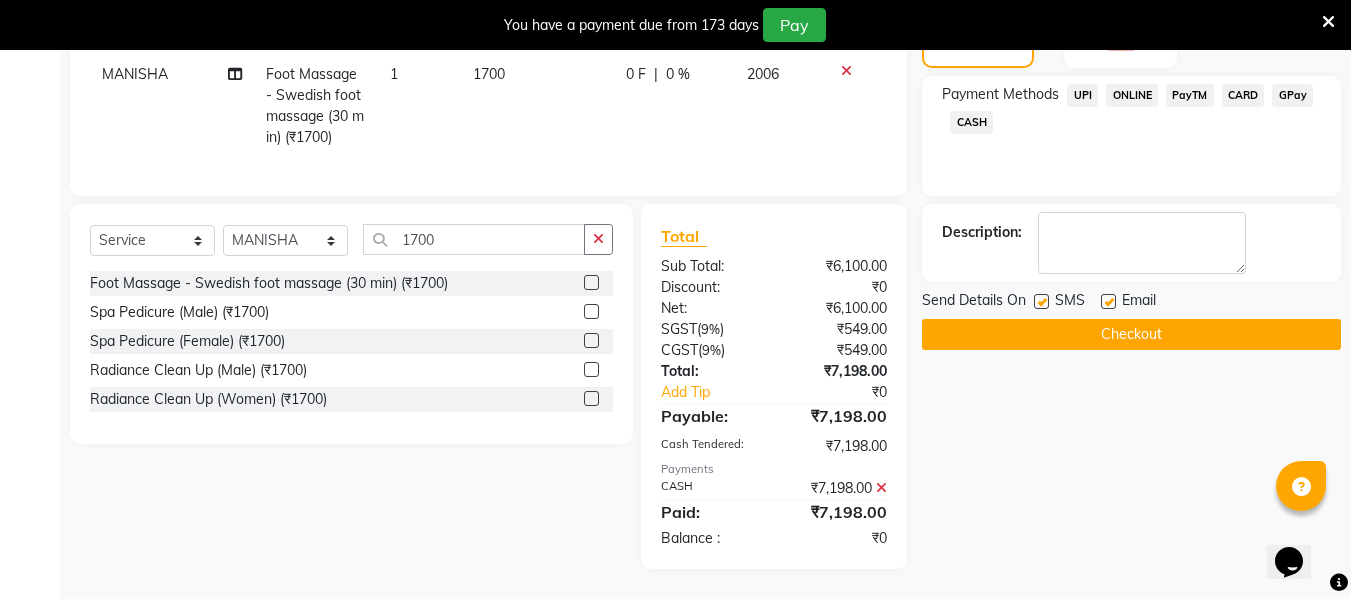 click on "Checkout" 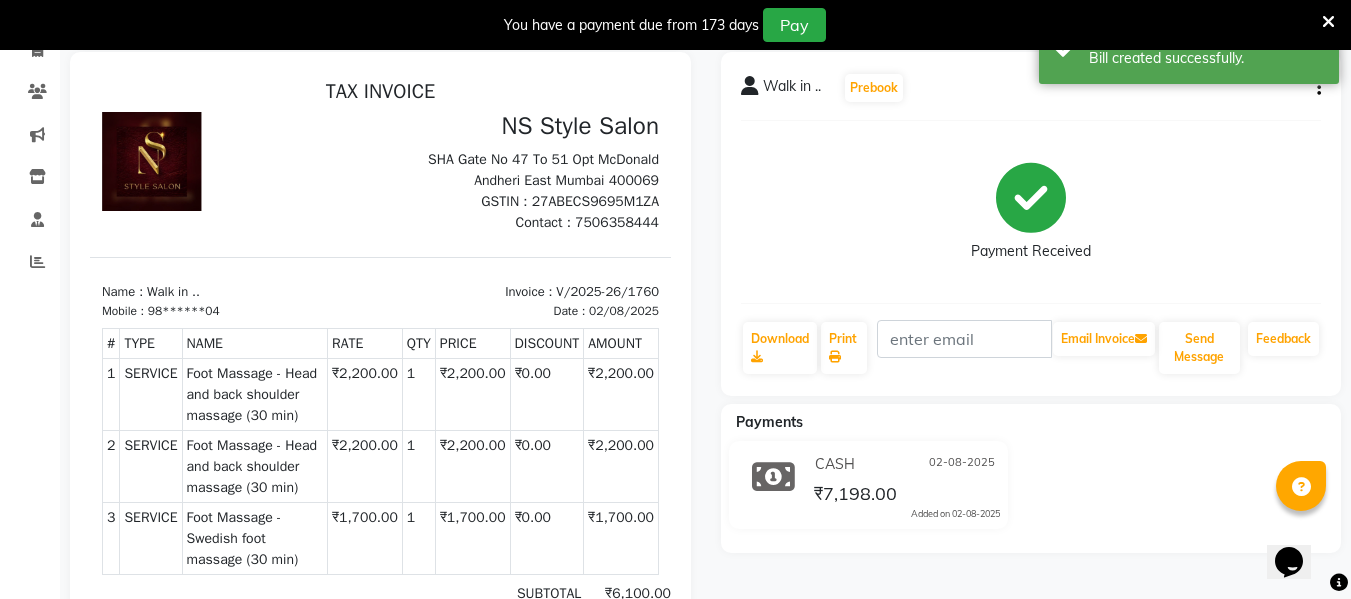 scroll, scrollTop: 0, scrollLeft: 0, axis: both 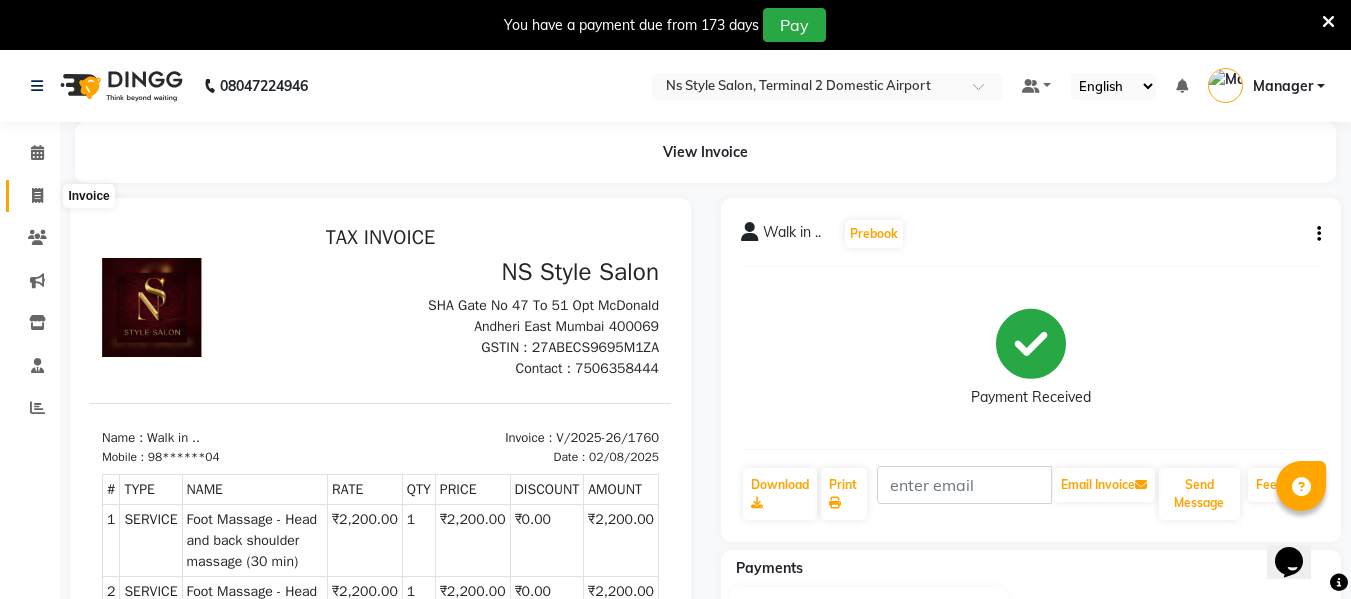 click 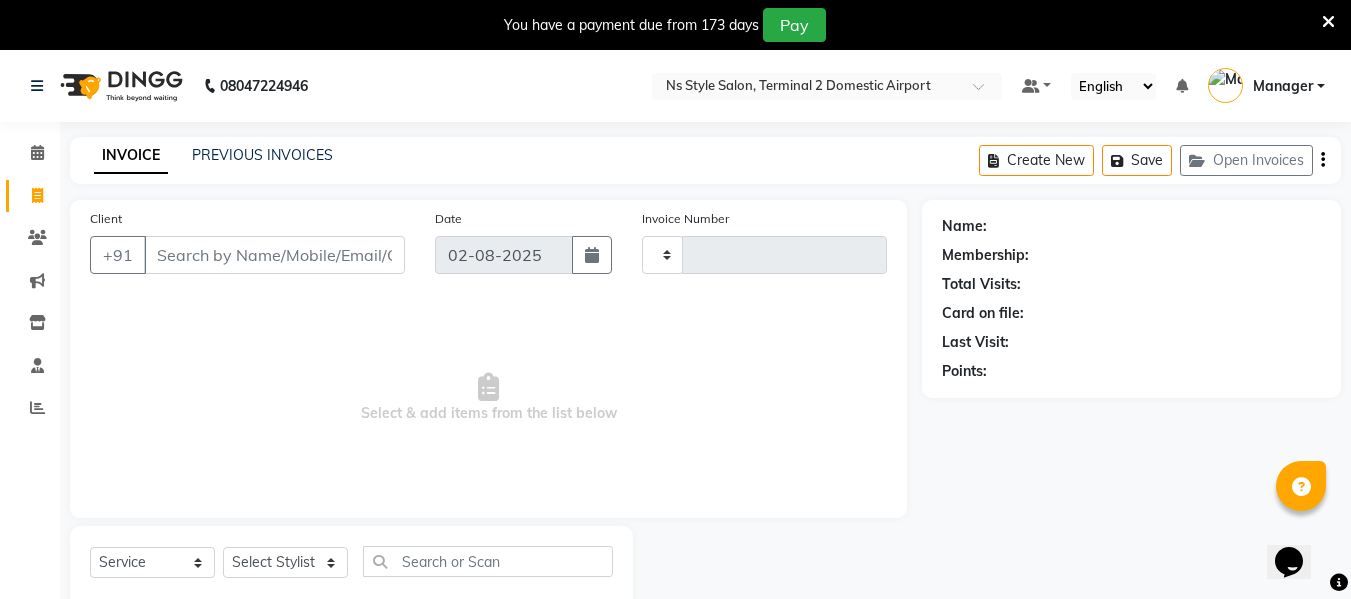 type on "1761" 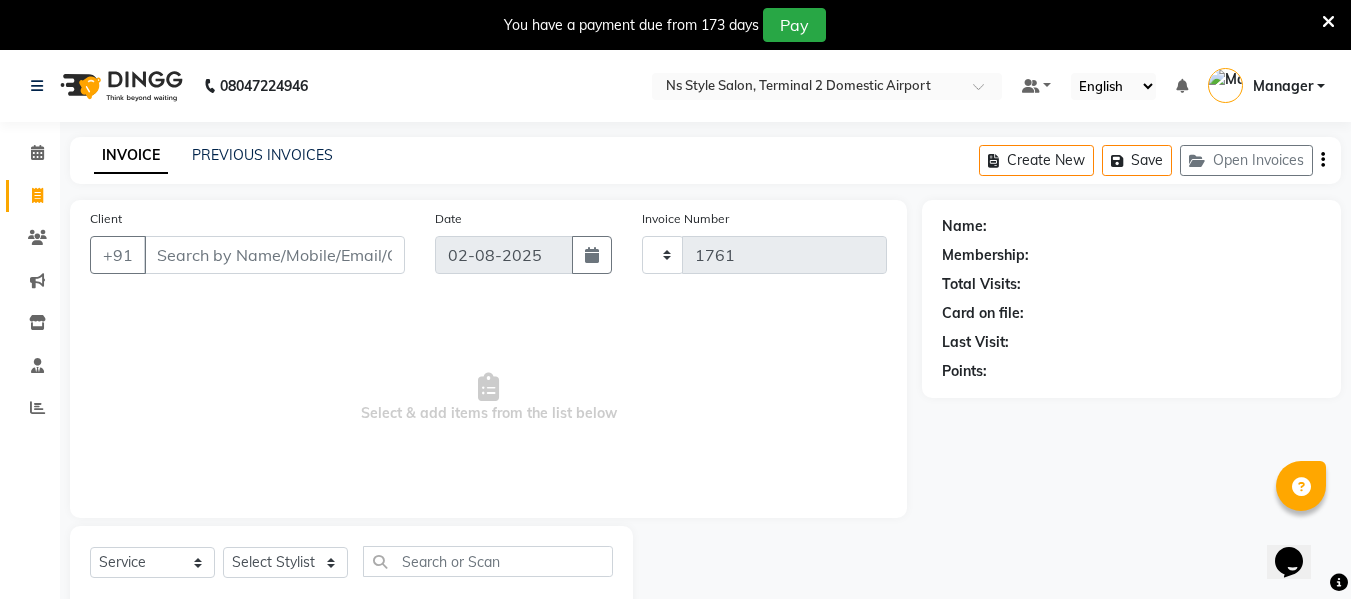 scroll, scrollTop: 52, scrollLeft: 0, axis: vertical 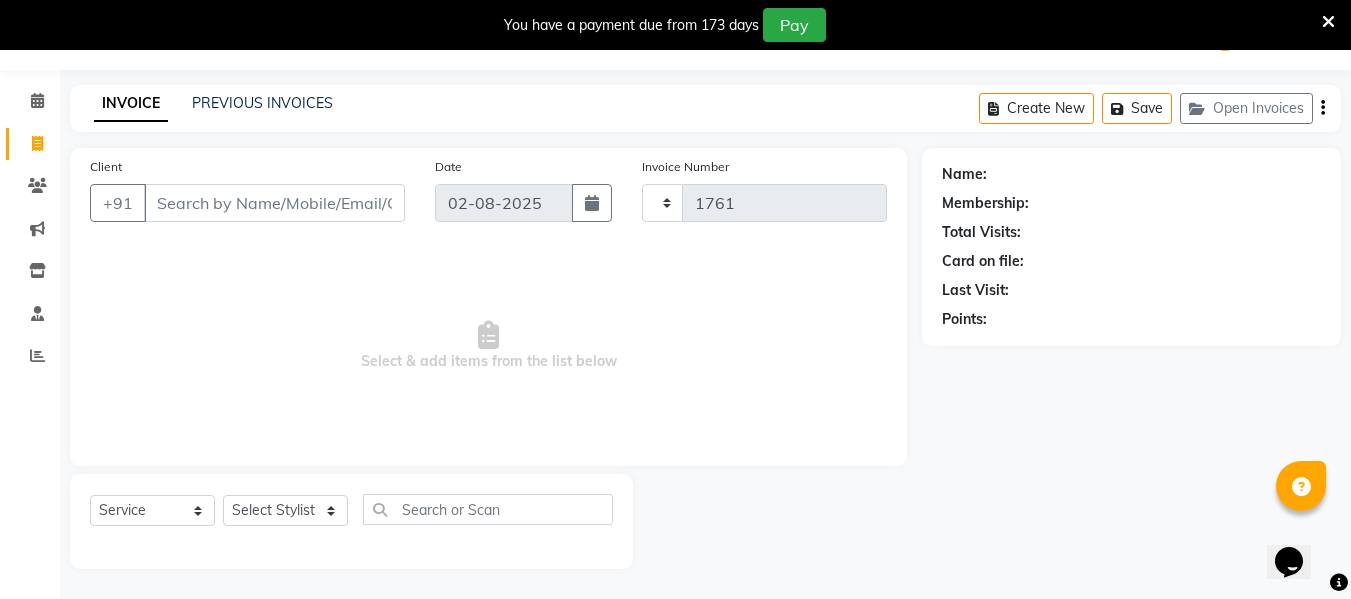 select on "5661" 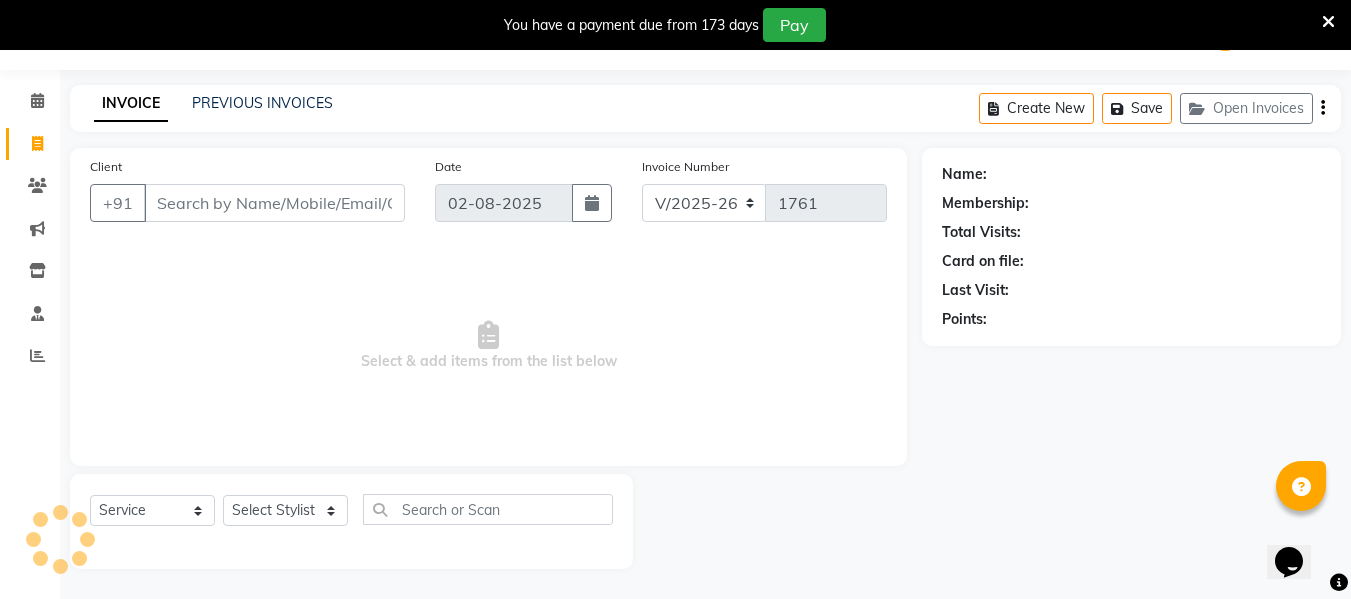 click on "Client" at bounding box center [274, 203] 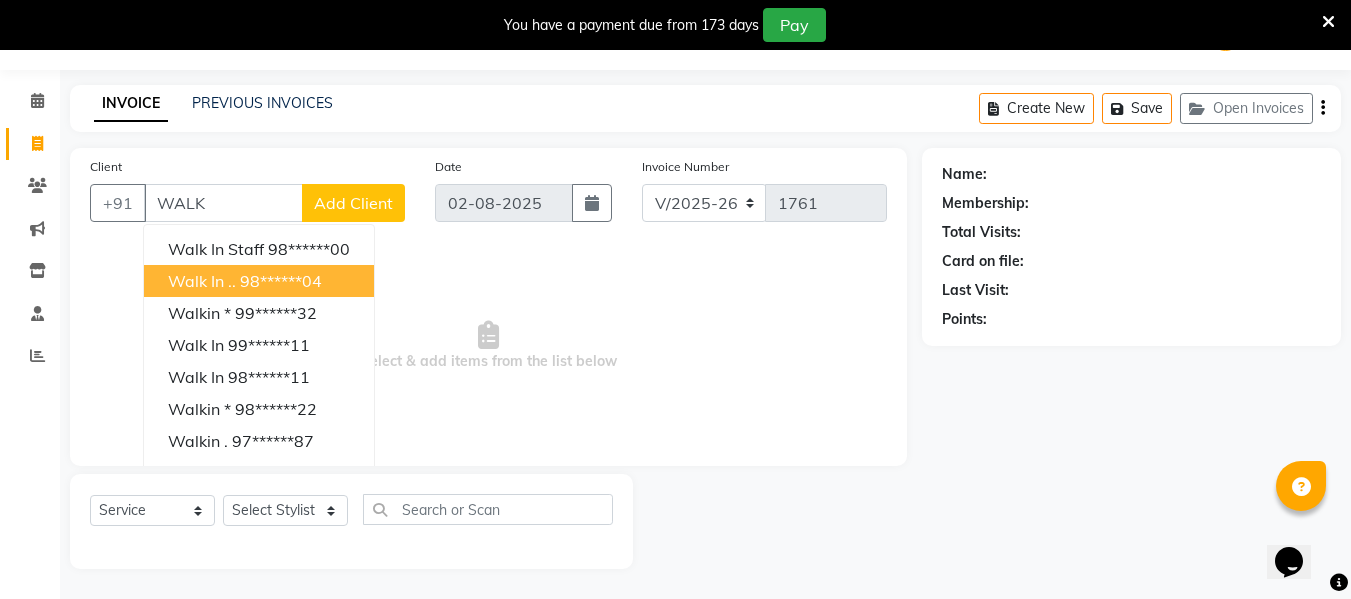 click on "98******04" at bounding box center [281, 281] 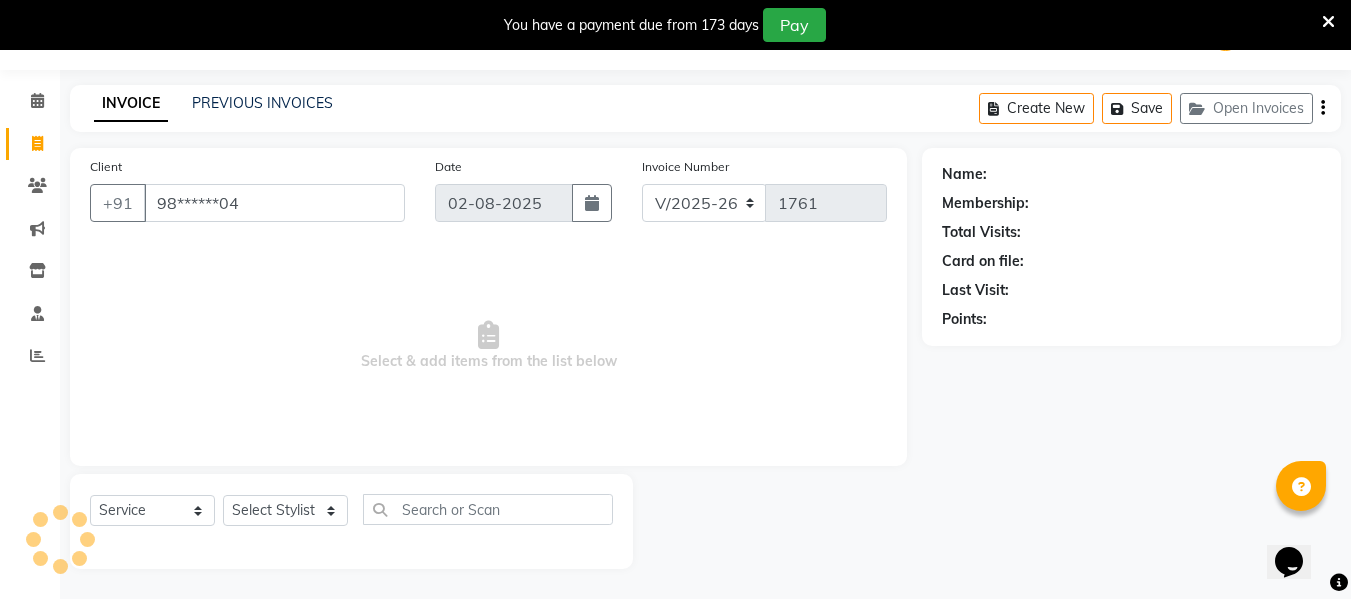 type on "98******04" 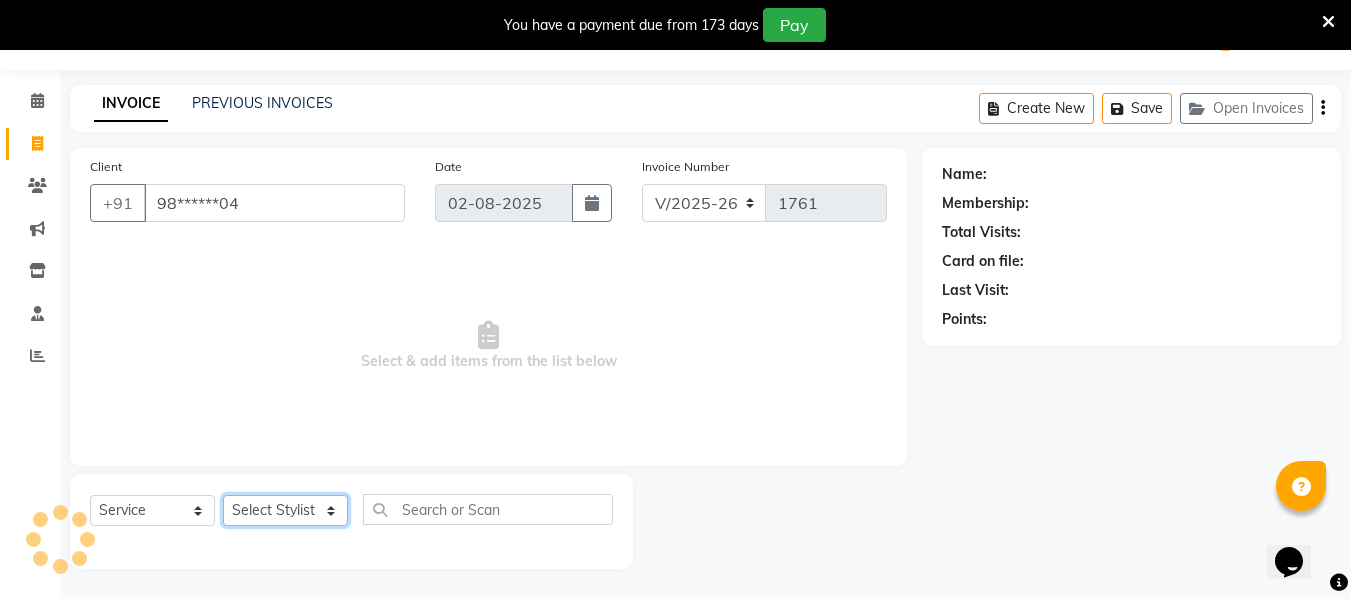 click on "Select Stylist ASHA ANIL JADHAV Dilshad Ahmad EHATESHAM ALI EVVA FARHEEN SHAIKH HEEBA ARIF SHAIKH HEER BAROT IMRAN SHAIKH Mamta  Manager MANISHA MD RAJ KHAN  MD SAMEER PARWEZ MOHAMMAD ALI RUPS SAKIB SUNENA TAK ZAREENA KHAN" 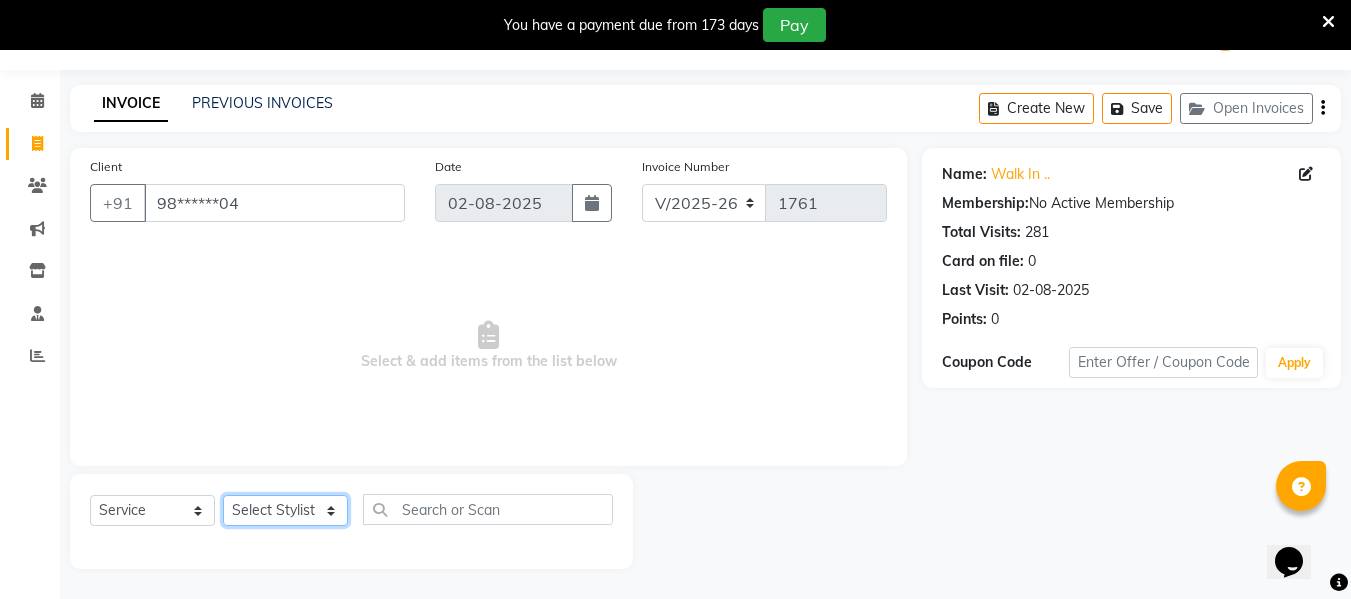 select on "39706" 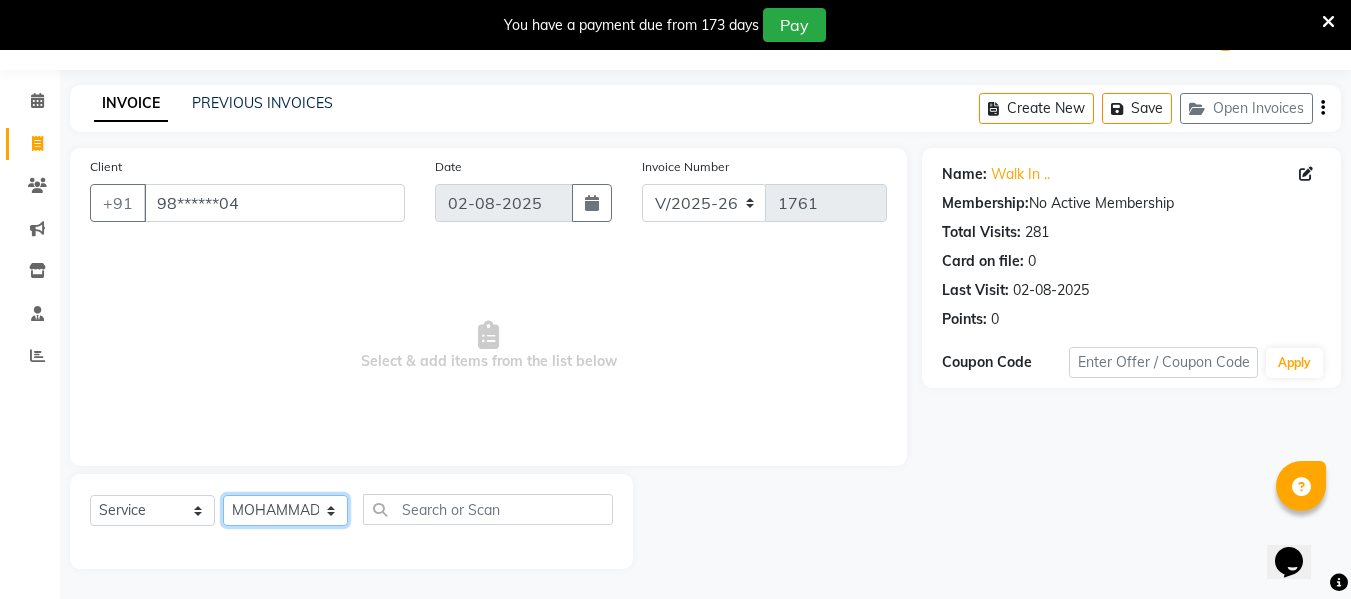 click on "Select Stylist ASHA ANIL JADHAV Dilshad Ahmad EHATESHAM ALI EVVA FARHEEN SHAIKH HEEBA ARIF SHAIKH HEER BAROT IMRAN SHAIKH Mamta  Manager MANISHA MD RAJ KHAN  MD SAMEER PARWEZ MOHAMMAD ALI RUPS SAKIB SUNENA TAK ZAREENA KHAN" 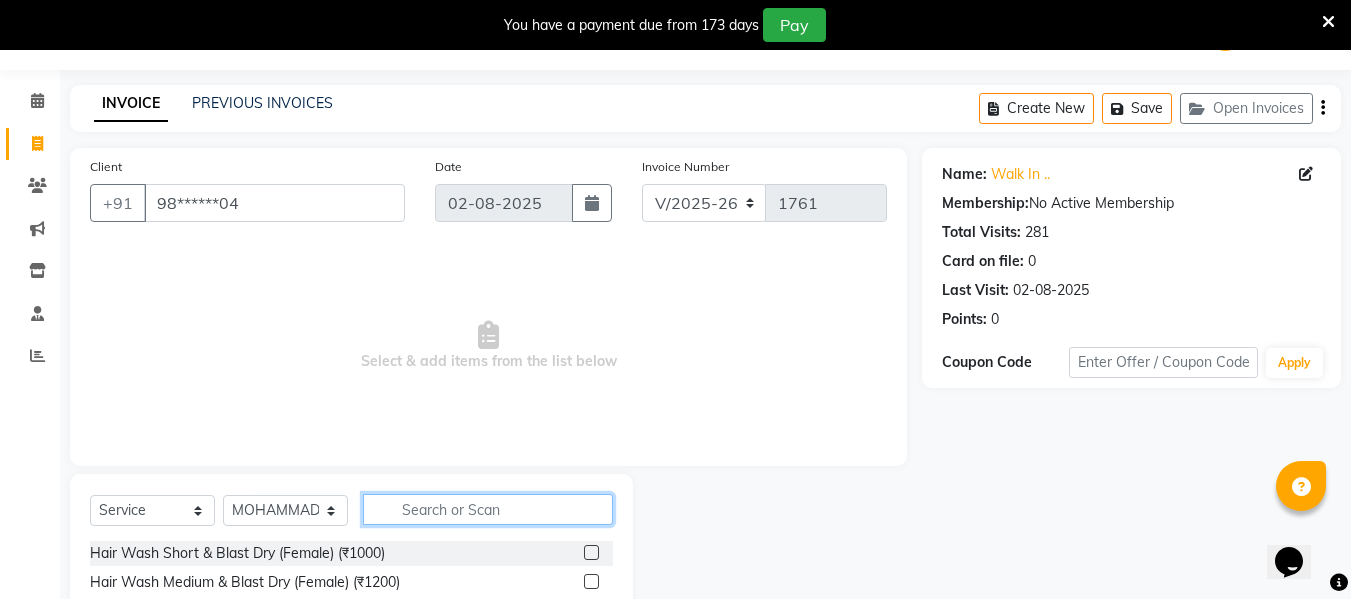 click 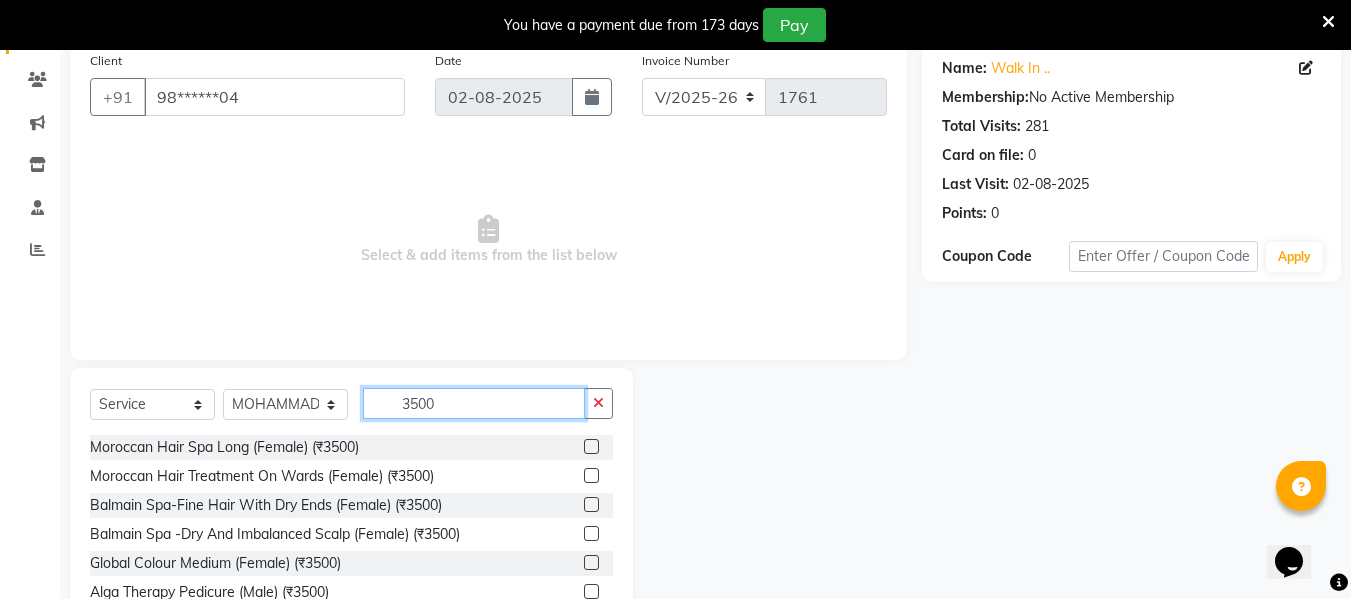 scroll, scrollTop: 163, scrollLeft: 0, axis: vertical 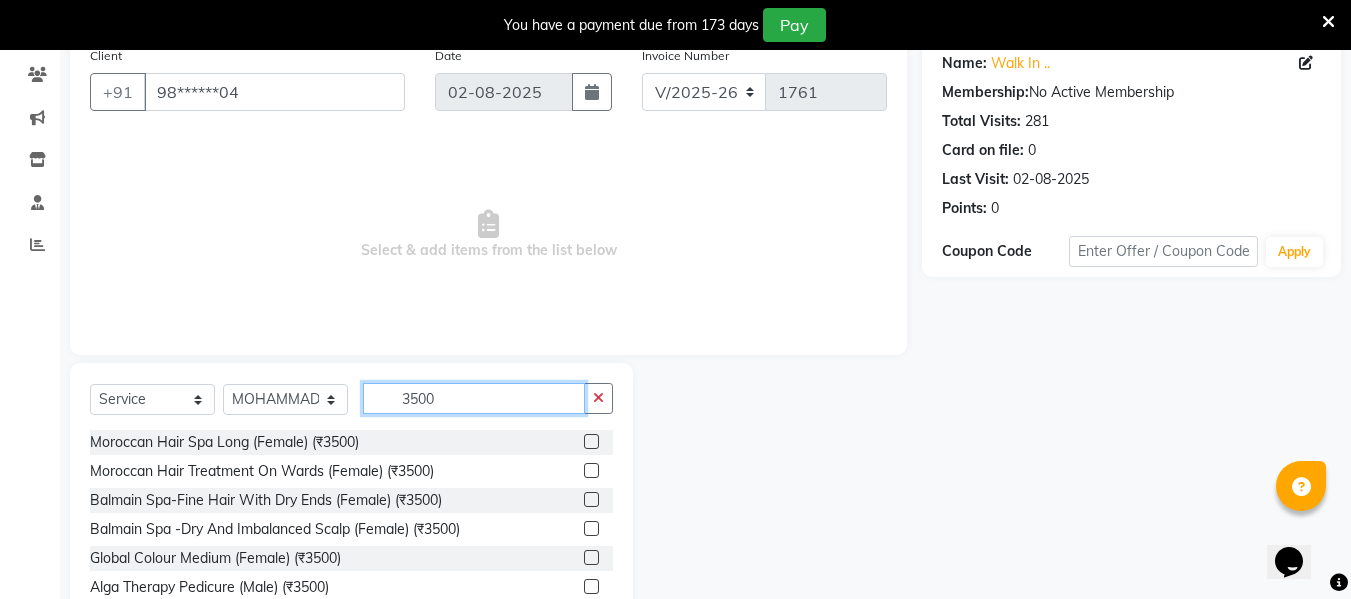 type on "3500" 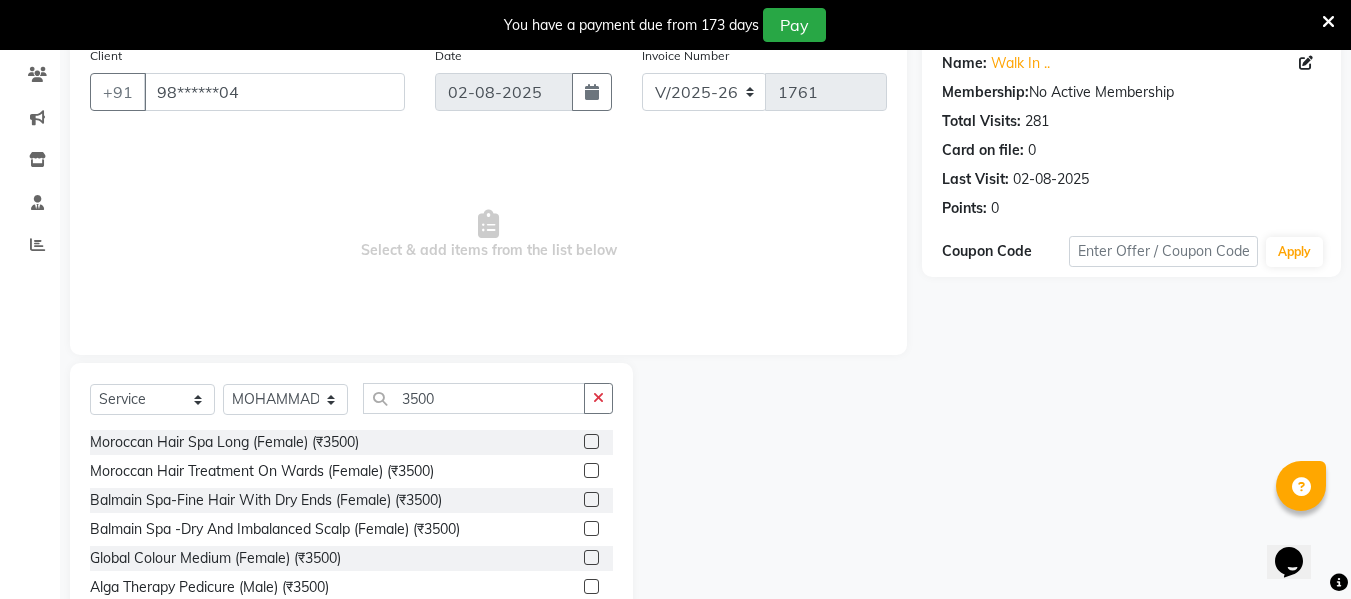 click 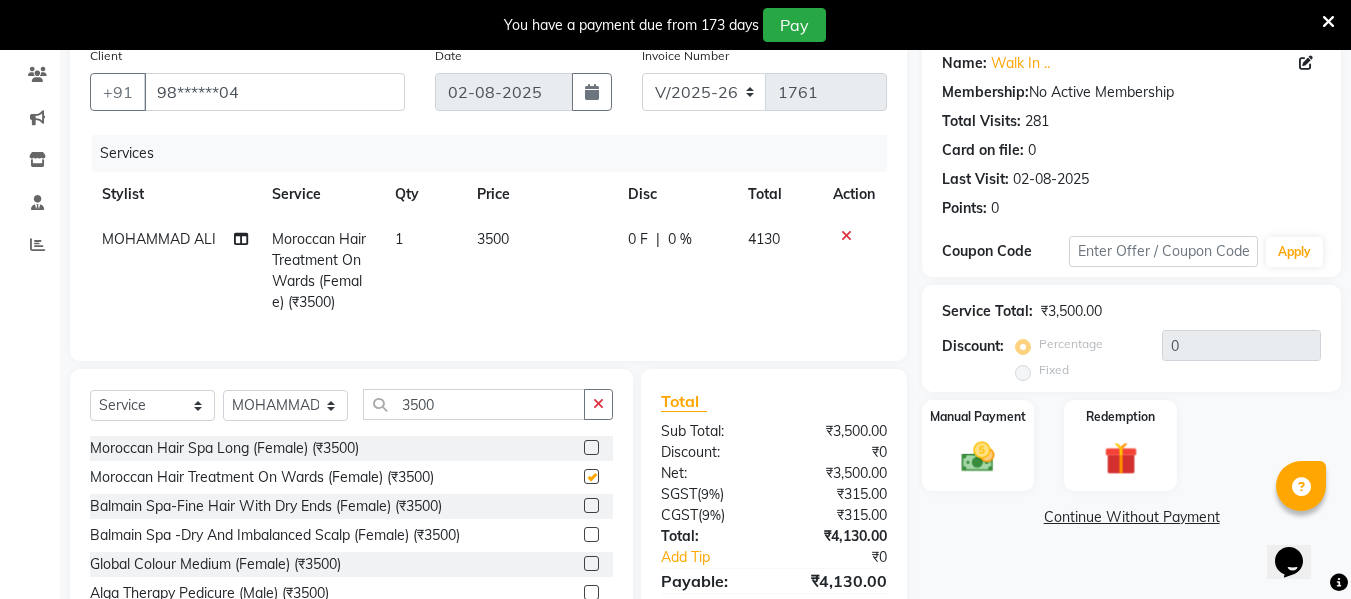 checkbox on "false" 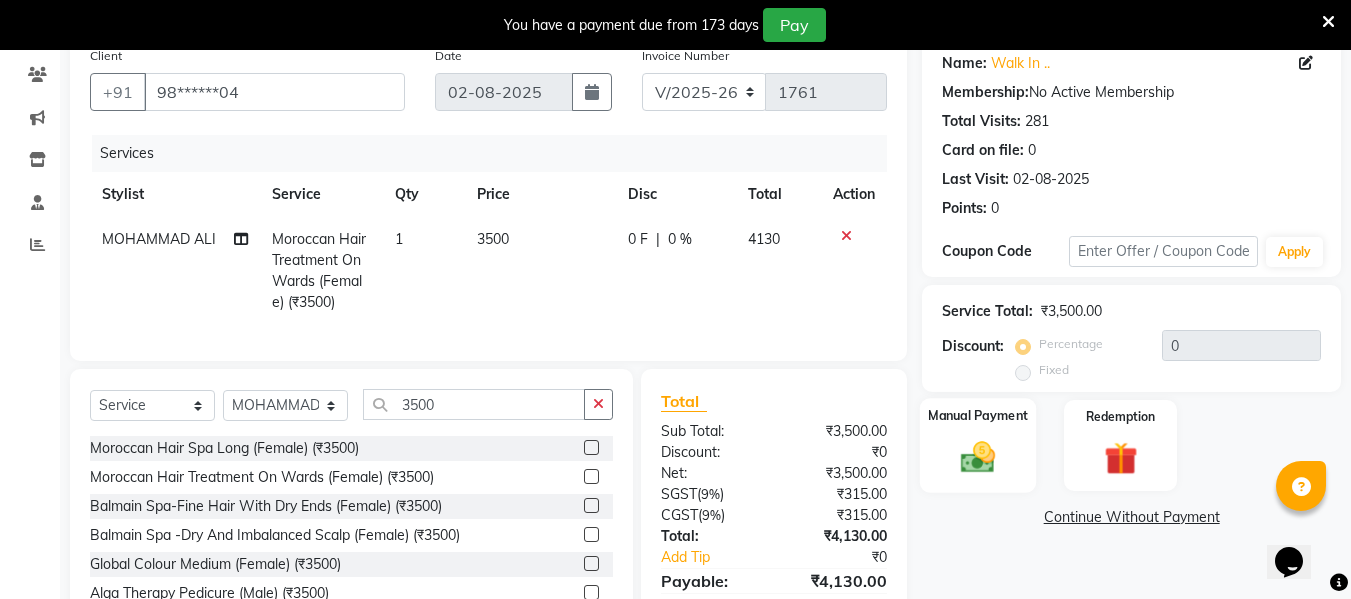 click 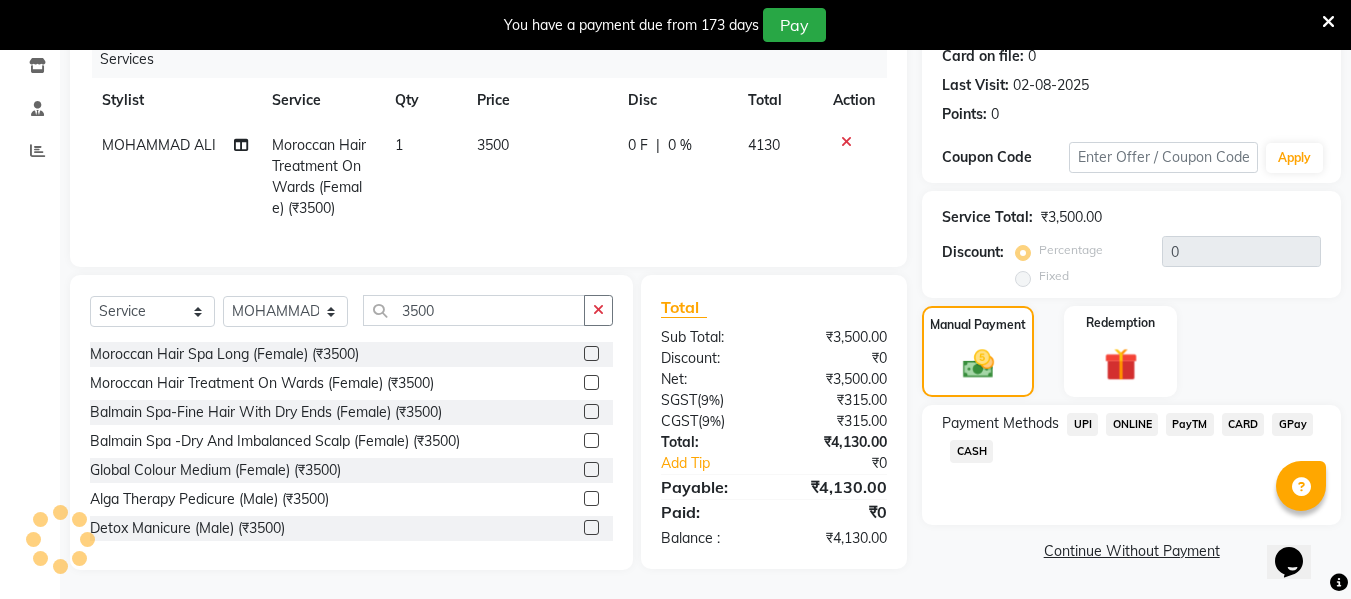 scroll, scrollTop: 258, scrollLeft: 0, axis: vertical 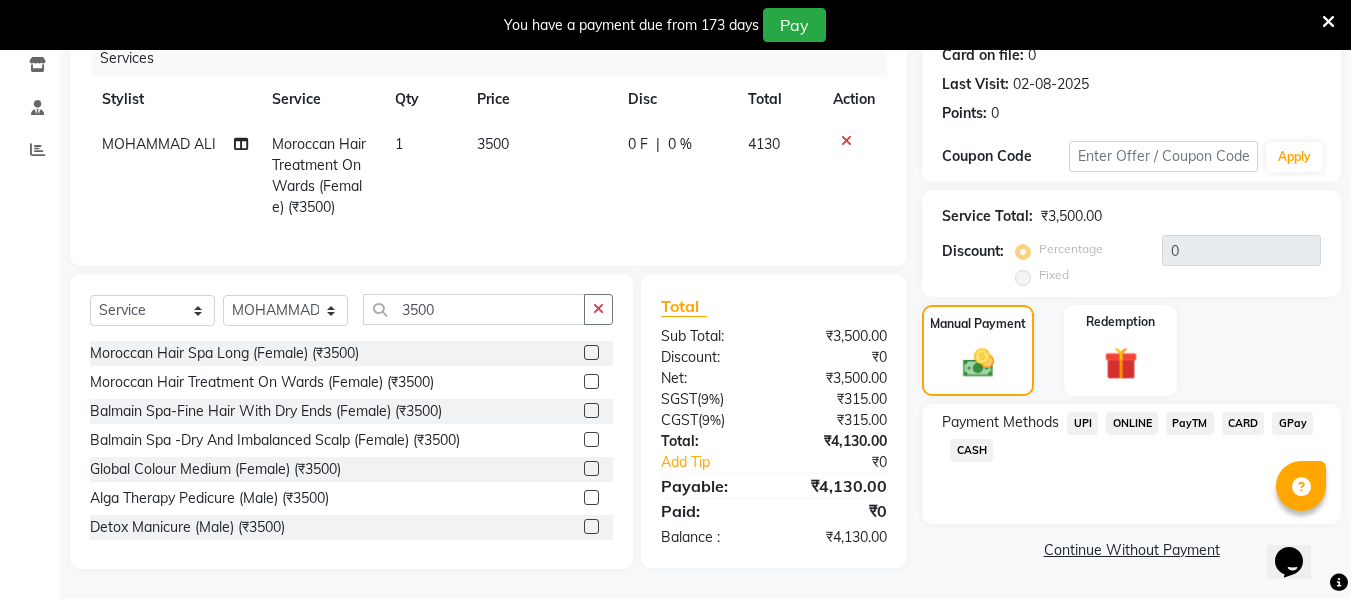 click on "CARD" 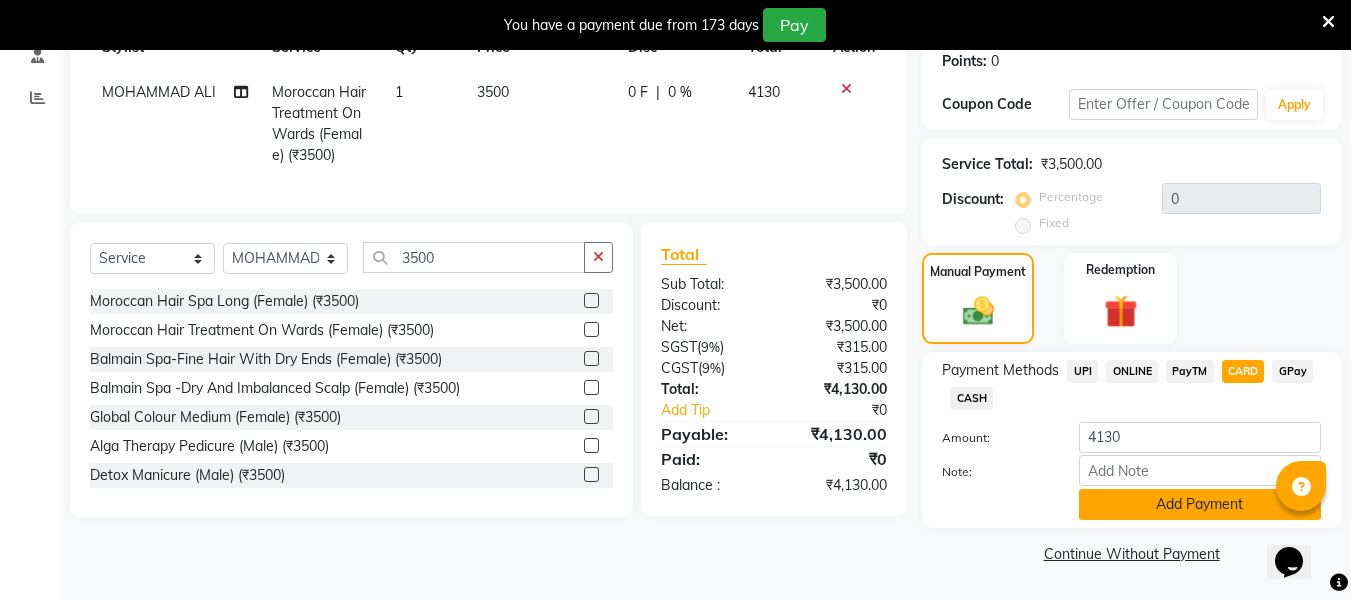 click on "Add Payment" 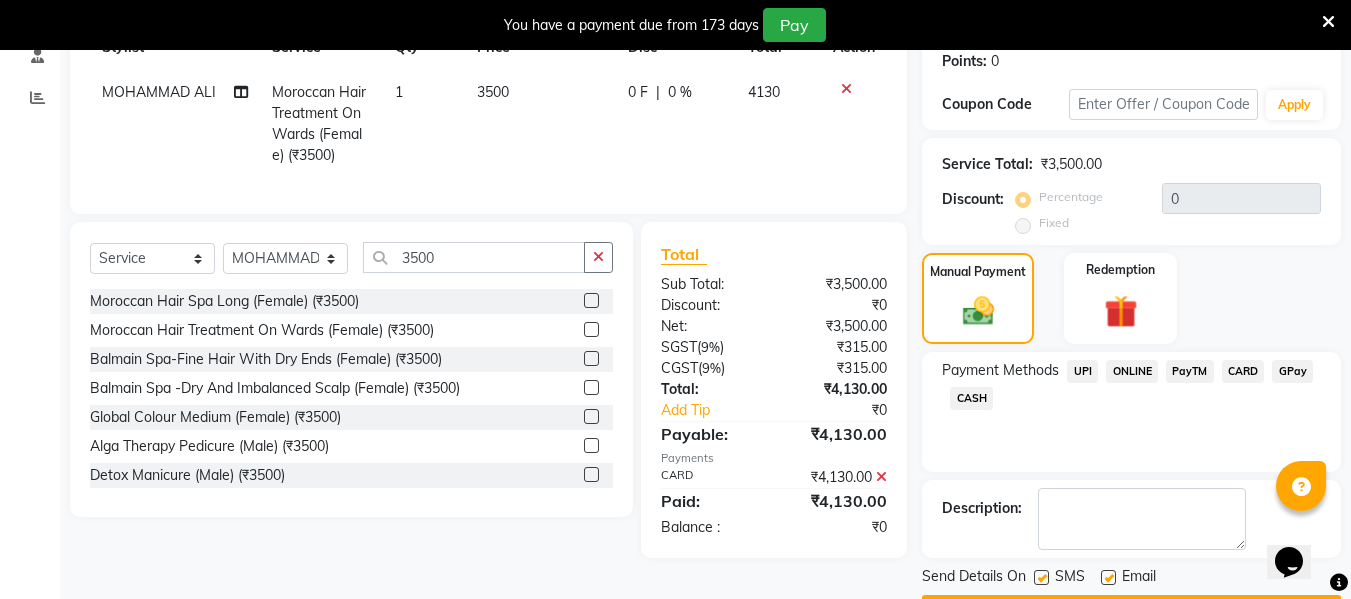 scroll, scrollTop: 367, scrollLeft: 0, axis: vertical 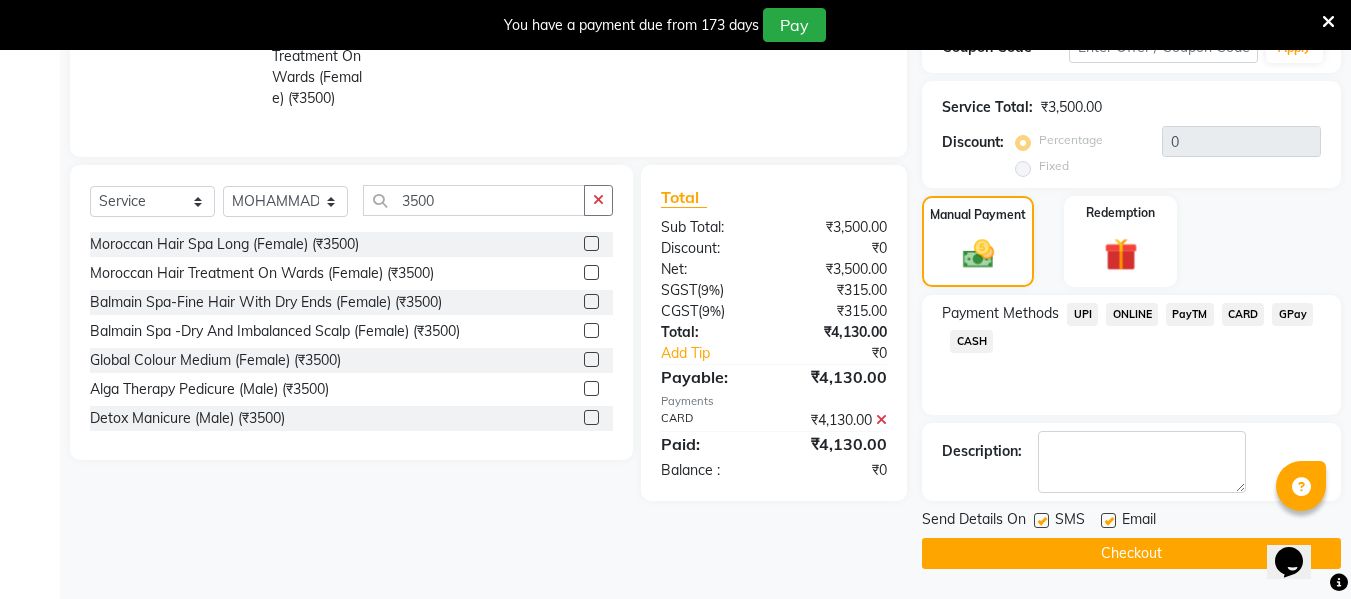 click on "Checkout" 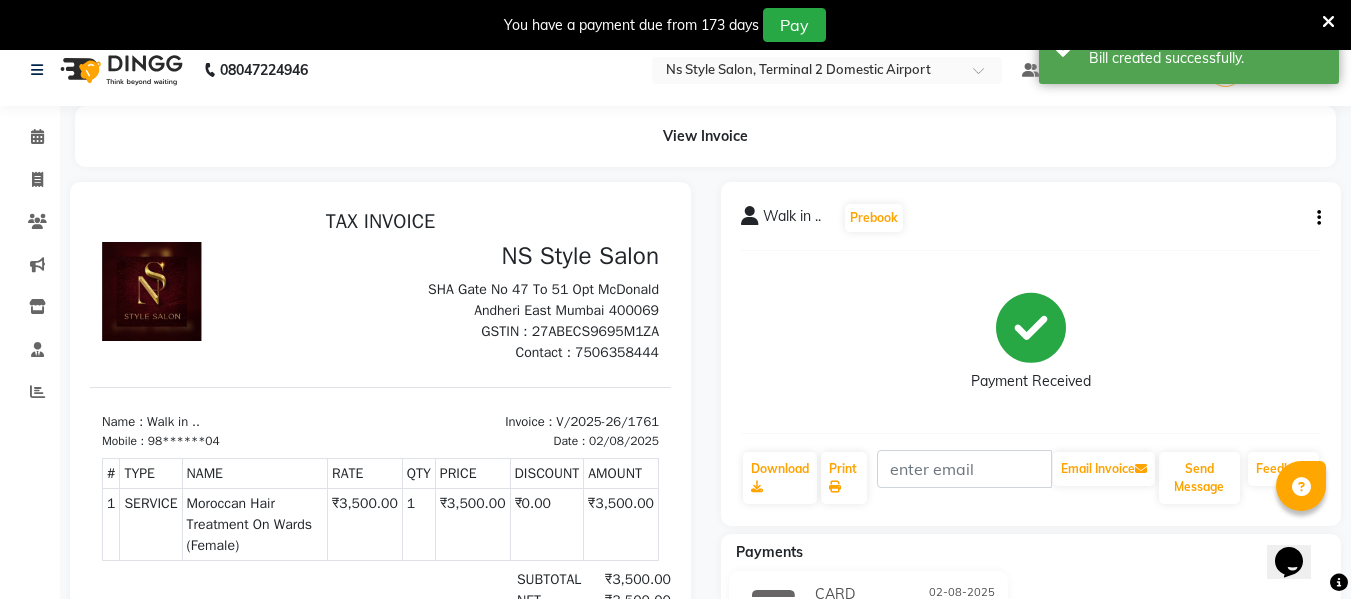 scroll, scrollTop: 0, scrollLeft: 0, axis: both 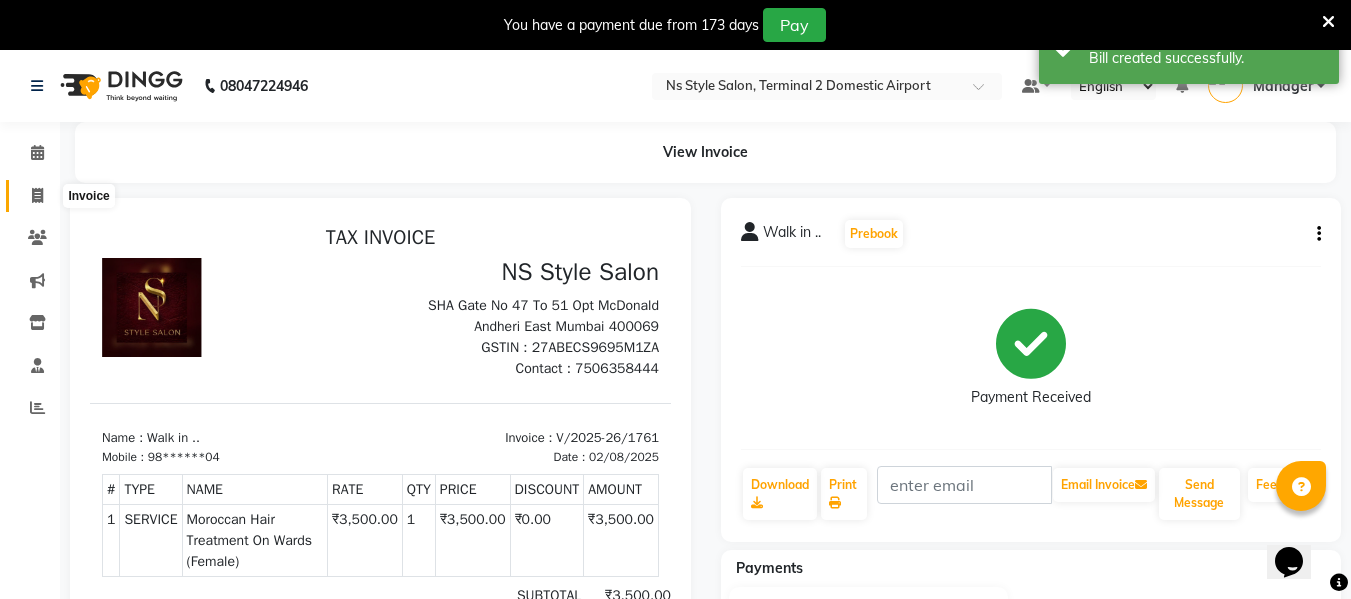 click 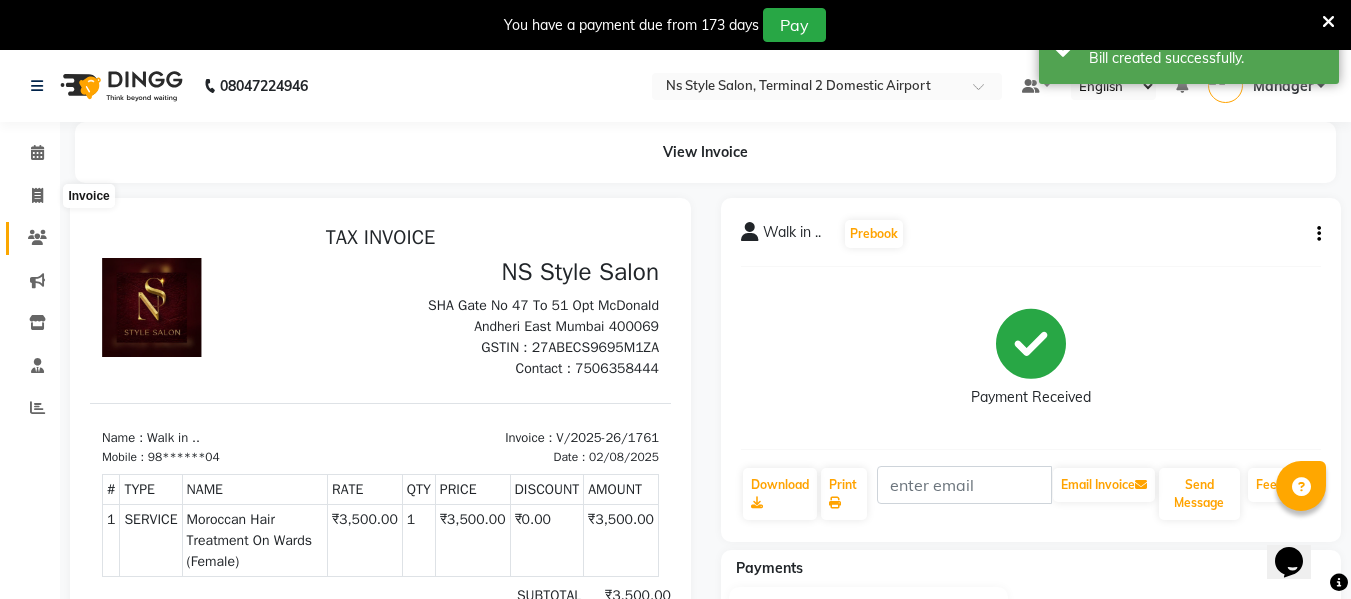 select on "5661" 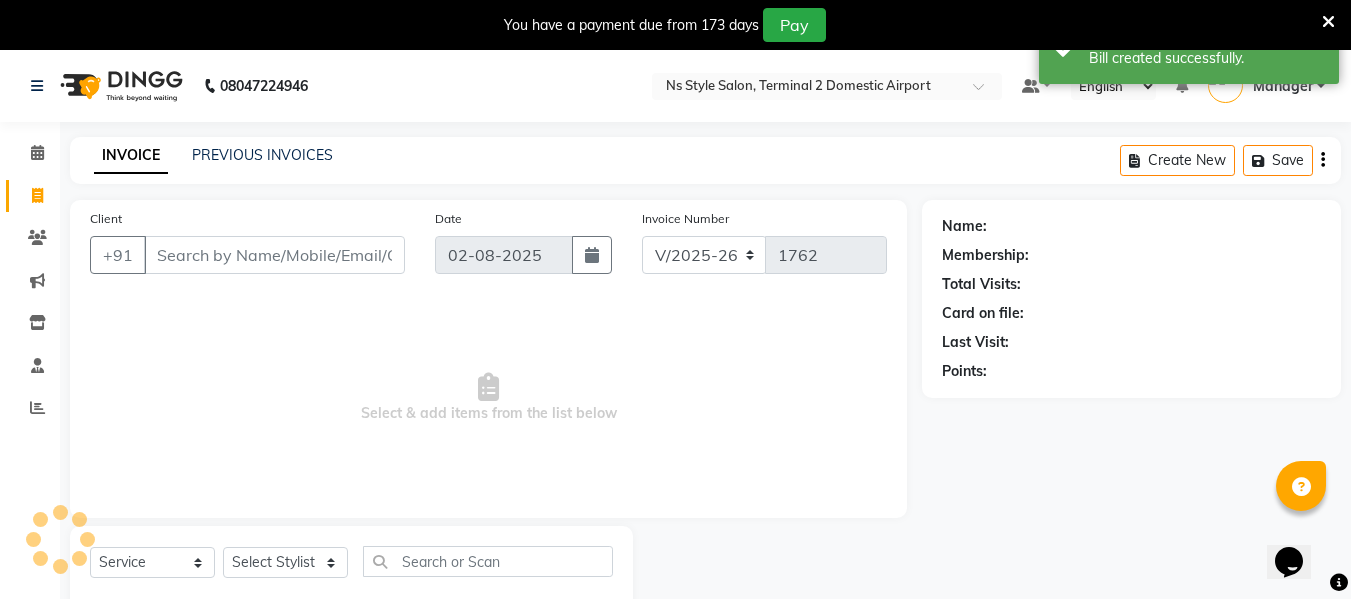scroll, scrollTop: 52, scrollLeft: 0, axis: vertical 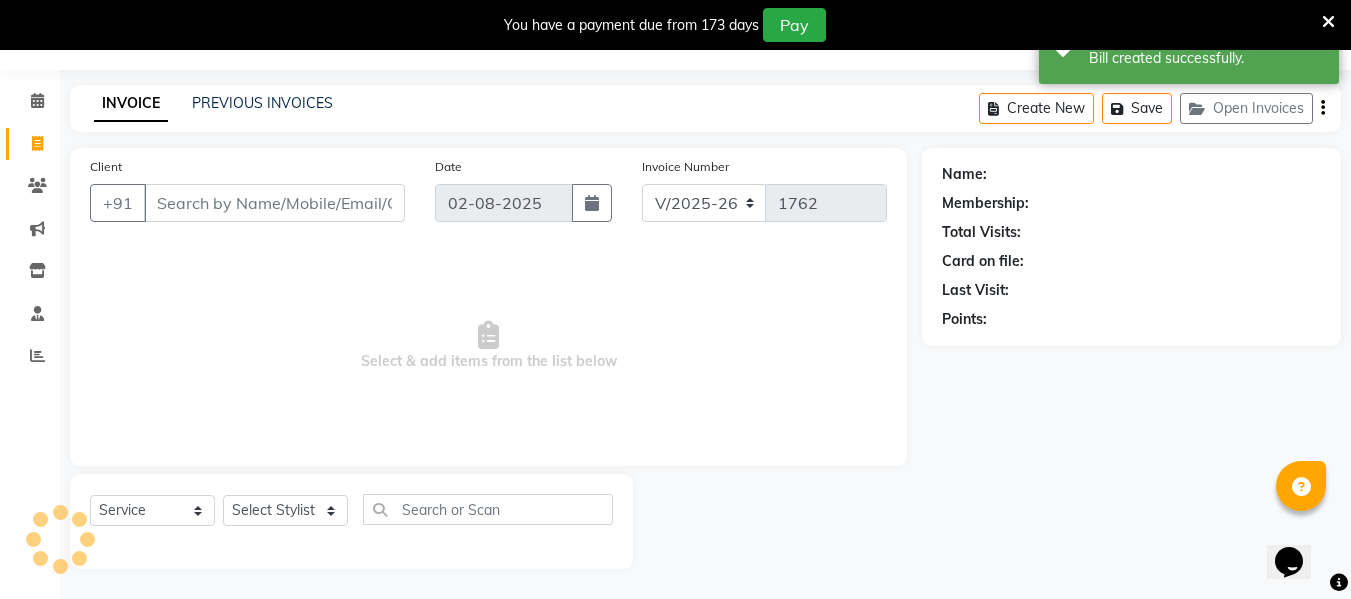 click on "Client" at bounding box center [274, 203] 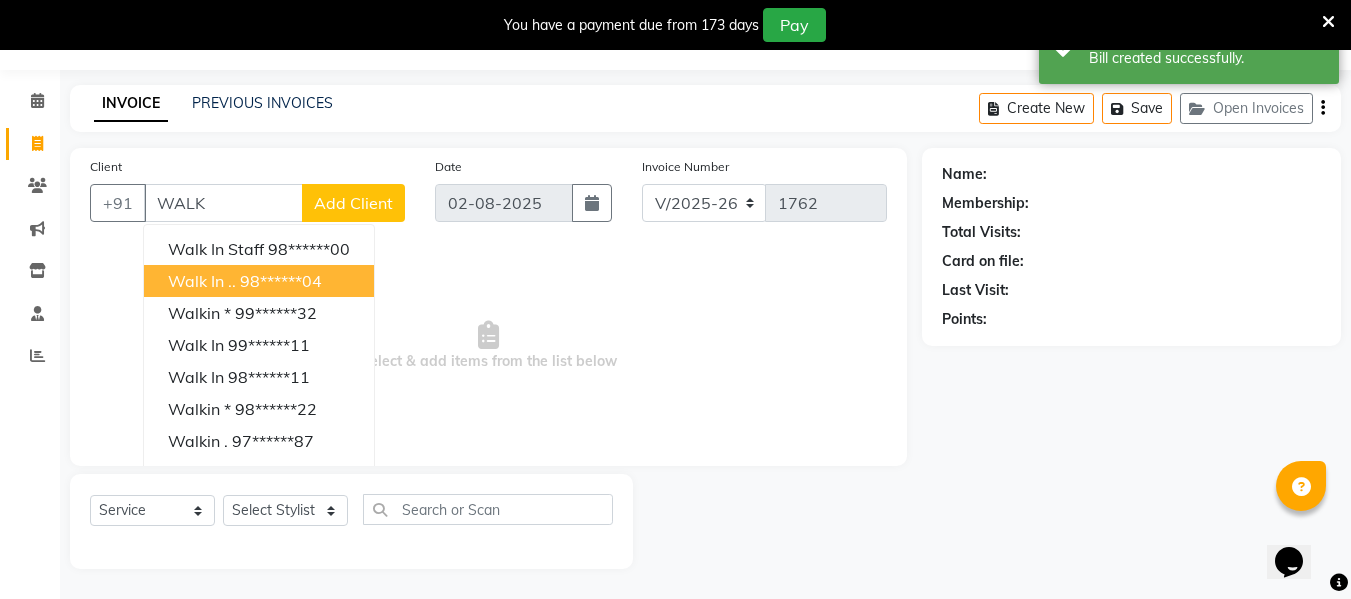 click on "Walk in .." at bounding box center (202, 281) 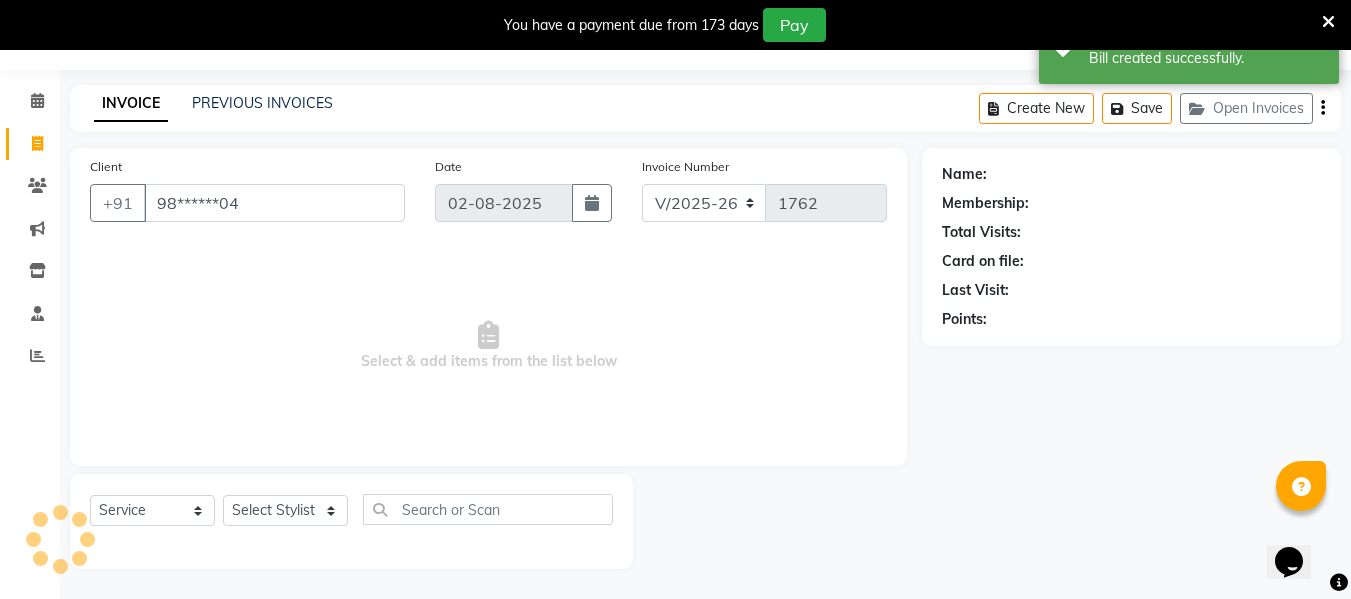 type on "98******04" 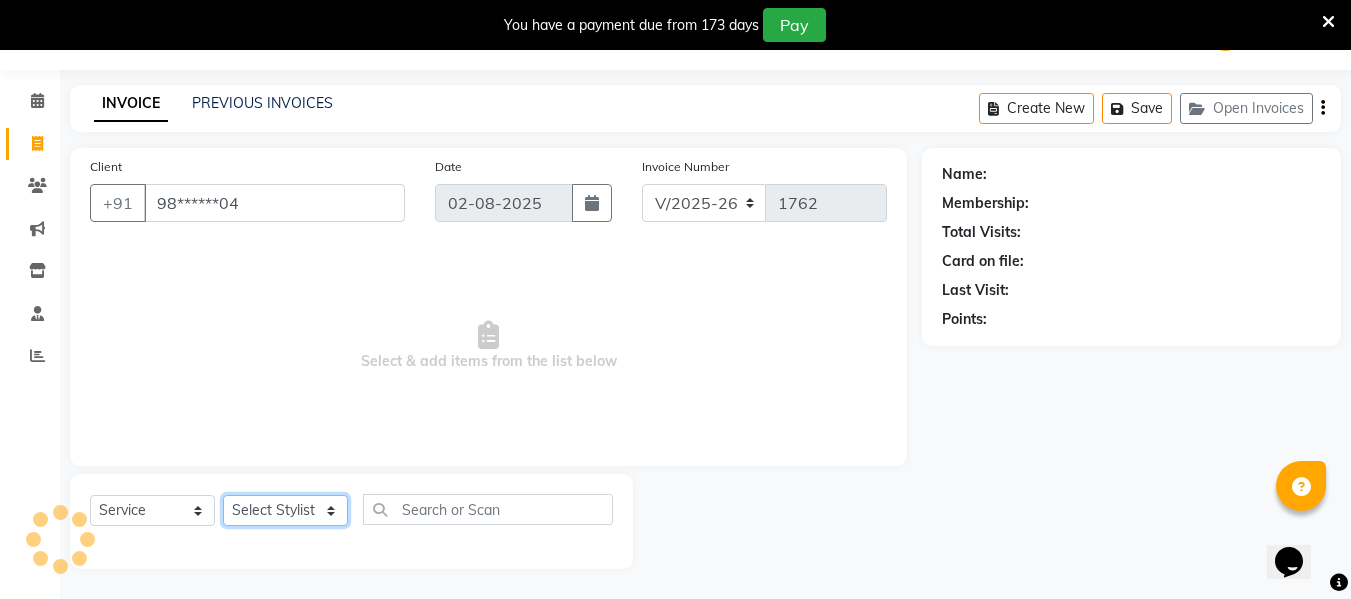 click on "Select Stylist ASHA ANIL JADHAV Dilshad Ahmad EHATESHAM ALI EVVA FARHEEN SHAIKH HEEBA ARIF SHAIKH HEER BAROT IMRAN SHAIKH Mamta  Manager MANISHA MD RAJ KHAN  MD SAMEER PARWEZ MOHAMMAD ALI RUPS SAKIB SUNENA TAK ZAREENA KHAN" 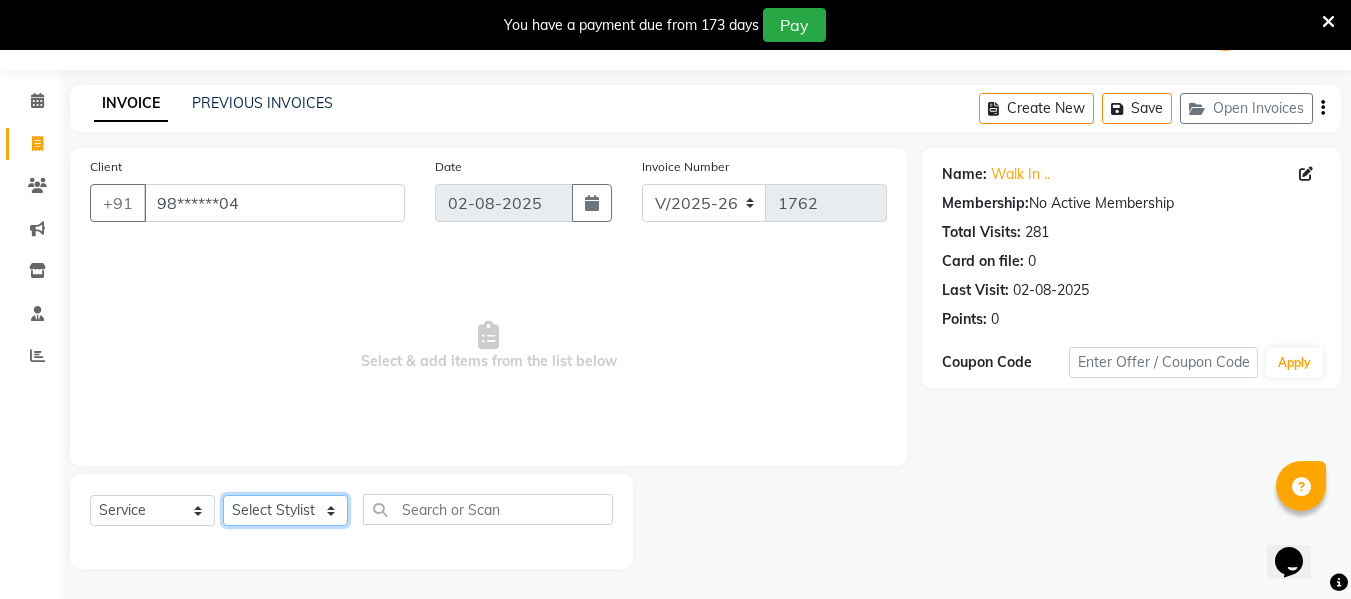 select on "39697" 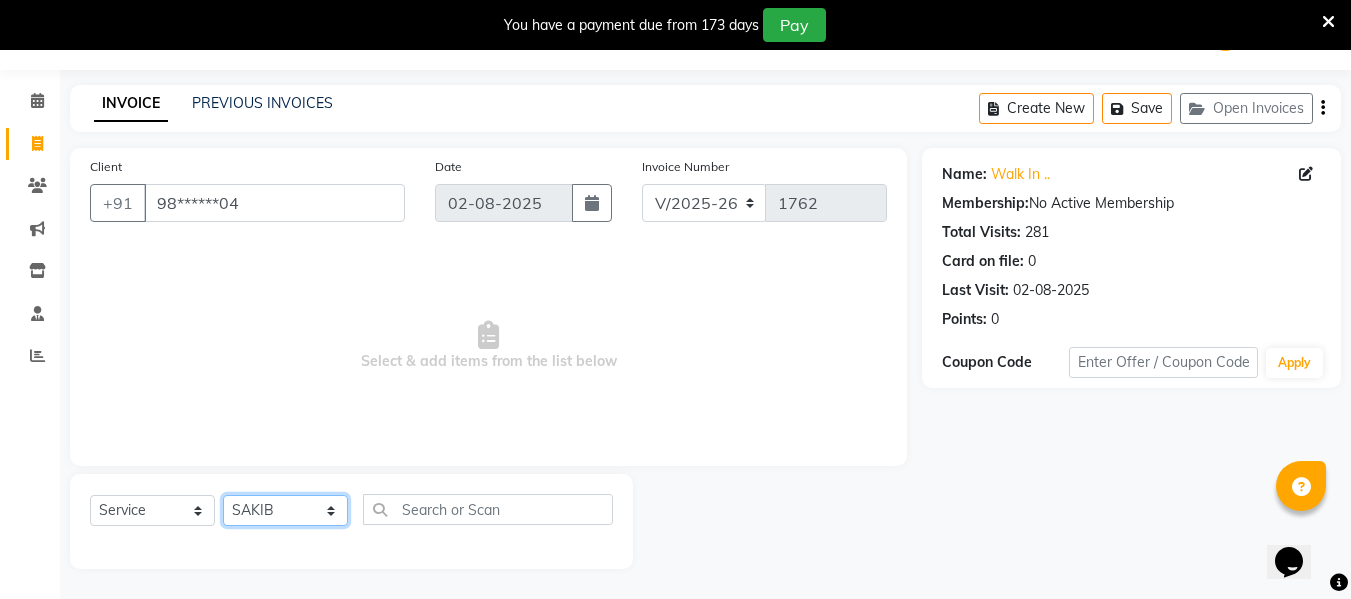 click on "Select Stylist ASHA ANIL JADHAV Dilshad Ahmad EHATESHAM ALI EVVA FARHEEN SHAIKH HEEBA ARIF SHAIKH HEER BAROT IMRAN SHAIKH Mamta  Manager MANISHA MD RAJ KHAN  MD SAMEER PARWEZ MOHAMMAD ALI RUPS SAKIB SUNENA TAK ZAREENA KHAN" 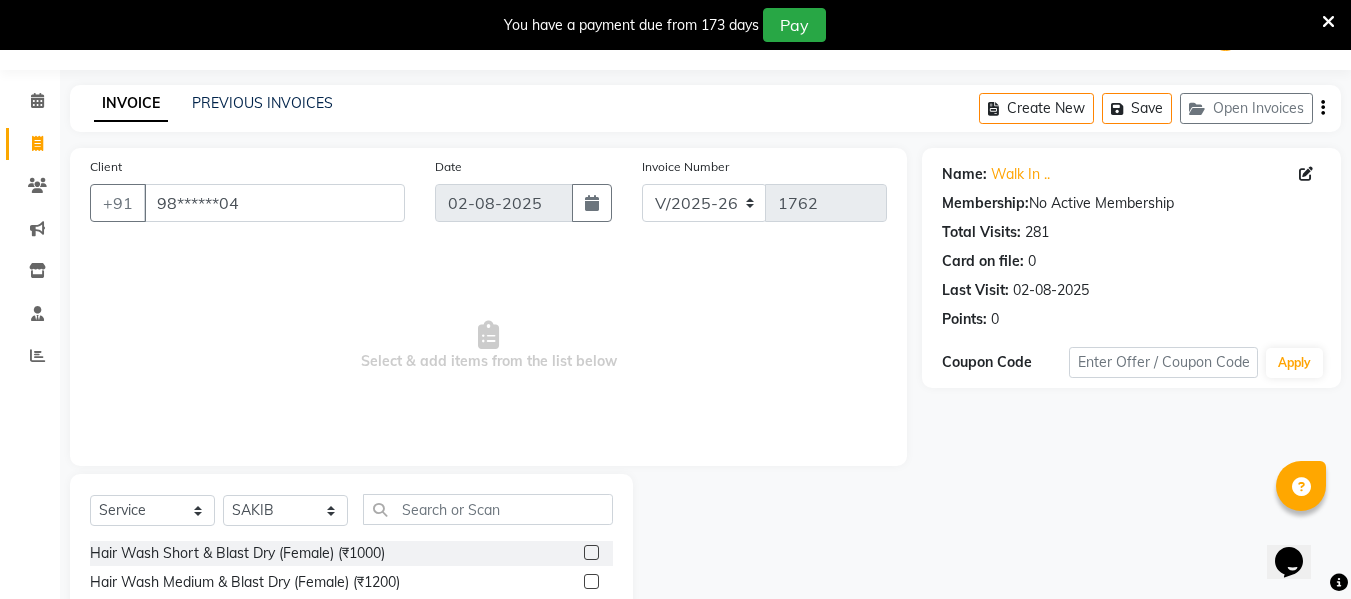 click 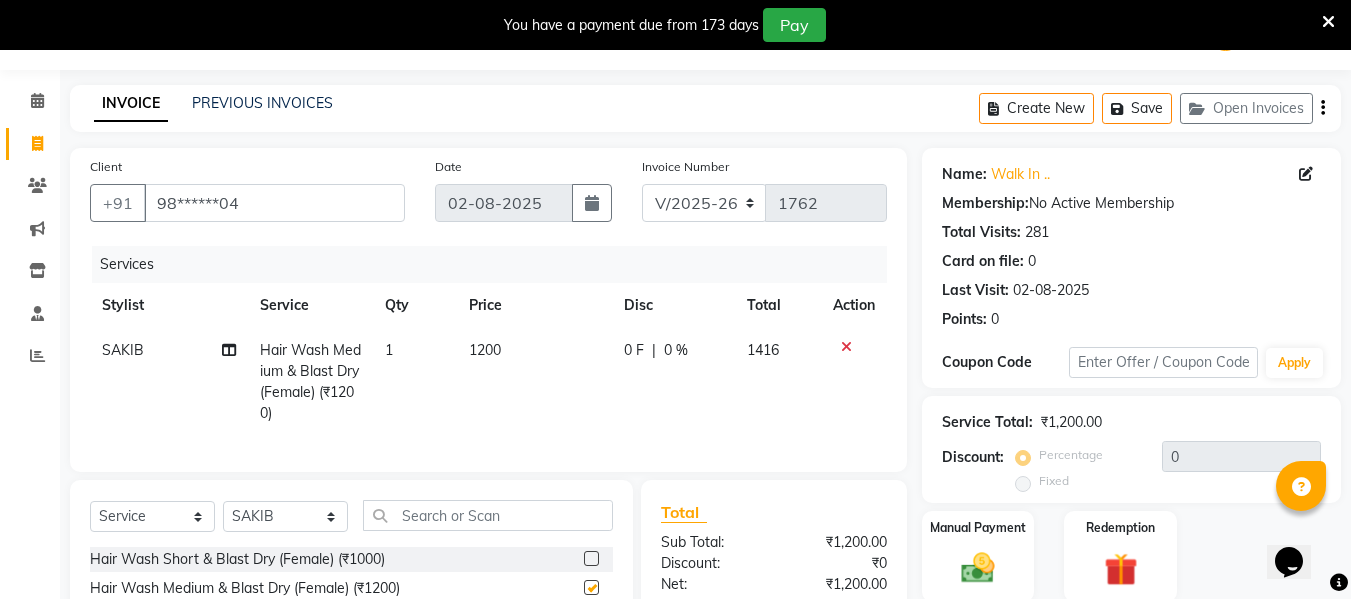 checkbox on "false" 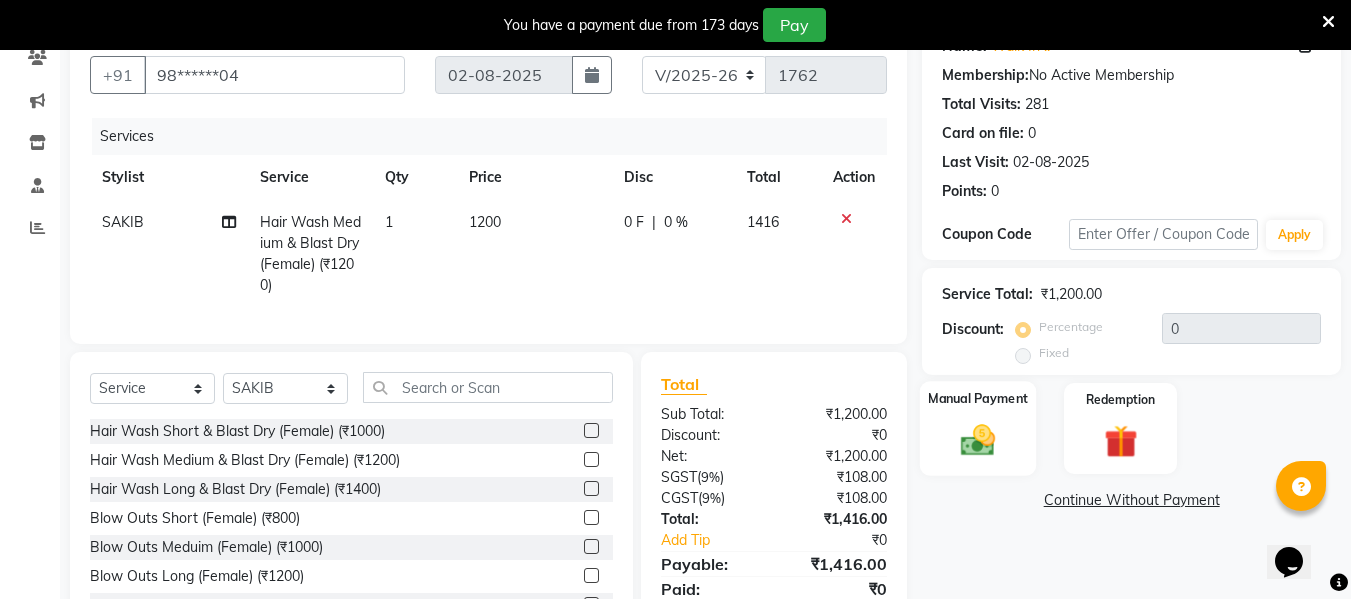 scroll, scrollTop: 183, scrollLeft: 0, axis: vertical 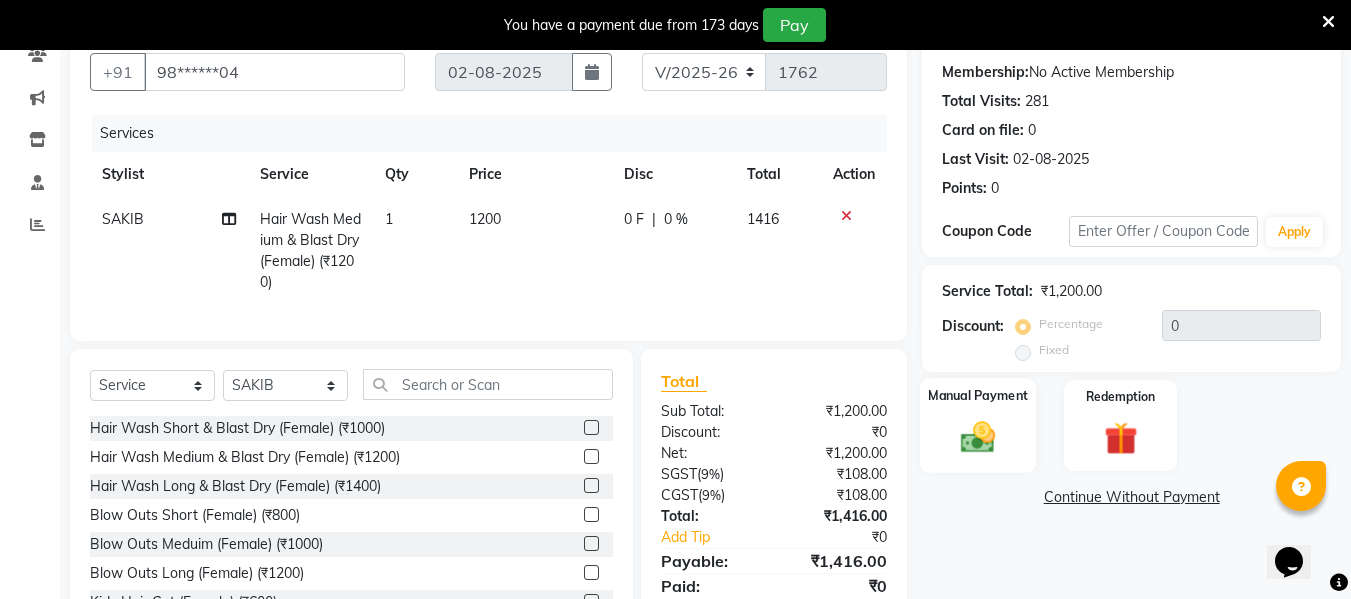 click 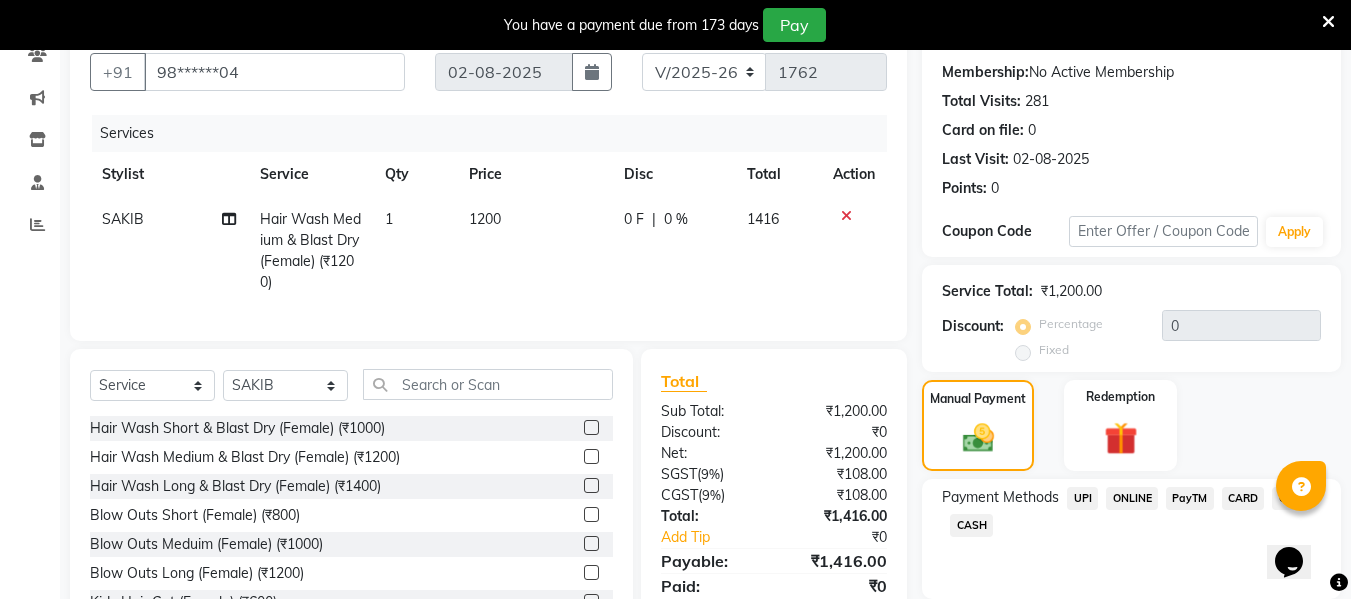 click on "CARD" 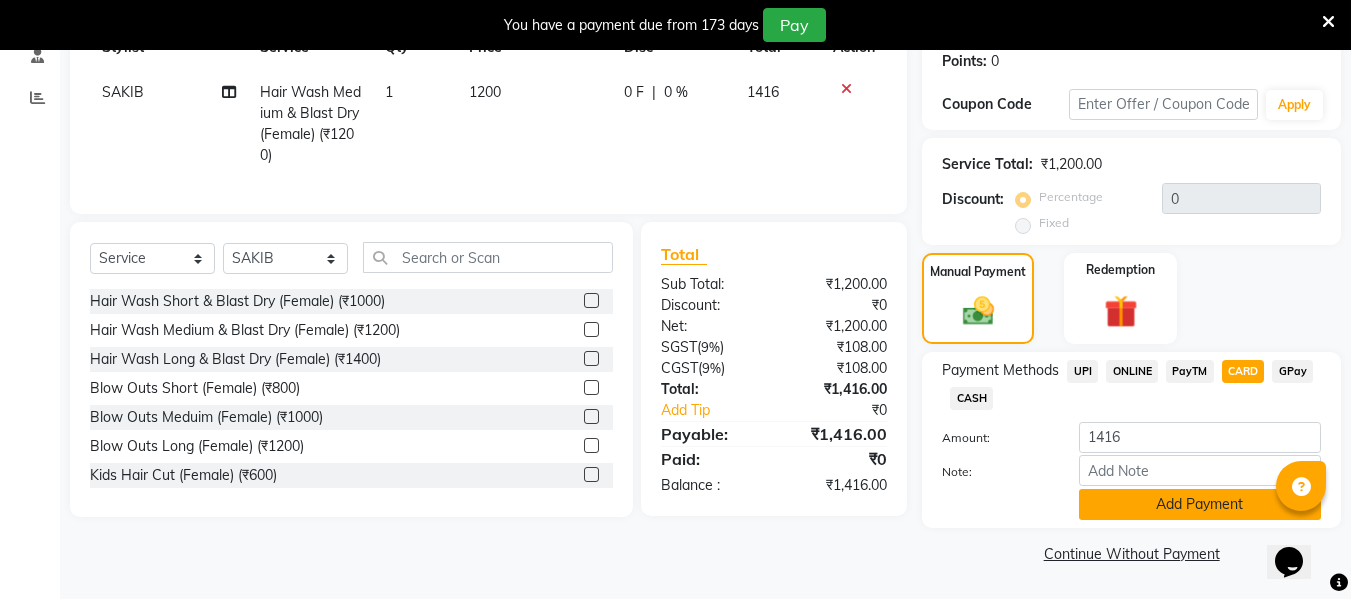 click on "Add Payment" 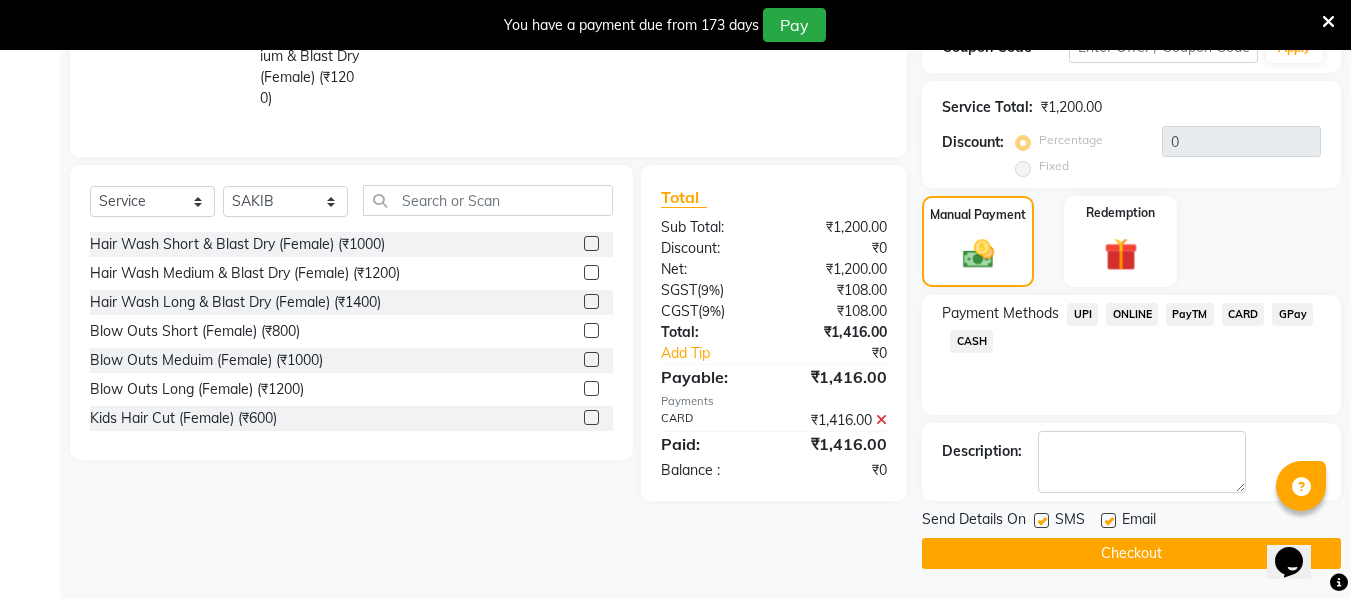 click on "Checkout" 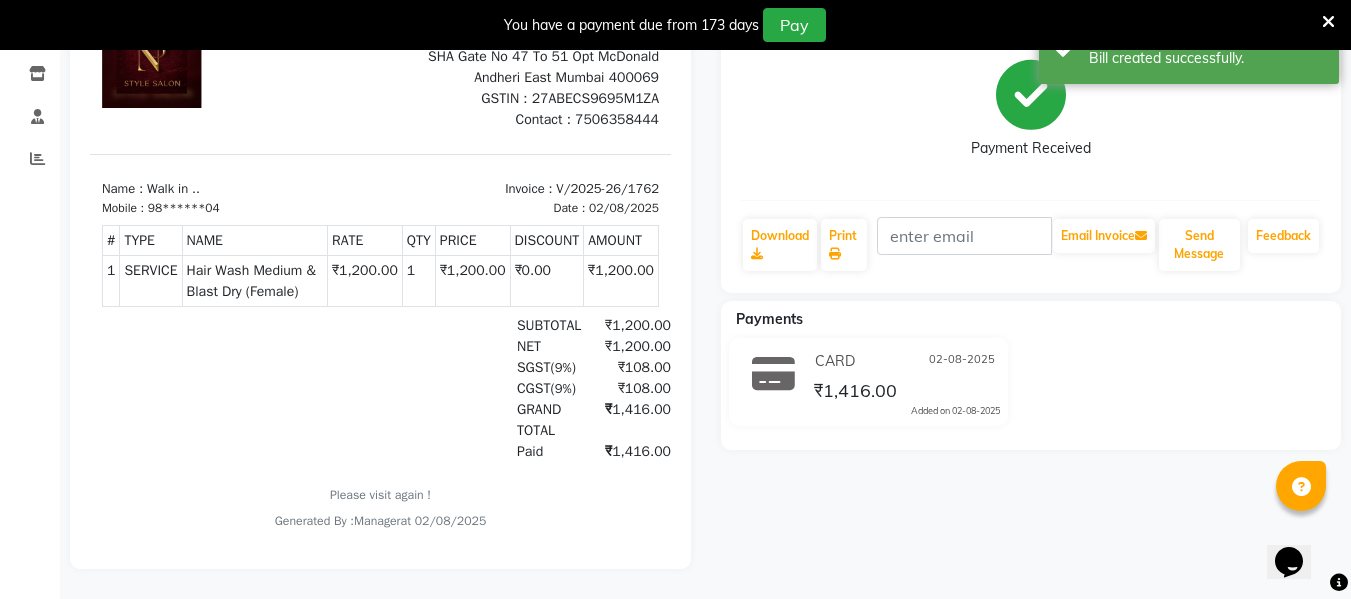 scroll, scrollTop: 0, scrollLeft: 0, axis: both 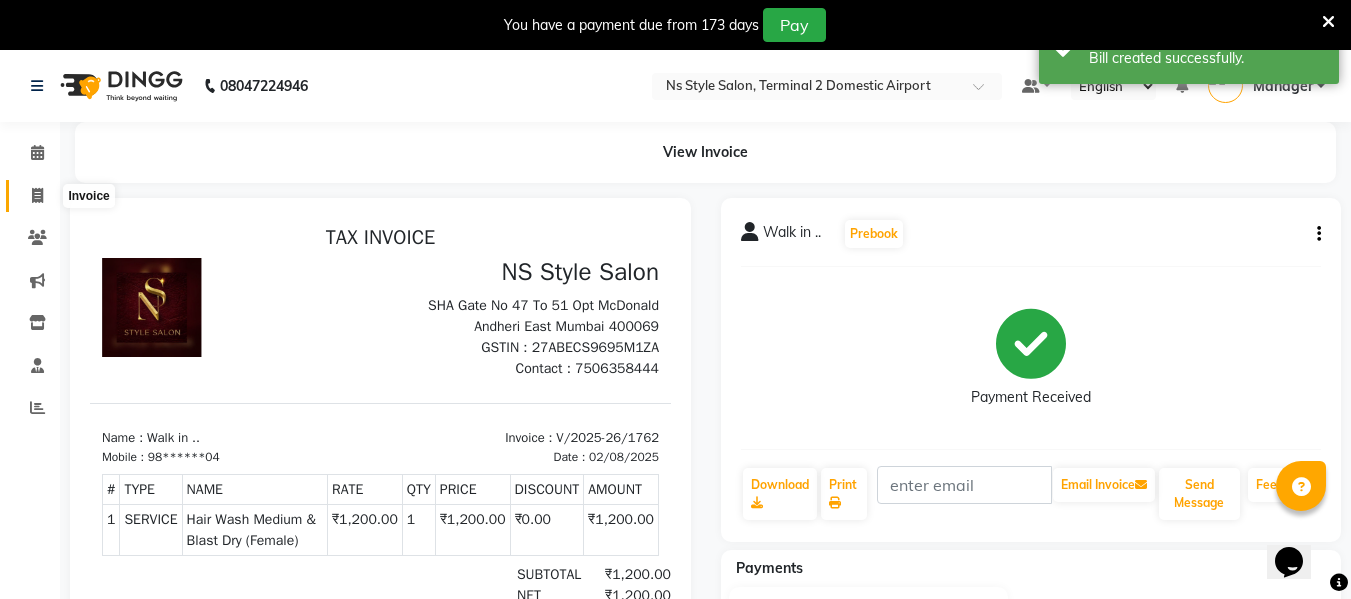 click 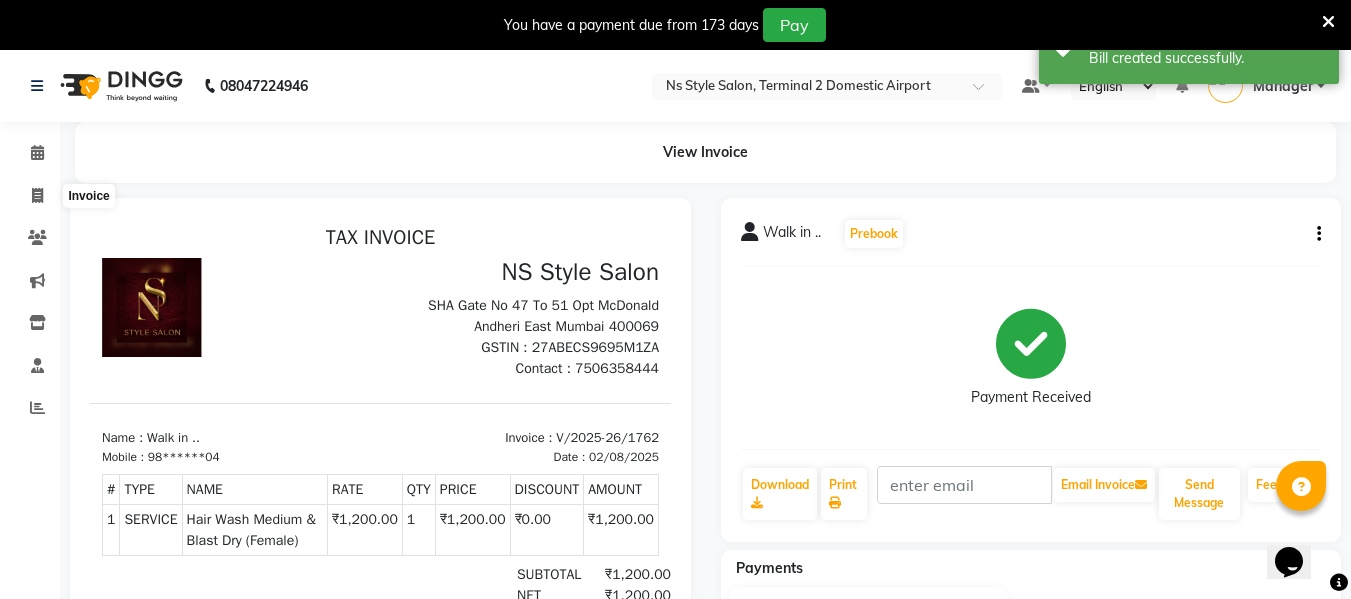 select on "5661" 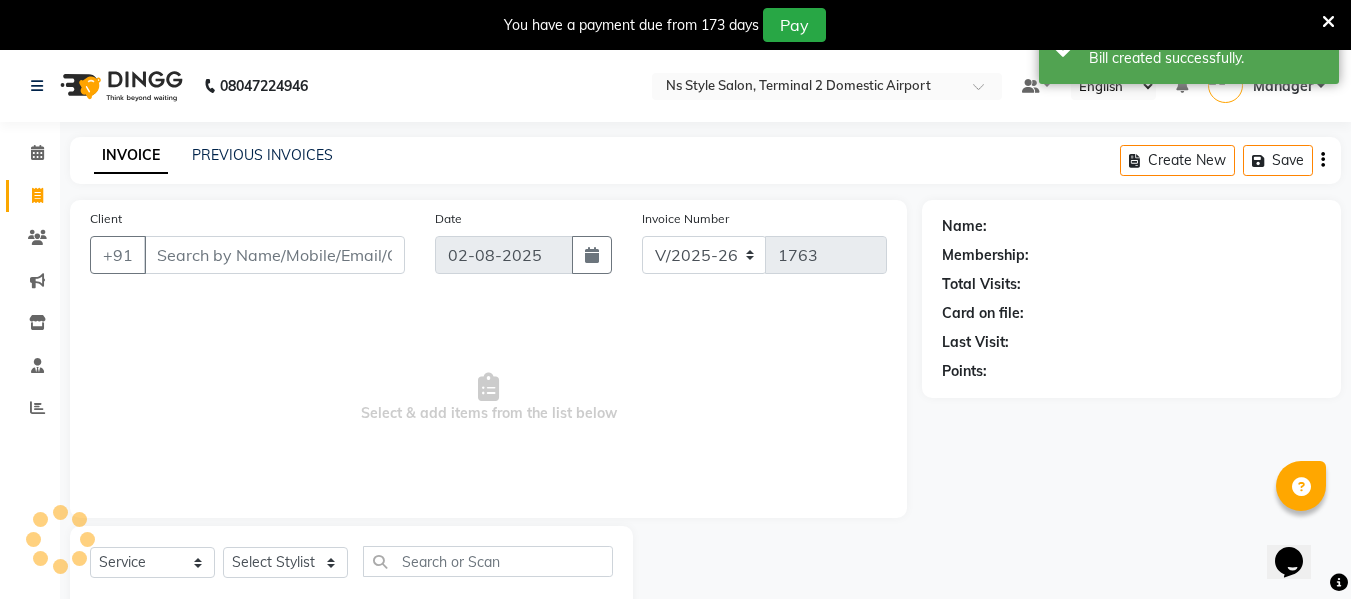 scroll, scrollTop: 52, scrollLeft: 0, axis: vertical 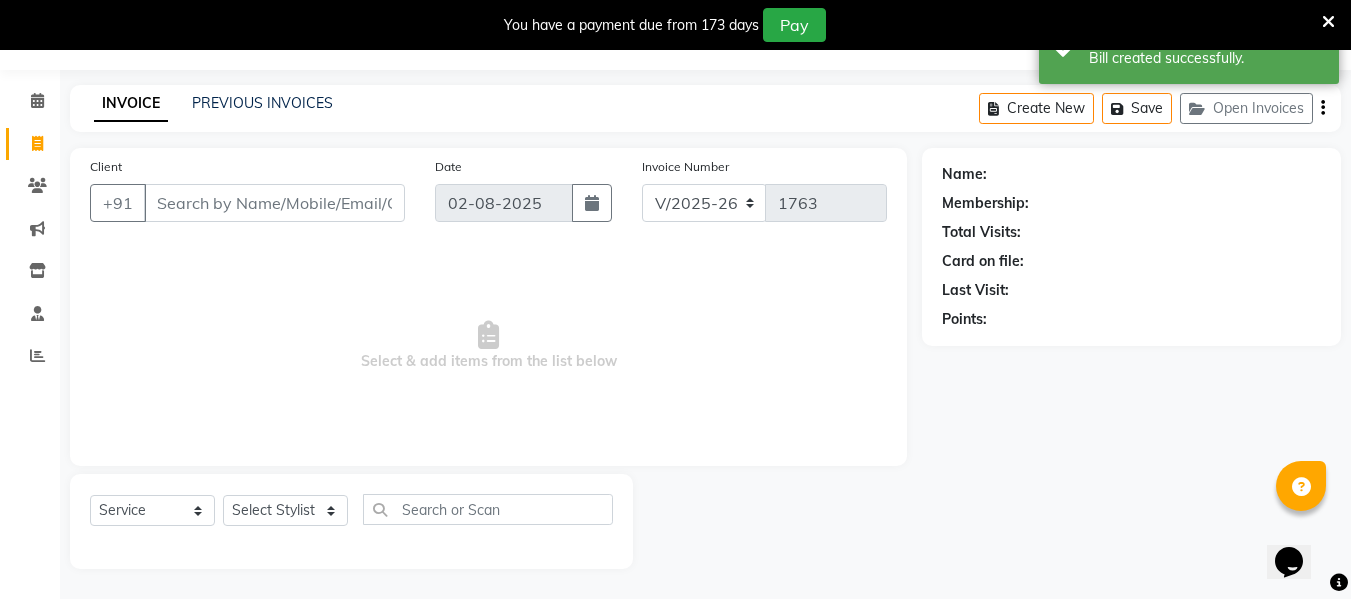 click on "Client" at bounding box center [274, 203] 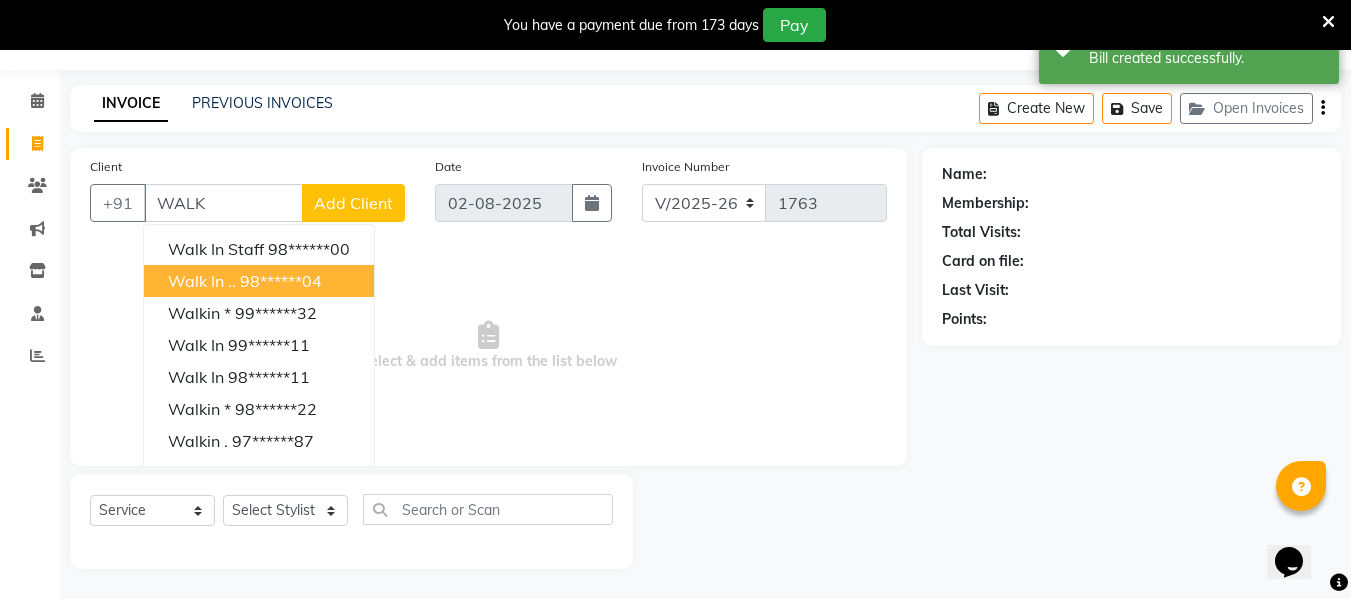 click on "Walk in .." at bounding box center [202, 281] 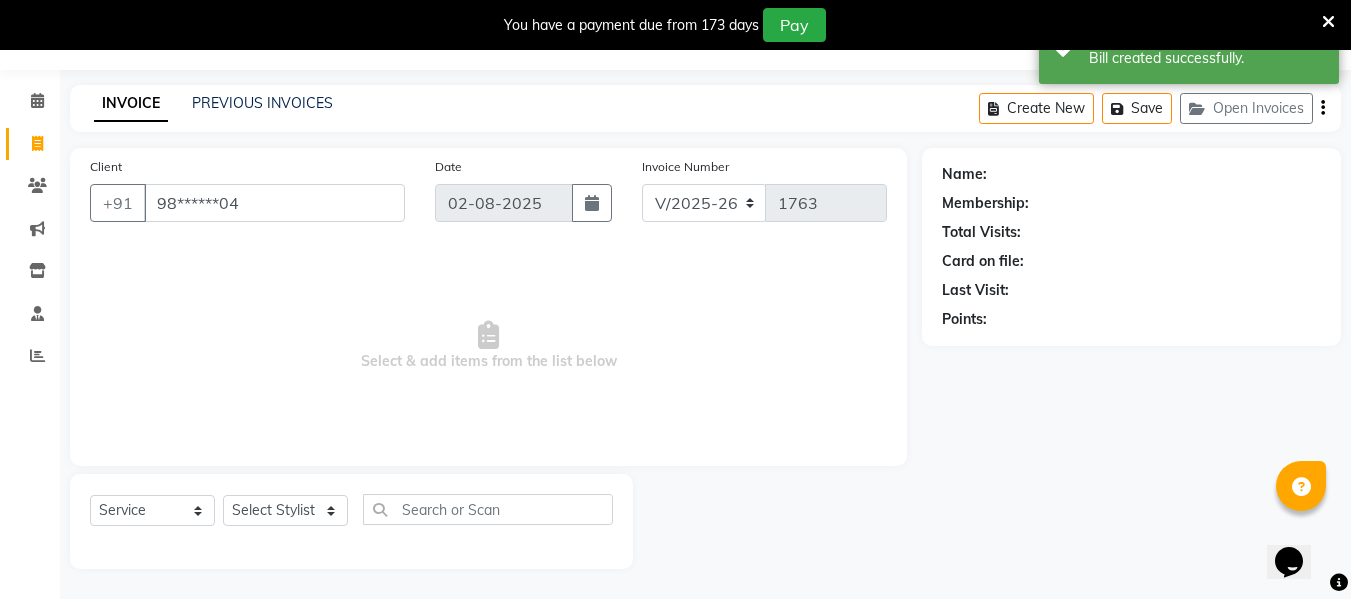 type on "98******04" 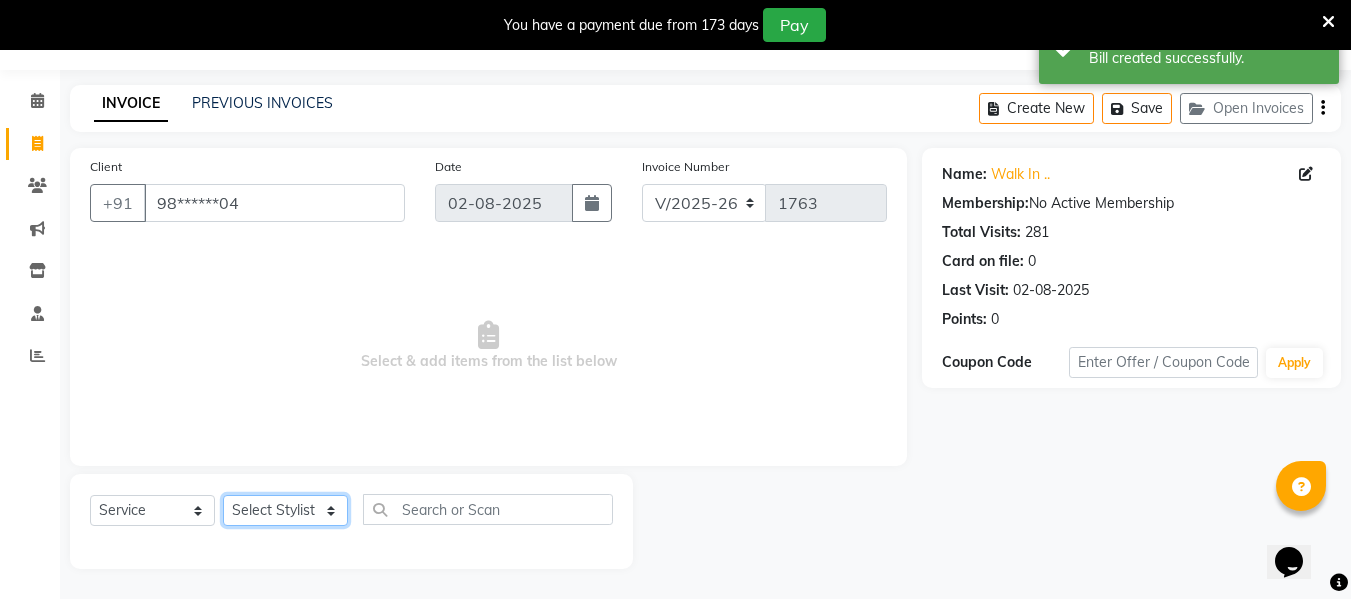 drag, startPoint x: 277, startPoint y: 514, endPoint x: 310, endPoint y: 330, distance: 186.93582 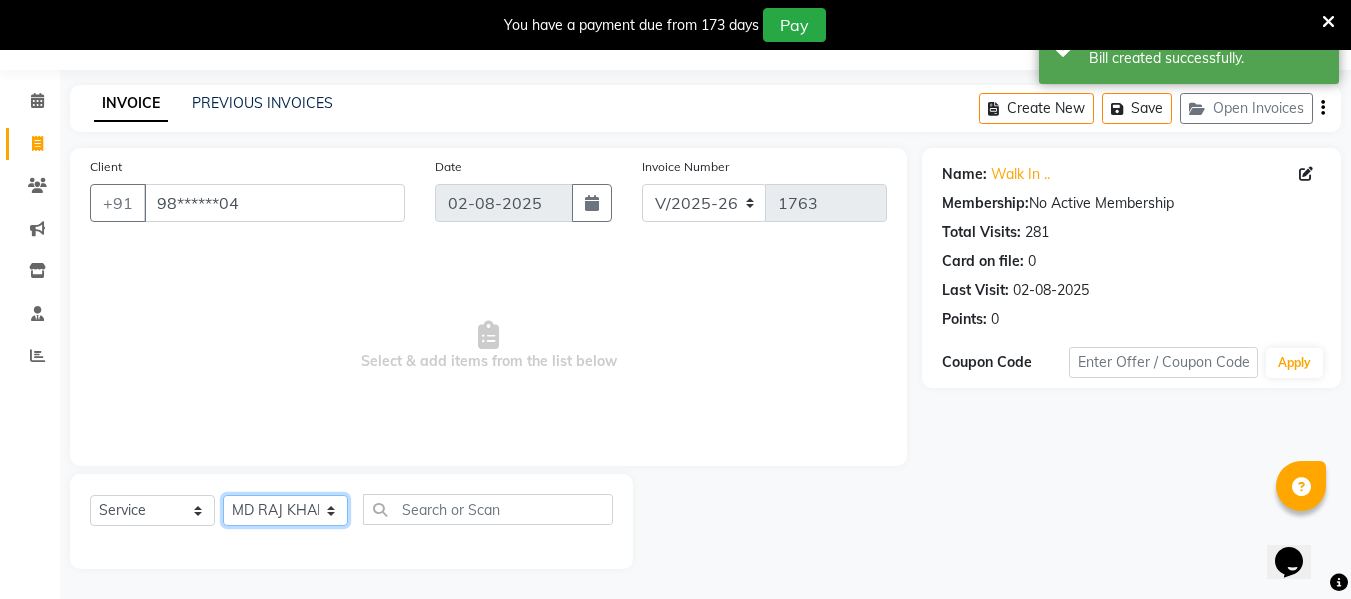 click on "Select Stylist ASHA ANIL JADHAV Dilshad Ahmad EHATESHAM ALI EVVA FARHEEN SHAIKH HEEBA ARIF SHAIKH HEER BAROT IMRAN SHAIKH Mamta  Manager MANISHA MD RAJ KHAN  MD SAMEER PARWEZ MOHAMMAD ALI RUPS SAKIB SUNENA TAK ZAREENA KHAN" 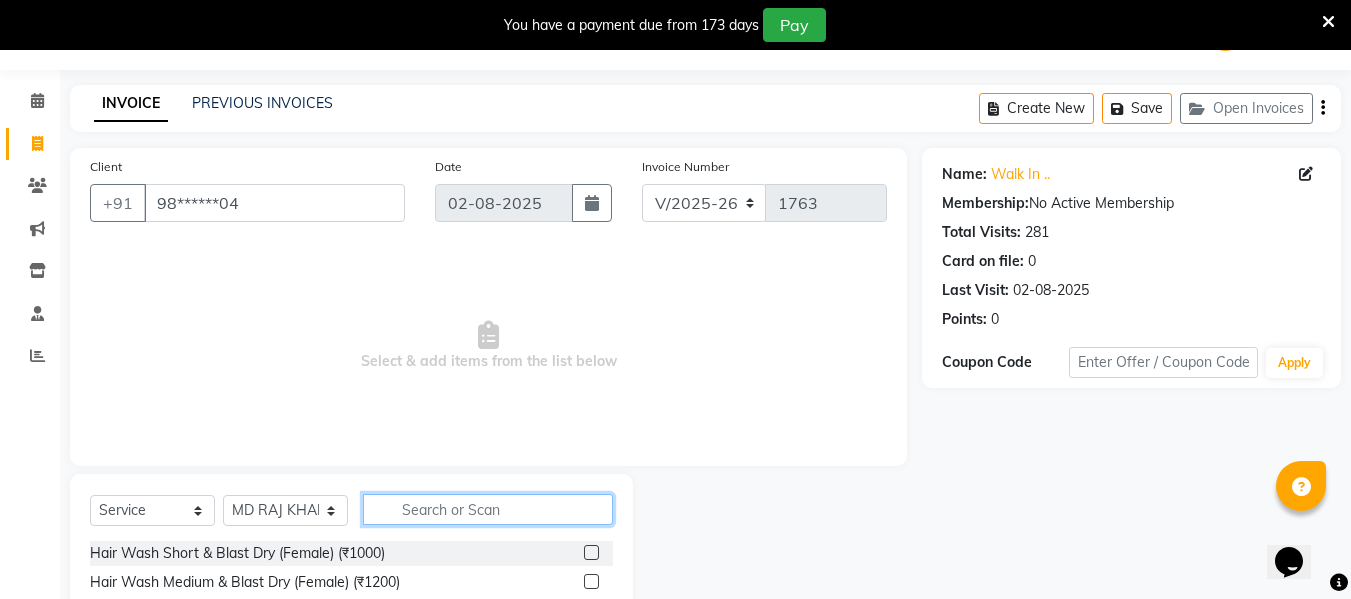 click 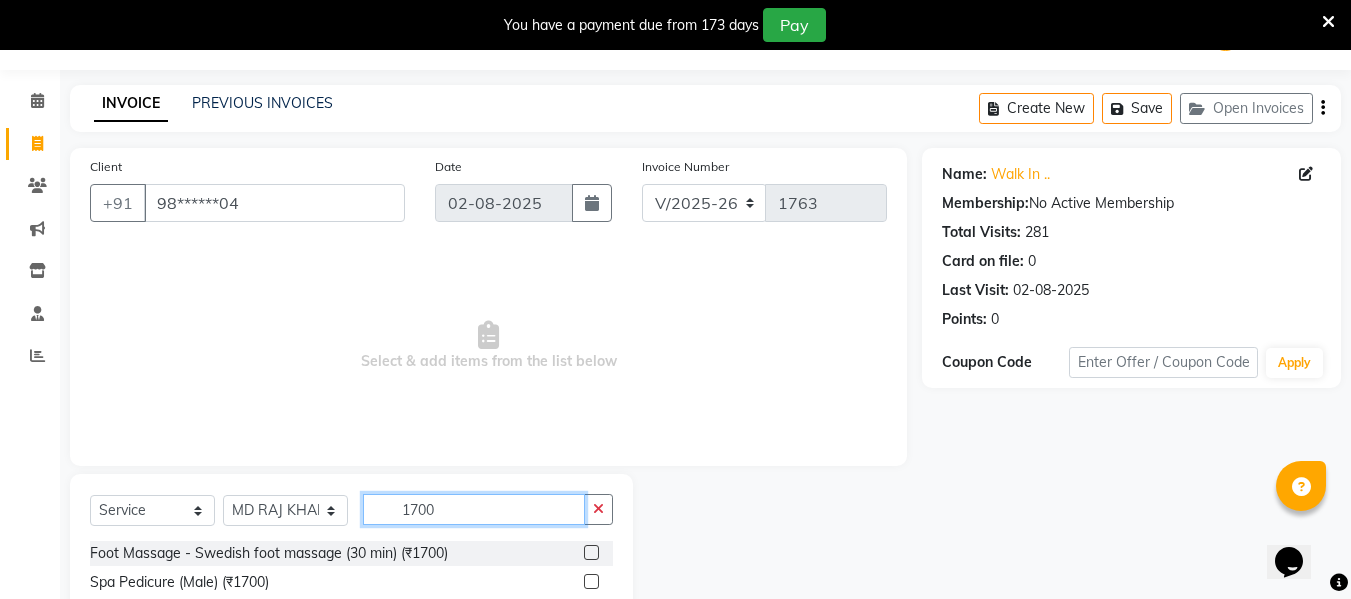 type on "1700" 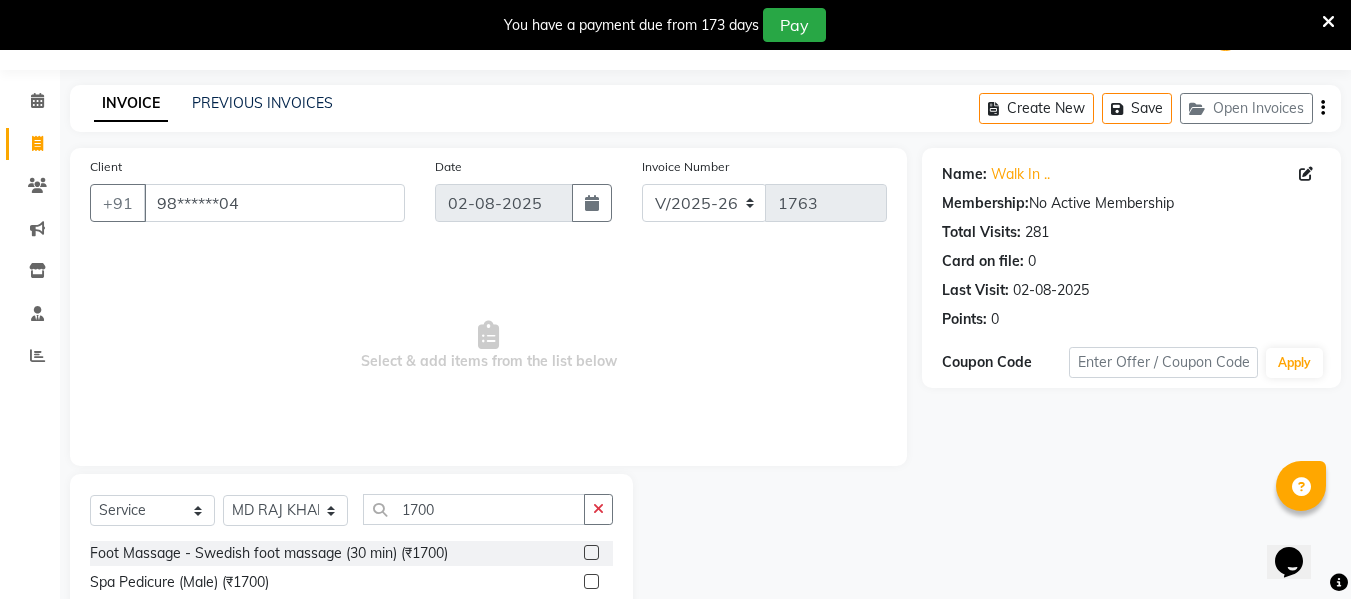 click 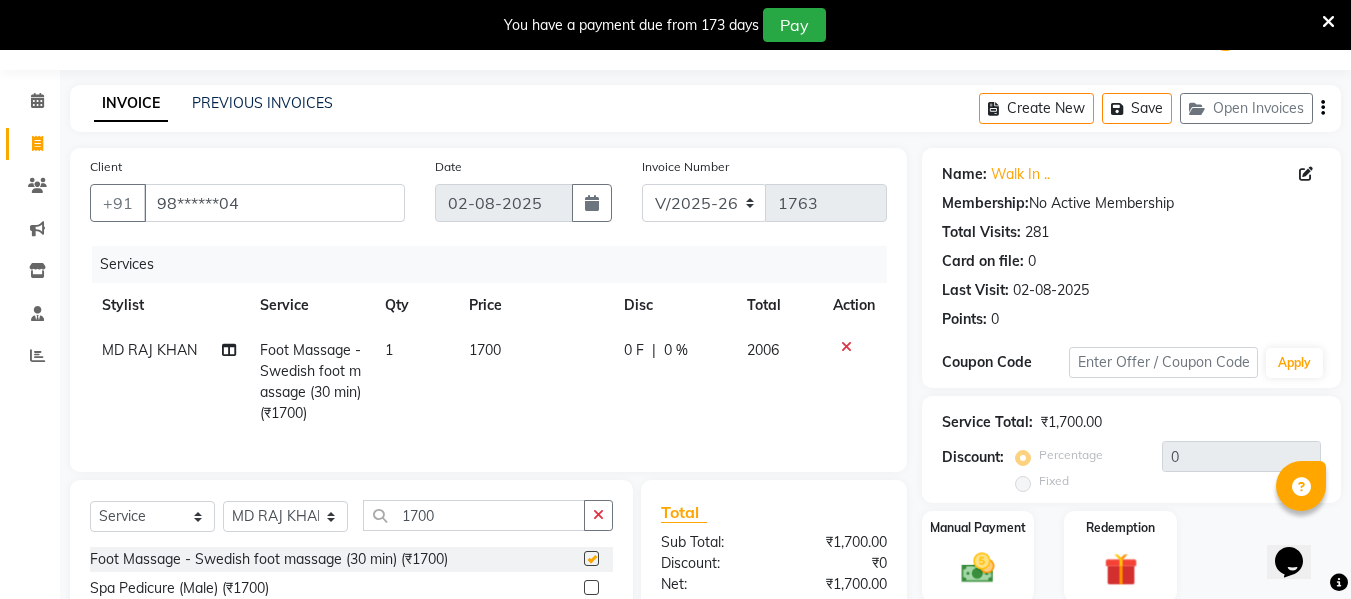 checkbox on "false" 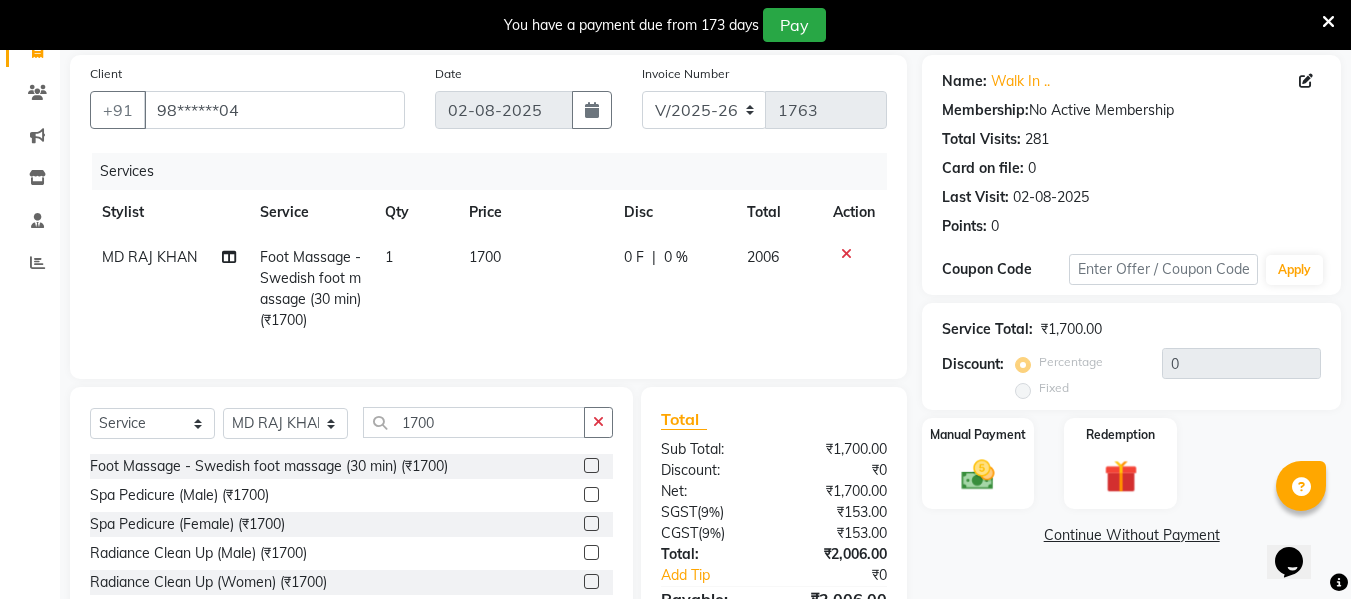 scroll, scrollTop: 146, scrollLeft: 0, axis: vertical 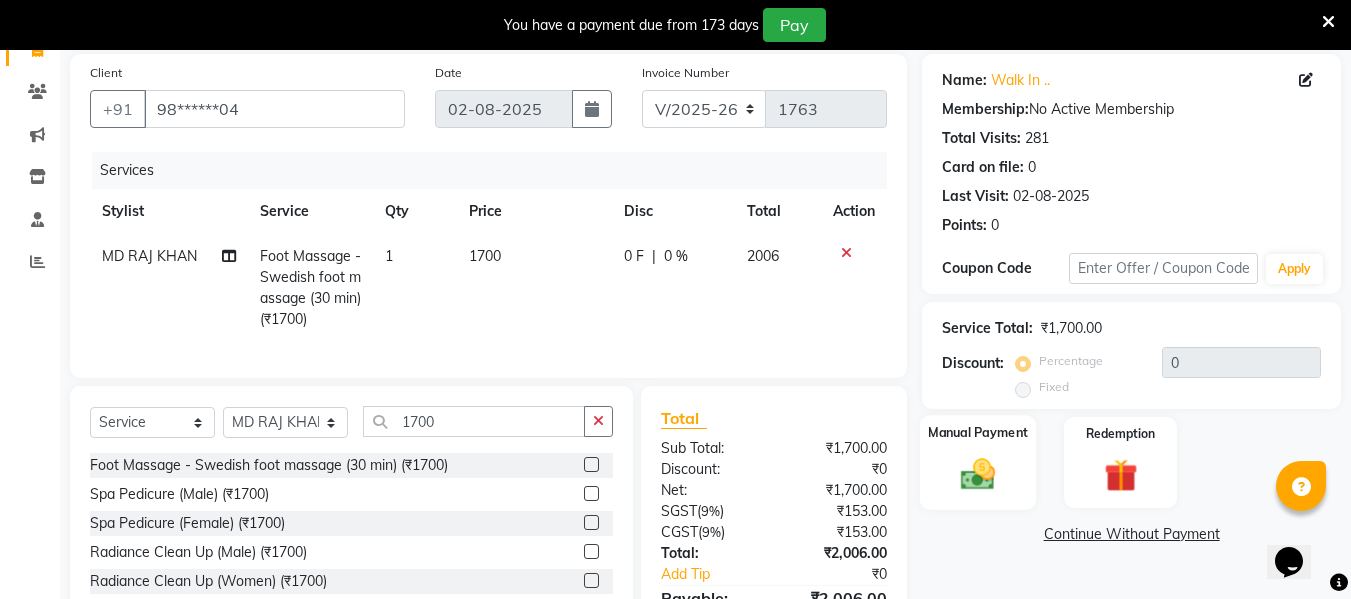 click 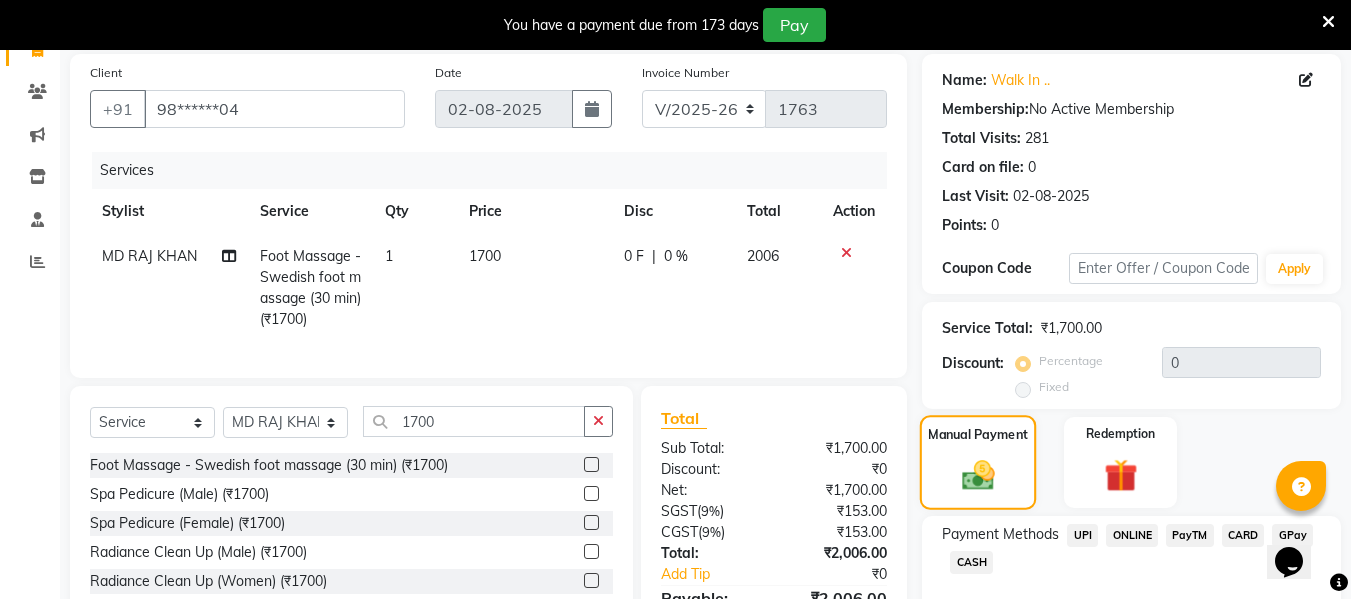 scroll, scrollTop: 272, scrollLeft: 0, axis: vertical 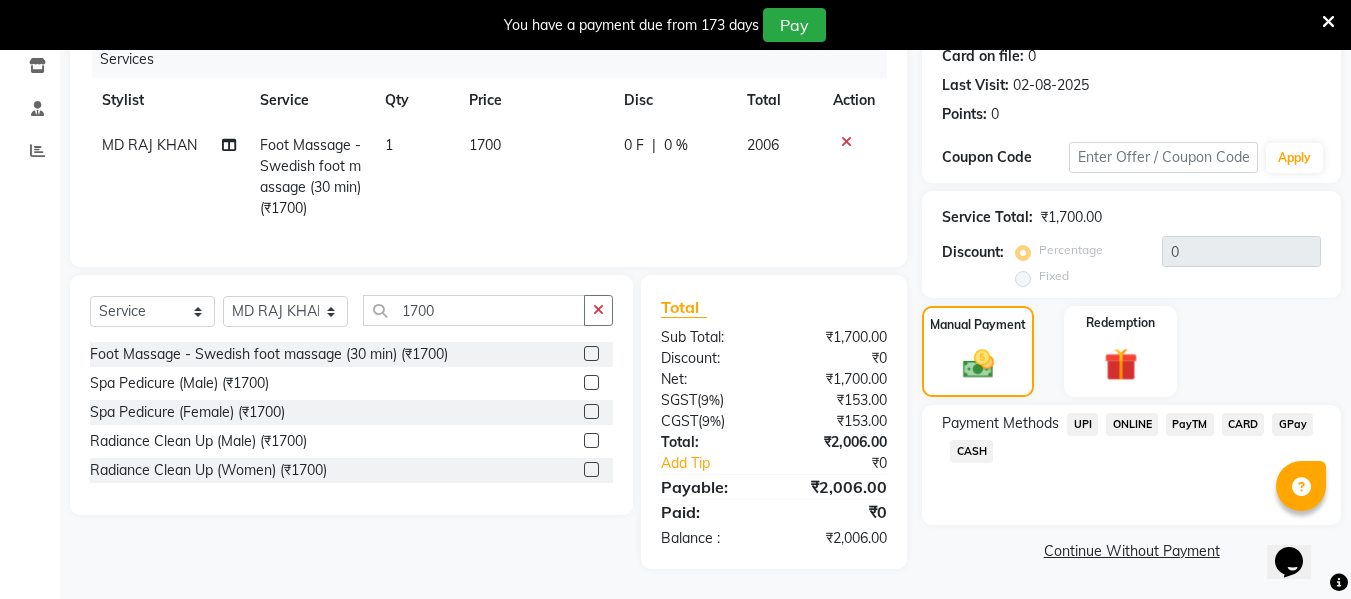 click on "CARD" 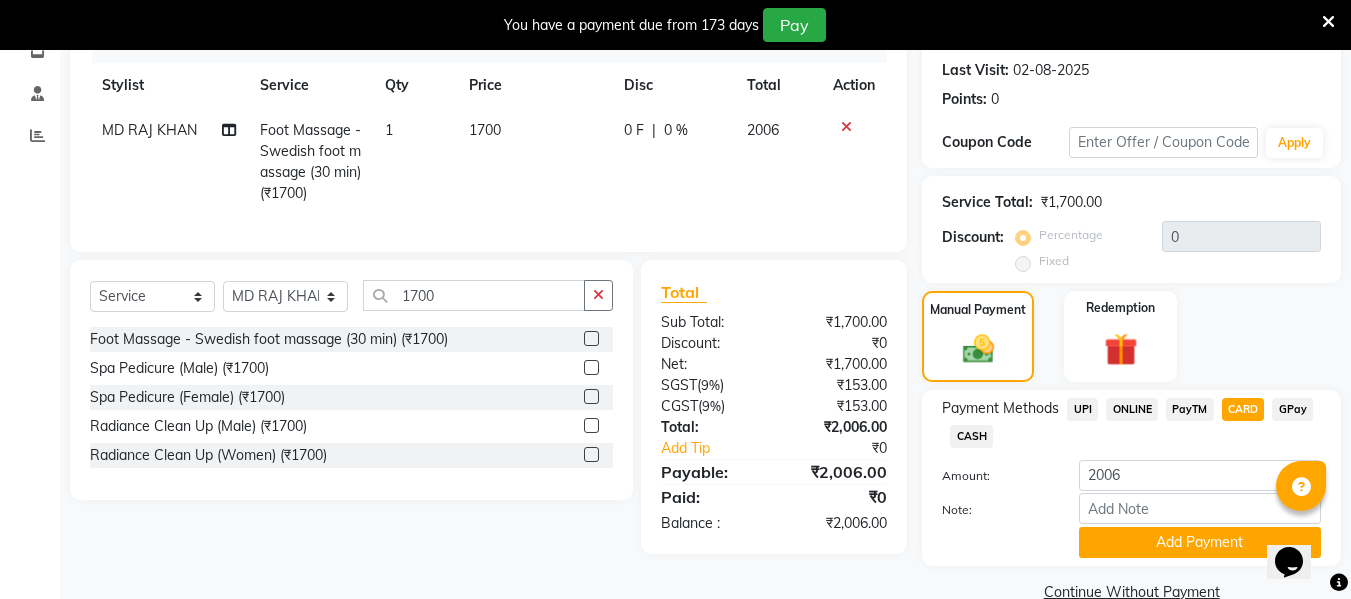 scroll, scrollTop: 310, scrollLeft: 0, axis: vertical 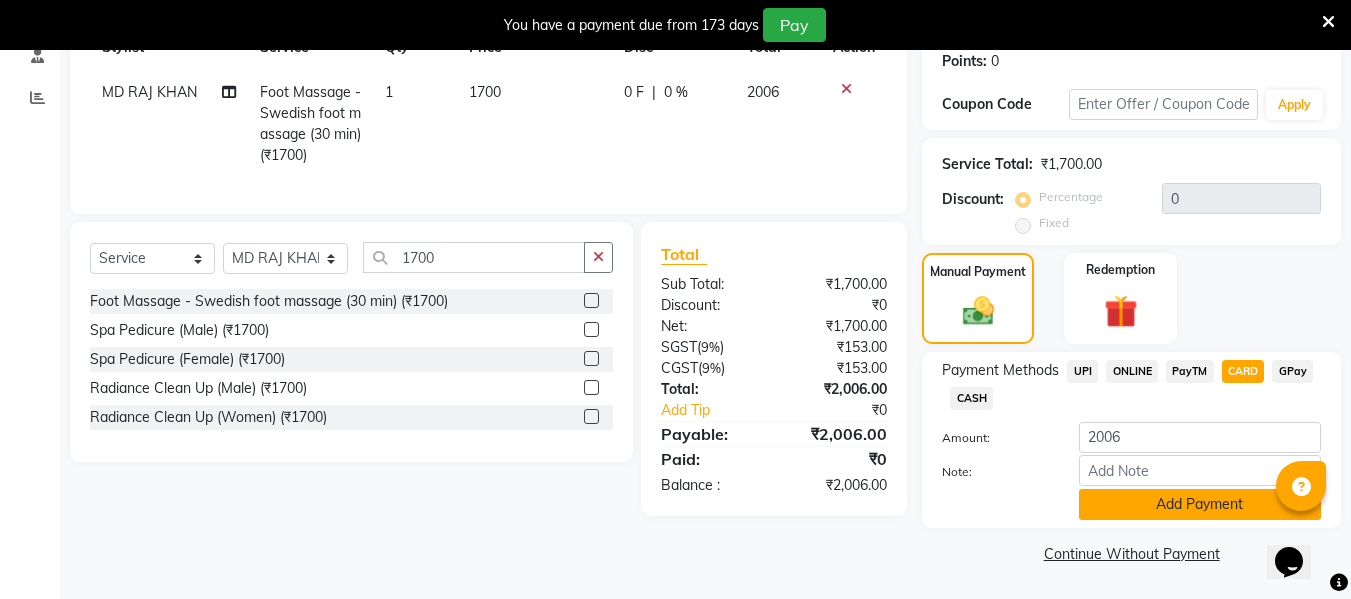 click on "Add Payment" 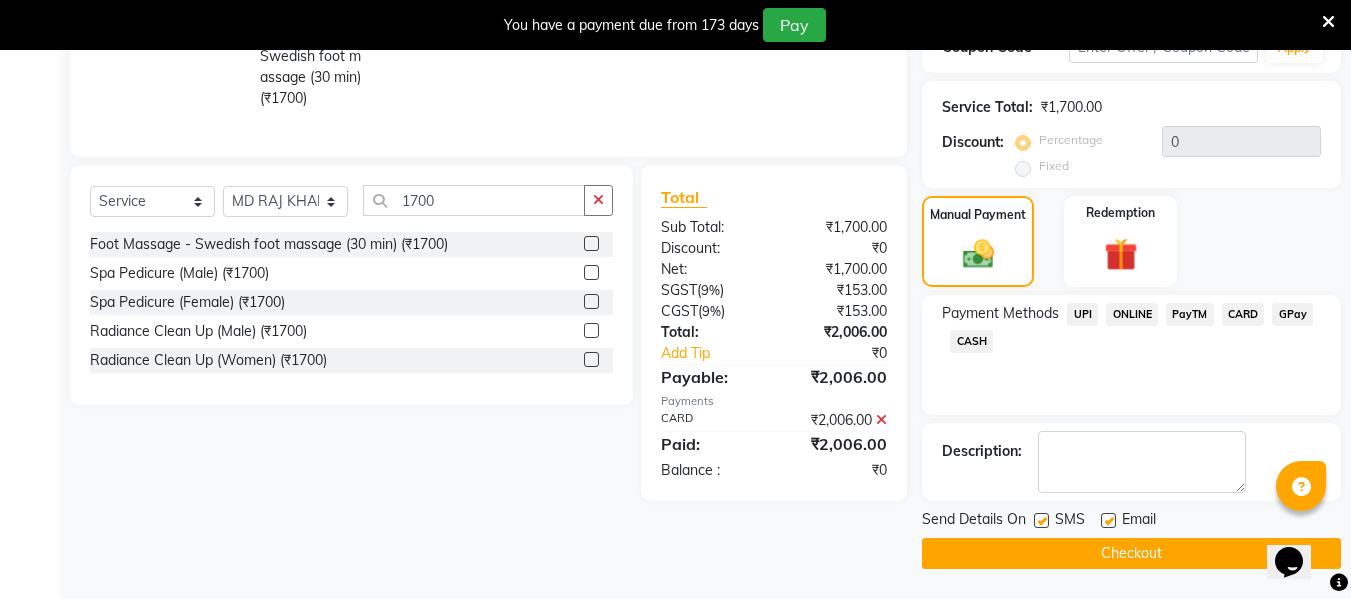 click on "Checkout" 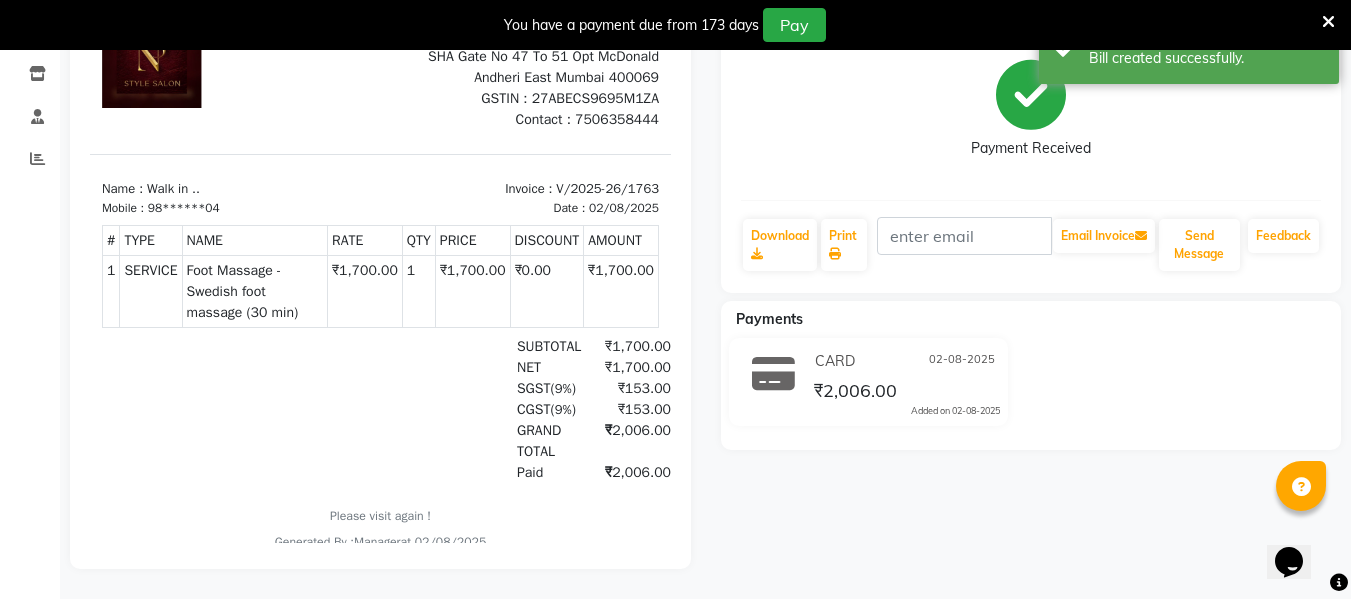 scroll, scrollTop: 0, scrollLeft: 0, axis: both 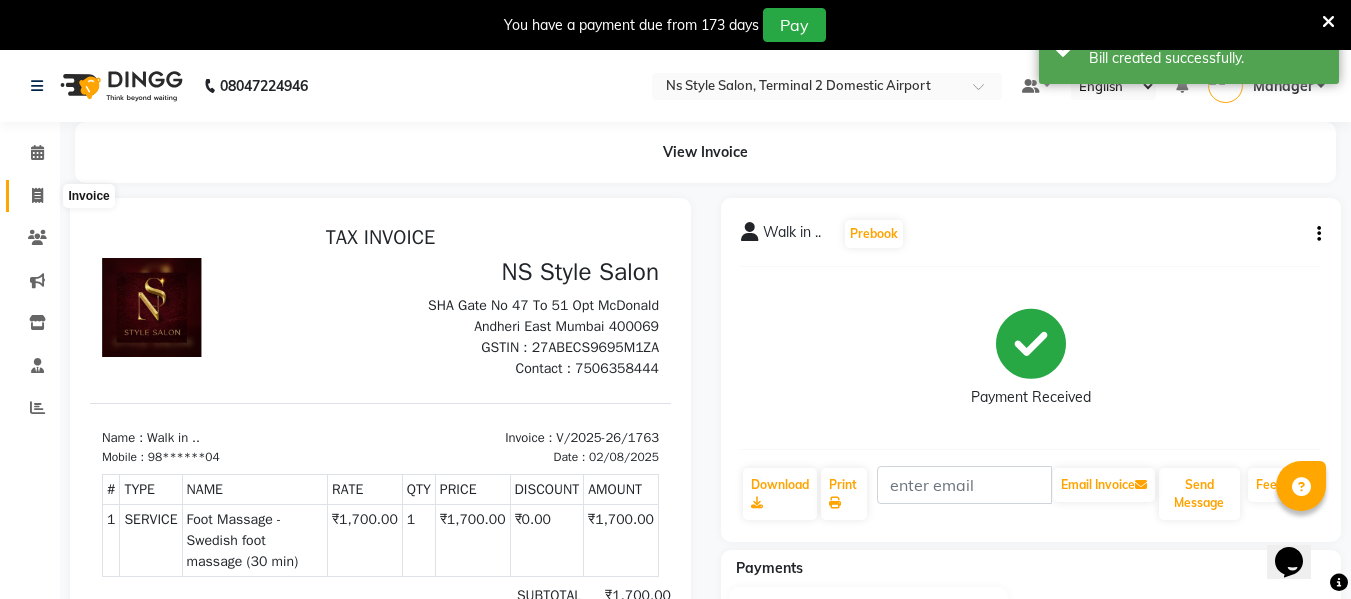 click 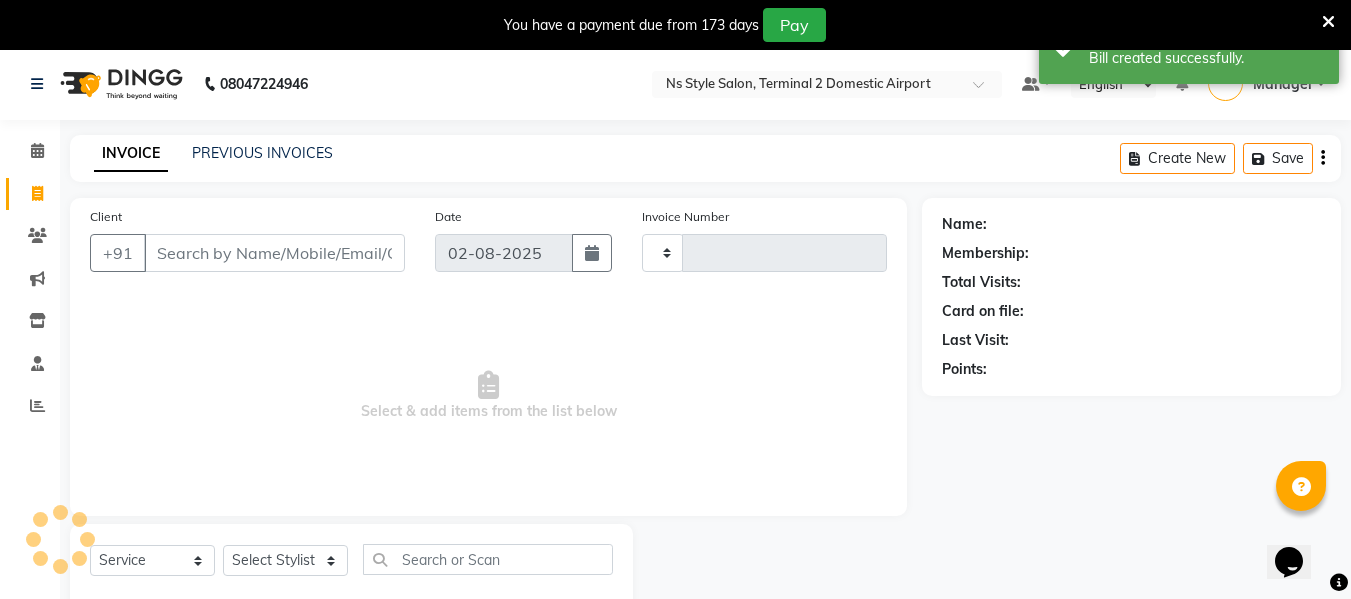 type on "1764" 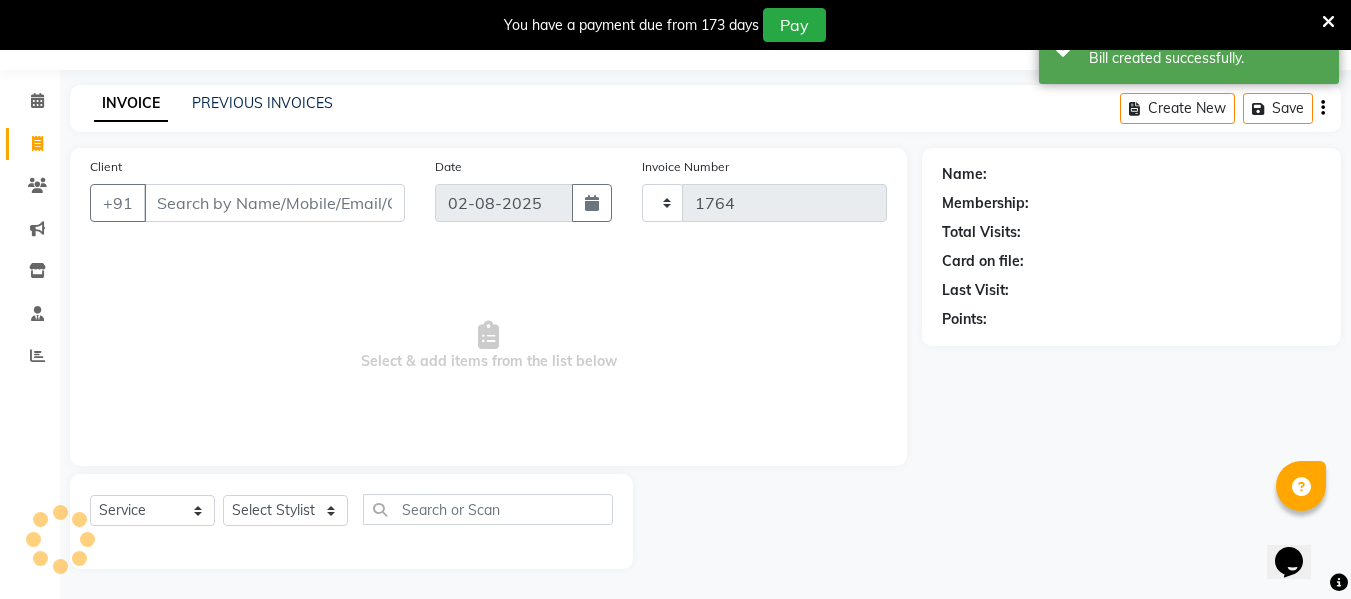 select on "5661" 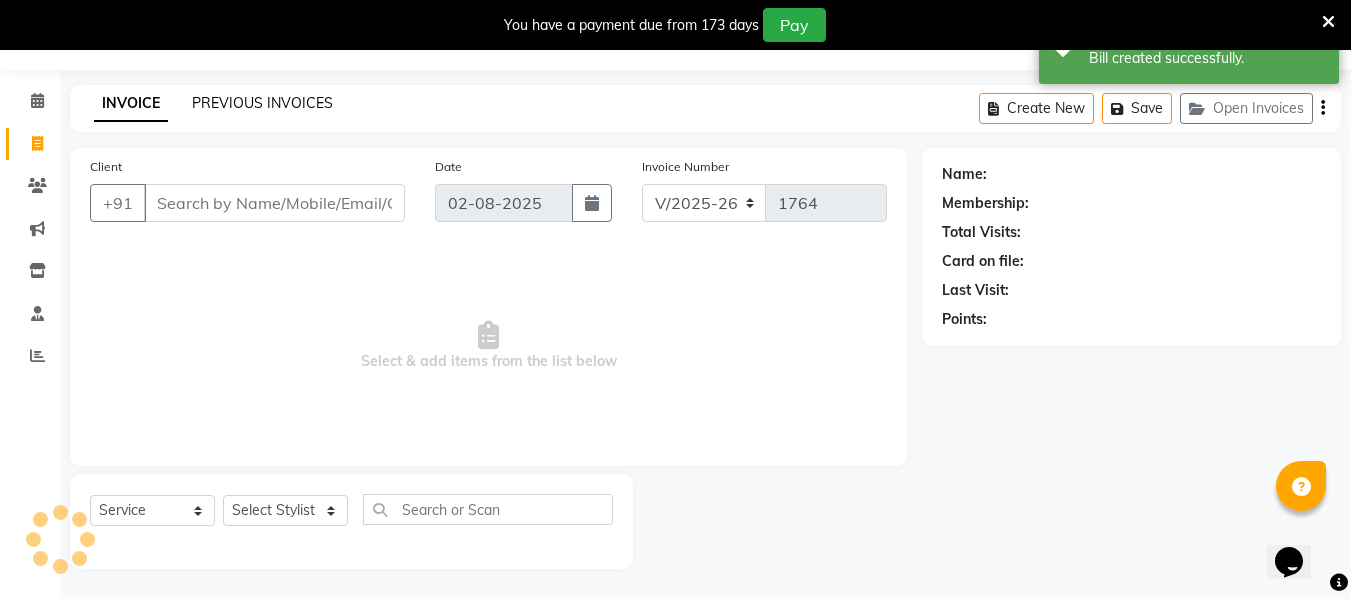 click on "PREVIOUS INVOICES" 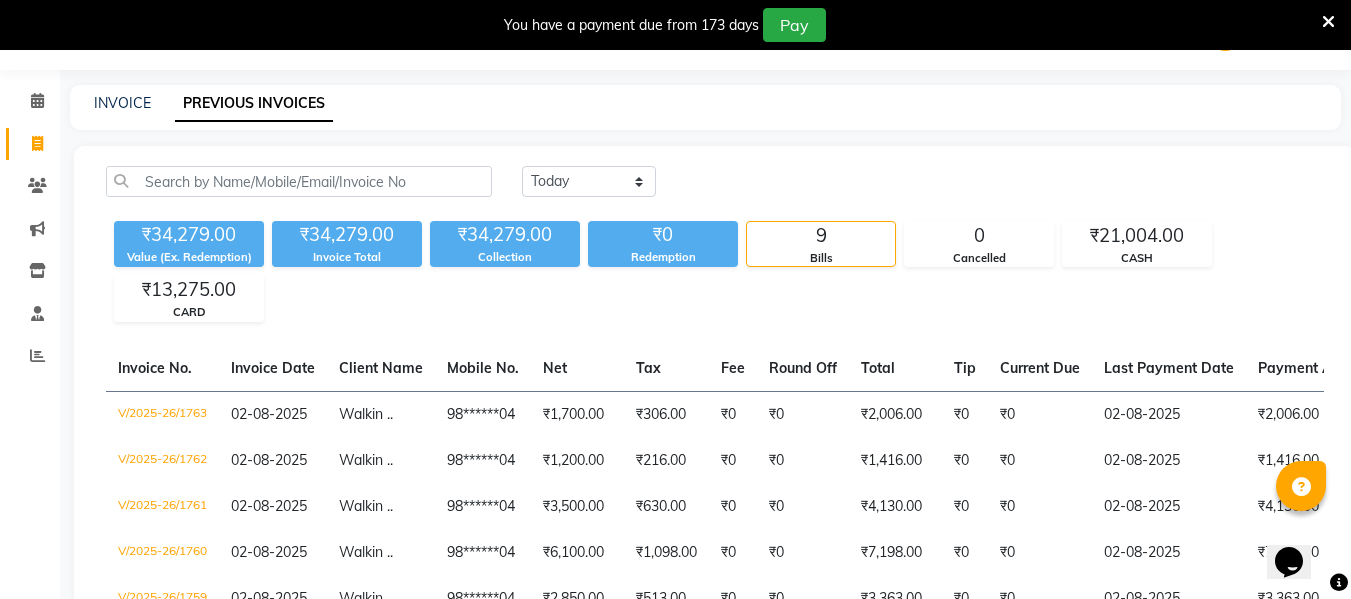 scroll, scrollTop: 0, scrollLeft: 0, axis: both 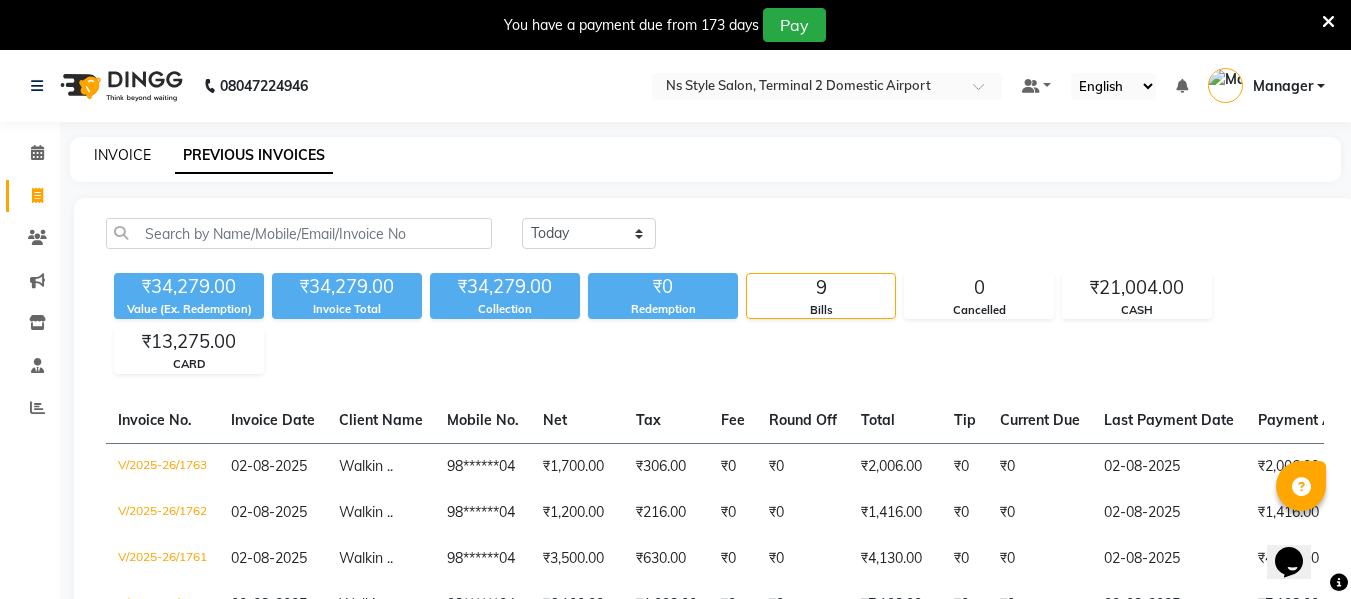click on "INVOICE" 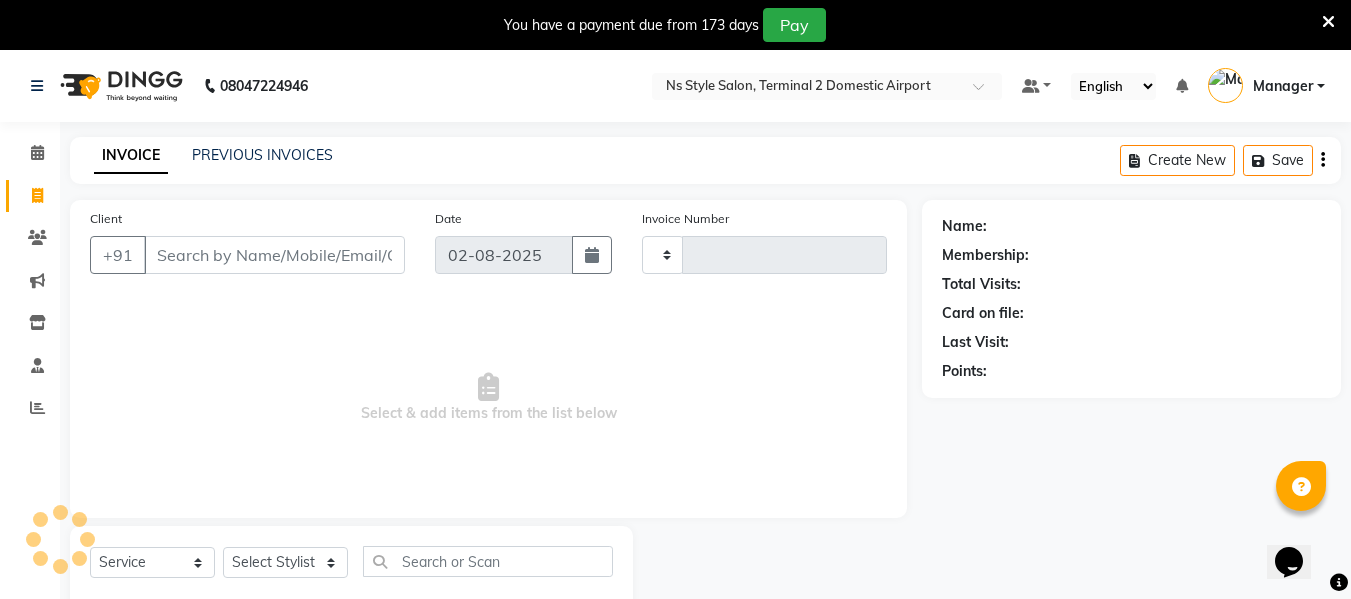 scroll, scrollTop: 52, scrollLeft: 0, axis: vertical 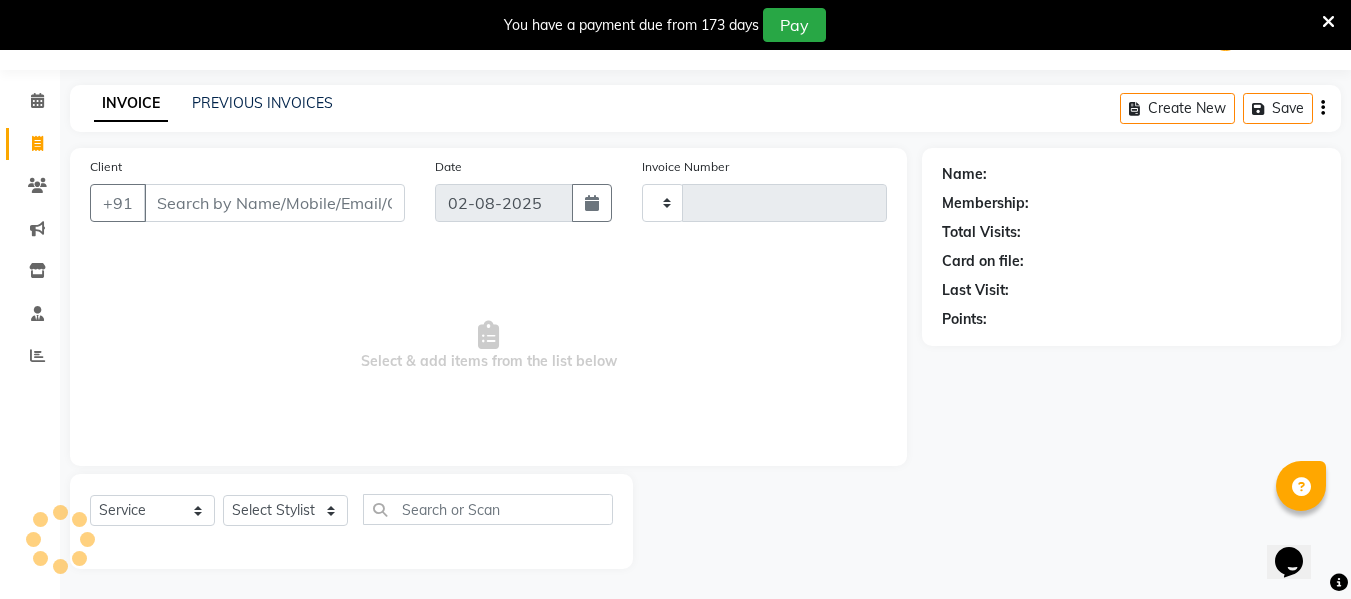 type on "1764" 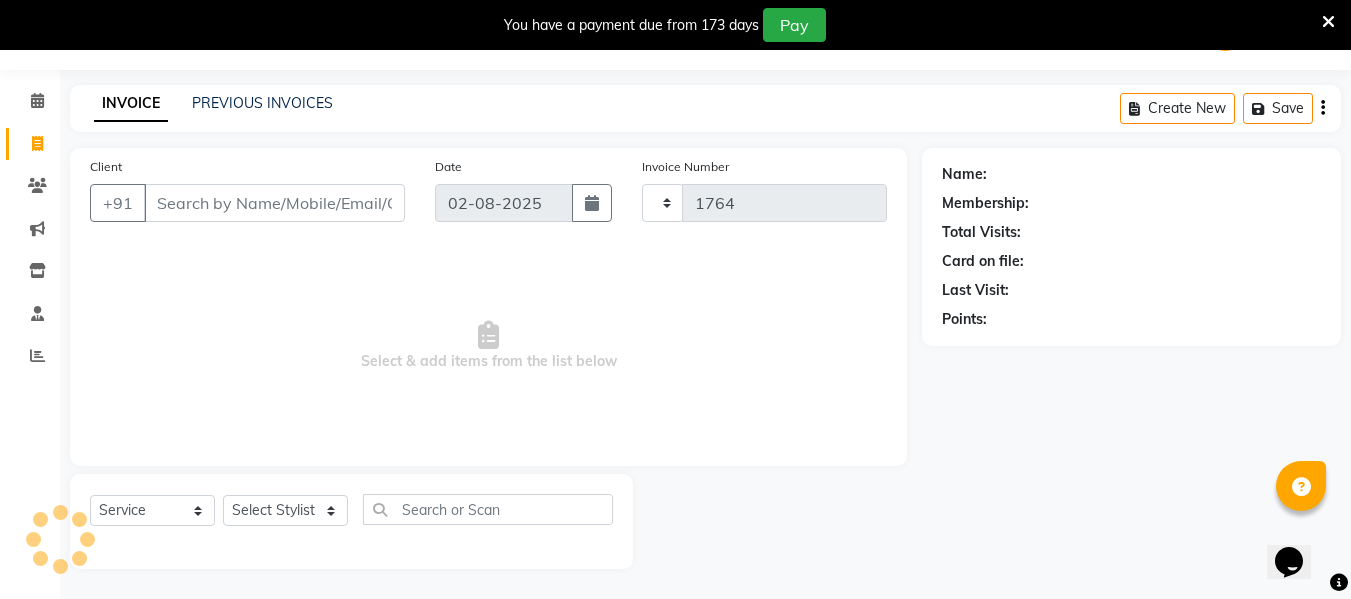 select on "5661" 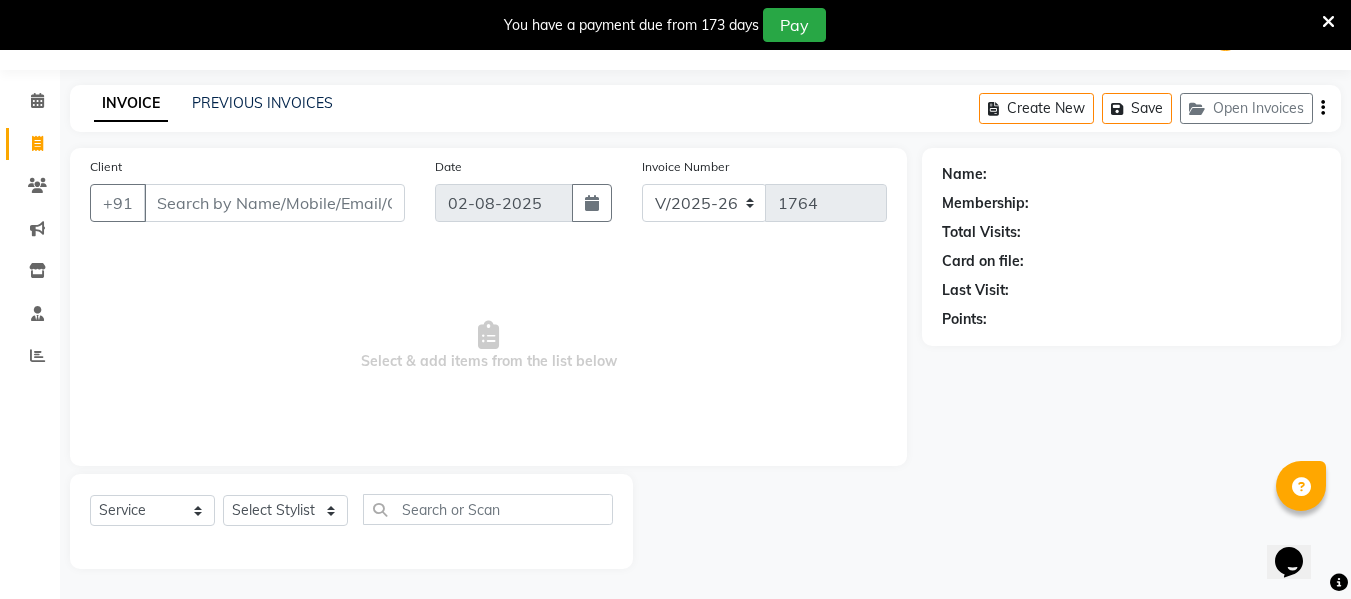click on "Client" at bounding box center (274, 203) 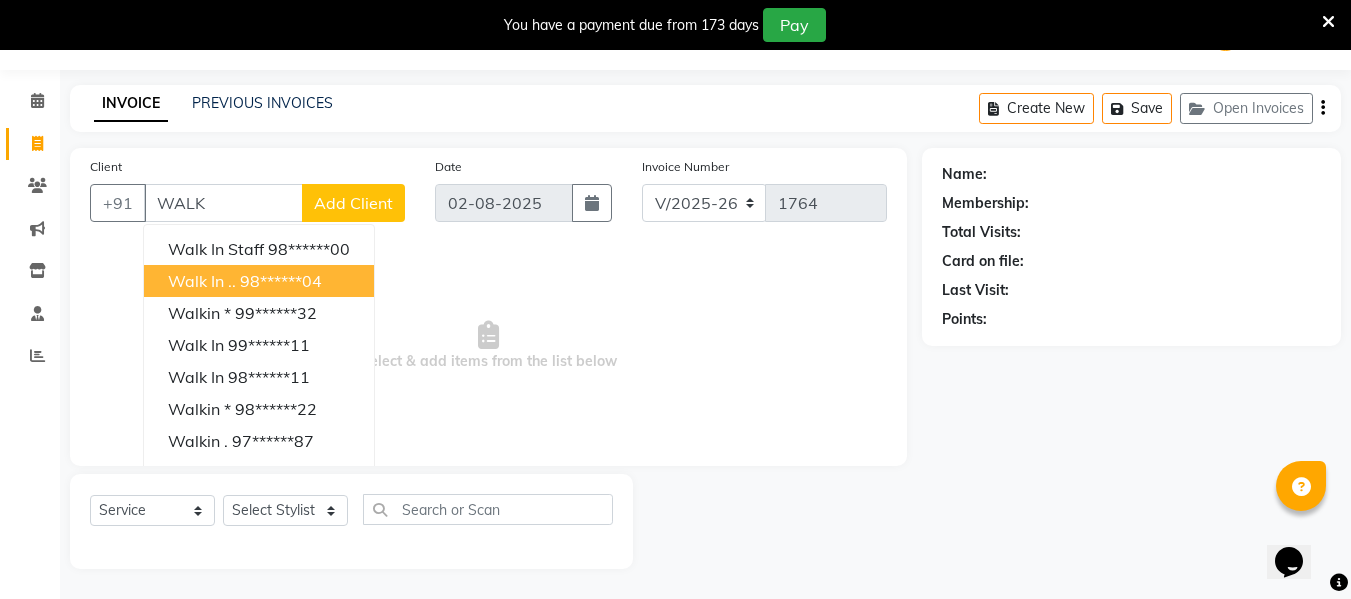 click on "98******04" at bounding box center [281, 281] 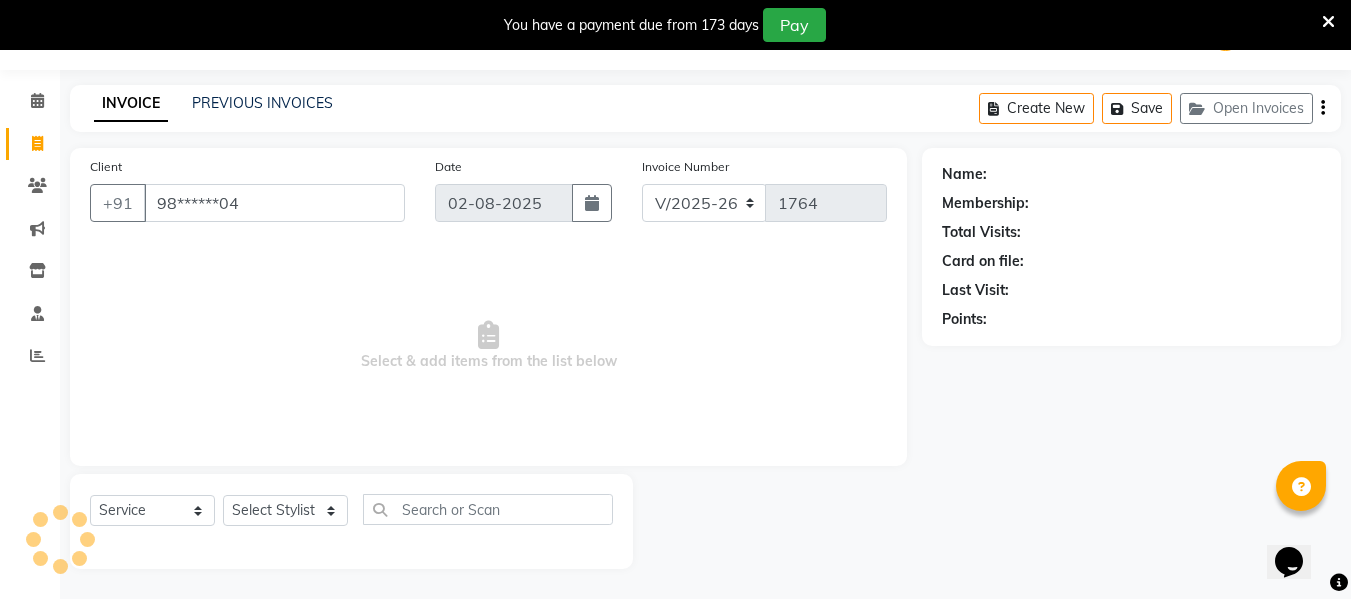 type on "98******04" 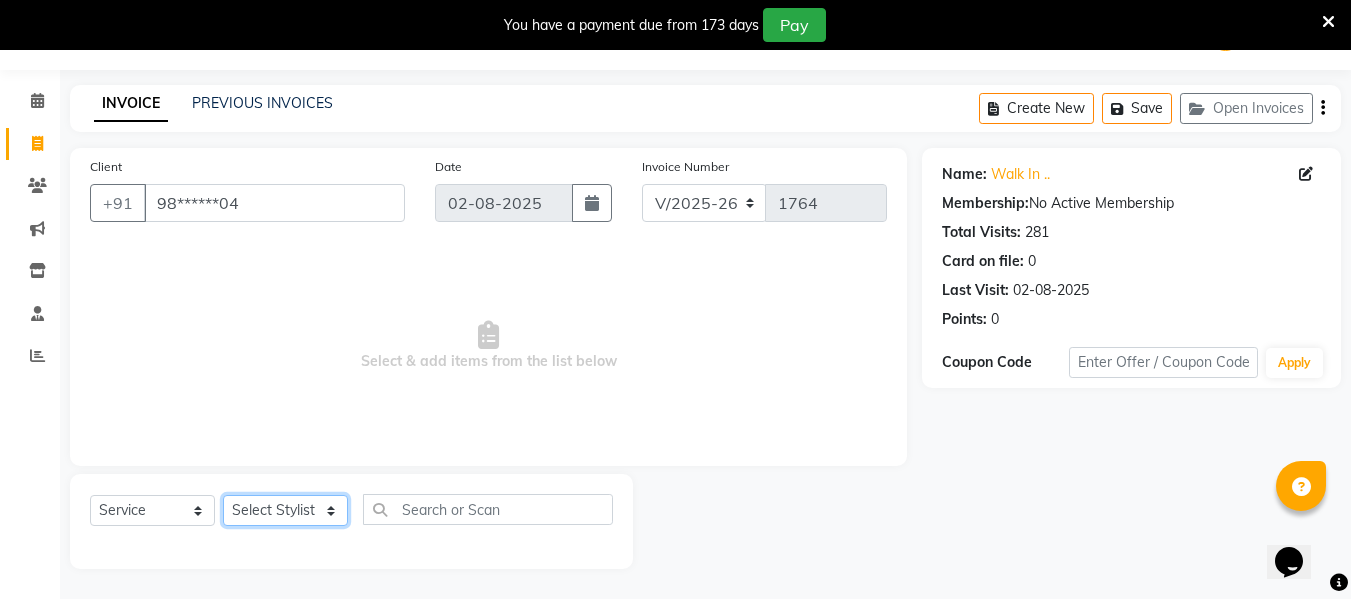click on "Select Stylist ASHA ANIL JADHAV Dilshad Ahmad EHATESHAM ALI EVVA FARHEEN SHAIKH HEEBA ARIF SHAIKH HEER BAROT IMRAN SHAIKH Mamta  Manager MANISHA MD RAJ KHAN  MD SAMEER PARWEZ MOHAMMAD ALI RUPS SAKIB SUNENA TAK ZAREENA KHAN" 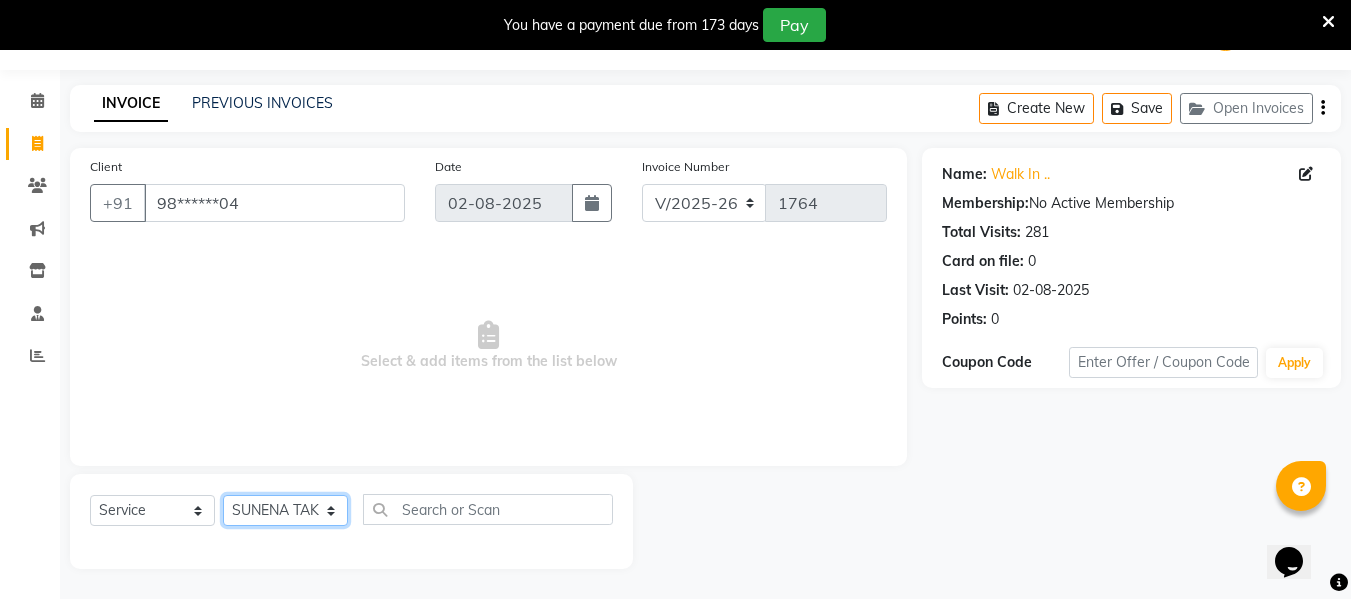 click on "Select Stylist ASHA ANIL JADHAV Dilshad Ahmad EHATESHAM ALI EVVA FARHEEN SHAIKH HEEBA ARIF SHAIKH HEER BAROT IMRAN SHAIKH Mamta  Manager MANISHA MD RAJ KHAN  MD SAMEER PARWEZ MOHAMMAD ALI RUPS SAKIB SUNENA TAK ZAREENA KHAN" 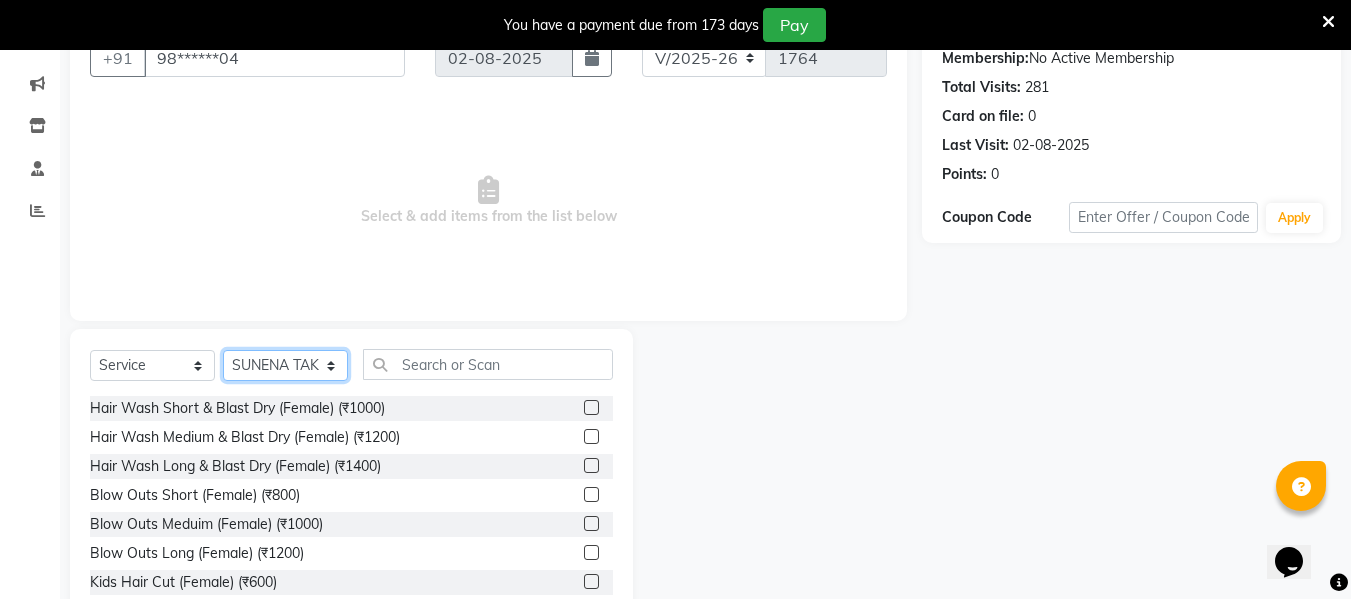 scroll, scrollTop: 204, scrollLeft: 0, axis: vertical 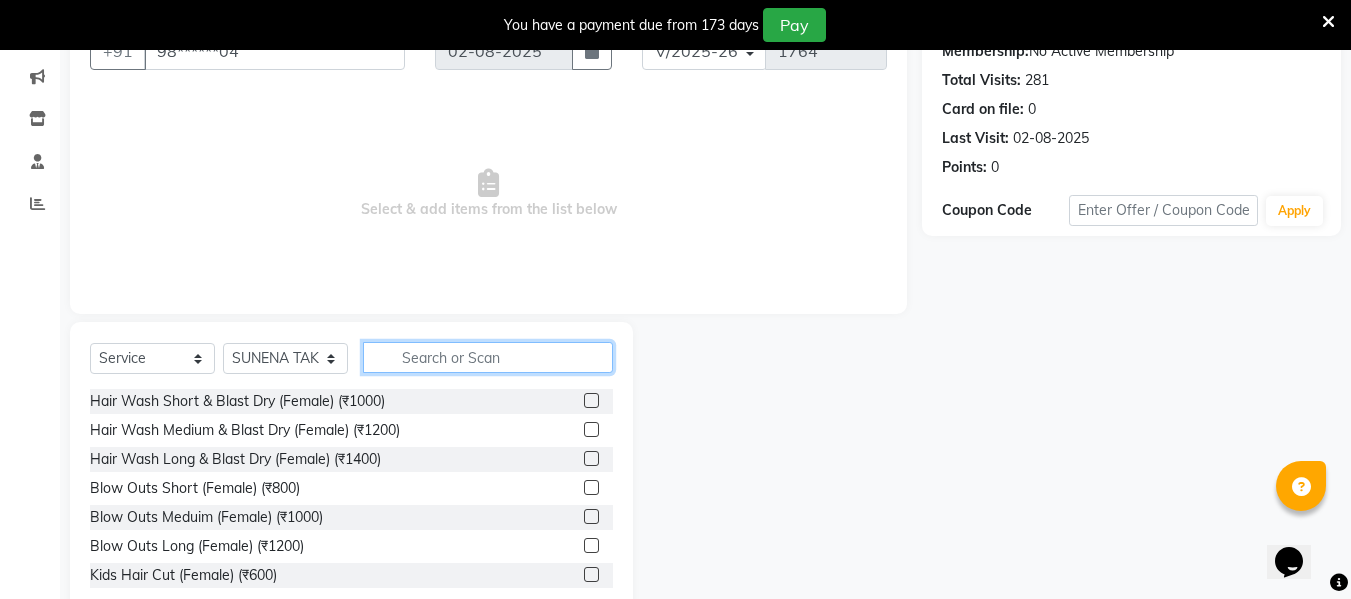 click 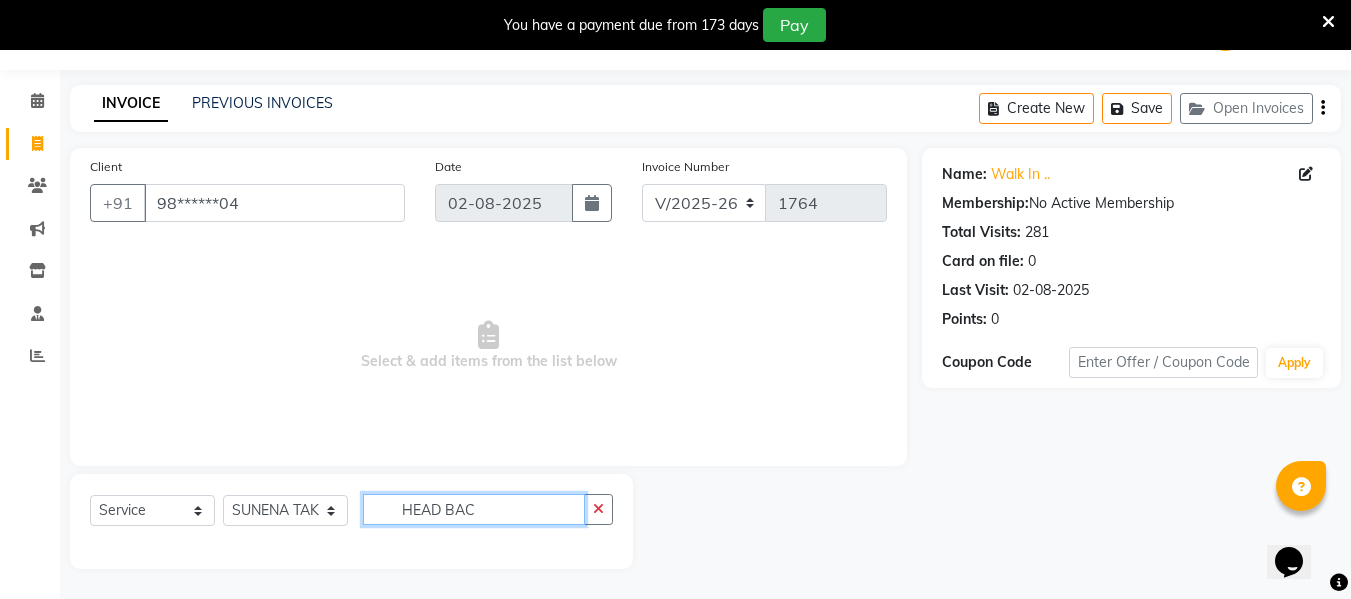 scroll, scrollTop: 110, scrollLeft: 0, axis: vertical 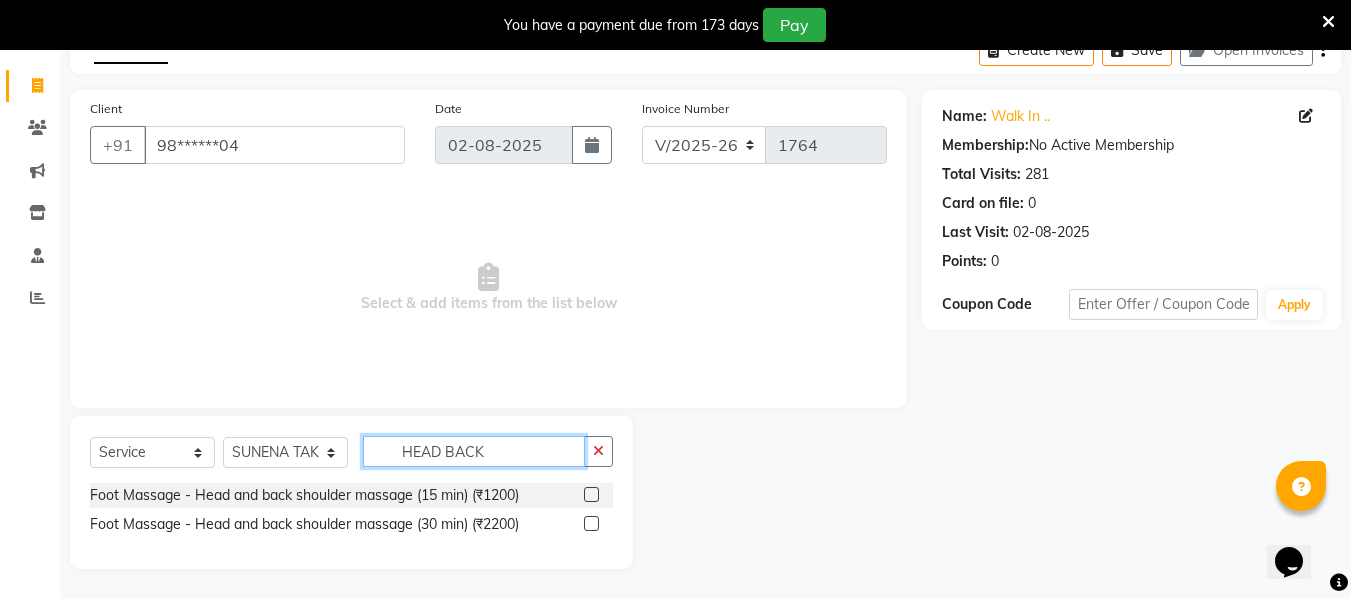type on "HEAD BACK" 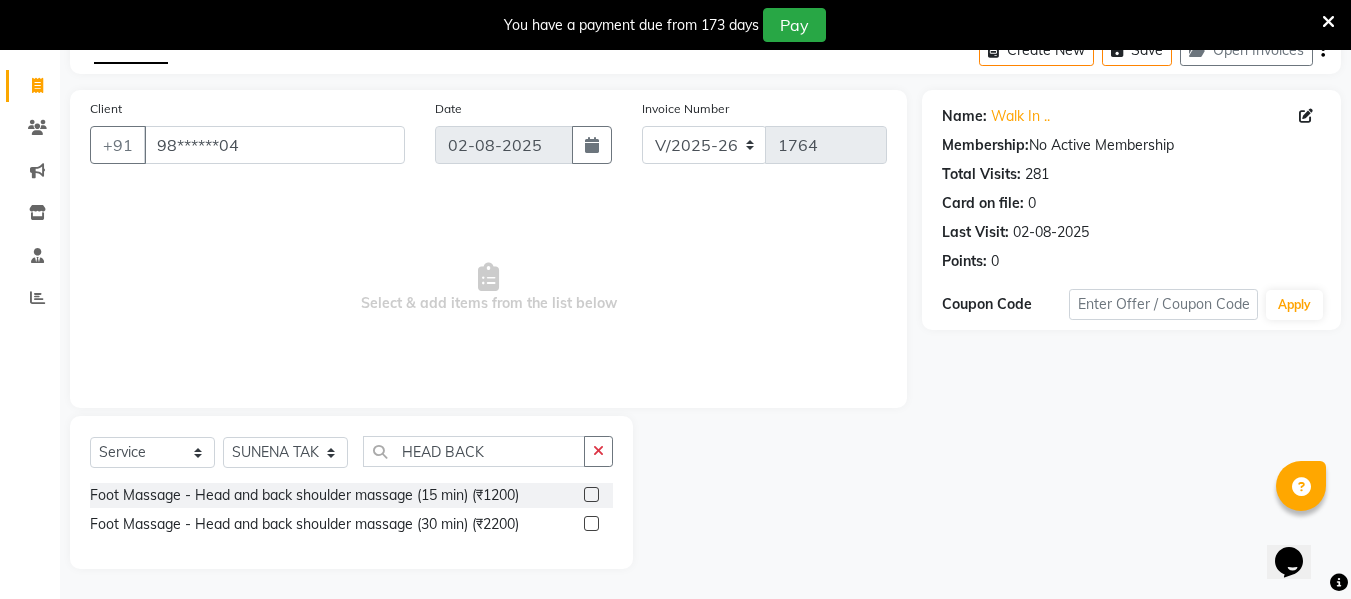 click 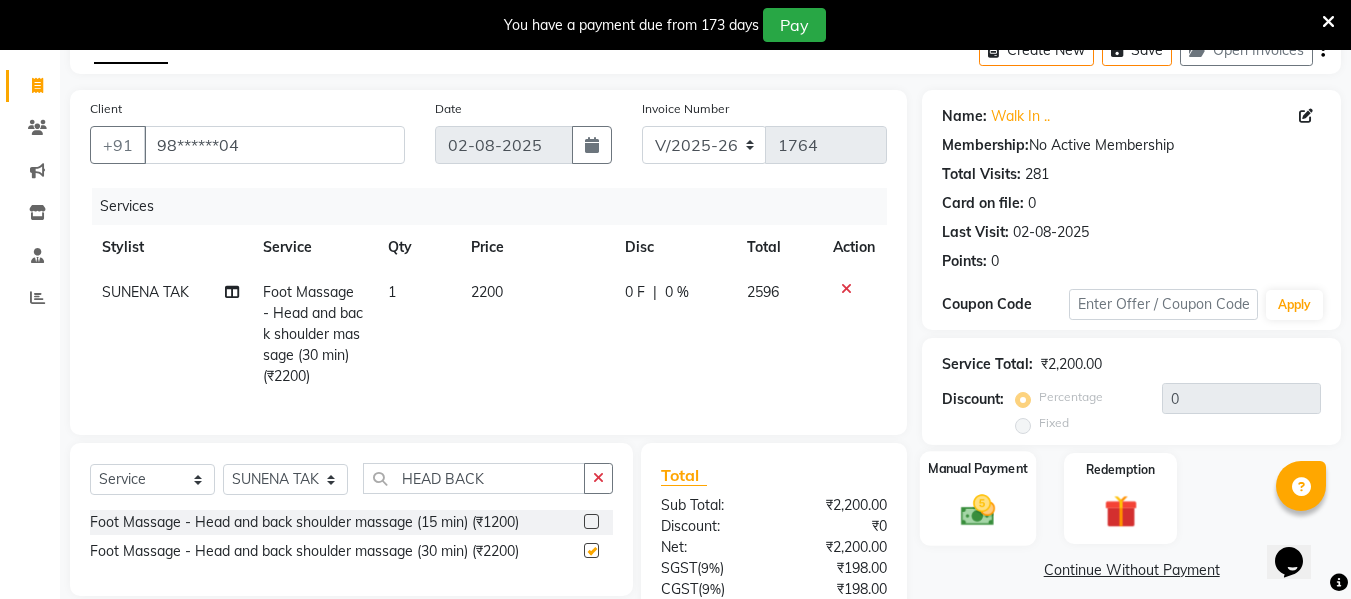 checkbox on "false" 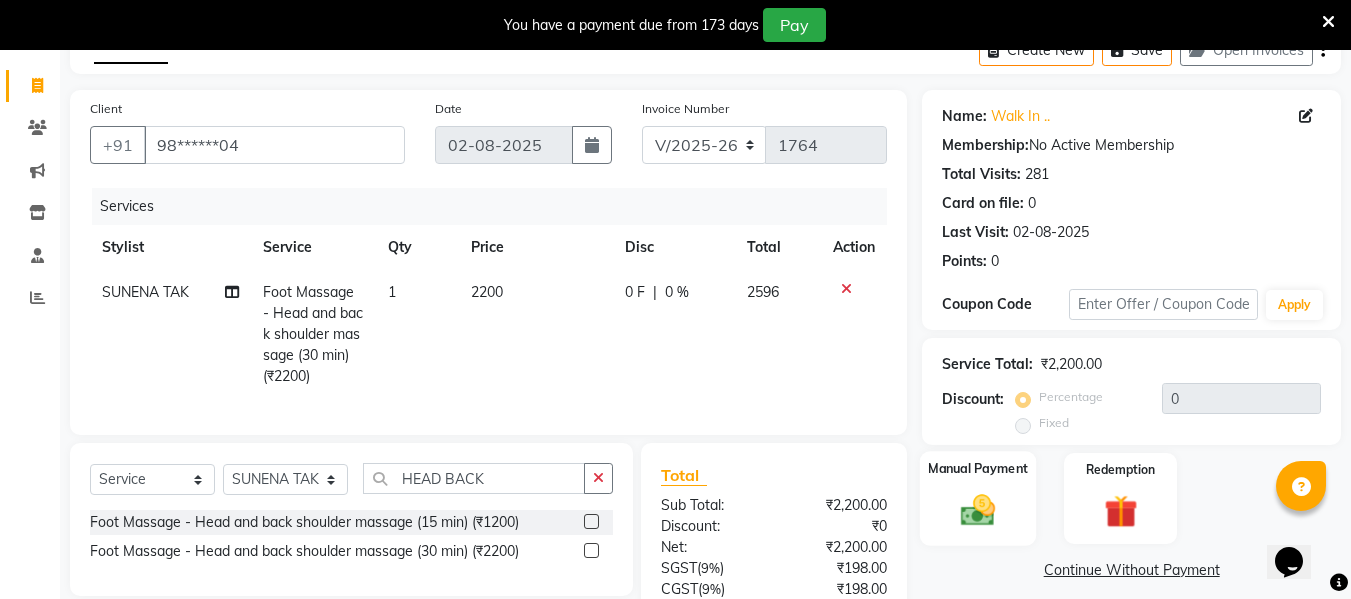 click 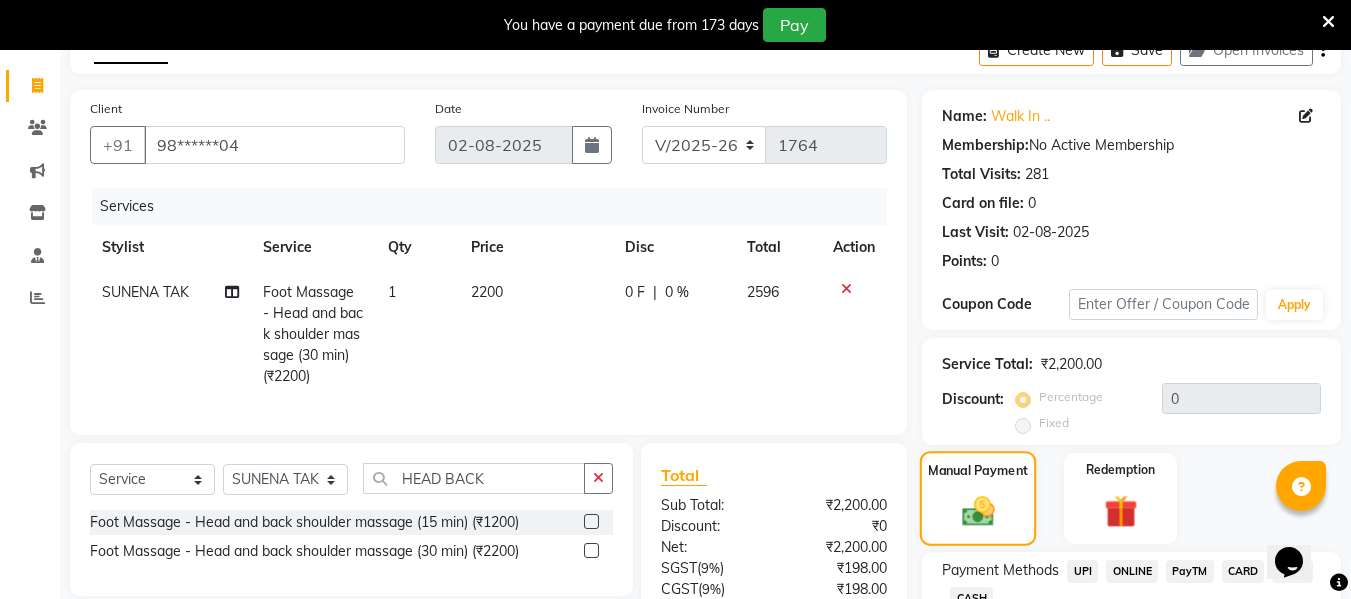 scroll, scrollTop: 293, scrollLeft: 0, axis: vertical 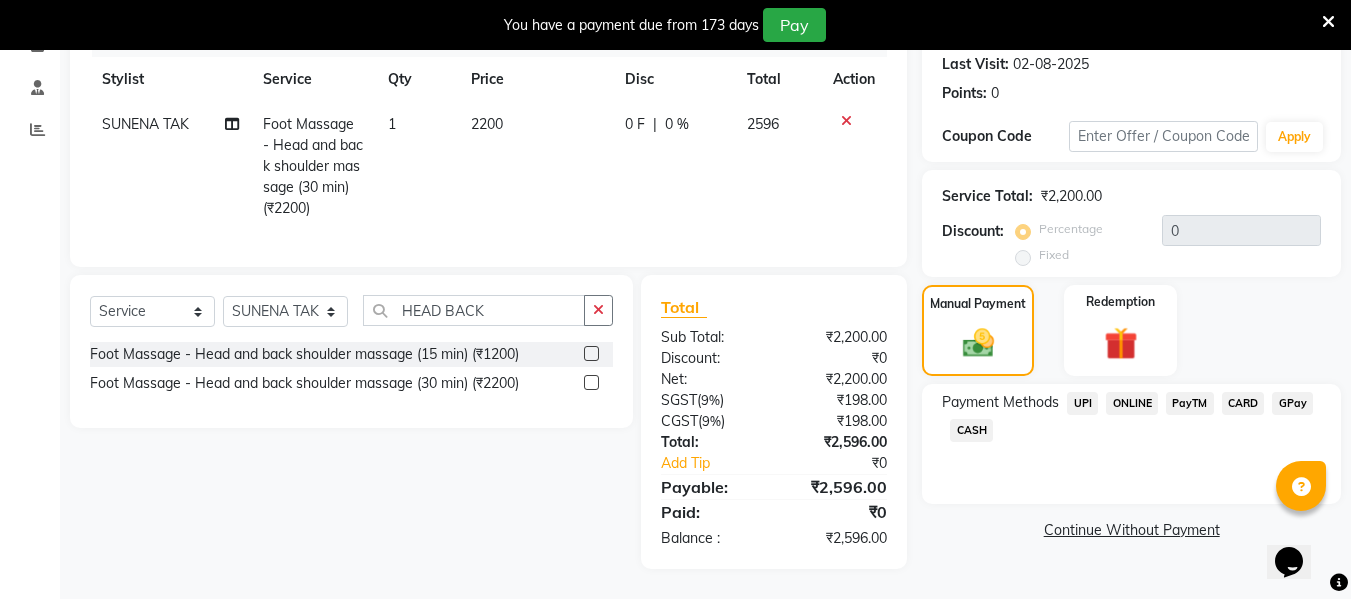click on "CARD" 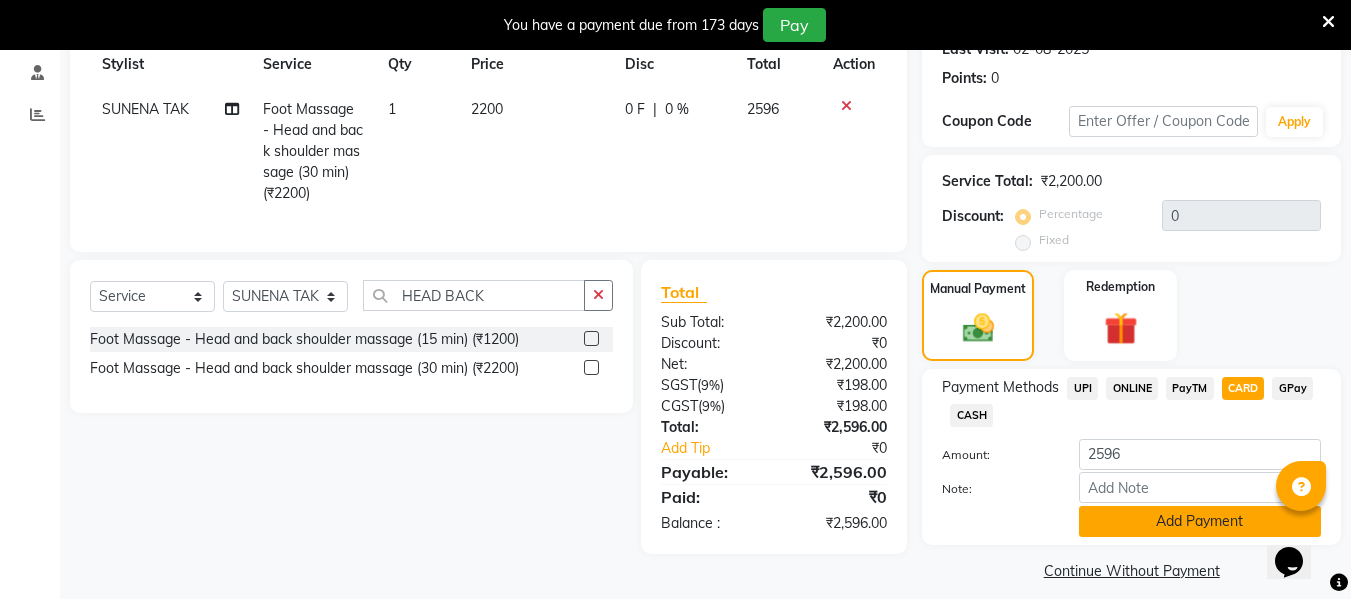 click on "Add Payment" 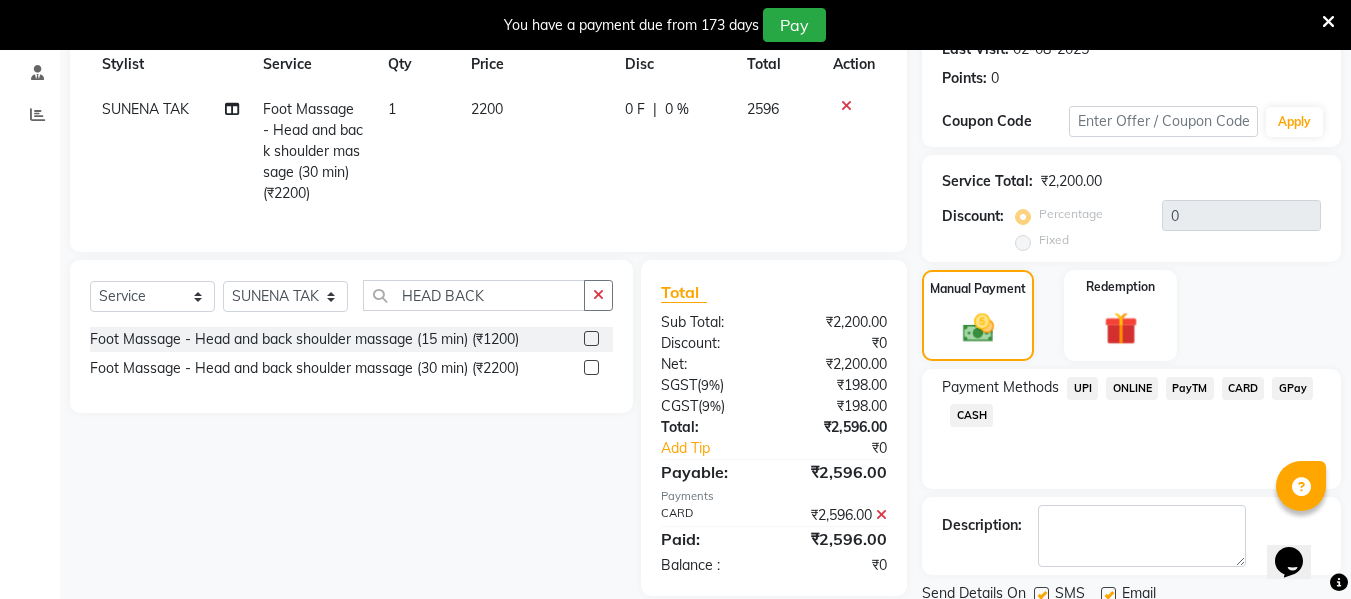 scroll, scrollTop: 367, scrollLeft: 0, axis: vertical 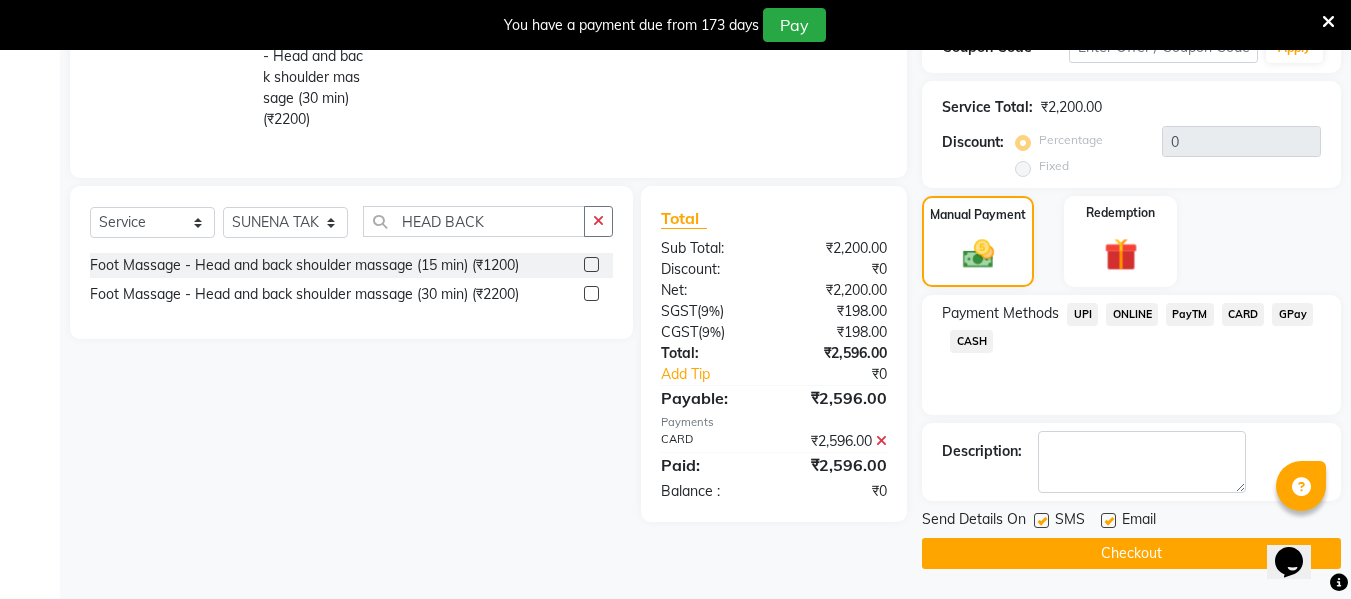 click on "Checkout" 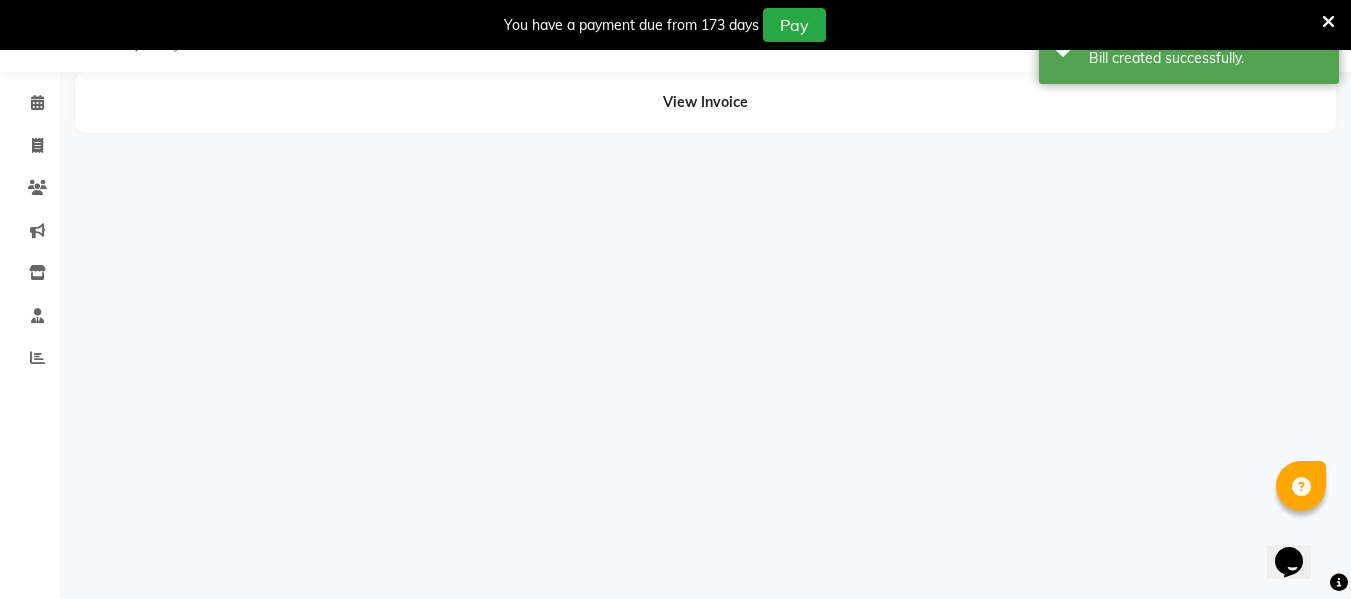 scroll, scrollTop: 0, scrollLeft: 0, axis: both 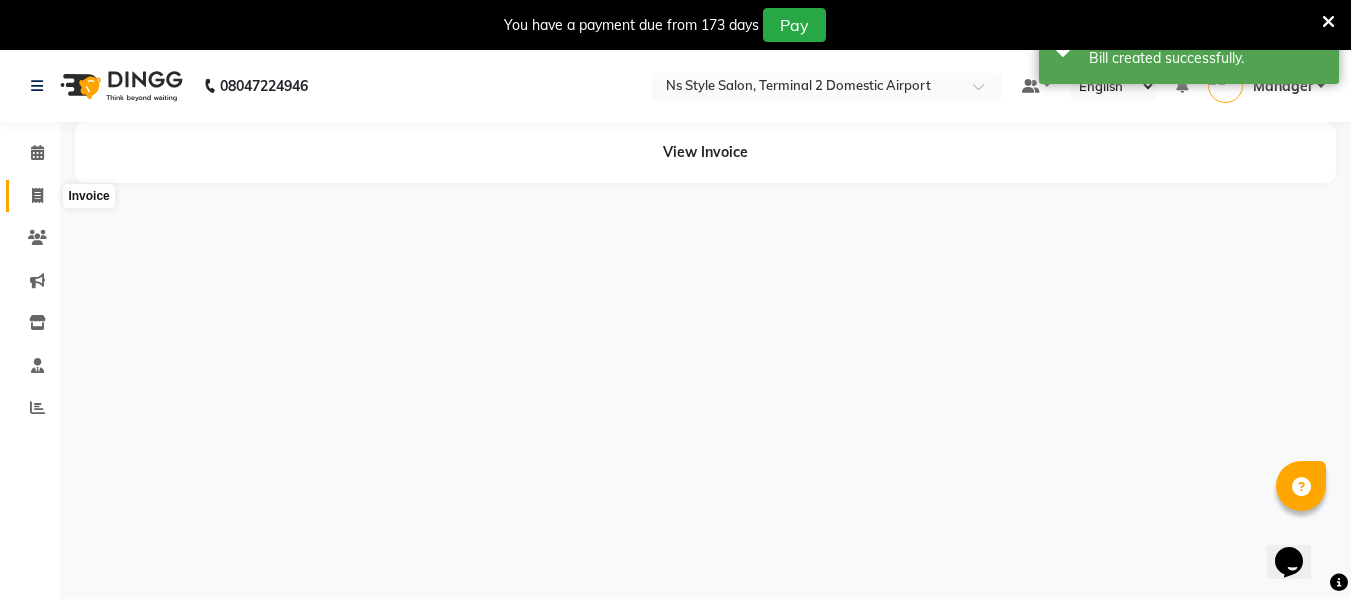 click 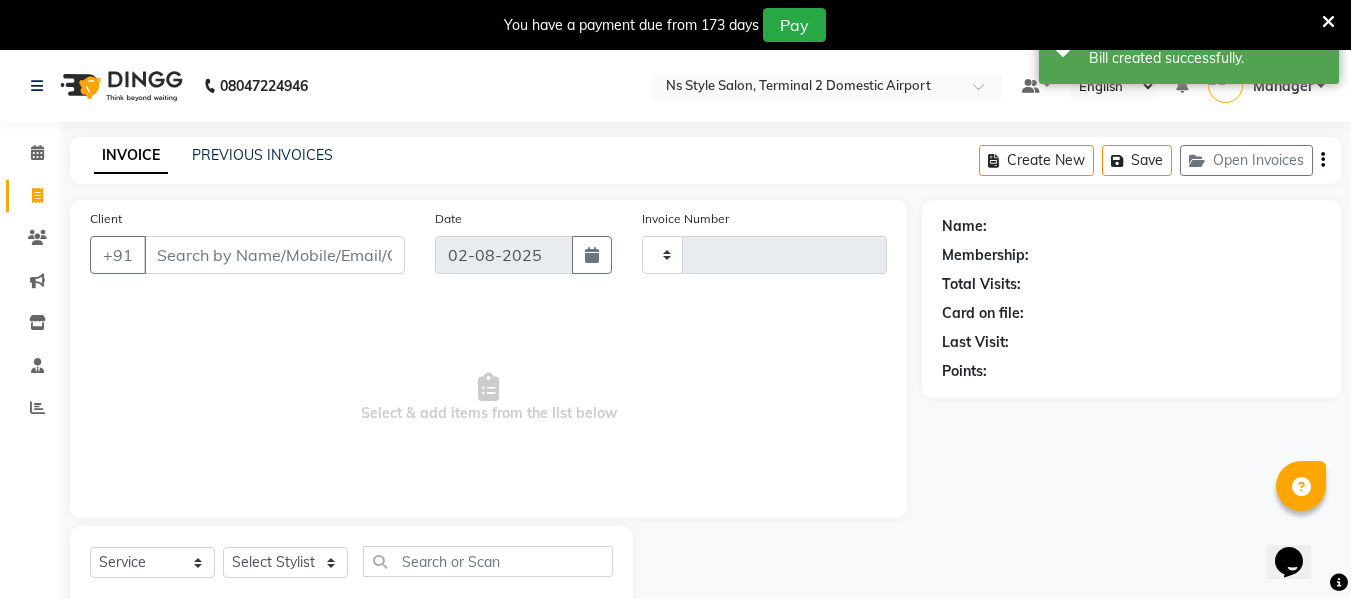 scroll, scrollTop: 52, scrollLeft: 0, axis: vertical 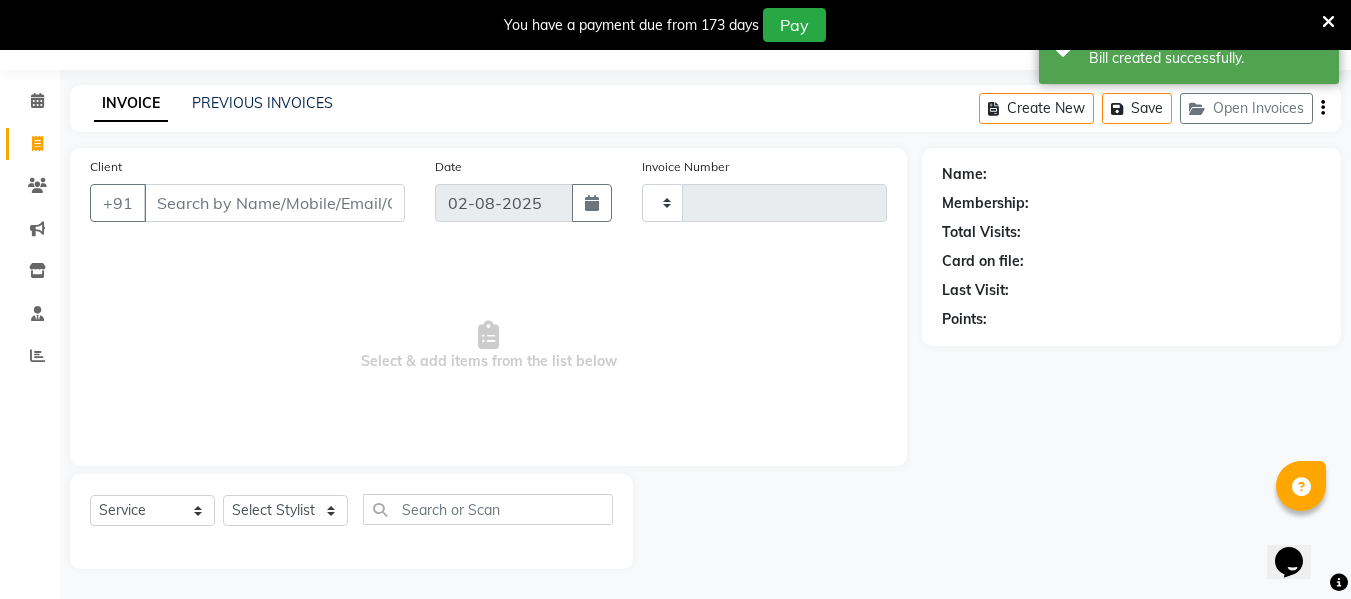 type on "1765" 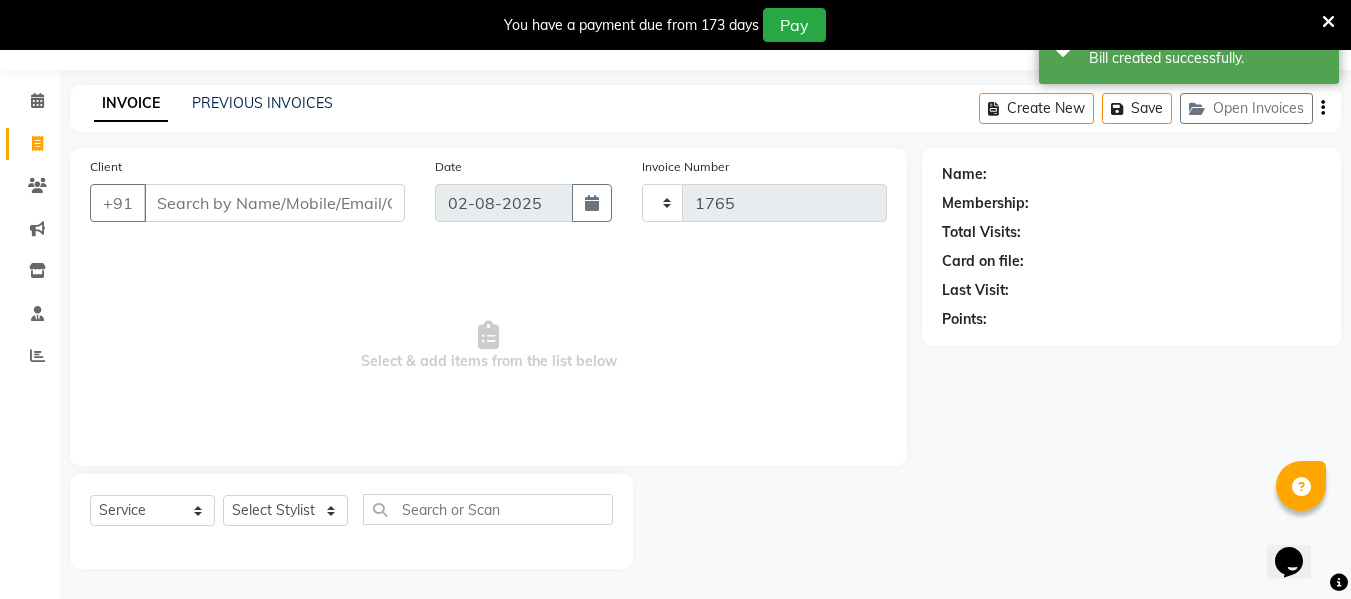 select on "5661" 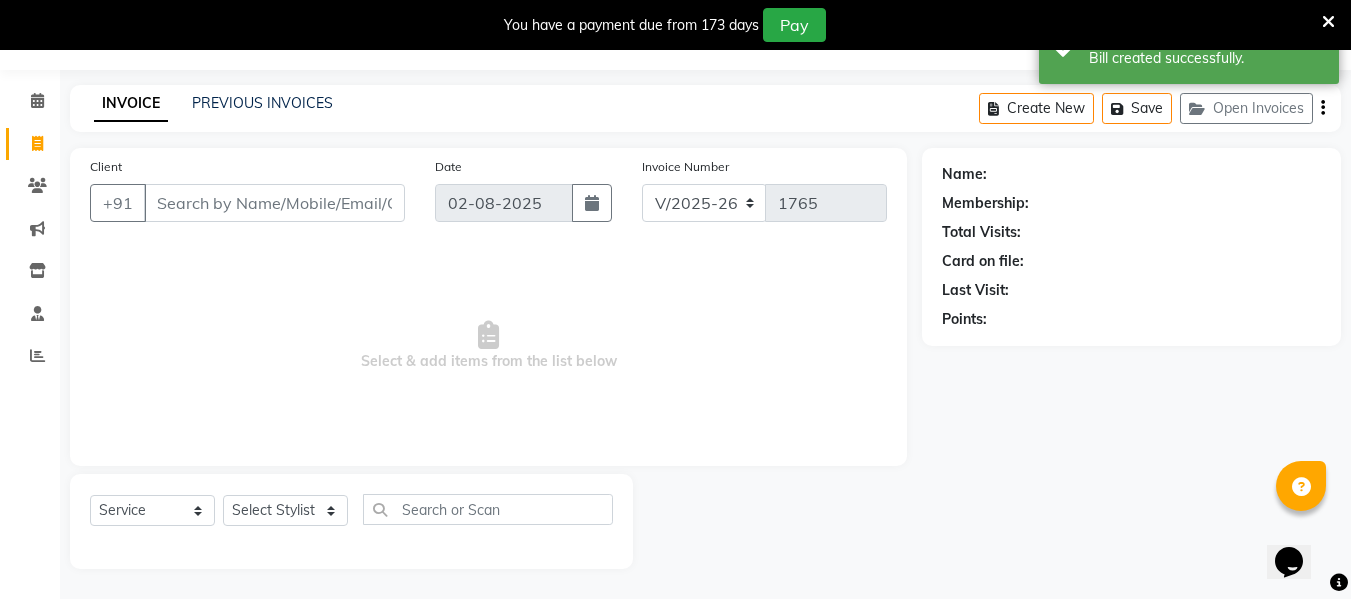 click on "Client" at bounding box center (274, 203) 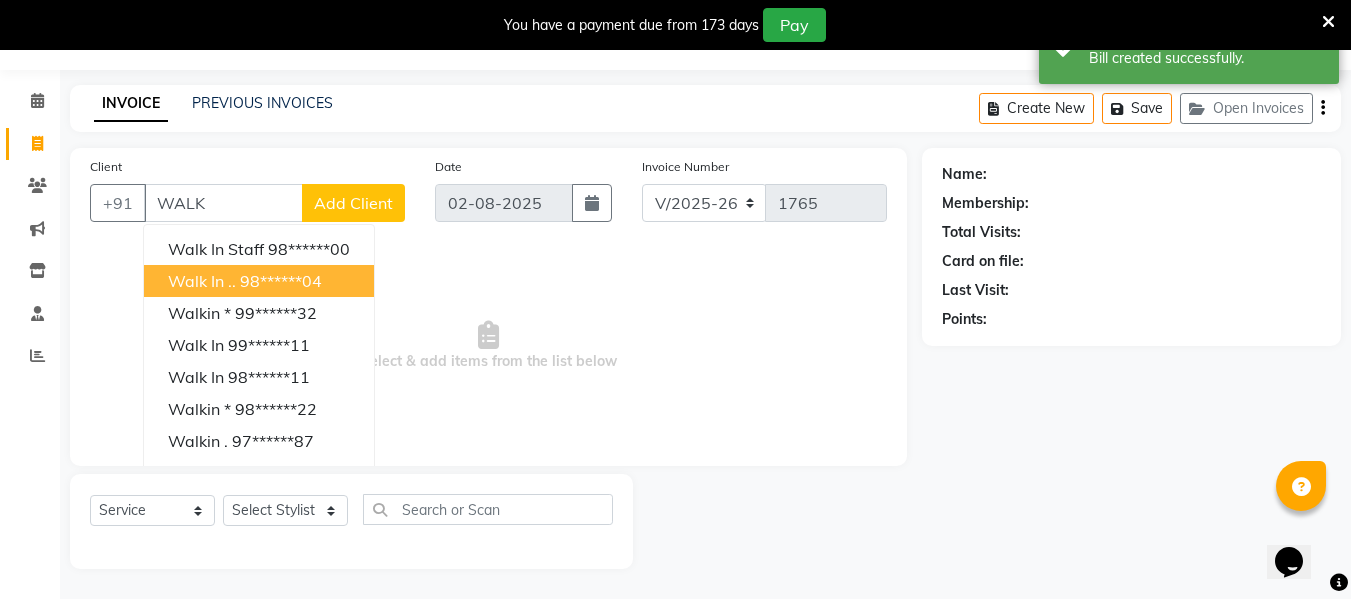click on "Walk in .." at bounding box center (202, 281) 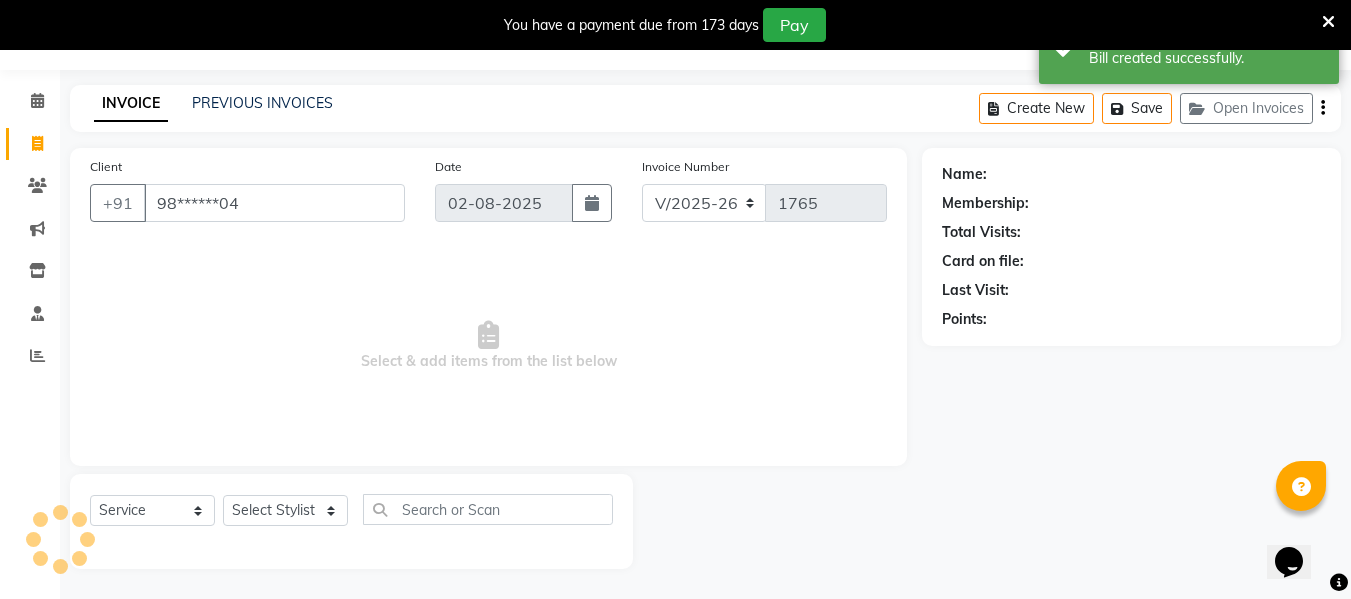 type on "98******04" 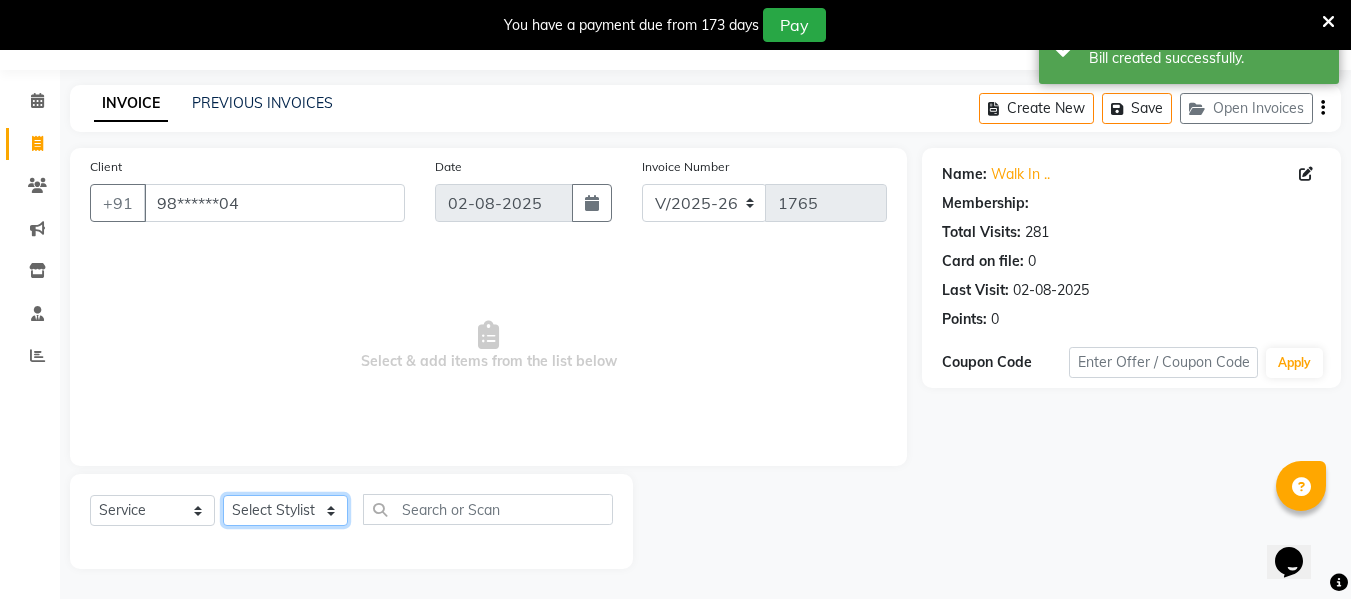 drag, startPoint x: 282, startPoint y: 508, endPoint x: 271, endPoint y: 31, distance: 477.12683 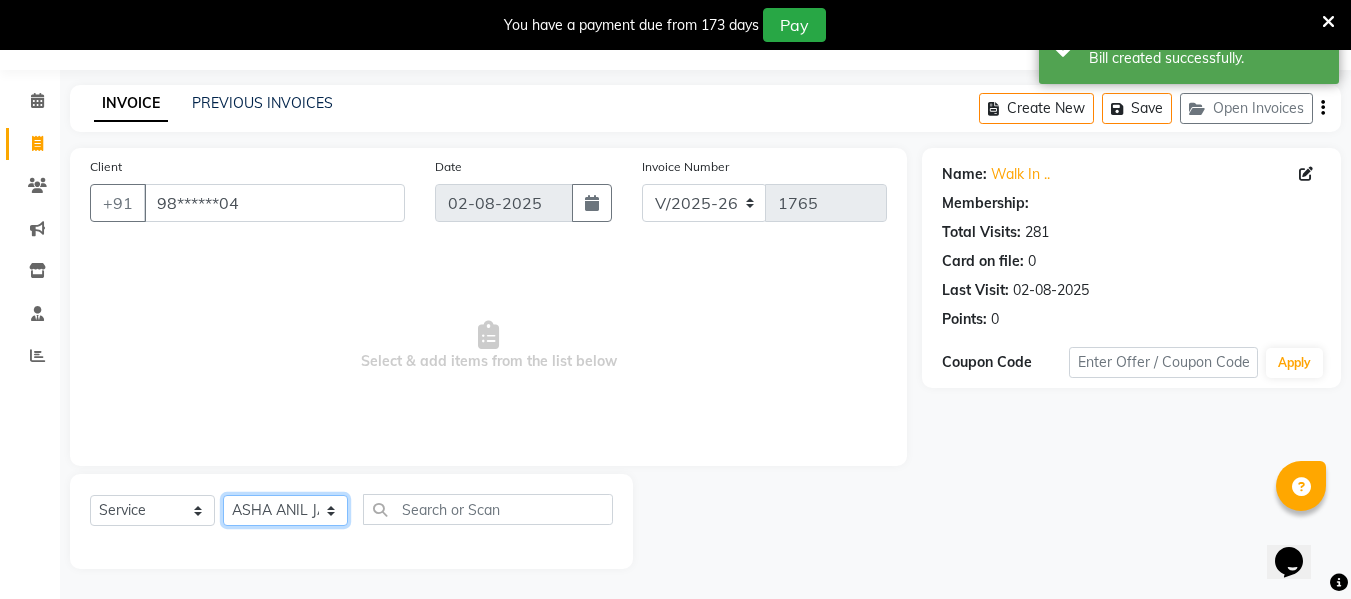 click on "Select Stylist ASHA ANIL JADHAV Dilshad Ahmad EHATESHAM ALI EVVA FARHEEN SHAIKH HEEBA ARIF SHAIKH HEER BAROT IMRAN SHAIKH Mamta  Manager MANISHA MD RAJ KHAN  MD SAMEER PARWEZ MOHAMMAD ALI RUPS SAKIB SUNENA TAK ZAREENA KHAN" 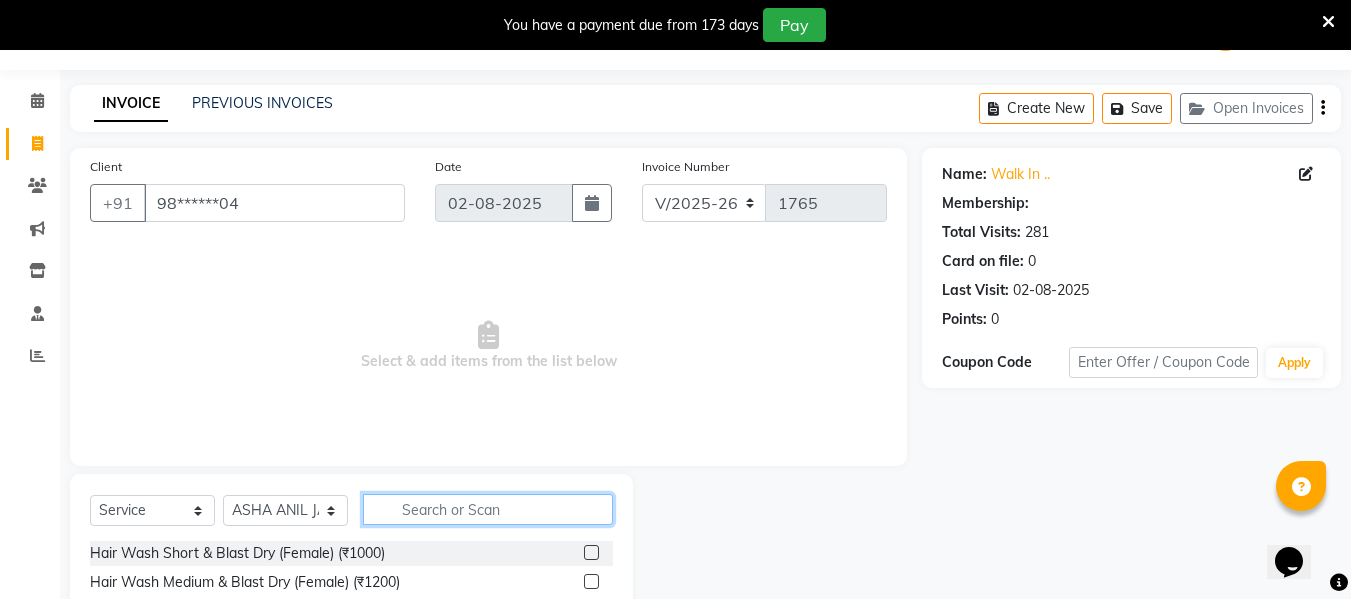 click 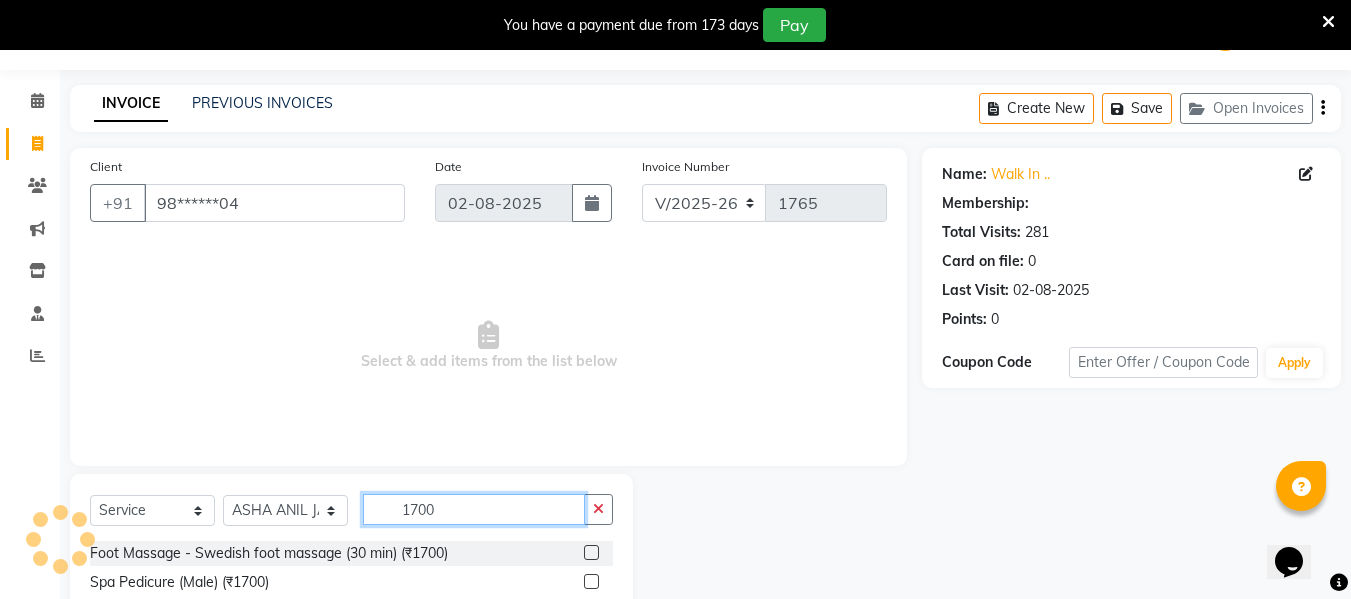 type on "1700" 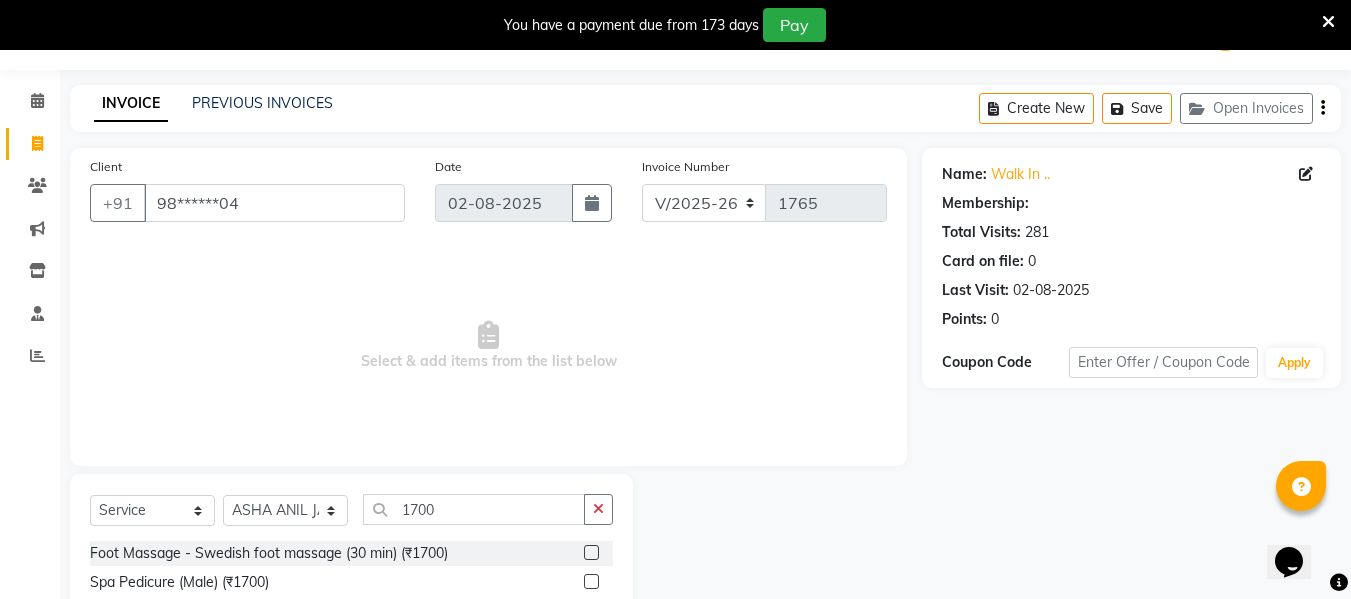 click 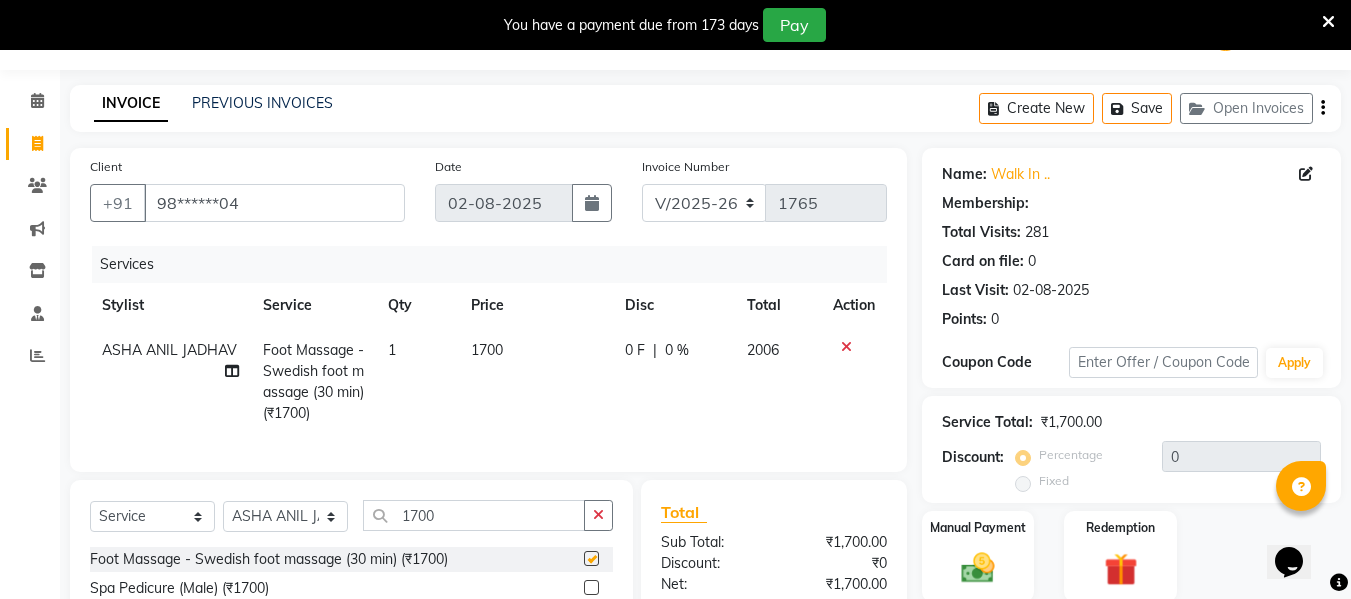 checkbox on "false" 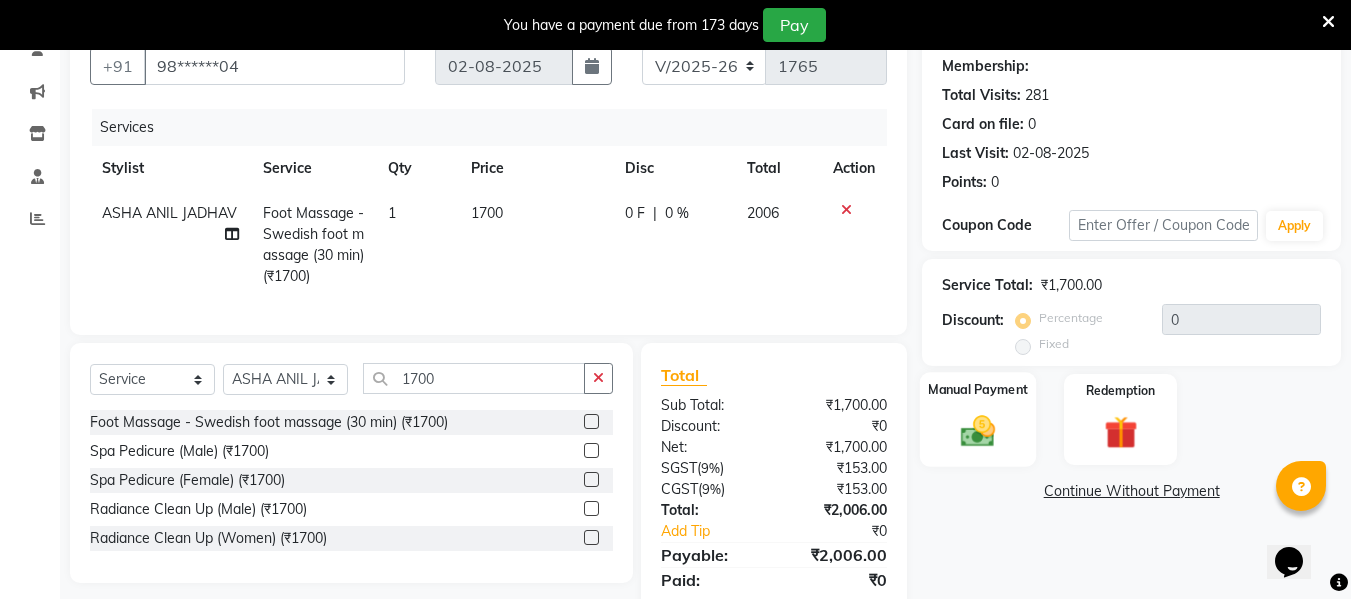 scroll, scrollTop: 194, scrollLeft: 0, axis: vertical 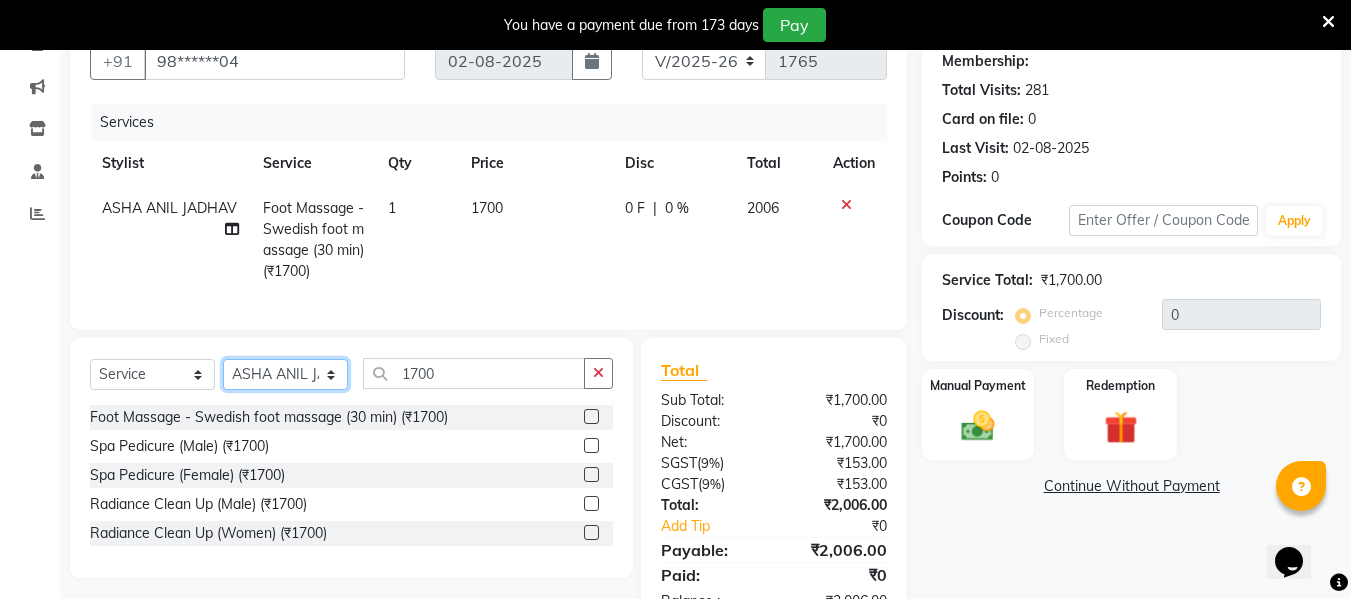 click on "Select Stylist ASHA ANIL JADHAV Dilshad Ahmad EHATESHAM ALI EVVA FARHEEN SHAIKH HEEBA ARIF SHAIKH HEER BAROT IMRAN SHAIKH Mamta  Manager MANISHA MD RAJ KHAN  MD SAMEER PARWEZ MOHAMMAD ALI RUPS SAKIB SUNENA TAK ZAREENA KHAN" 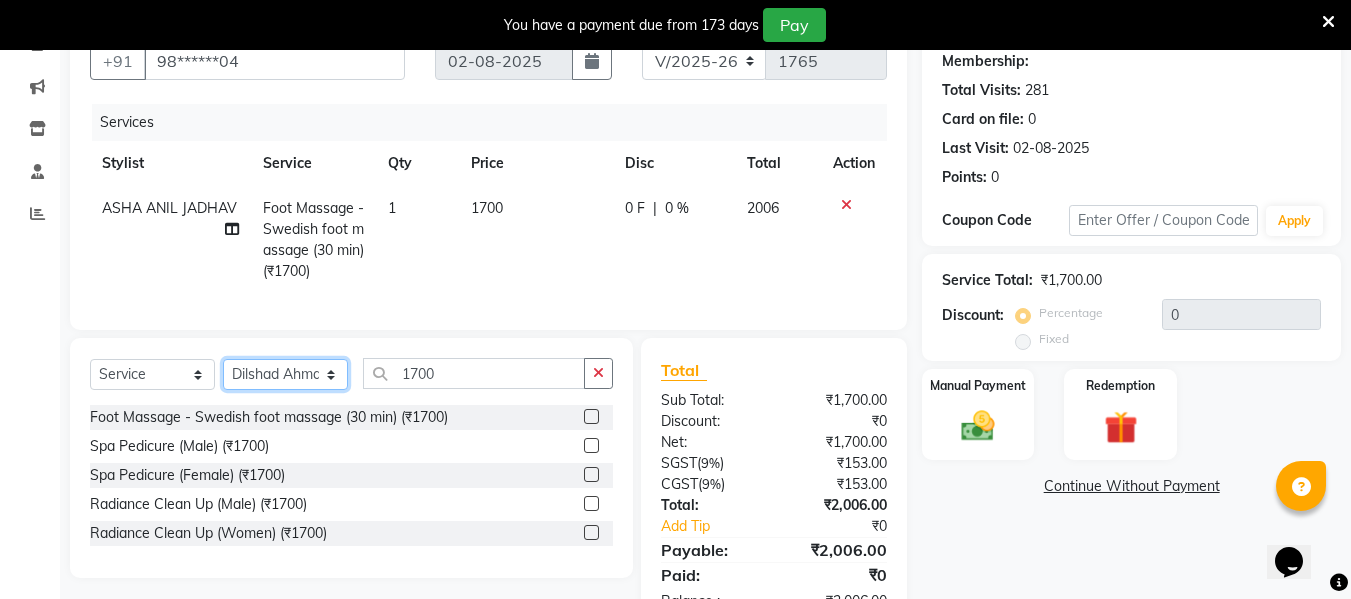 click on "Select Stylist ASHA ANIL JADHAV Dilshad Ahmad EHATESHAM ALI EVVA FARHEEN SHAIKH HEEBA ARIF SHAIKH HEER BAROT IMRAN SHAIKH Mamta  Manager MANISHA MD RAJ KHAN  MD SAMEER PARWEZ MOHAMMAD ALI RUPS SAKIB SUNENA TAK ZAREENA KHAN" 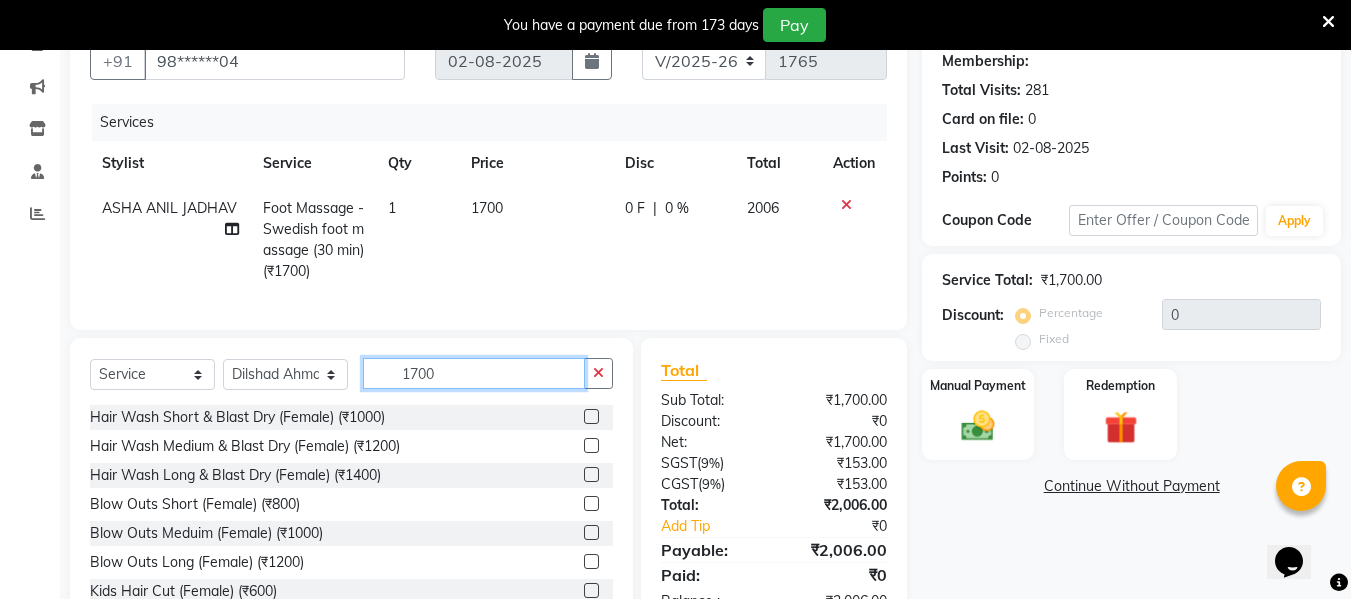 click on "1700" 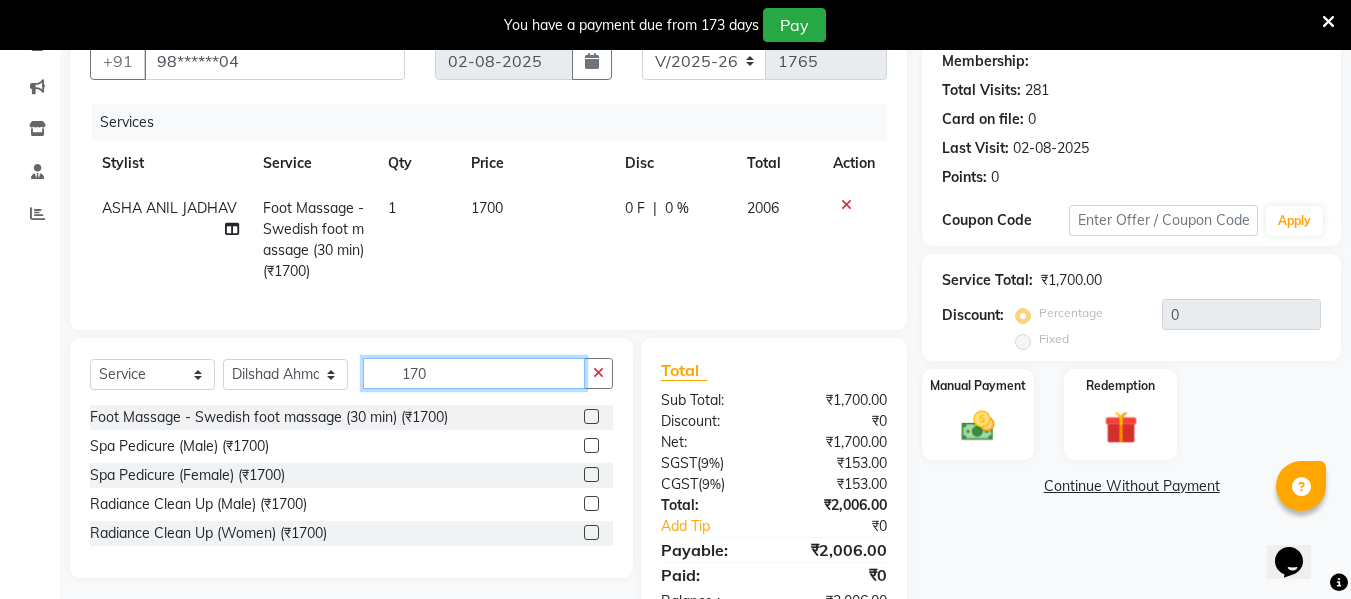 type on "1700" 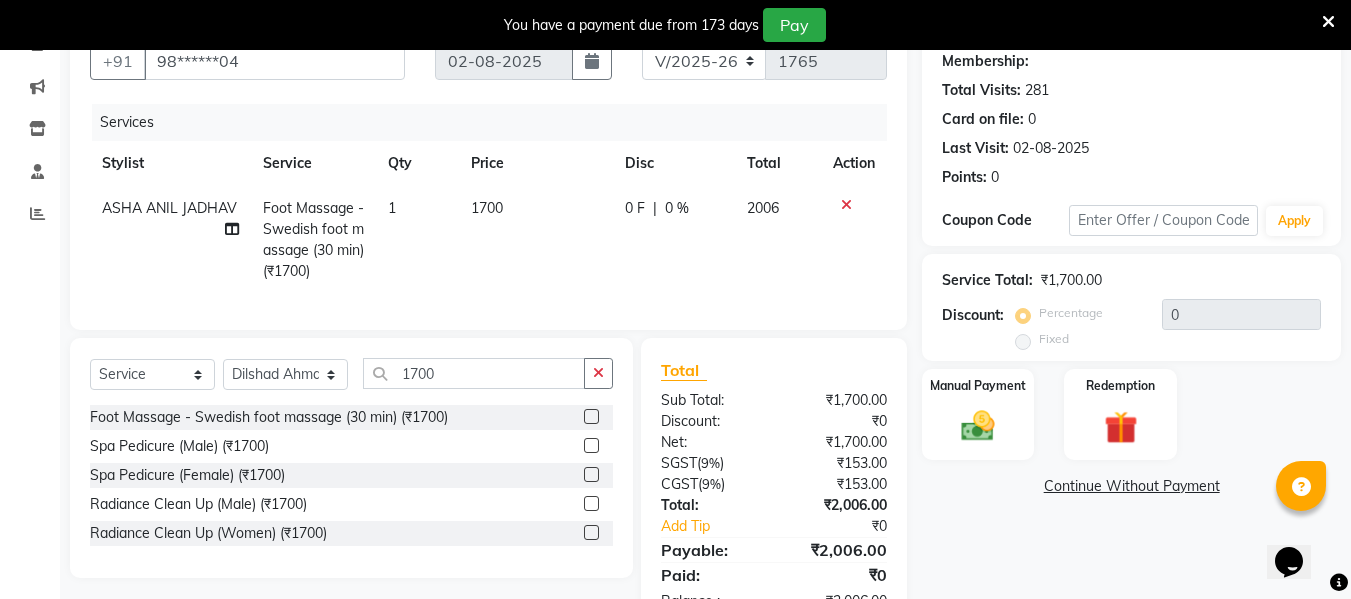 click 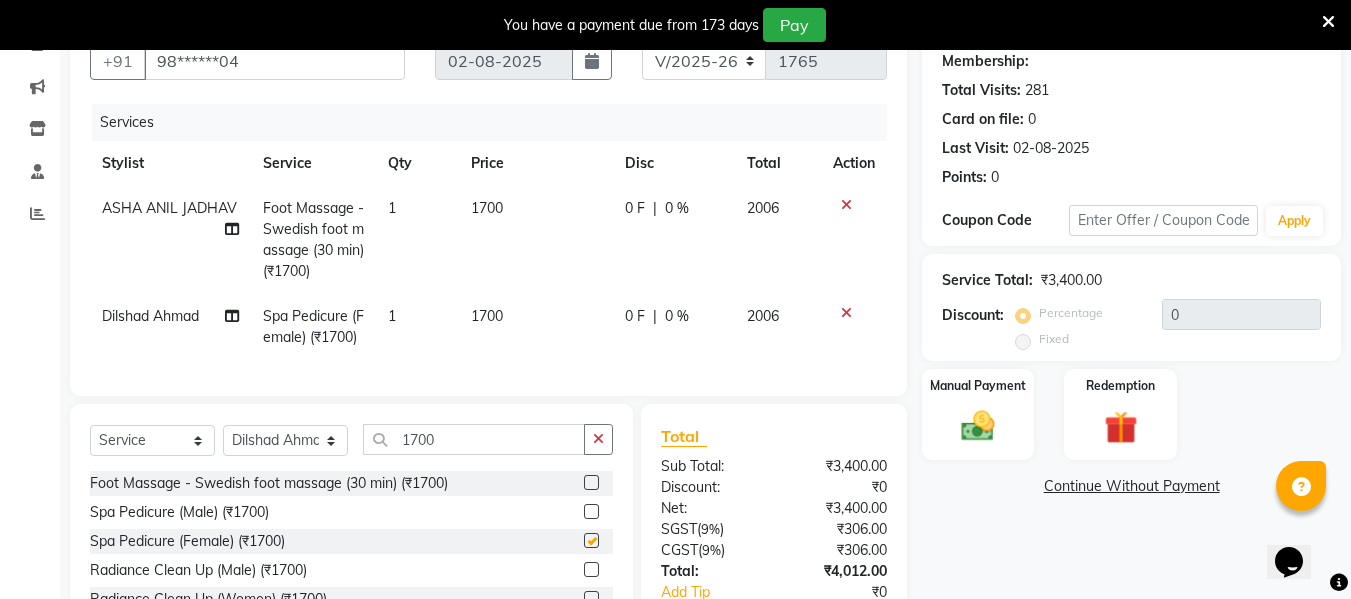 checkbox on "false" 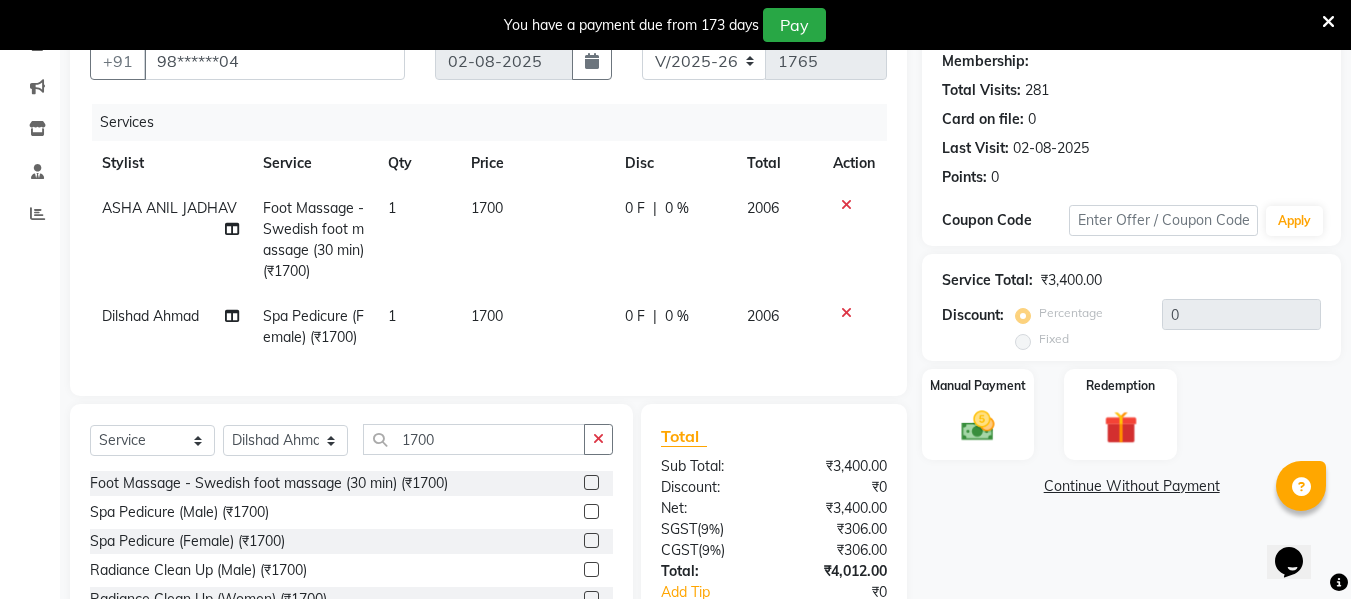 scroll, scrollTop: 359, scrollLeft: 0, axis: vertical 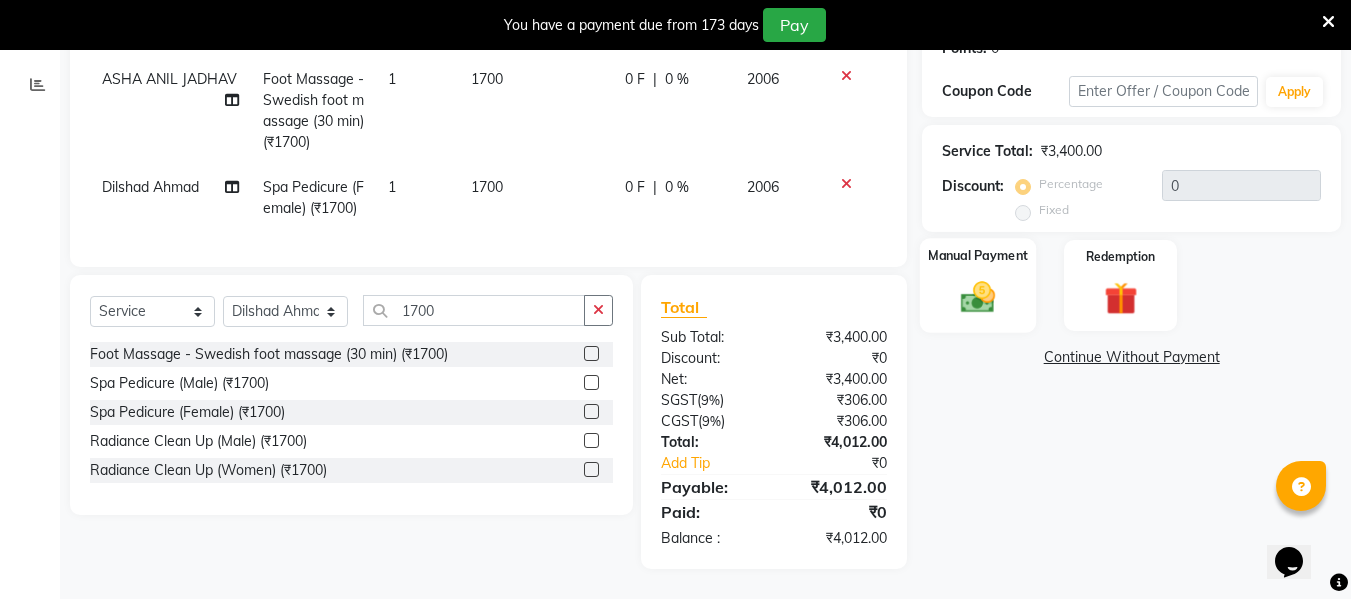 click 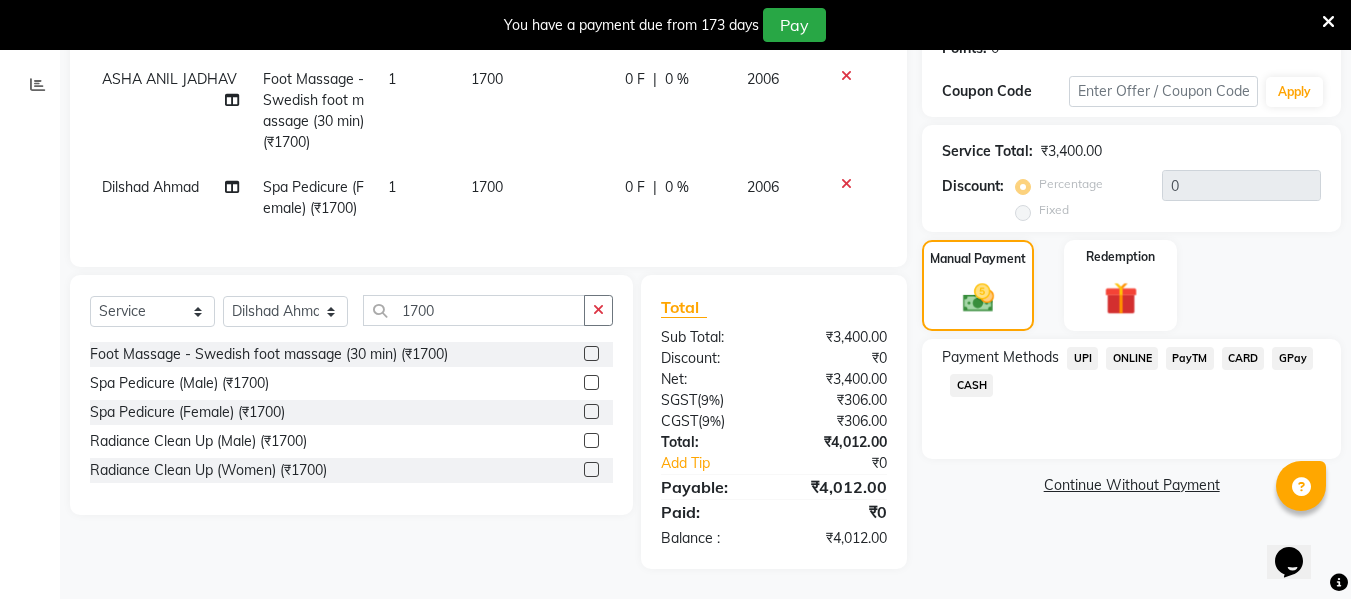click on "CARD" 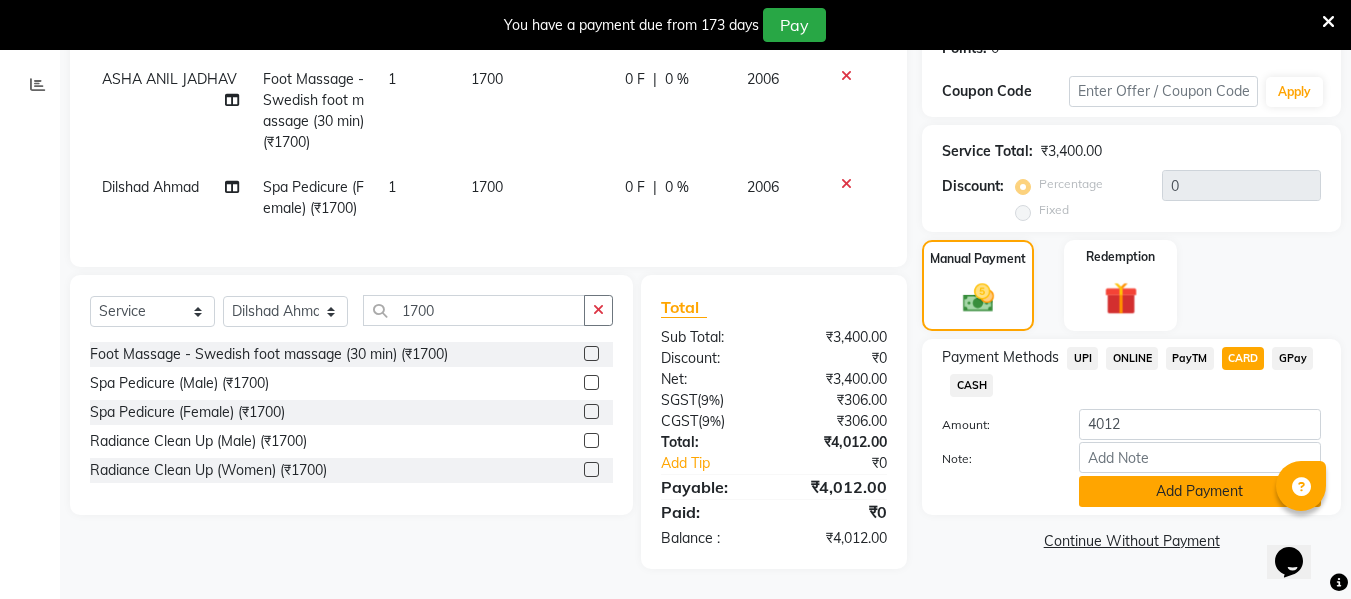 click on "Add Payment" 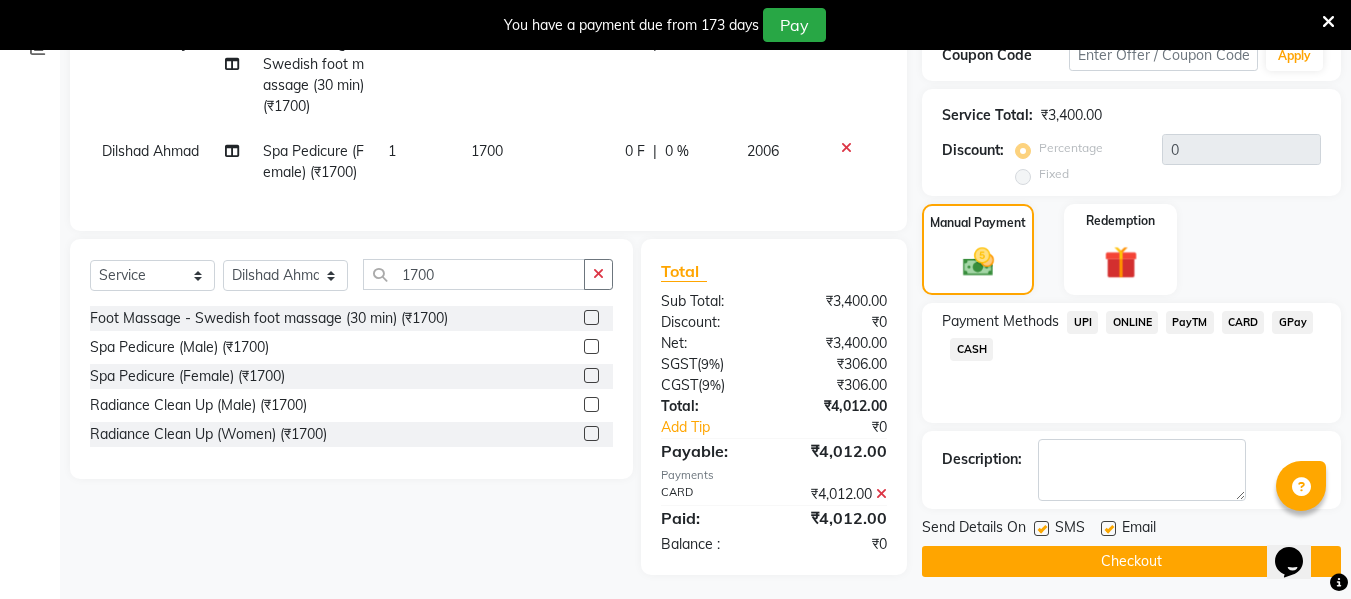scroll, scrollTop: 401, scrollLeft: 0, axis: vertical 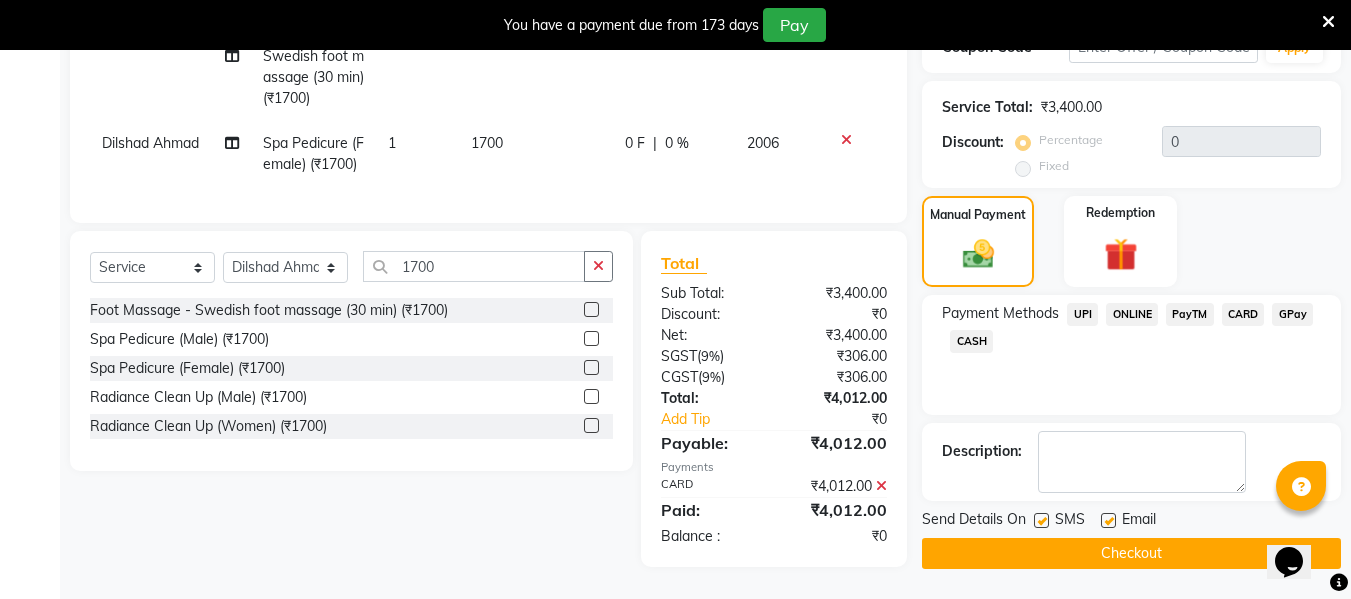 click on "Checkout" 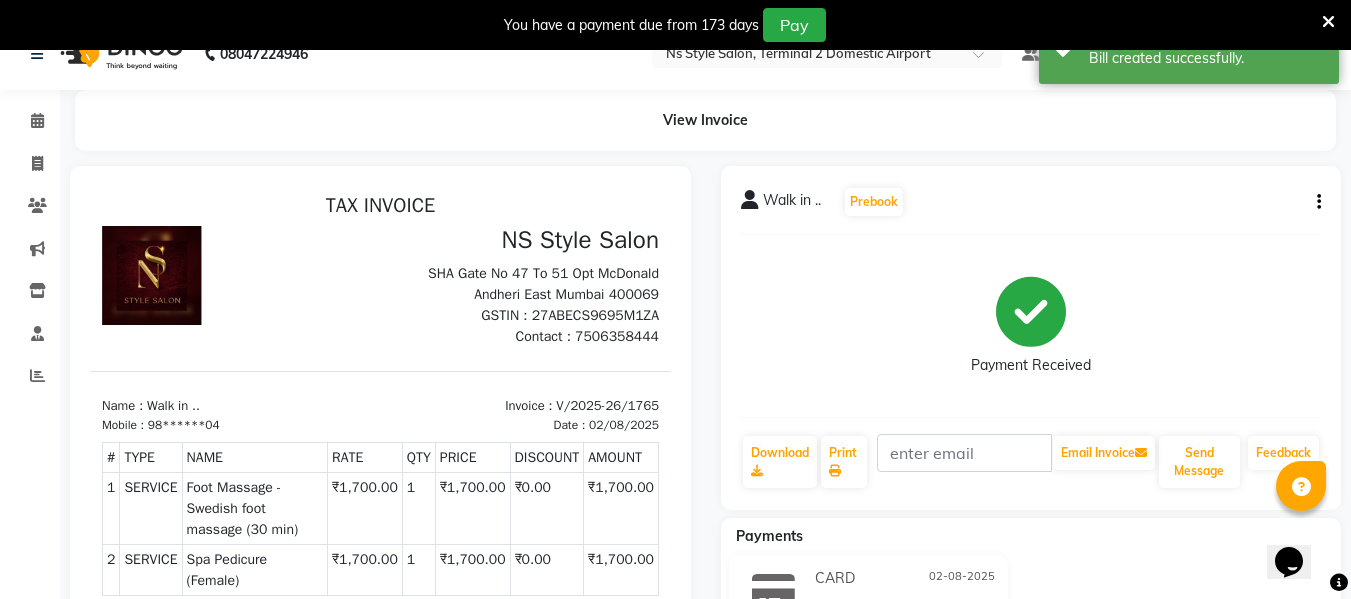 scroll, scrollTop: 0, scrollLeft: 0, axis: both 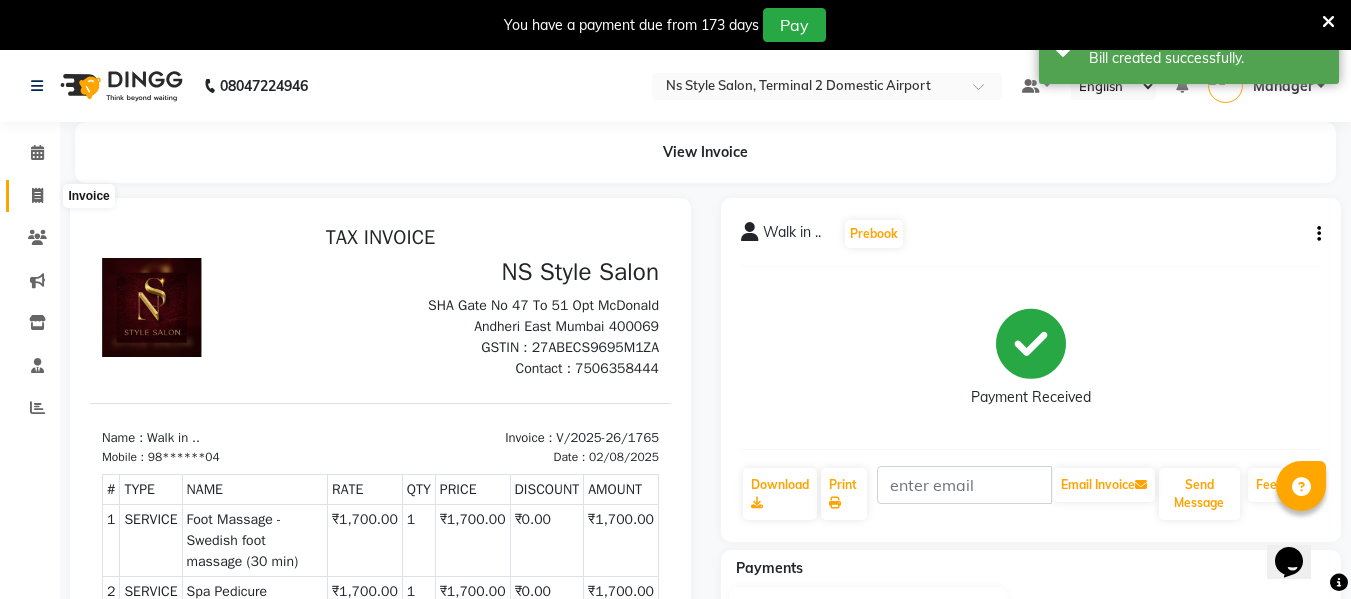 click 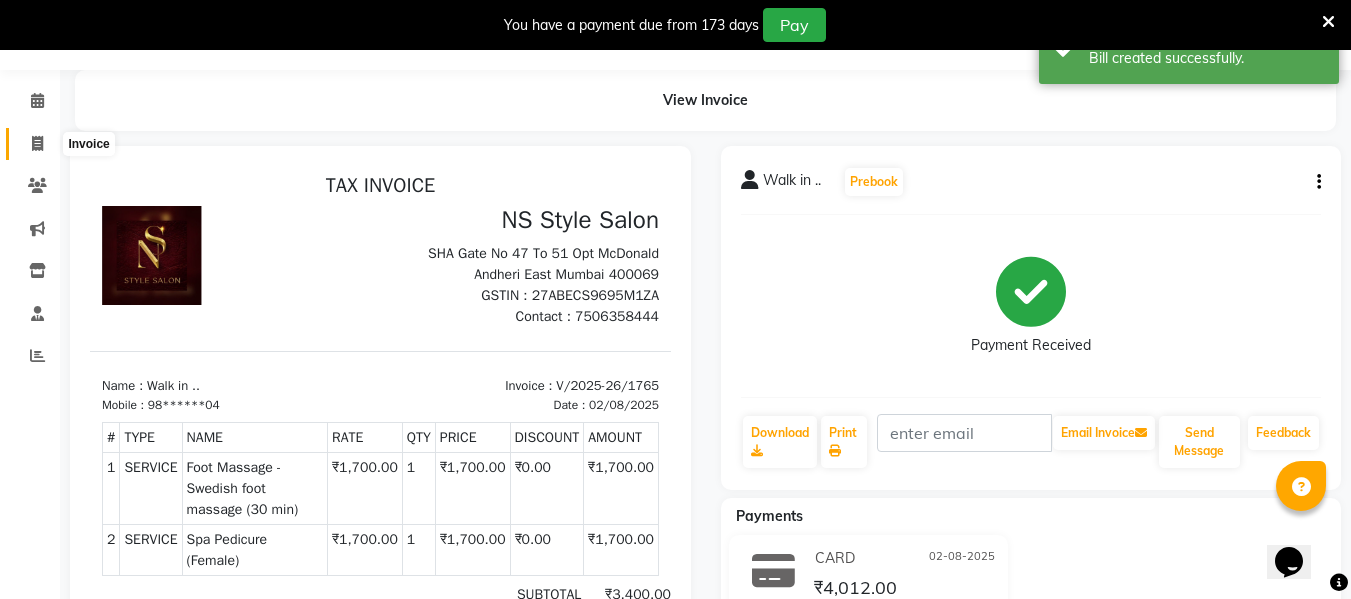 select on "5661" 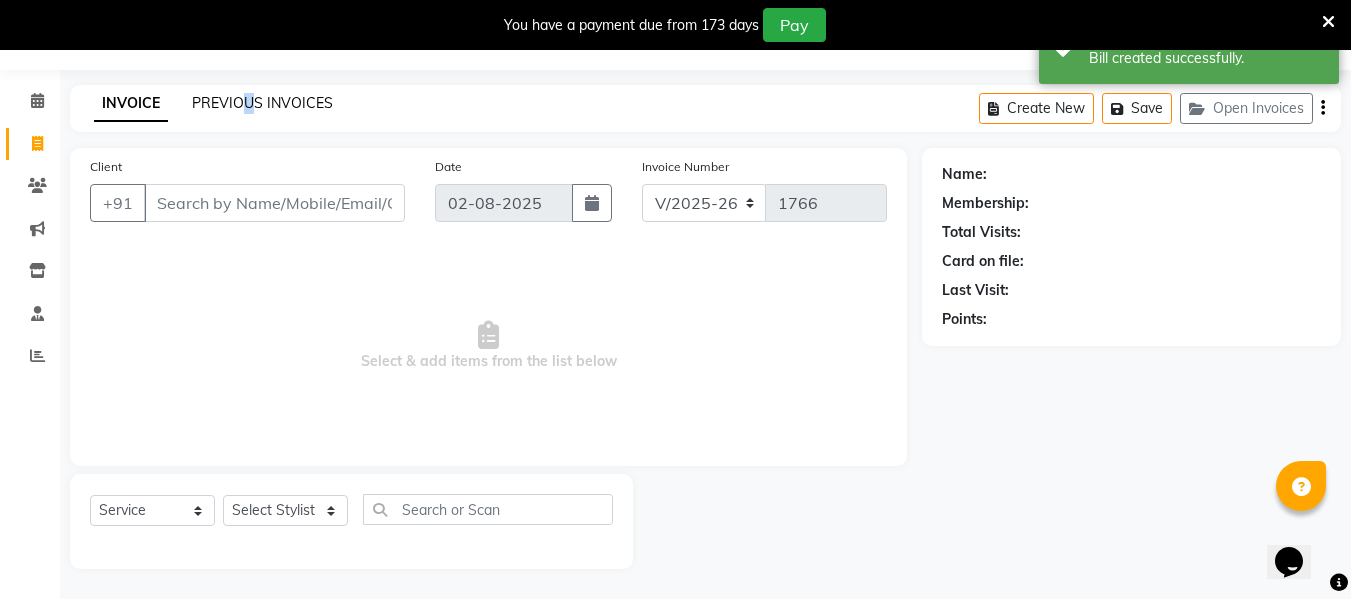click on "PREVIOUS INVOICES" 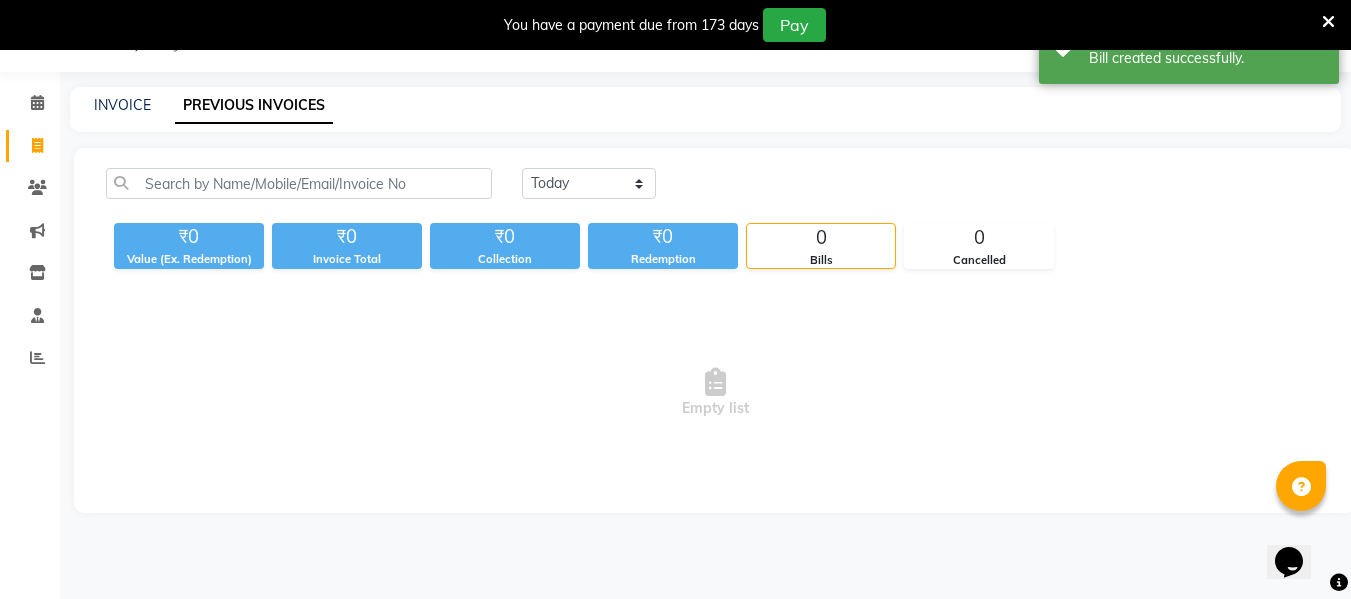 scroll, scrollTop: 52, scrollLeft: 0, axis: vertical 